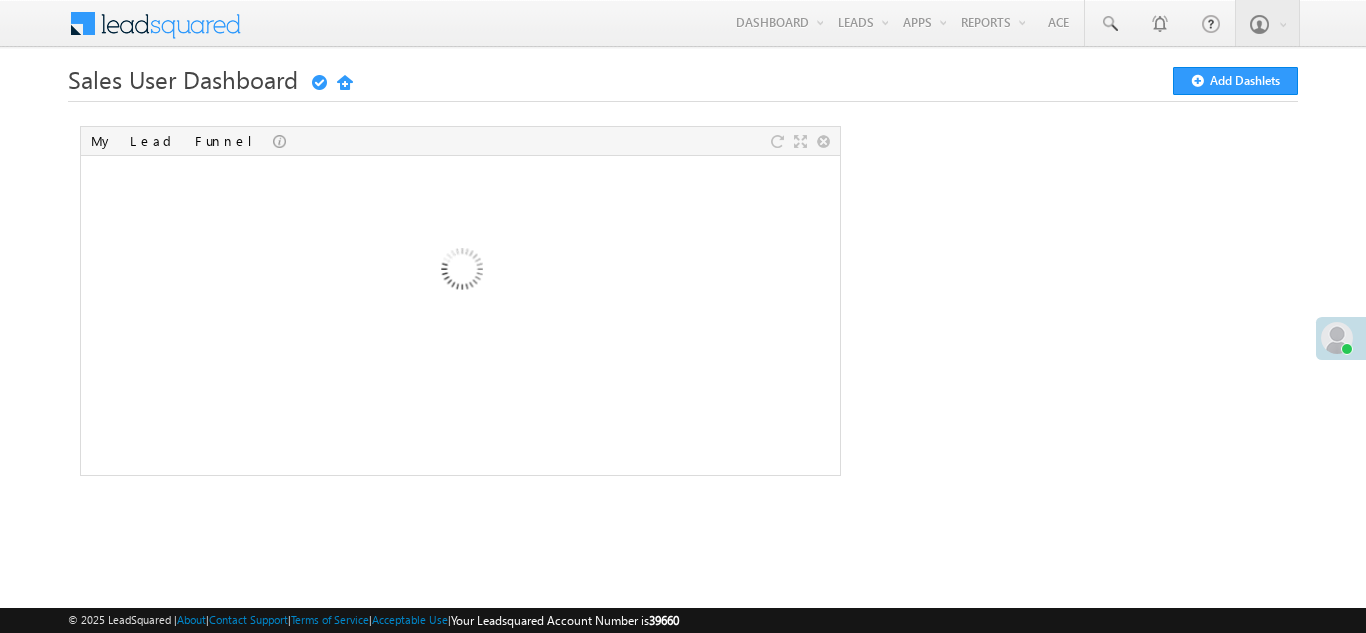 scroll, scrollTop: 0, scrollLeft: 0, axis: both 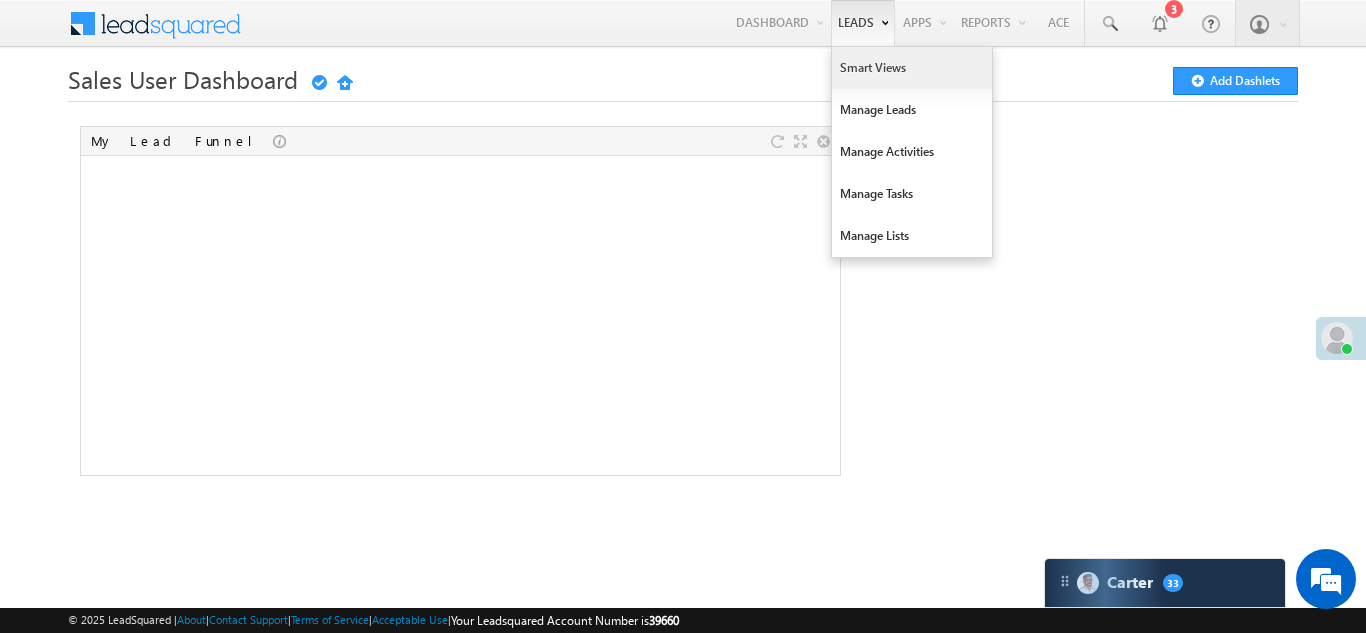 click on "Smart Views" at bounding box center [912, 68] 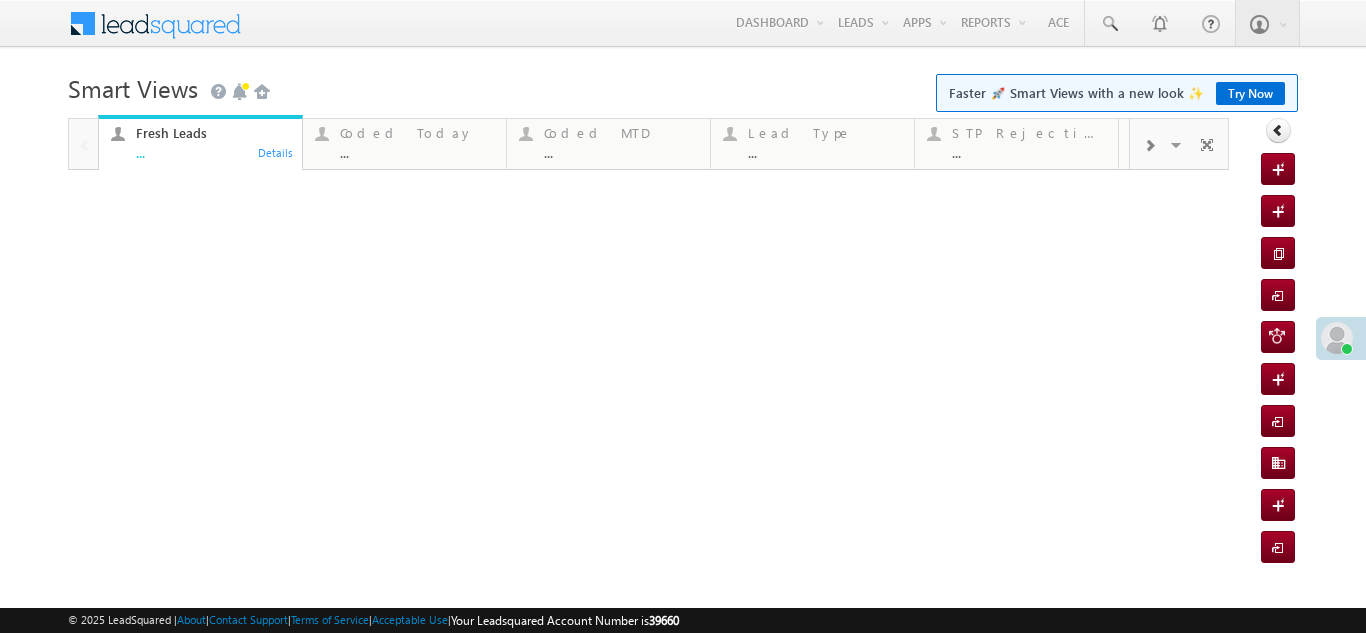 scroll, scrollTop: 0, scrollLeft: 0, axis: both 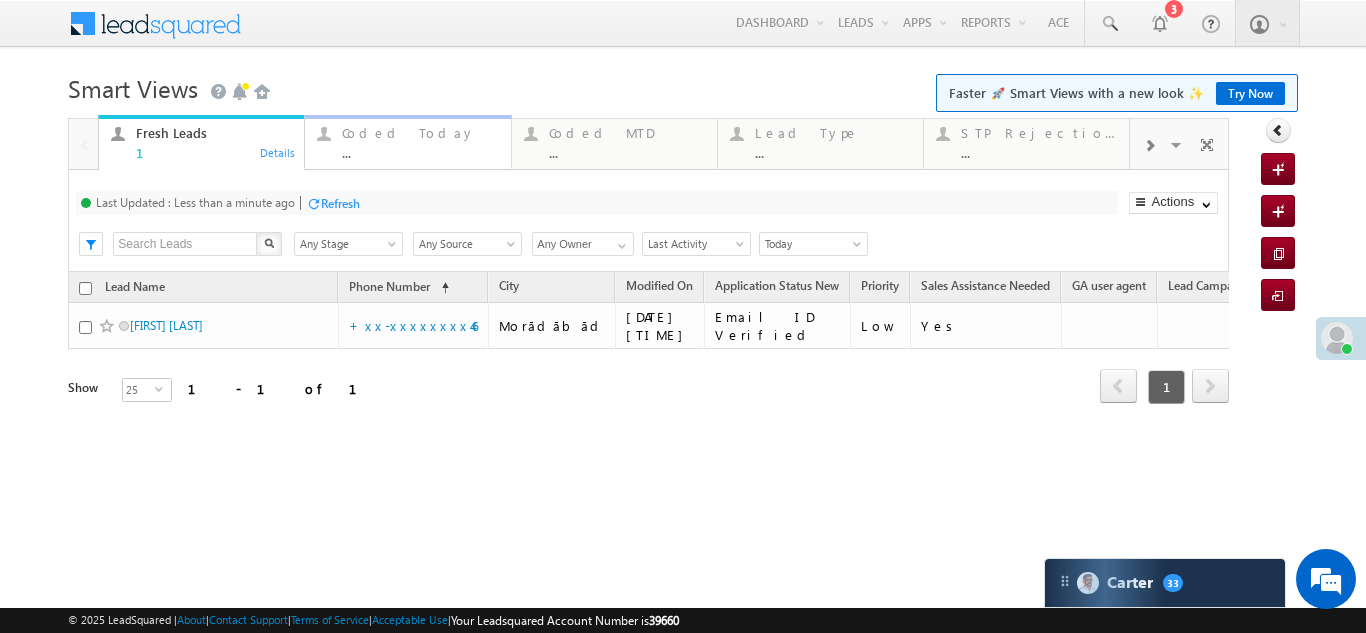 click on "Coded Today ..." at bounding box center [420, 140] 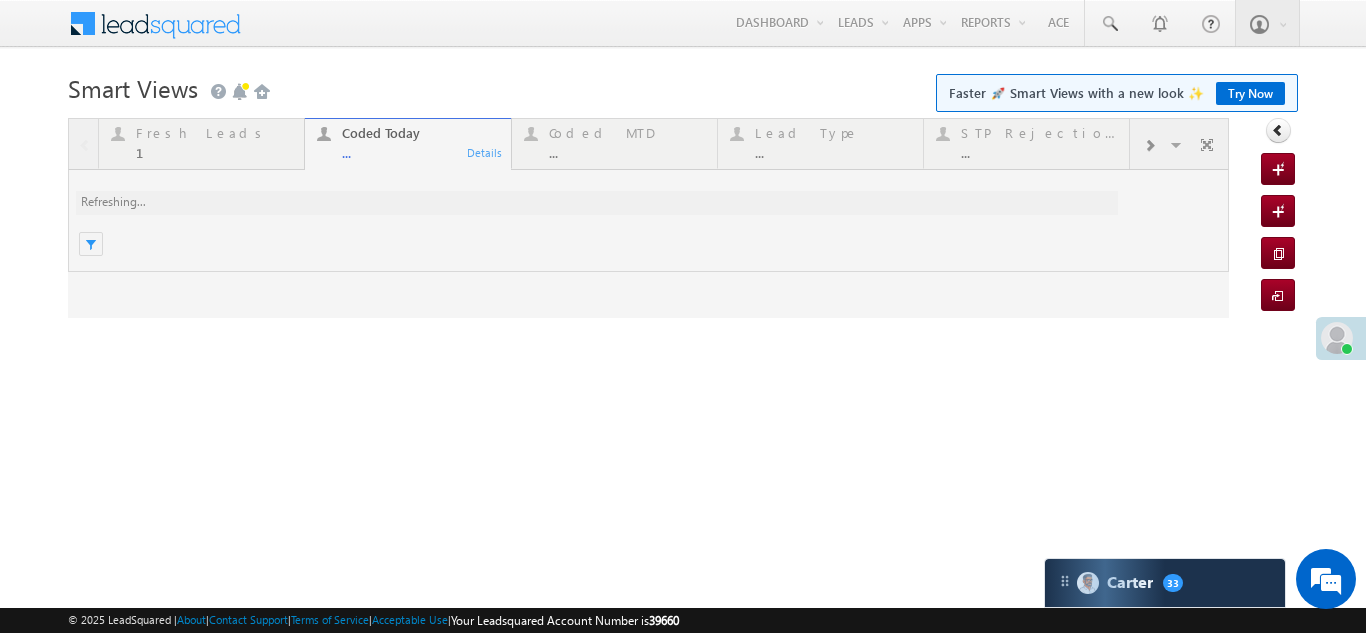 scroll, scrollTop: 0, scrollLeft: 0, axis: both 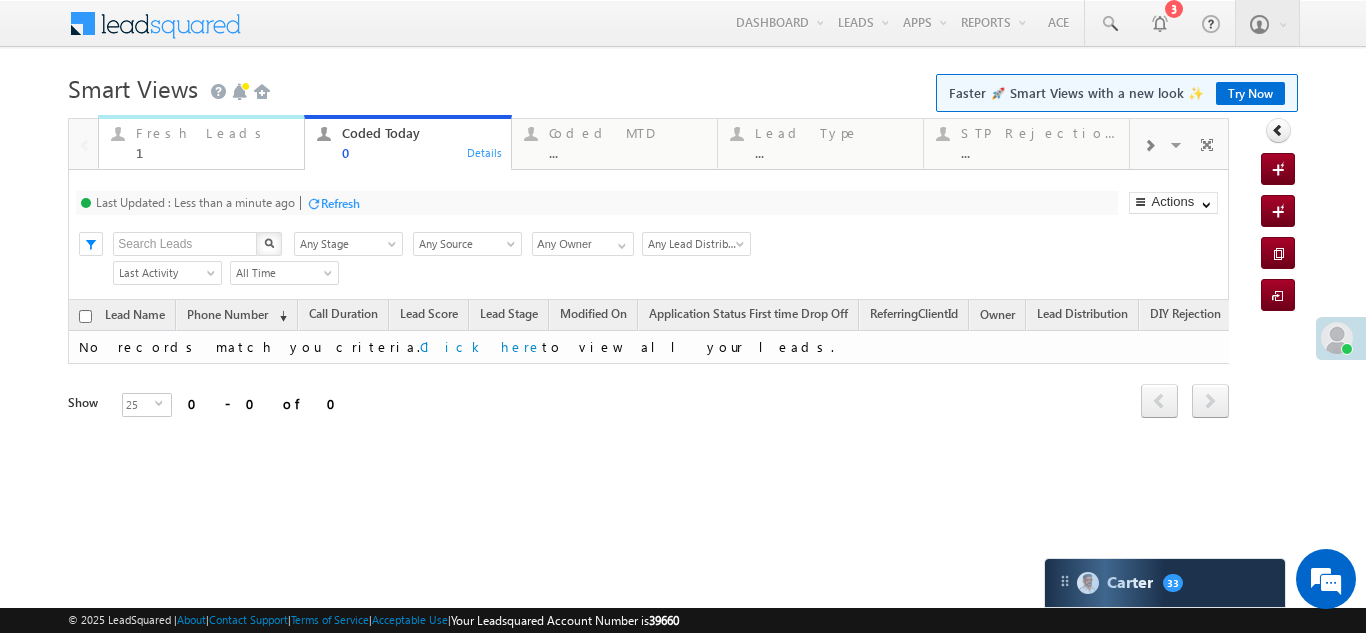 click on "Fresh Leads" at bounding box center [214, 133] 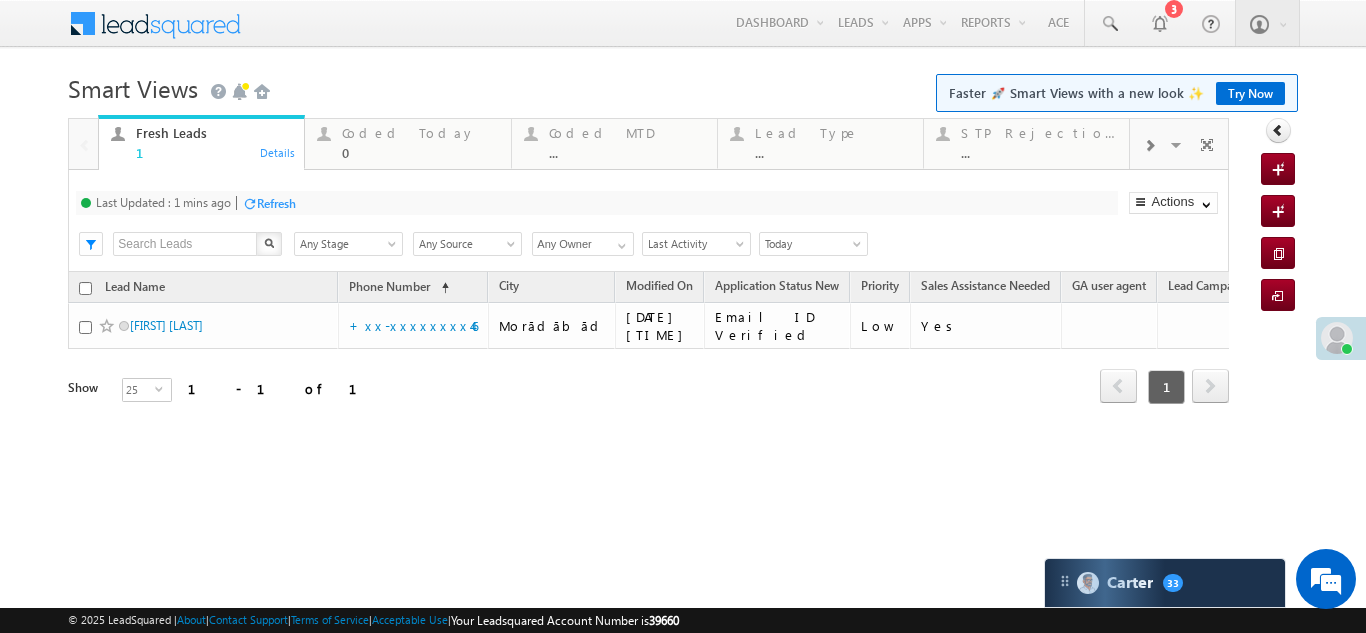 click on "Refresh" at bounding box center (276, 203) 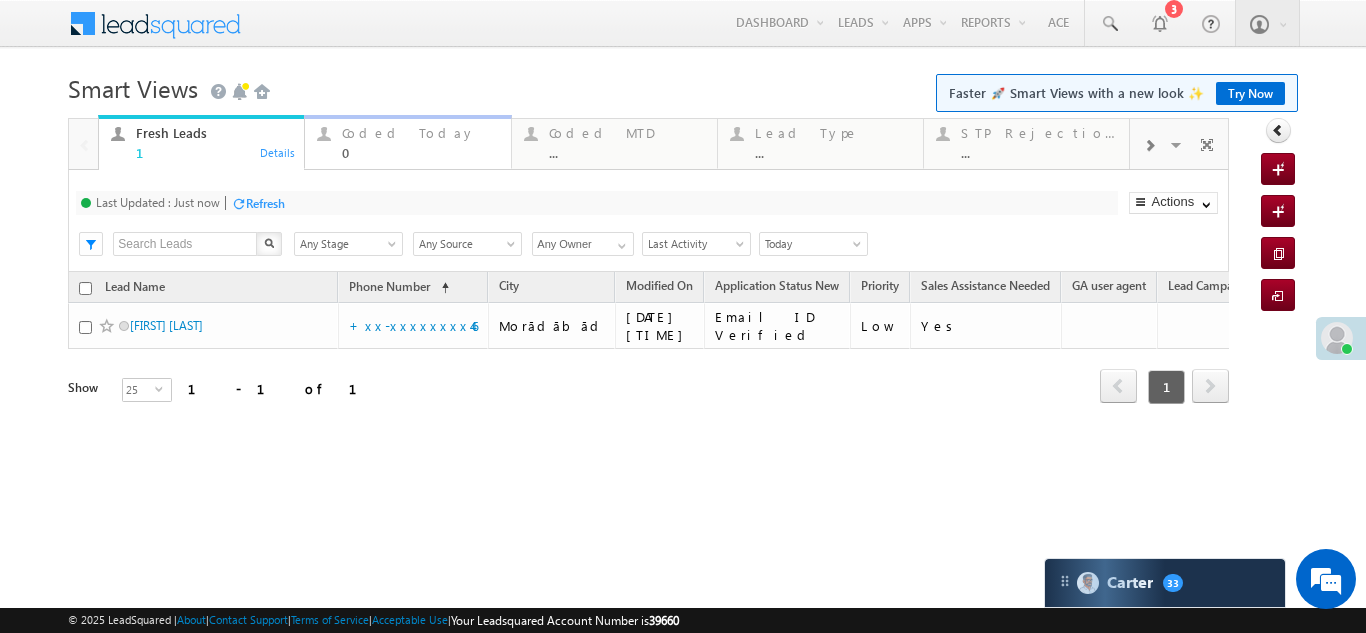 click on "Coded Today" at bounding box center [420, 133] 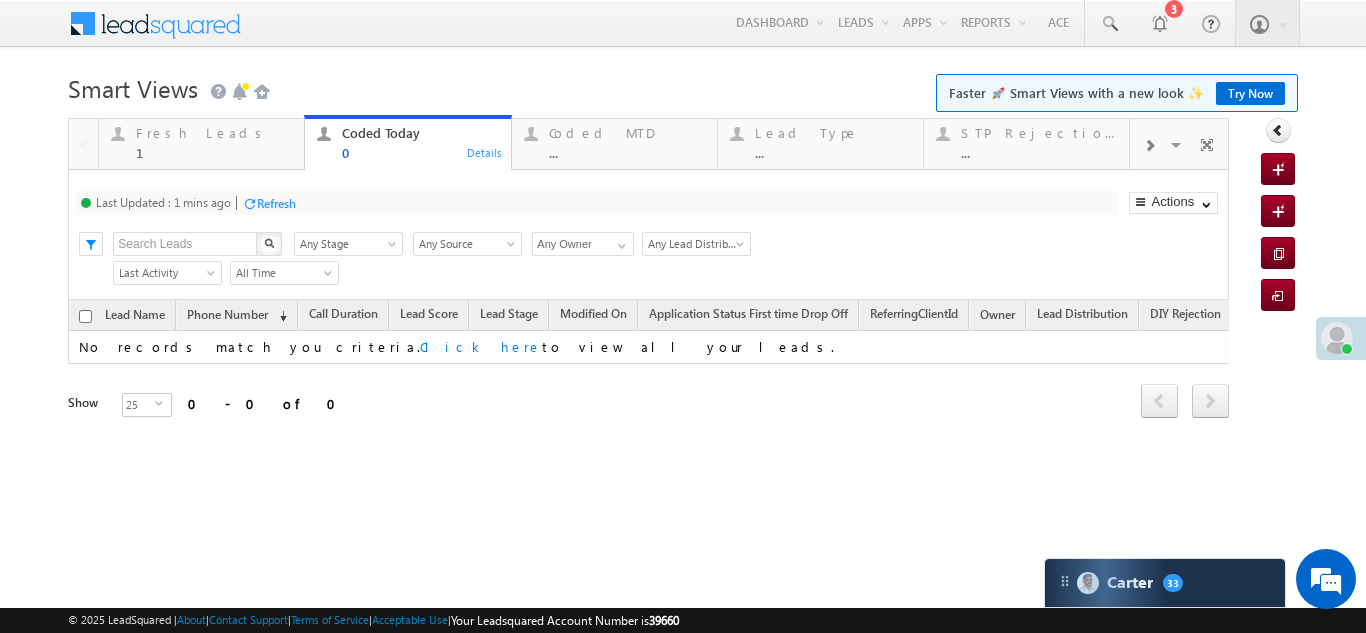 click on "Refresh" at bounding box center [276, 203] 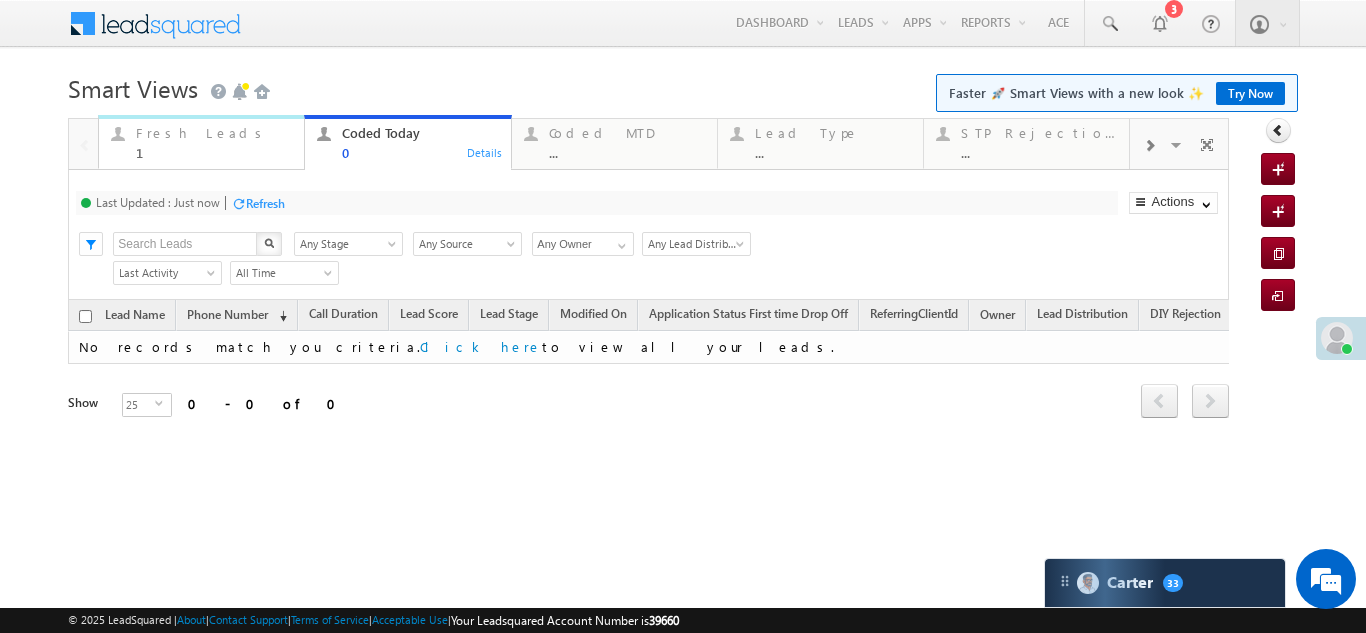 click on "Fresh Leads" at bounding box center [214, 133] 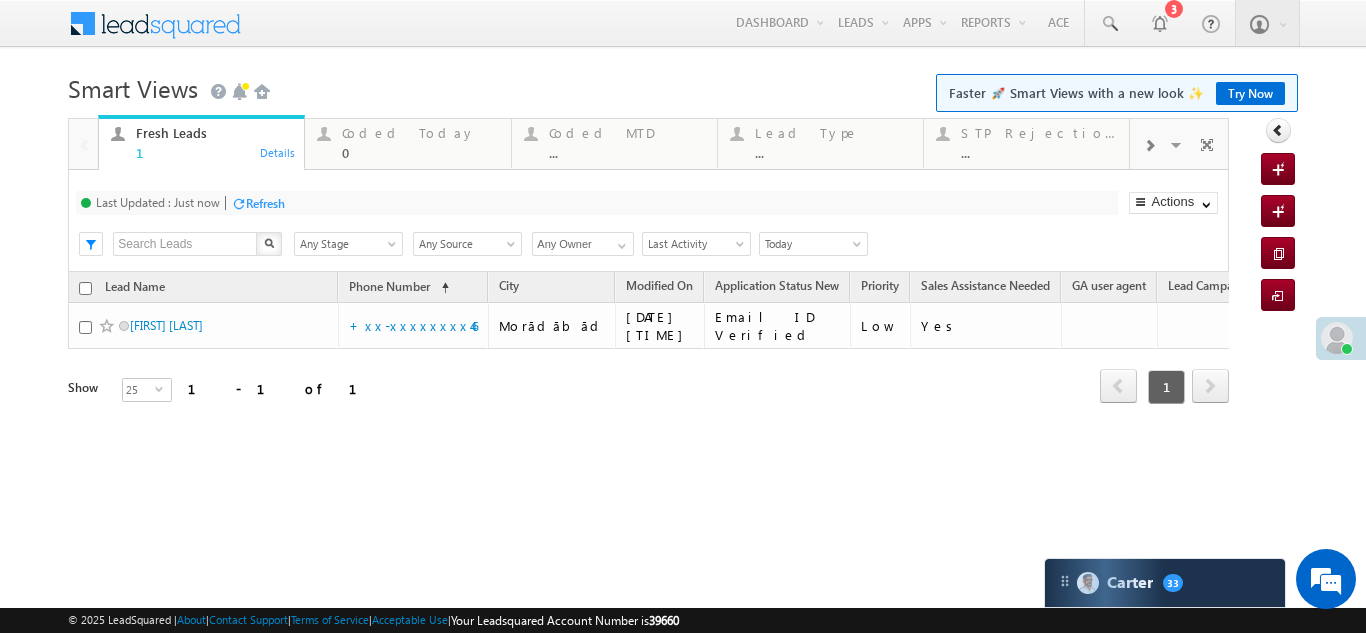 click on "Refresh" at bounding box center (265, 203) 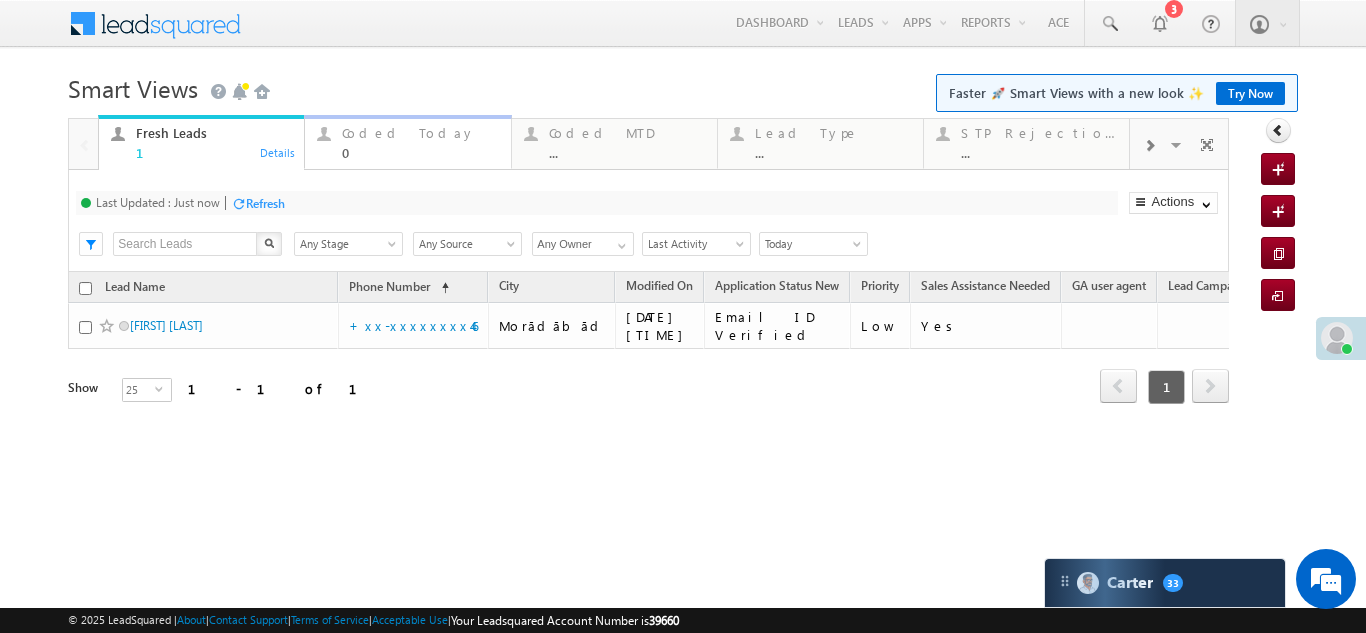 click on "Coded Today" at bounding box center (420, 133) 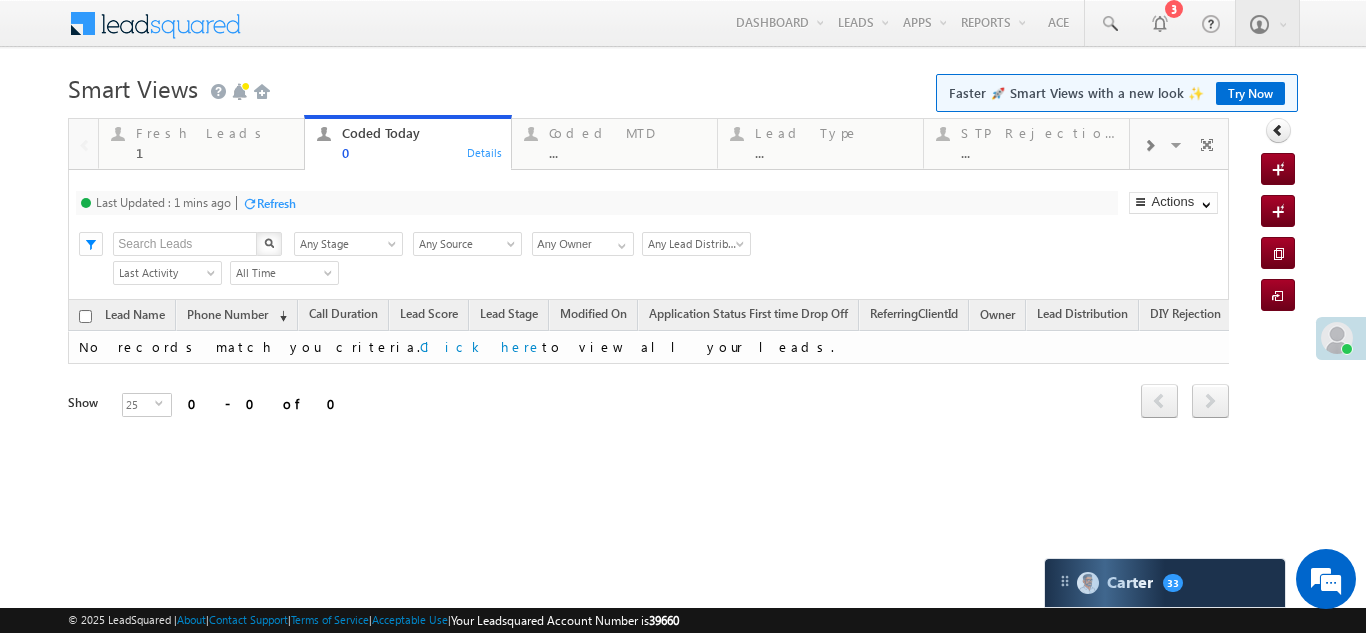 click on "Refresh" at bounding box center (276, 203) 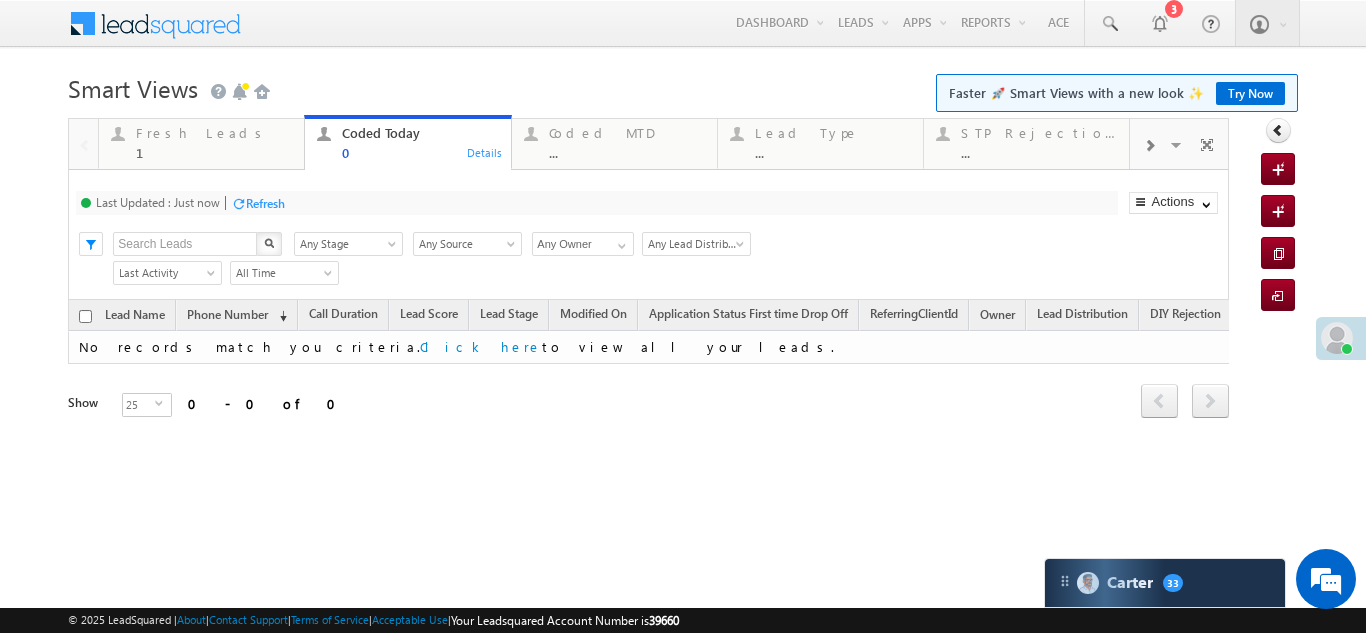 click on "Refresh" at bounding box center [265, 203] 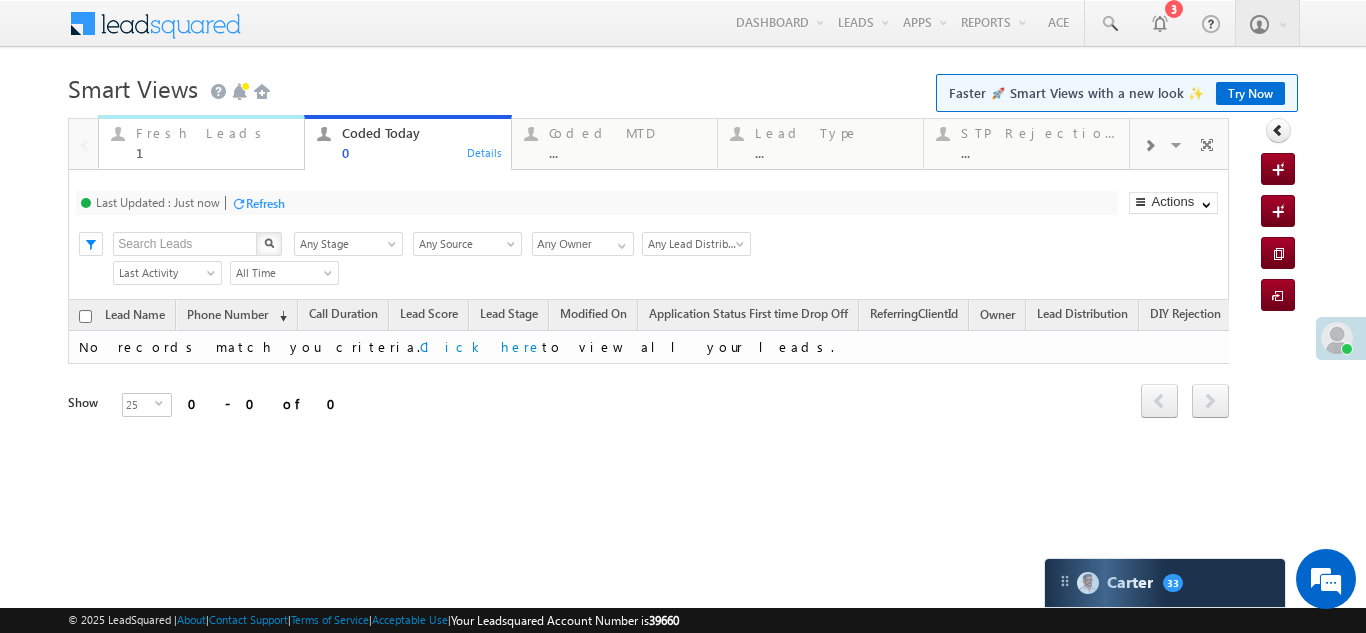 click on "Fresh Leads" at bounding box center [214, 133] 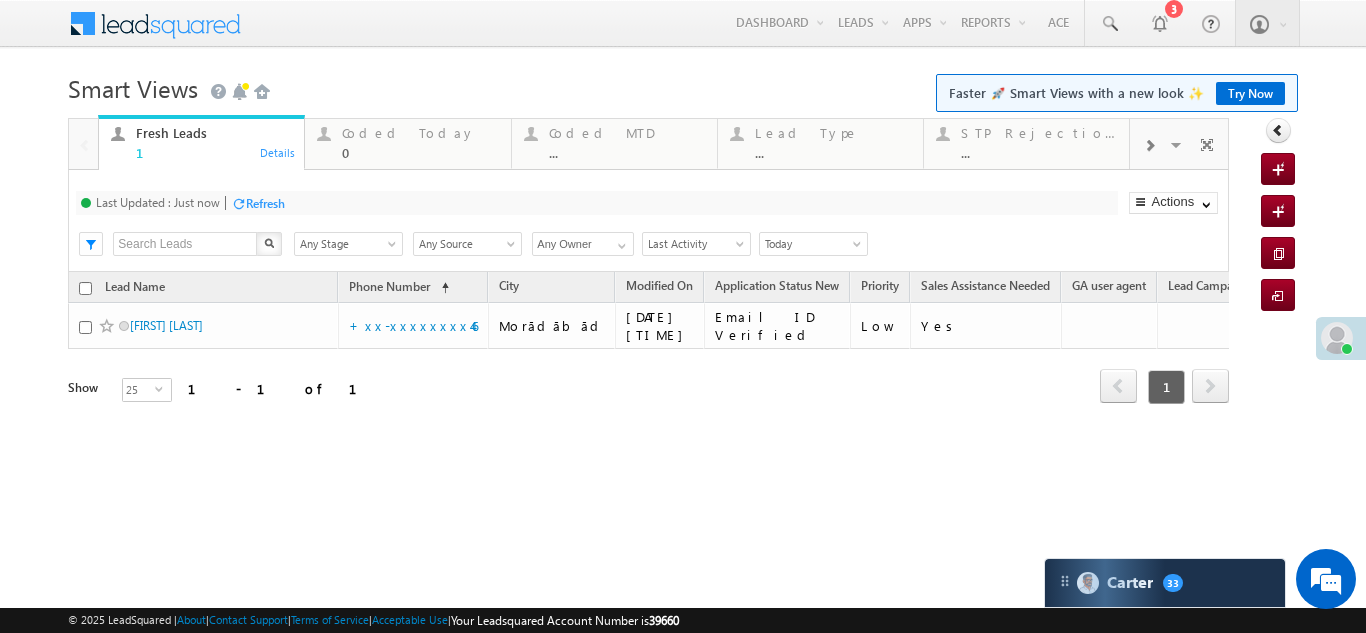 click on "Refresh" at bounding box center (265, 203) 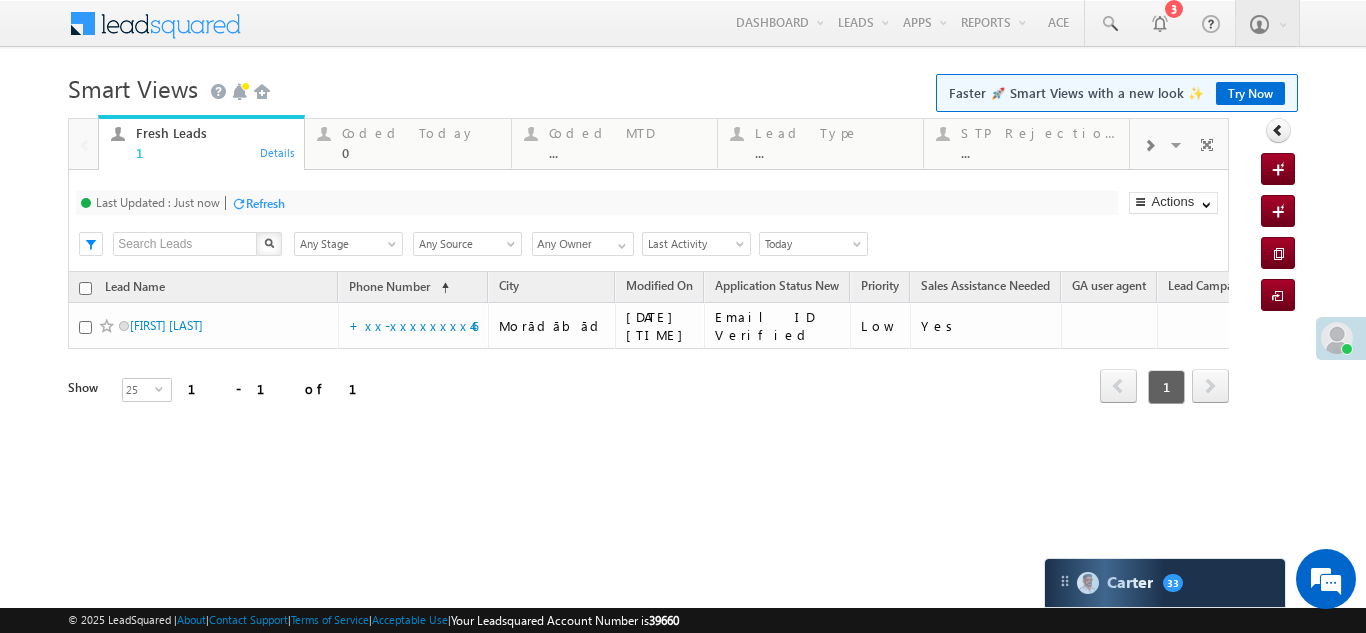 click on "Refresh" at bounding box center [265, 203] 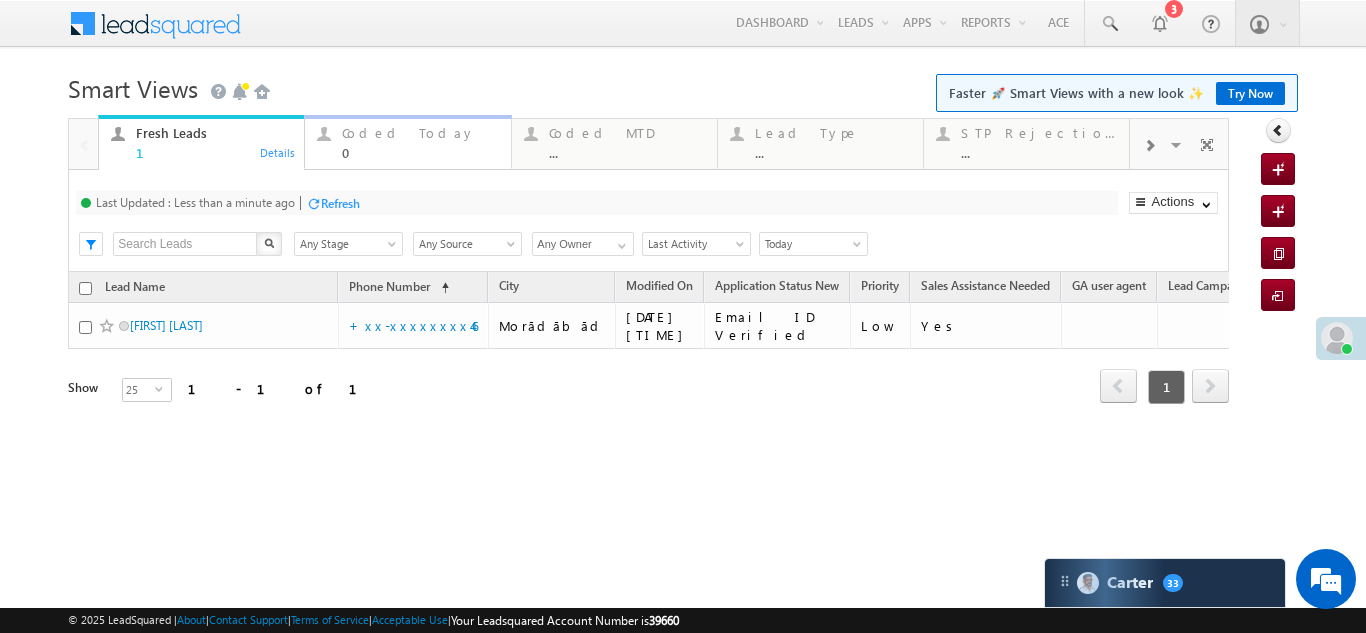 click on "Coded Today 0" at bounding box center [420, 140] 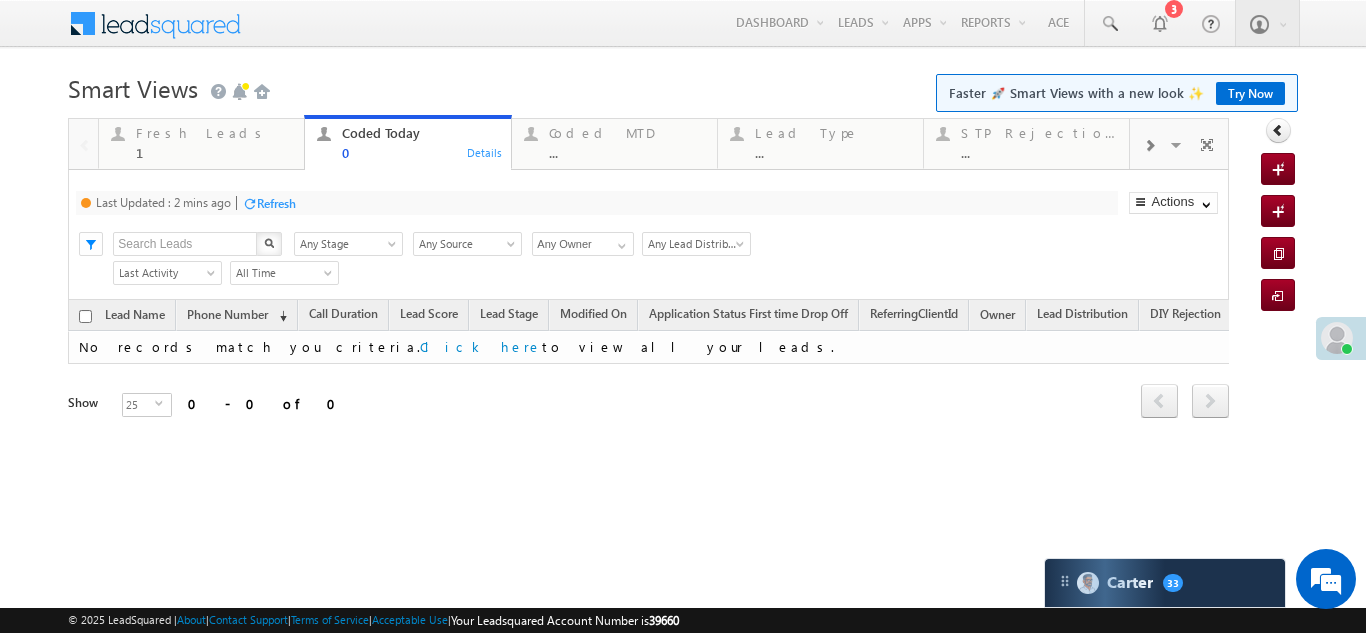 click on "Refresh" at bounding box center [276, 203] 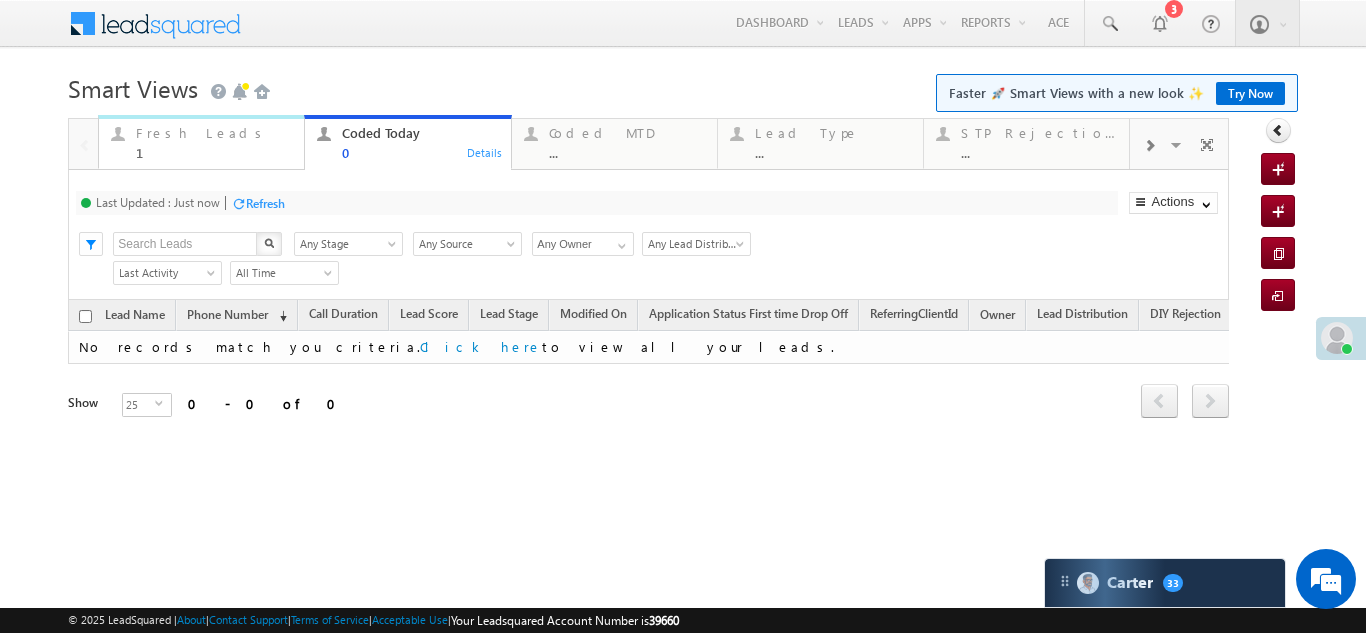 click on "Fresh Leads" at bounding box center [214, 133] 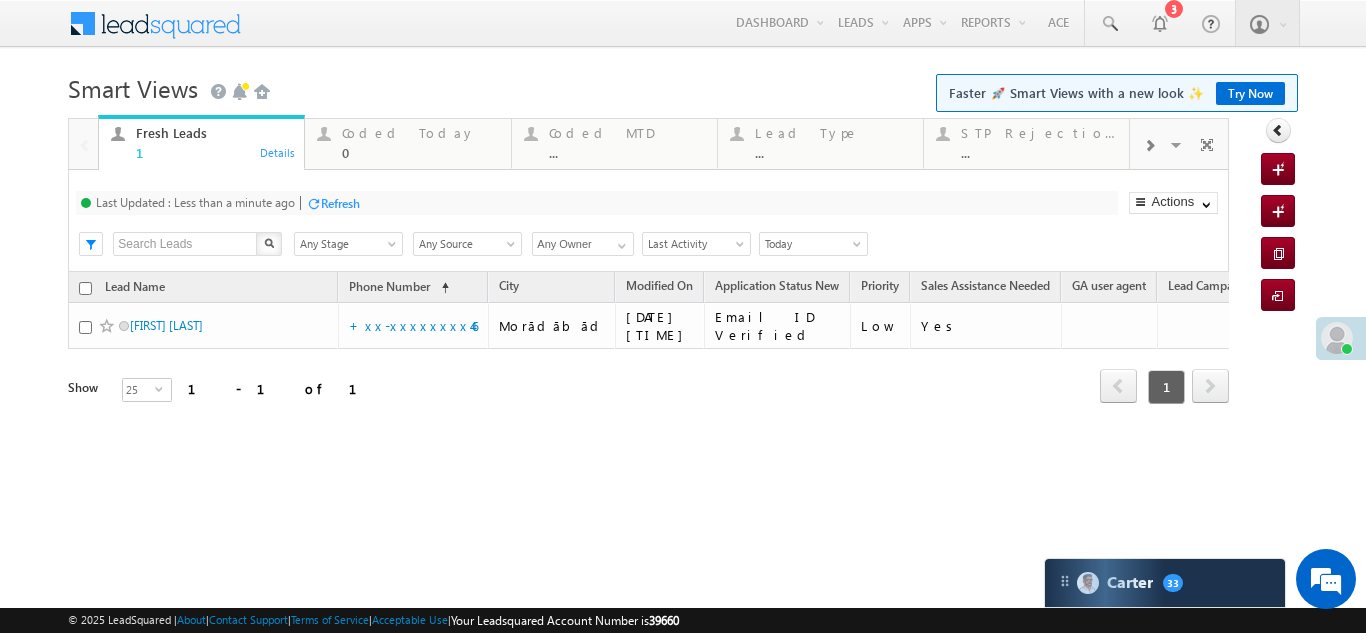 click on "Refresh" at bounding box center [340, 203] 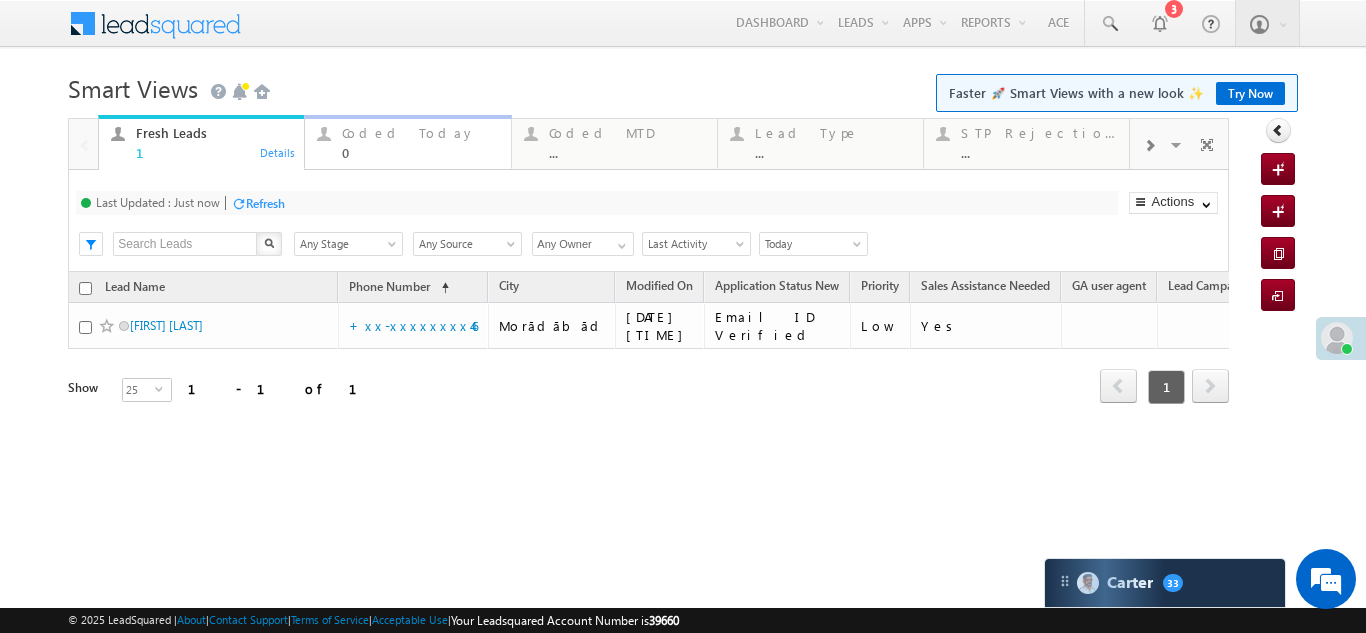 click on "Coded Today" at bounding box center [420, 133] 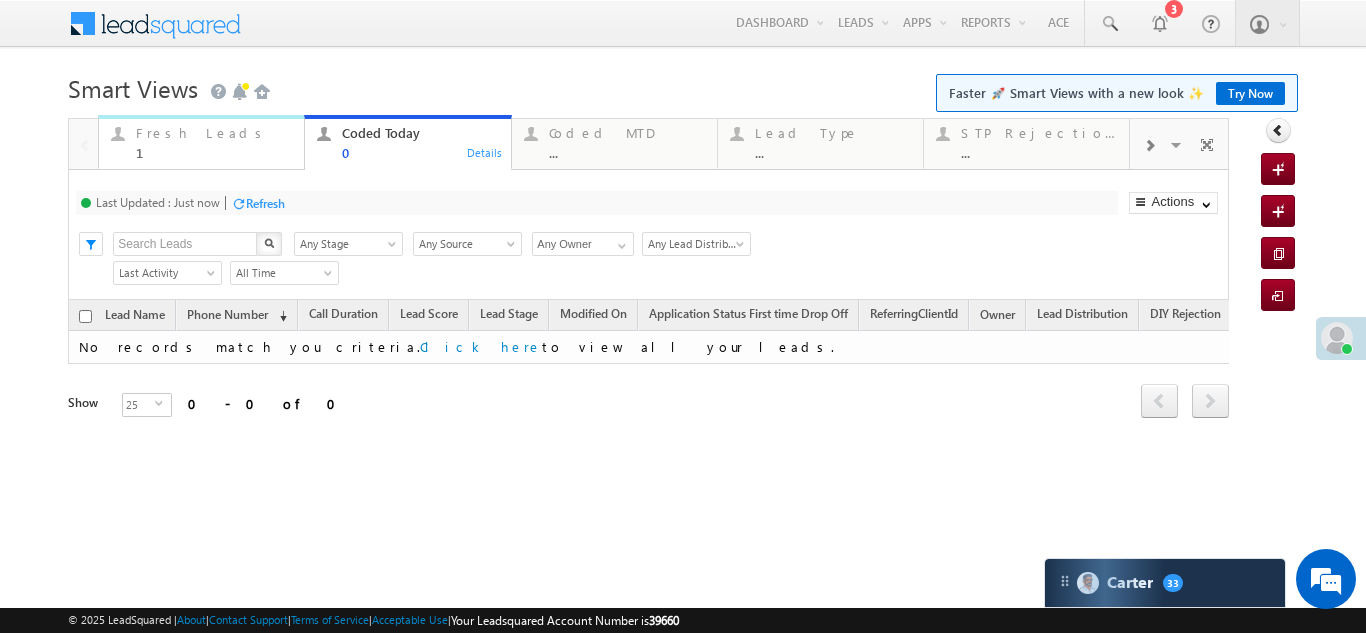 click on "Fresh Leads" at bounding box center (214, 133) 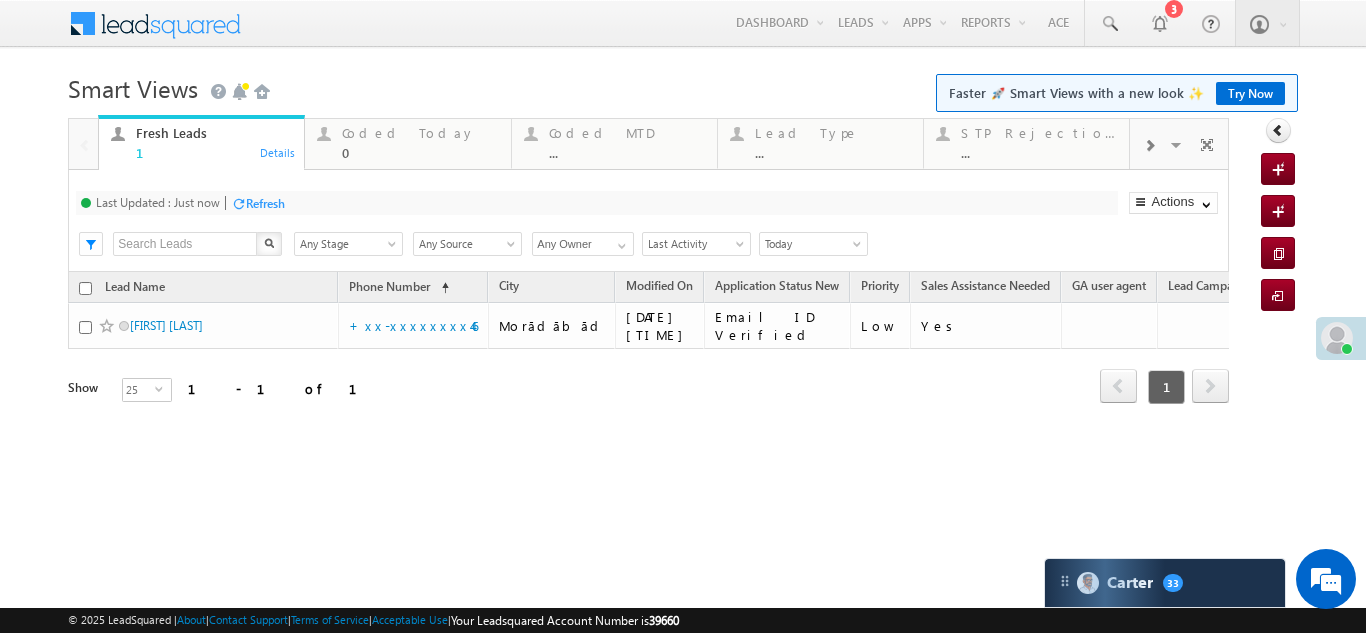 click on "Refresh" at bounding box center [265, 203] 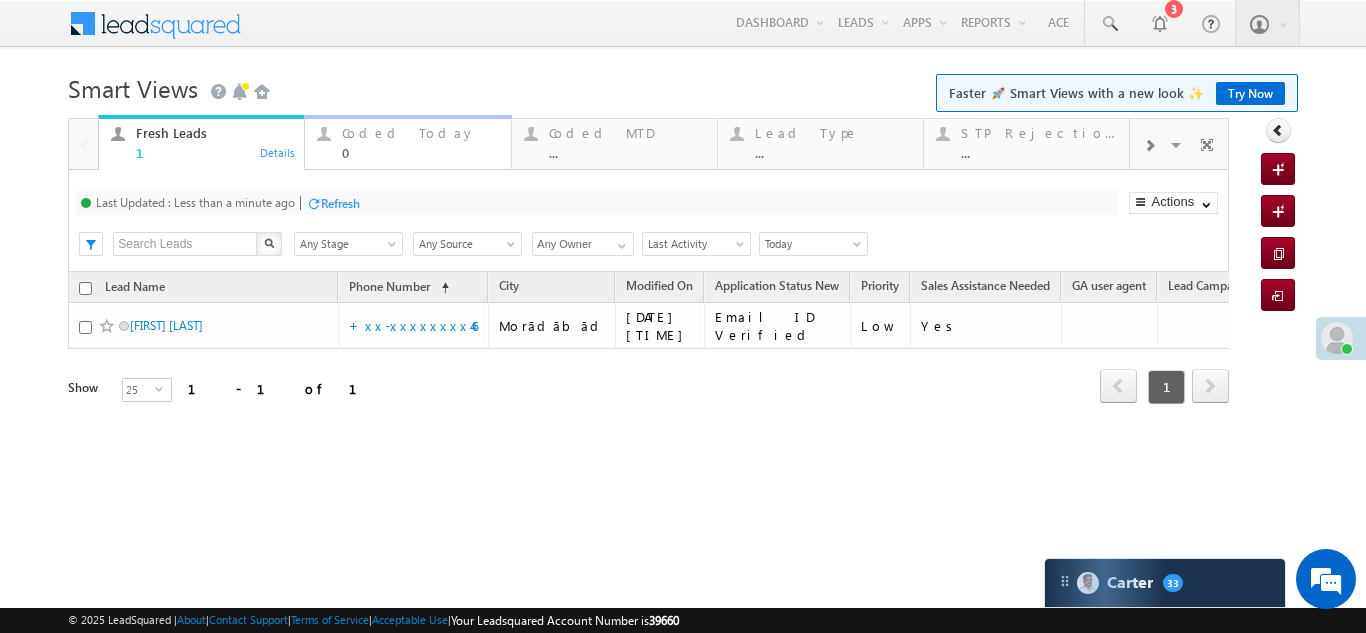 click on "Coded Today" at bounding box center (420, 133) 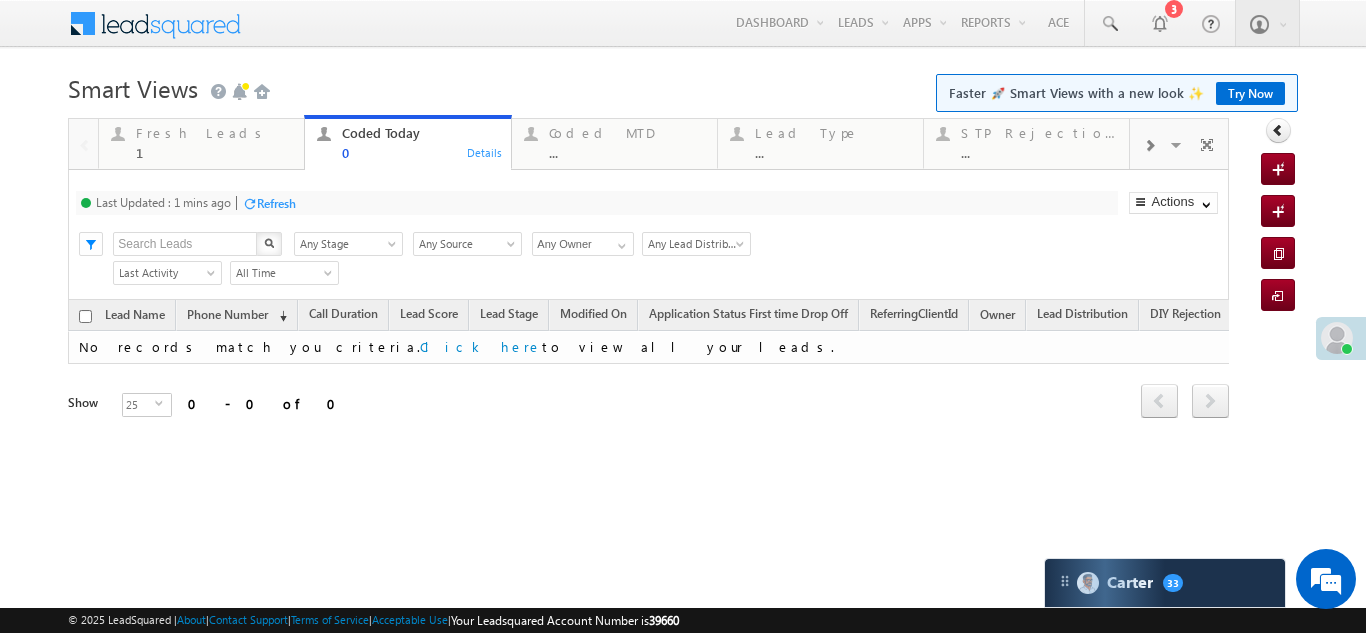 click on "Refresh" at bounding box center (276, 203) 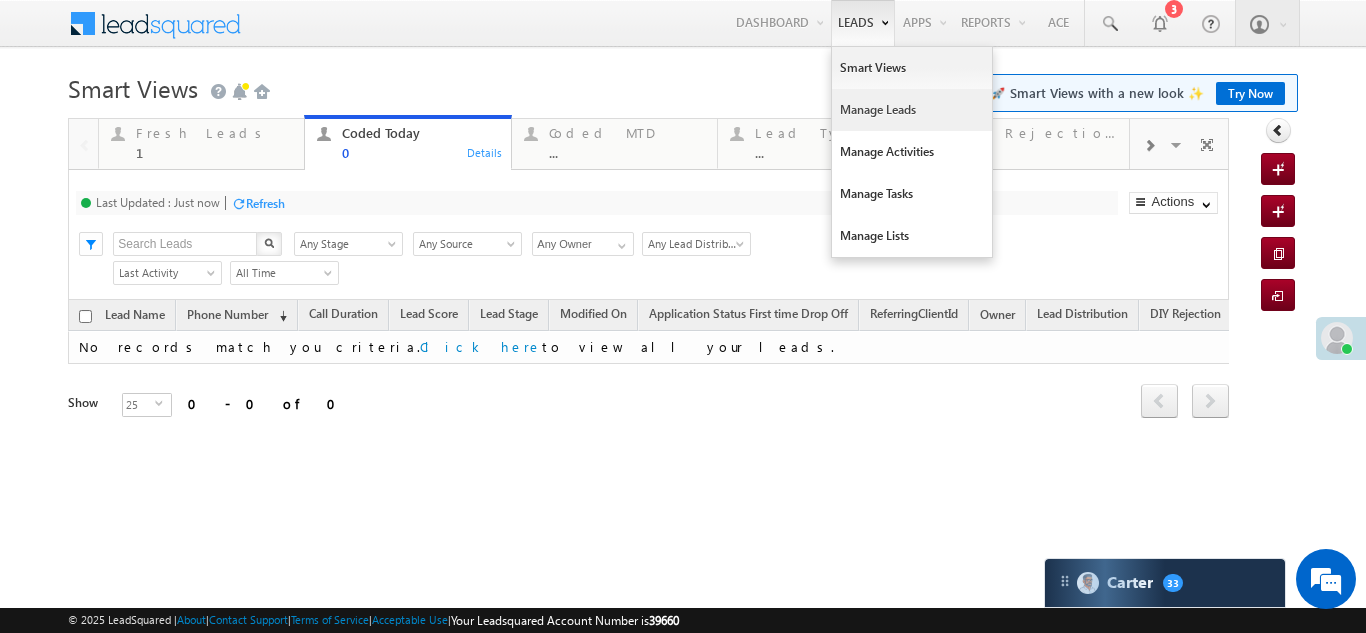 click on "Manage Leads" at bounding box center (912, 110) 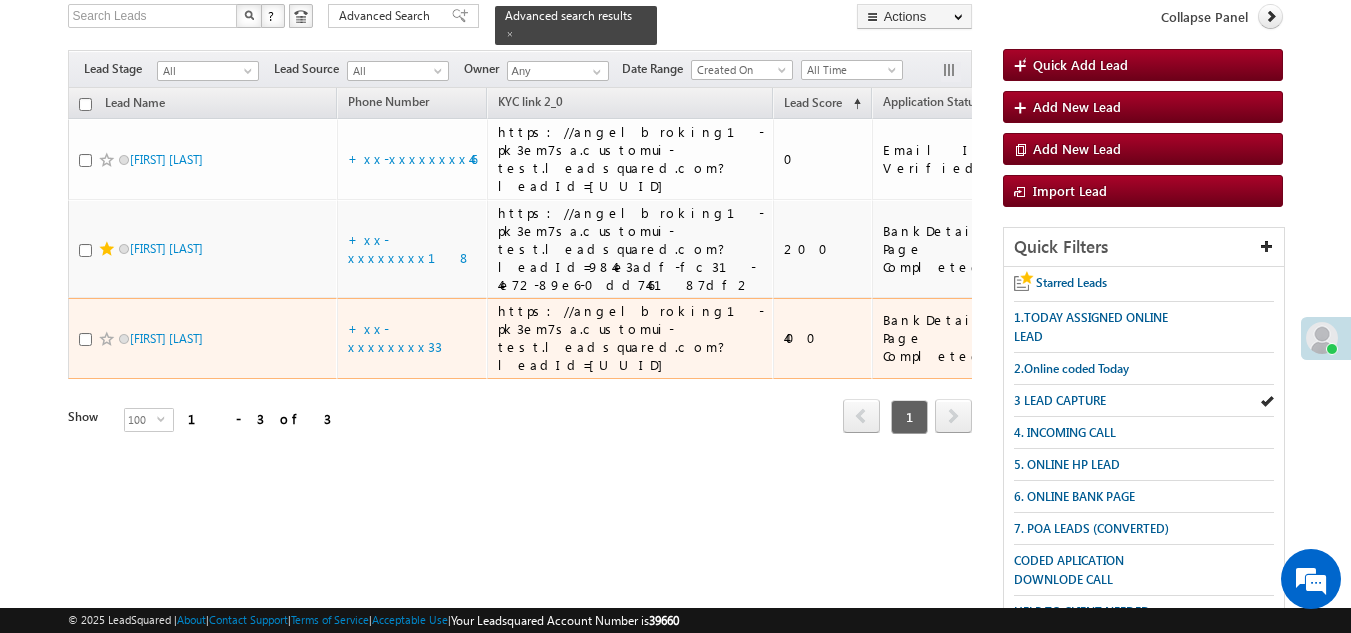 scroll, scrollTop: 100, scrollLeft: 0, axis: vertical 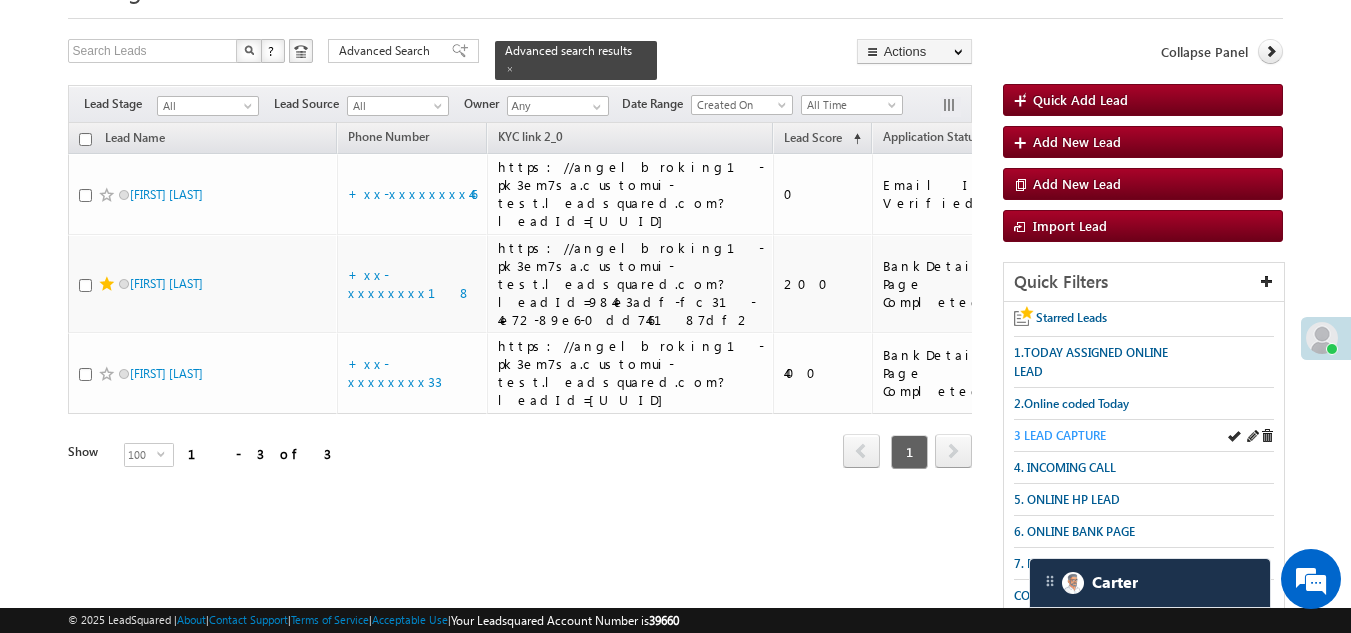 click on "3 LEAD CAPTURE" at bounding box center [1060, 435] 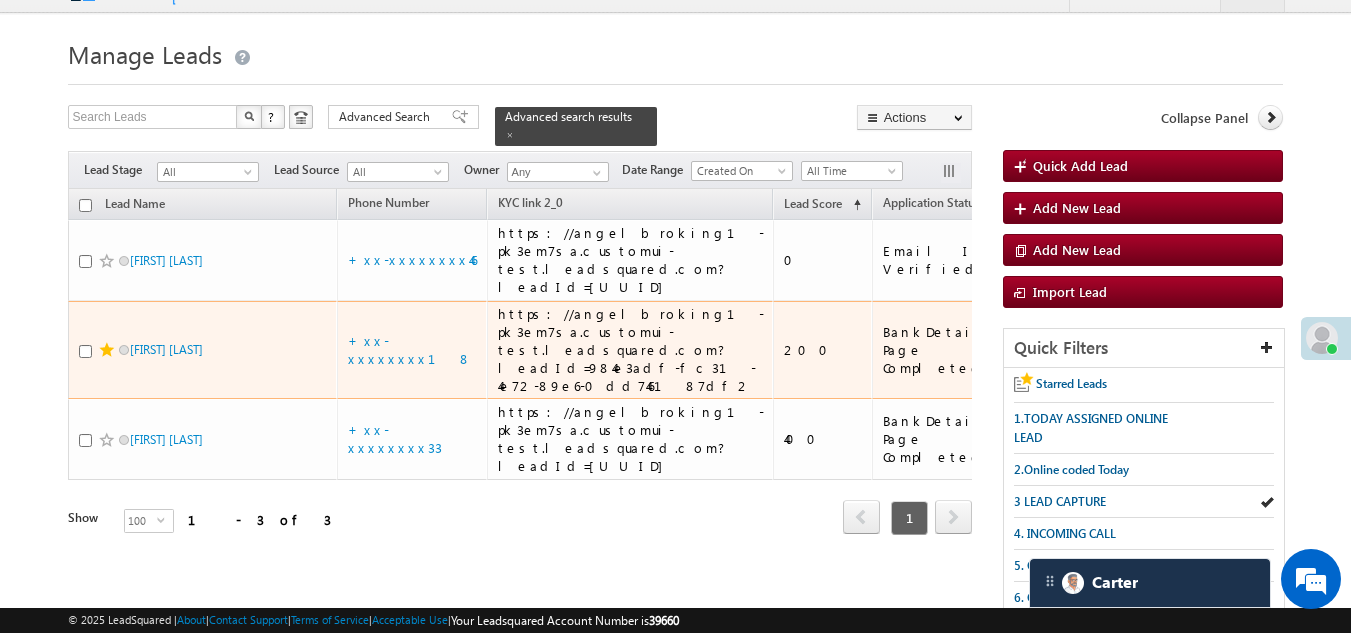 scroll, scrollTop: 0, scrollLeft: 0, axis: both 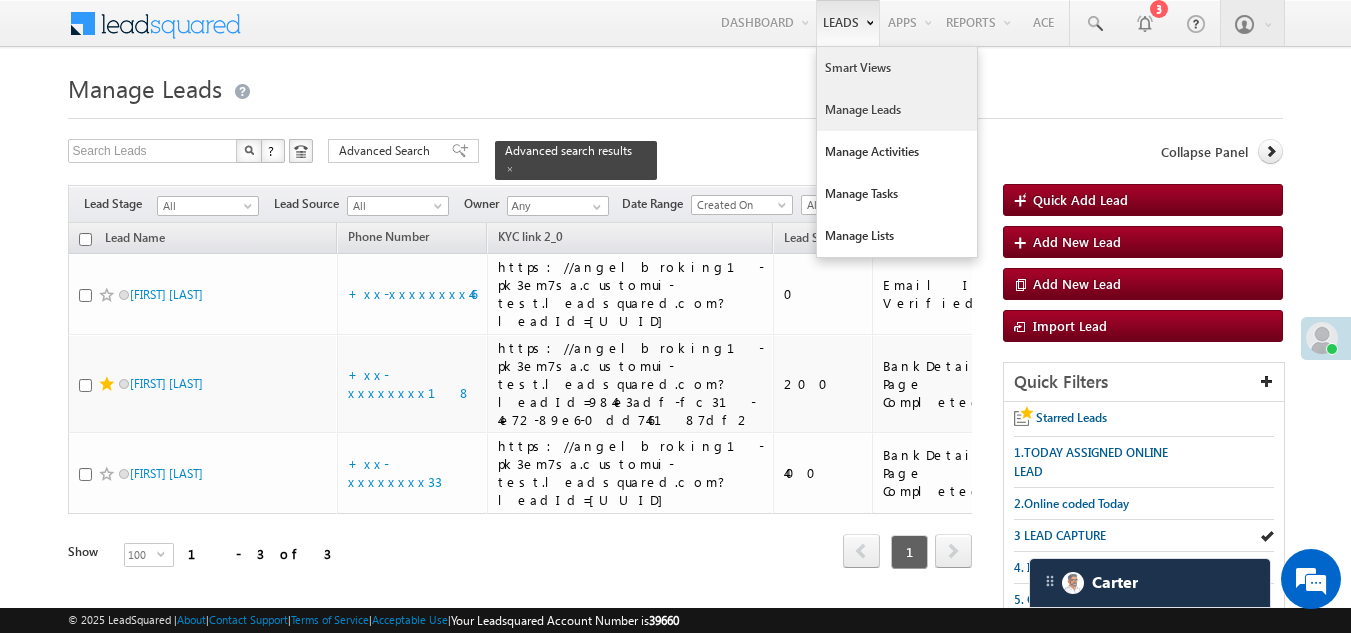 click on "Smart Views" at bounding box center (897, 68) 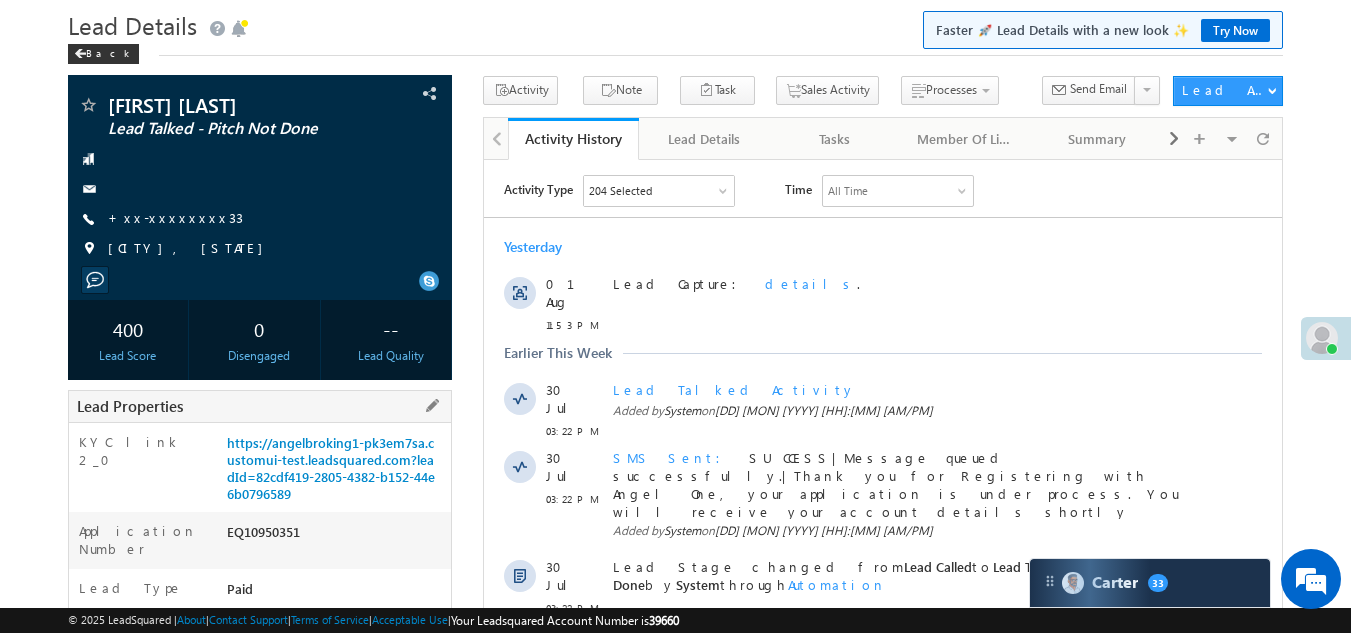 scroll, scrollTop: 0, scrollLeft: 0, axis: both 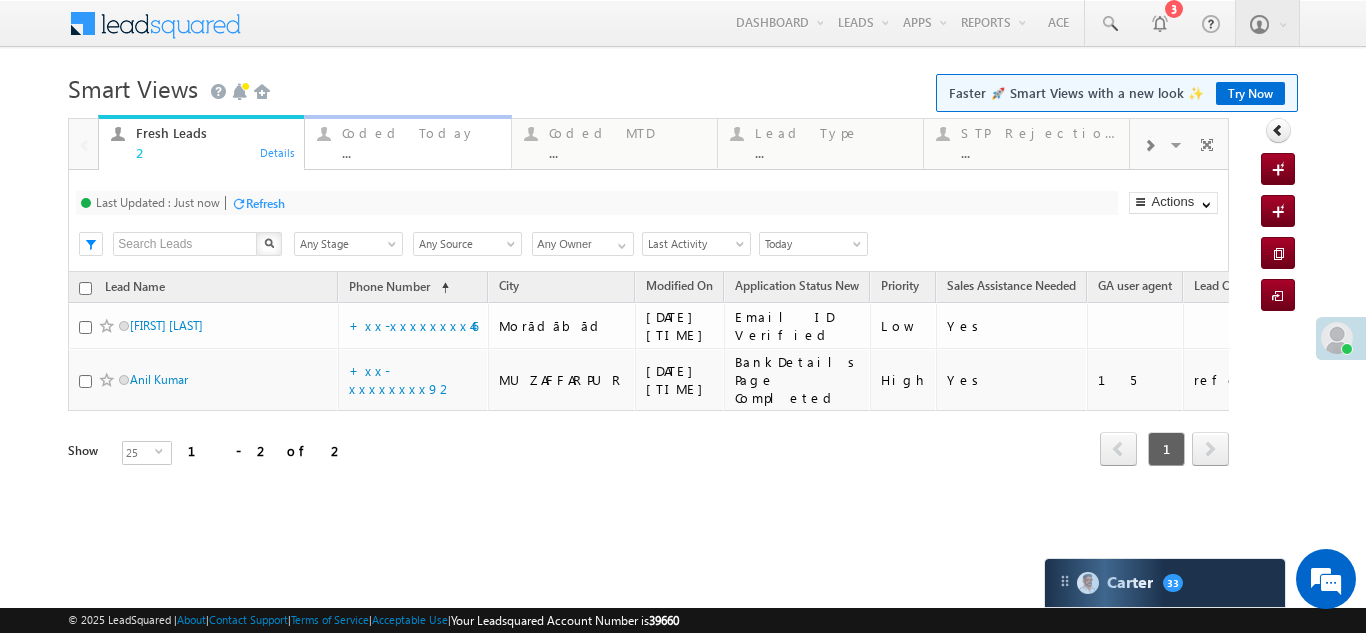 click on "Coded Today" at bounding box center (420, 133) 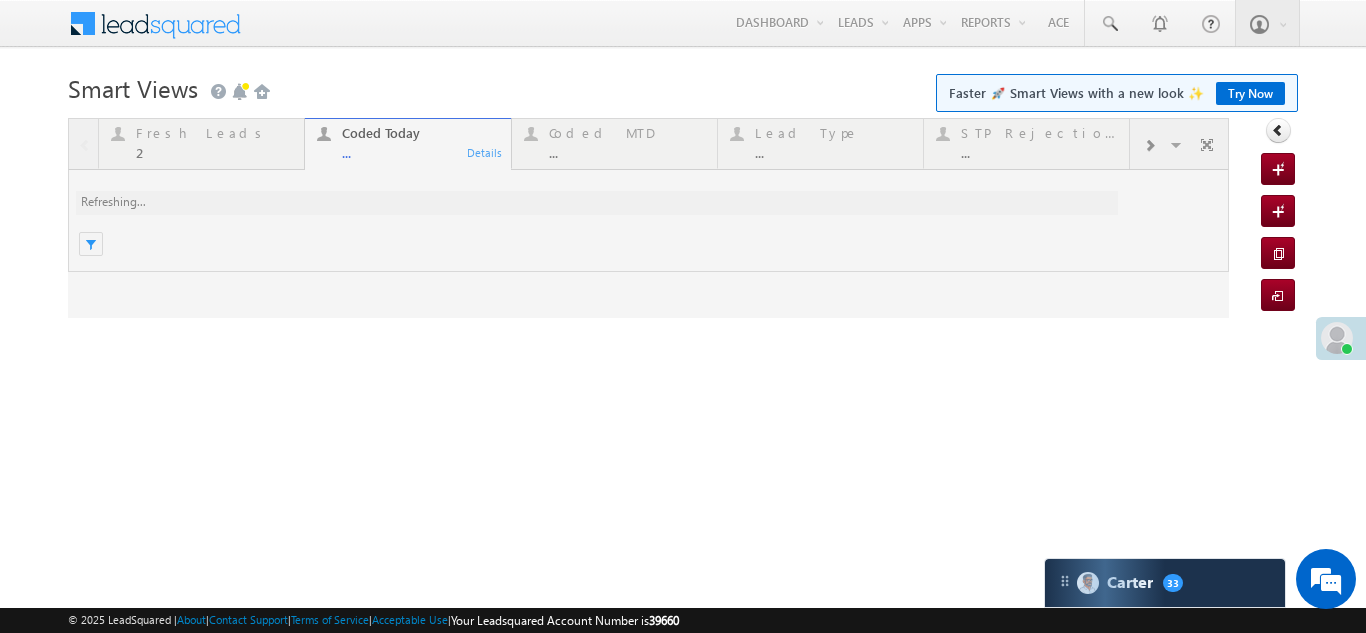 scroll, scrollTop: 0, scrollLeft: 0, axis: both 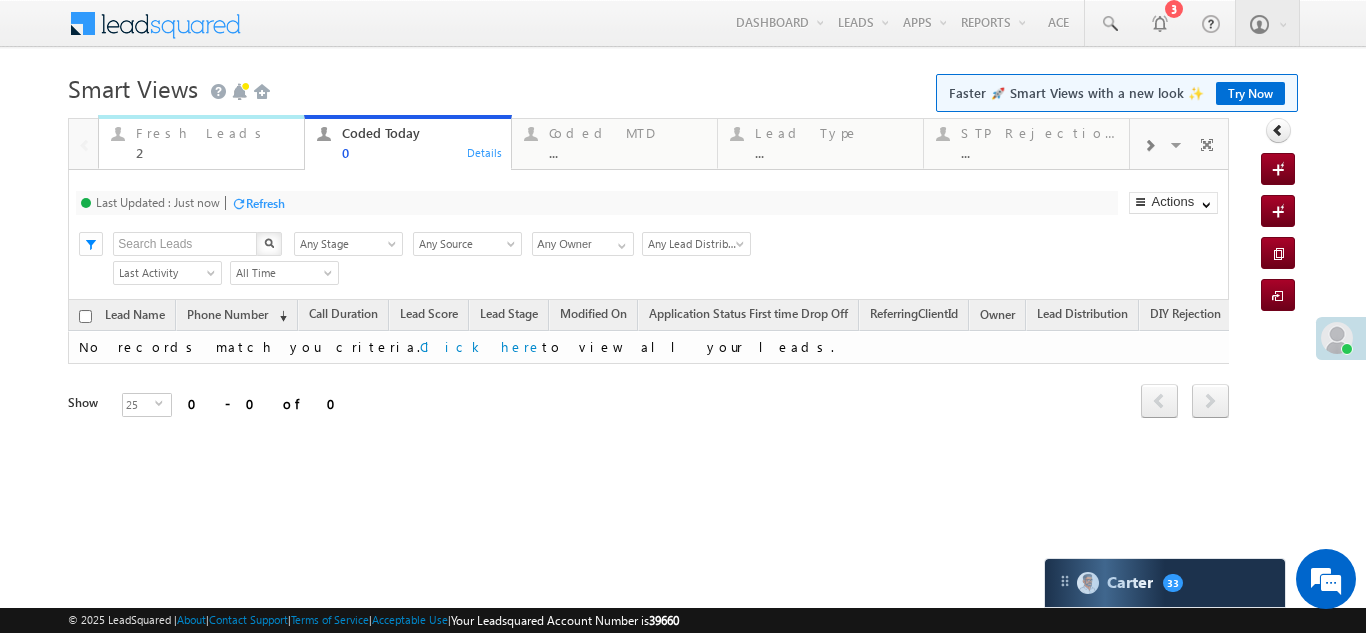 click on "Fresh Leads" at bounding box center [214, 133] 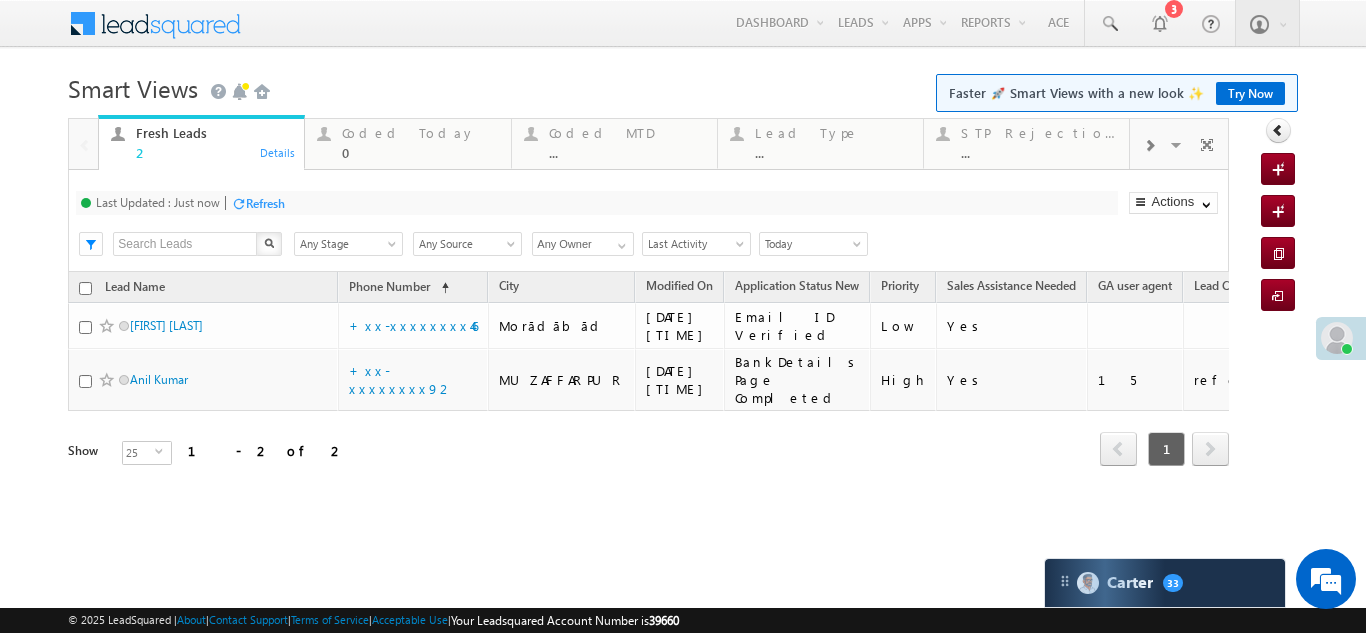 click on "Refresh" at bounding box center [265, 203] 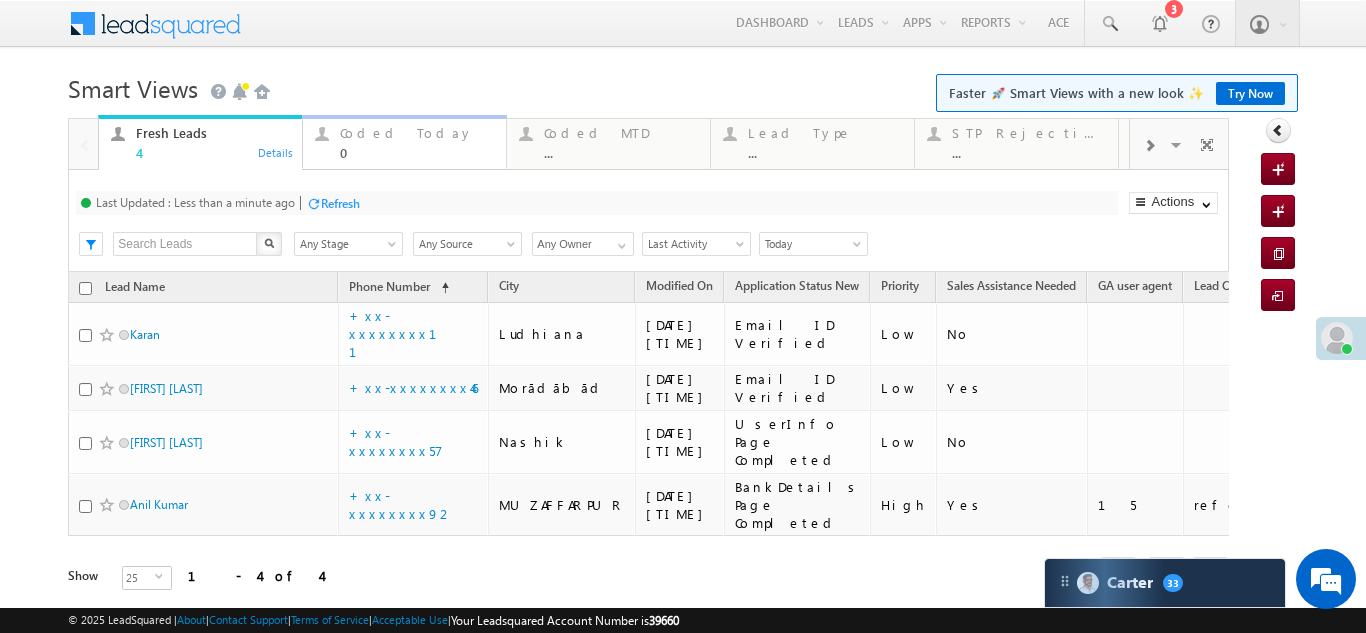 click on "Coded Today 0" at bounding box center [417, 140] 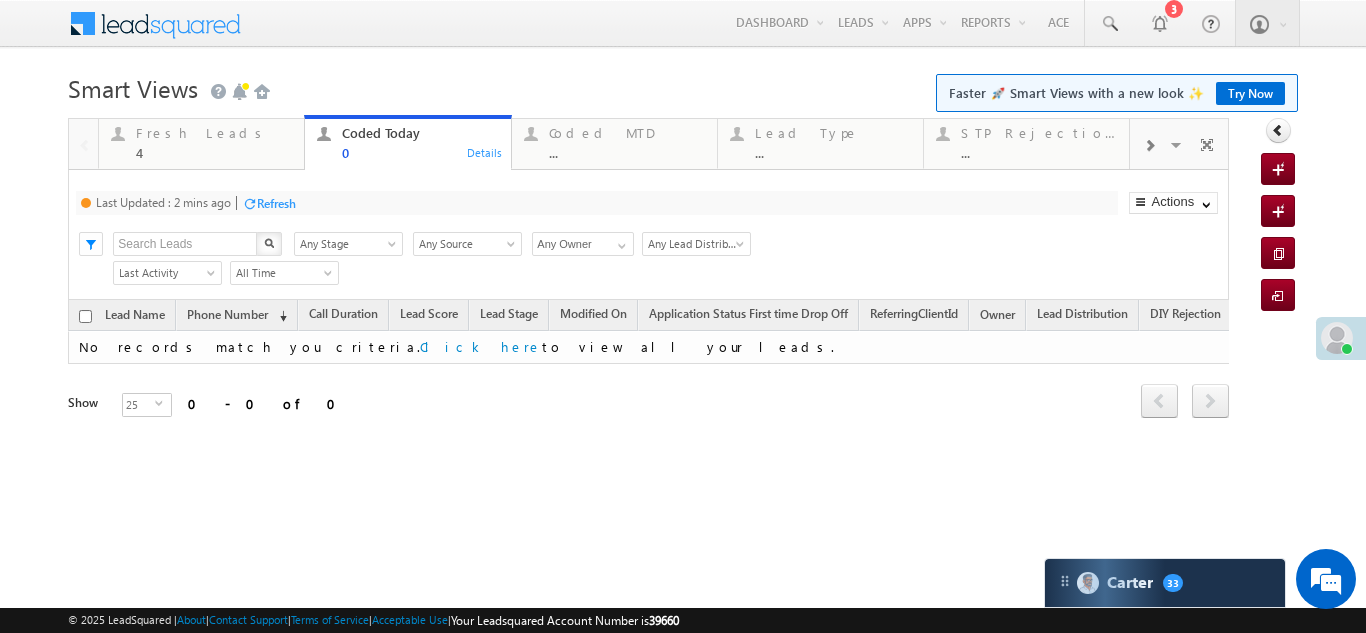 click on "Refresh" at bounding box center [269, 202] 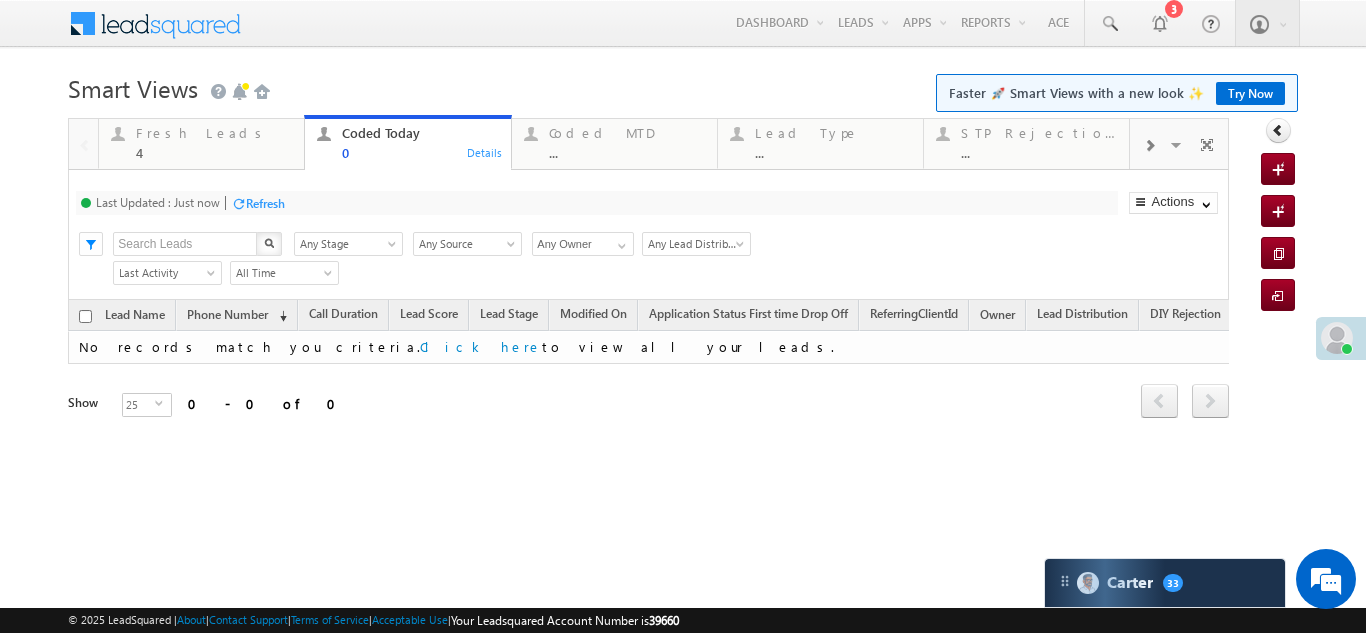 click on "Refresh" at bounding box center (265, 203) 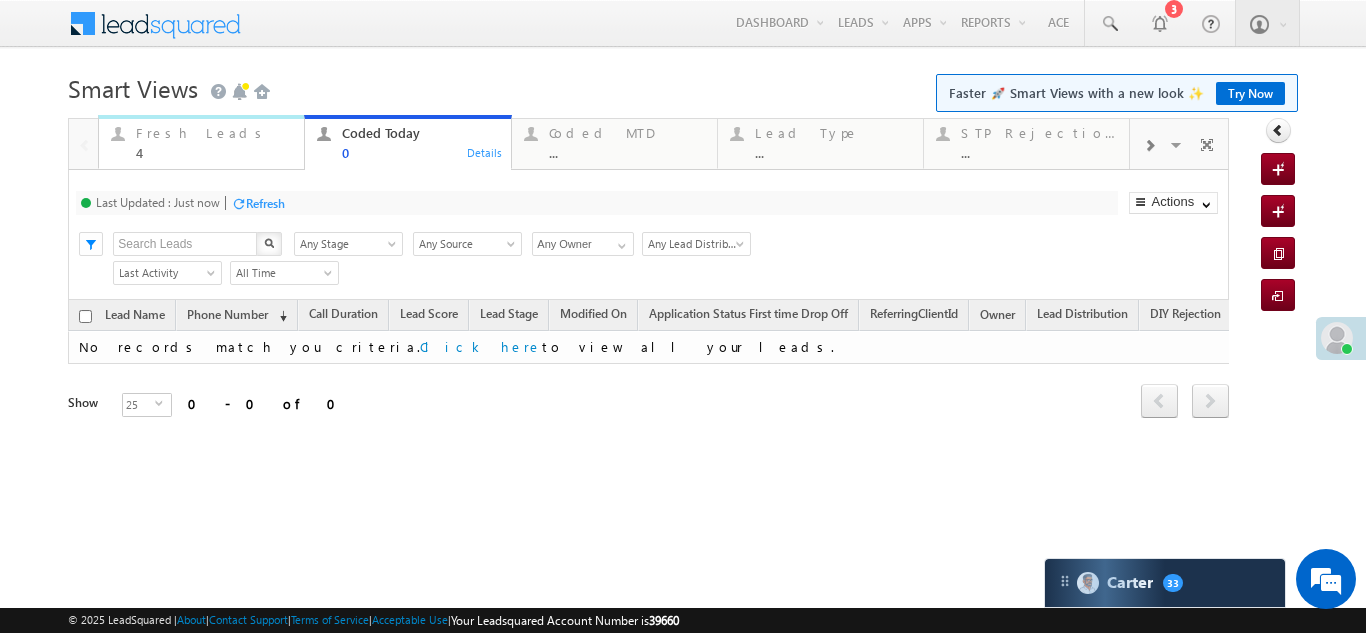 click on "Fresh Leads" at bounding box center (214, 133) 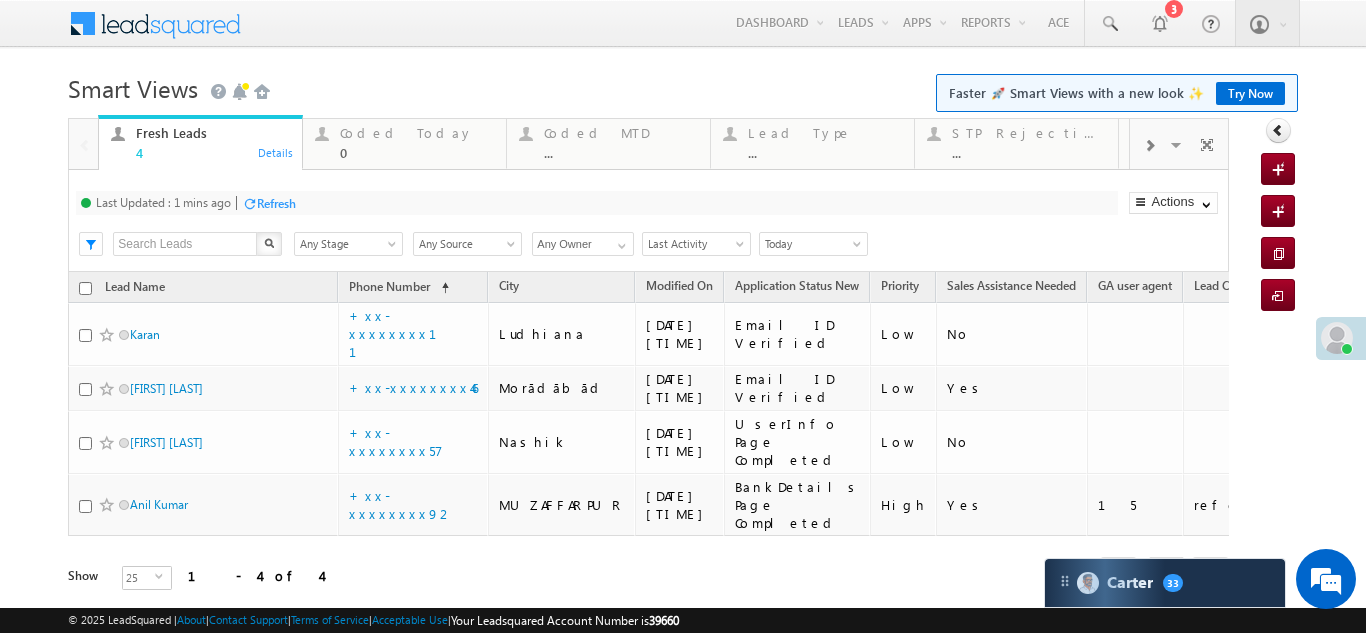 click on "Refresh" at bounding box center [276, 203] 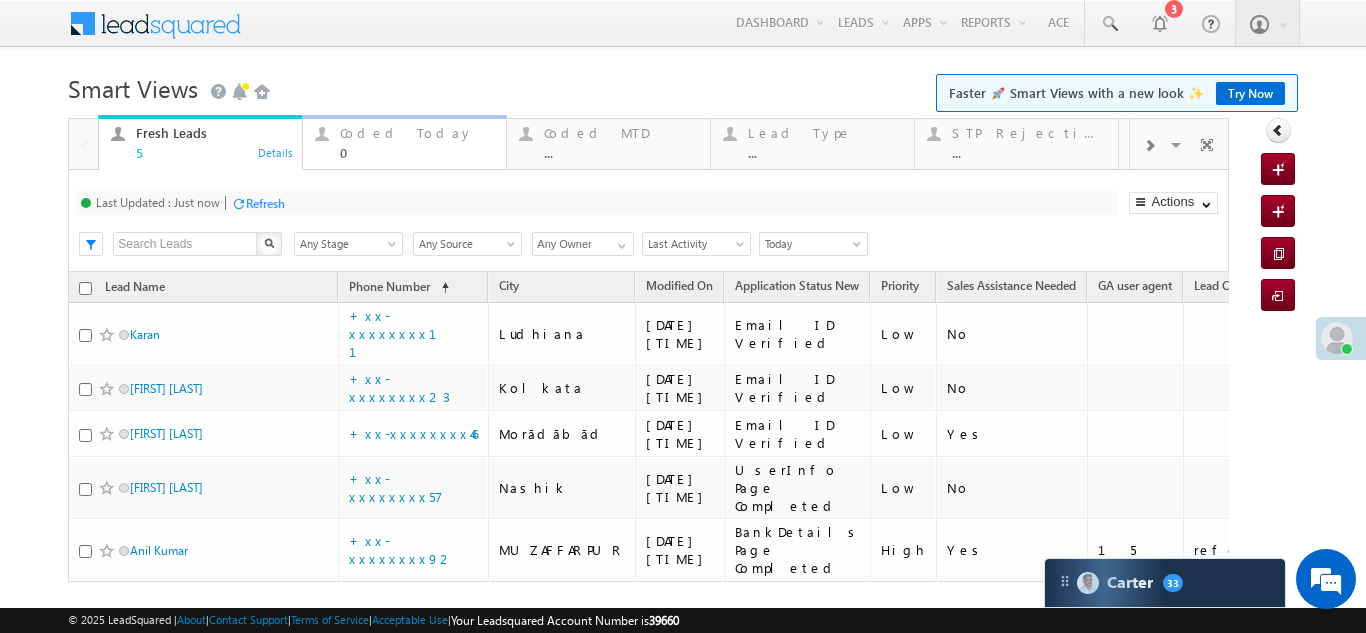 click on "Coded Today 0" at bounding box center (417, 140) 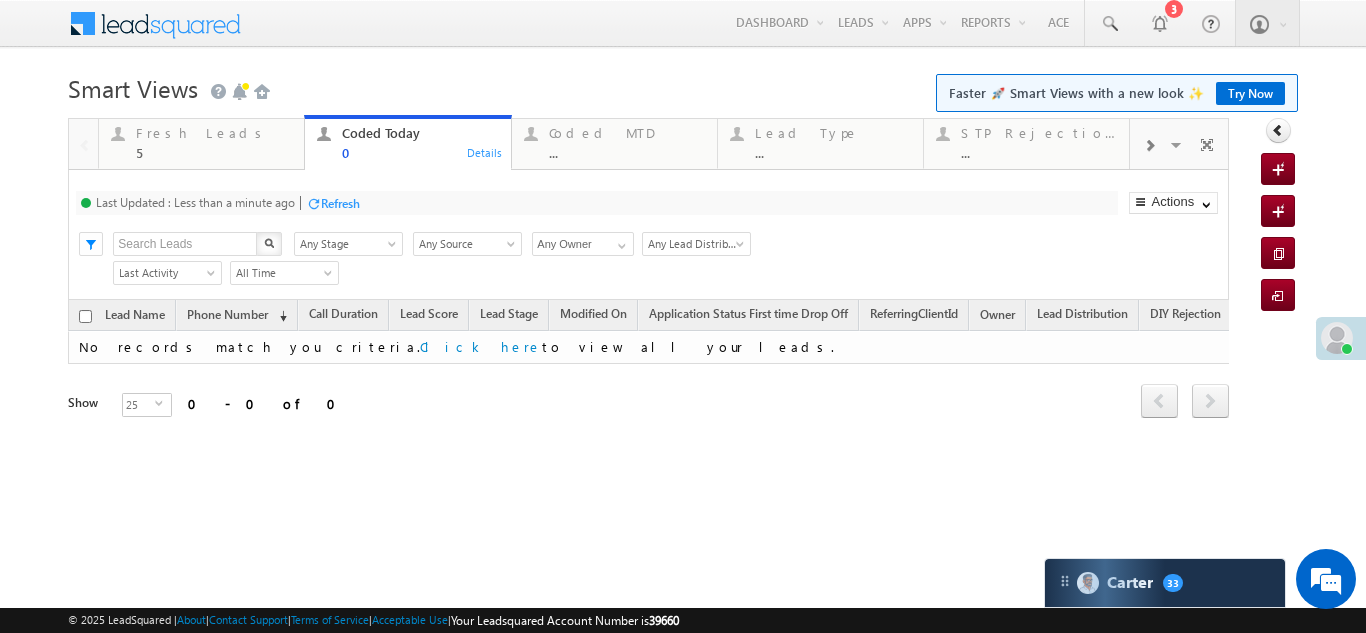 click on "Refresh" at bounding box center [340, 203] 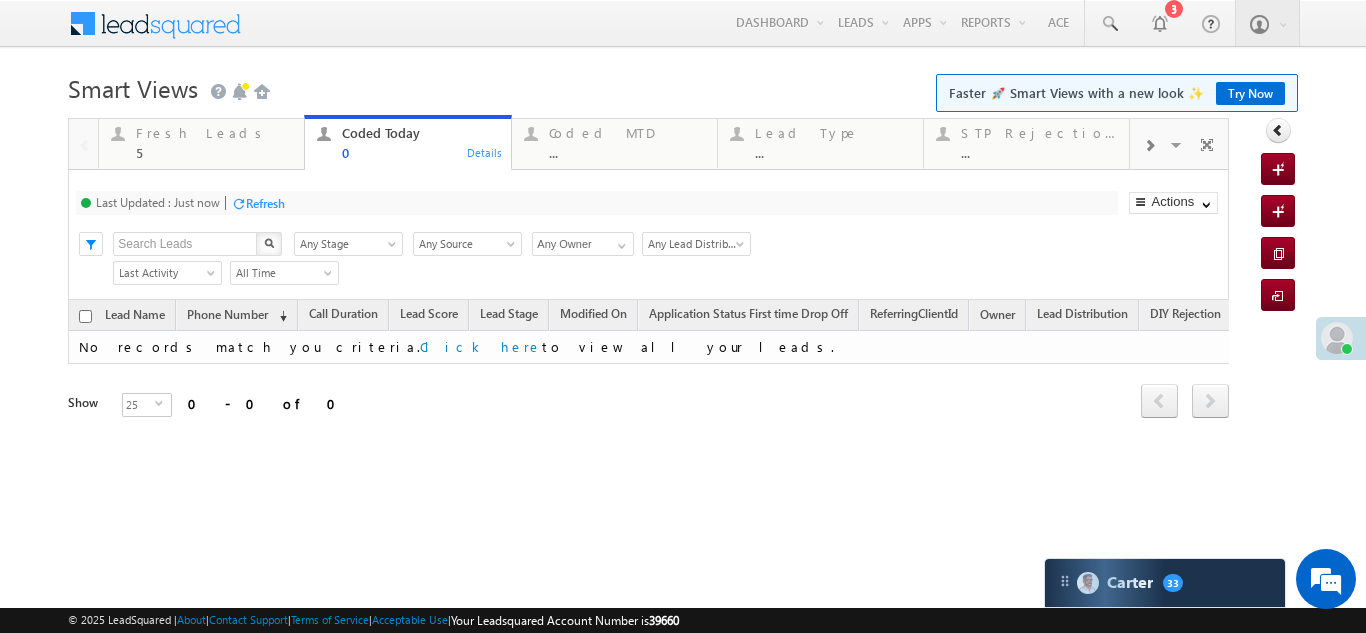 click on "Fresh Leads" at bounding box center [214, 133] 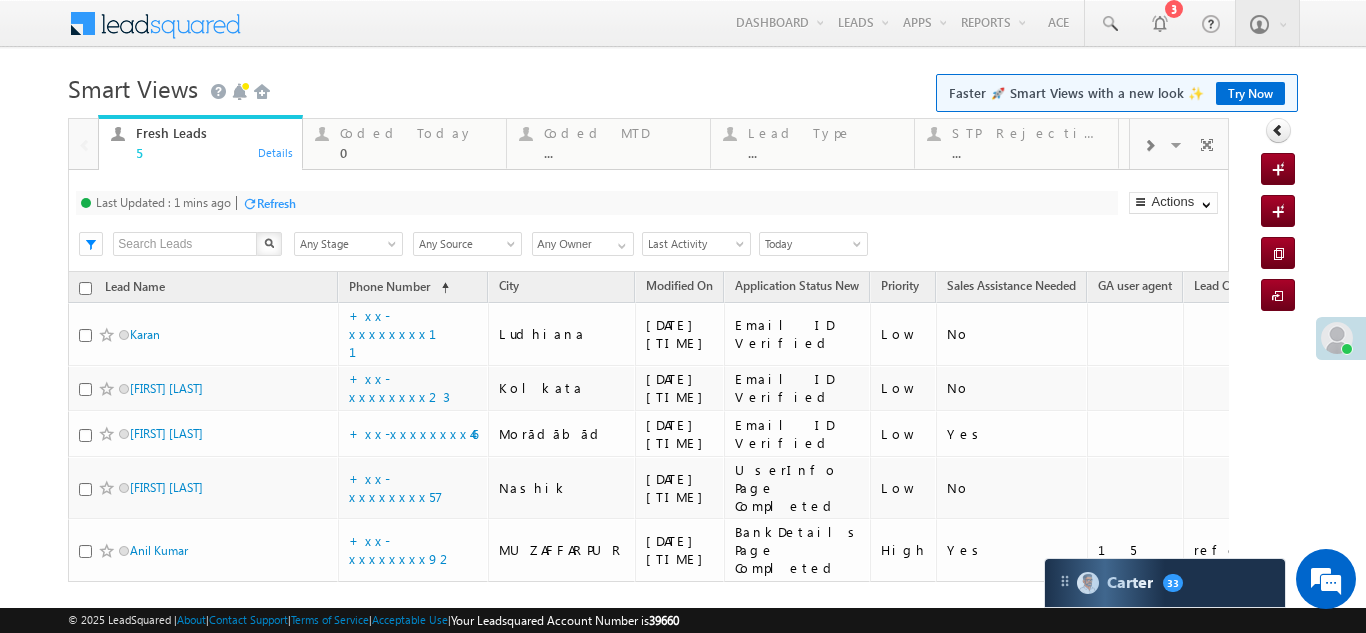 click on "Refresh" at bounding box center (276, 203) 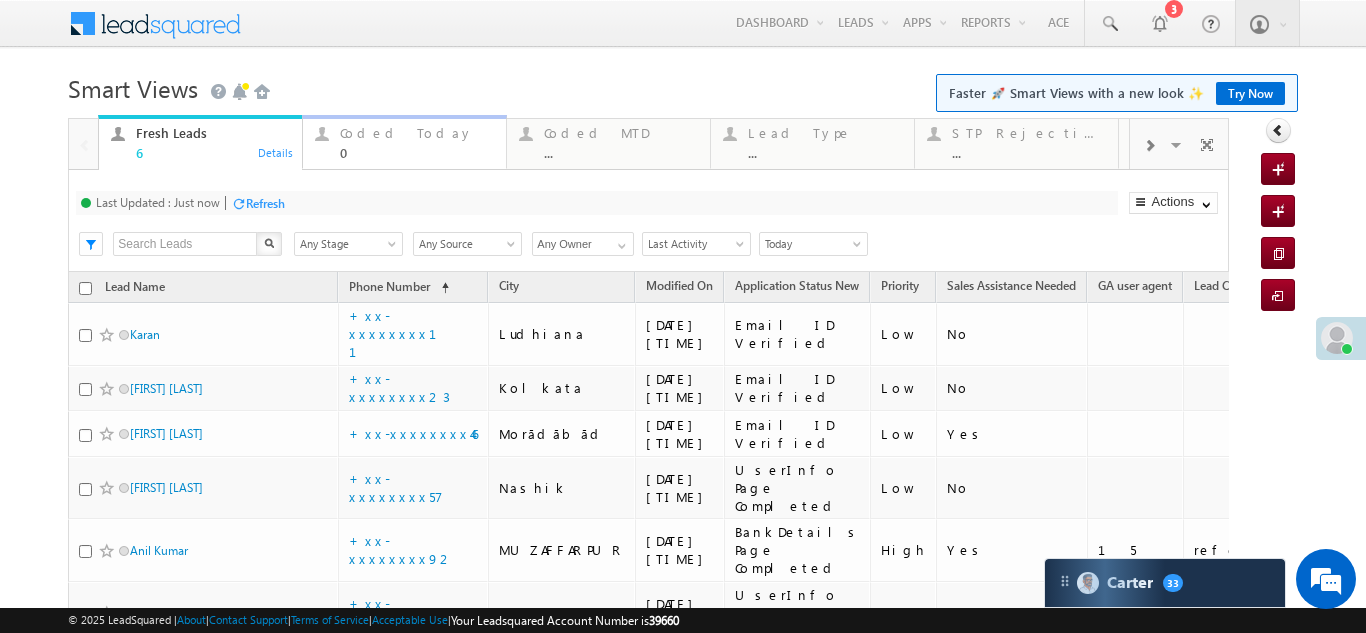 click on "Coded Today" at bounding box center (417, 133) 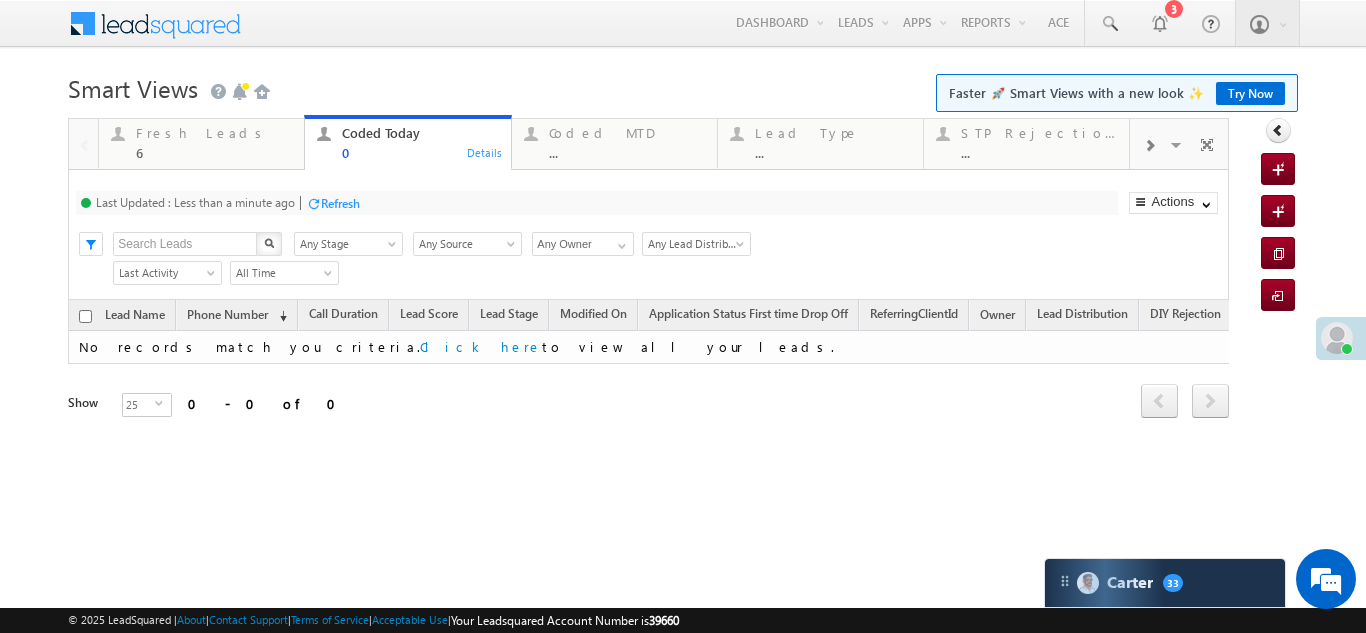 click on "Refresh" at bounding box center (340, 203) 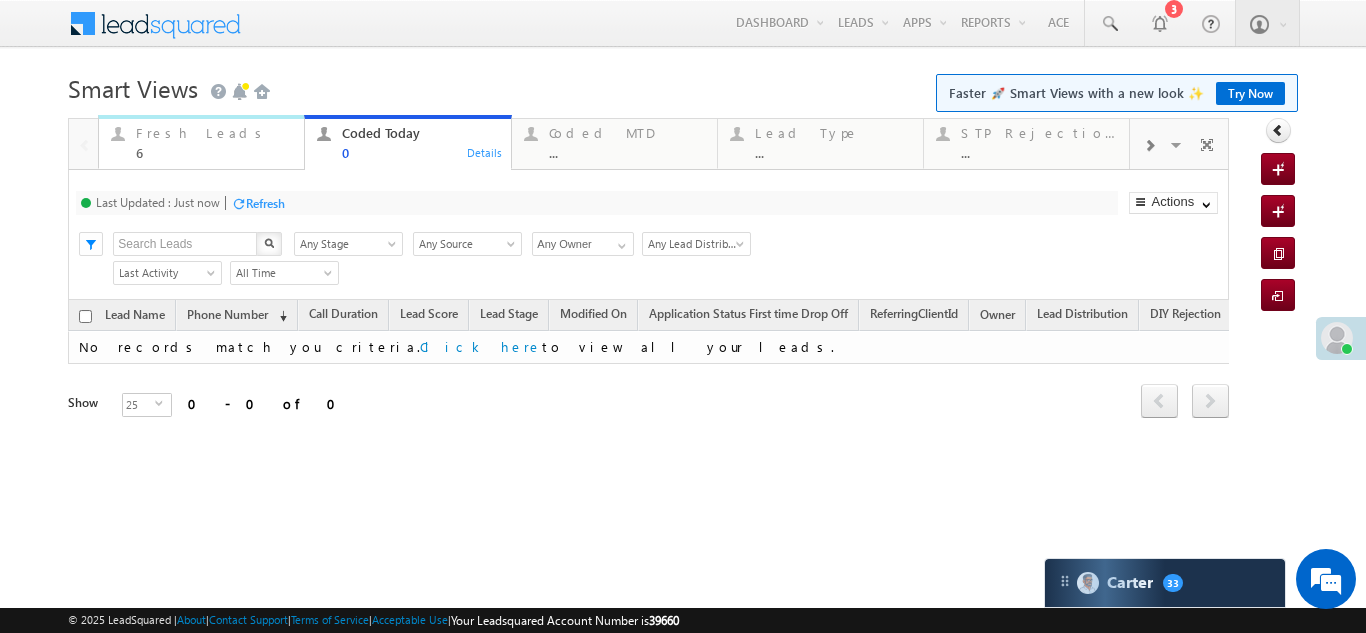 click on "Fresh Leads" at bounding box center [214, 133] 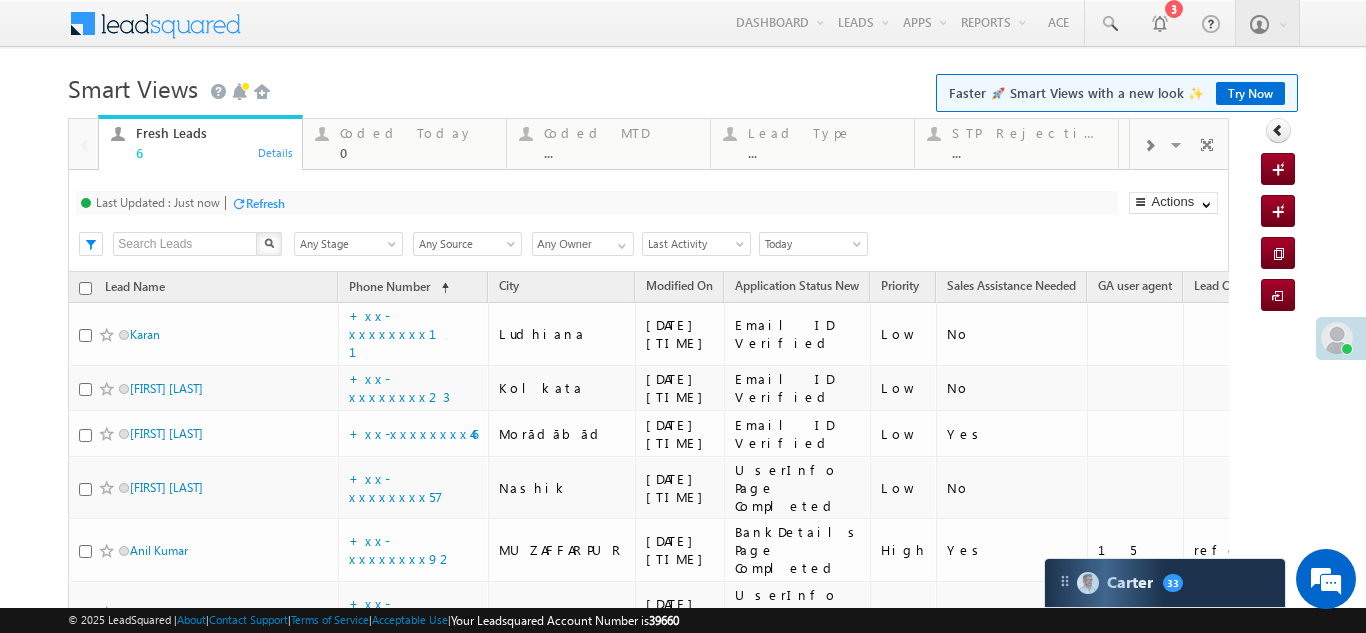 click on "Refresh" at bounding box center [265, 203] 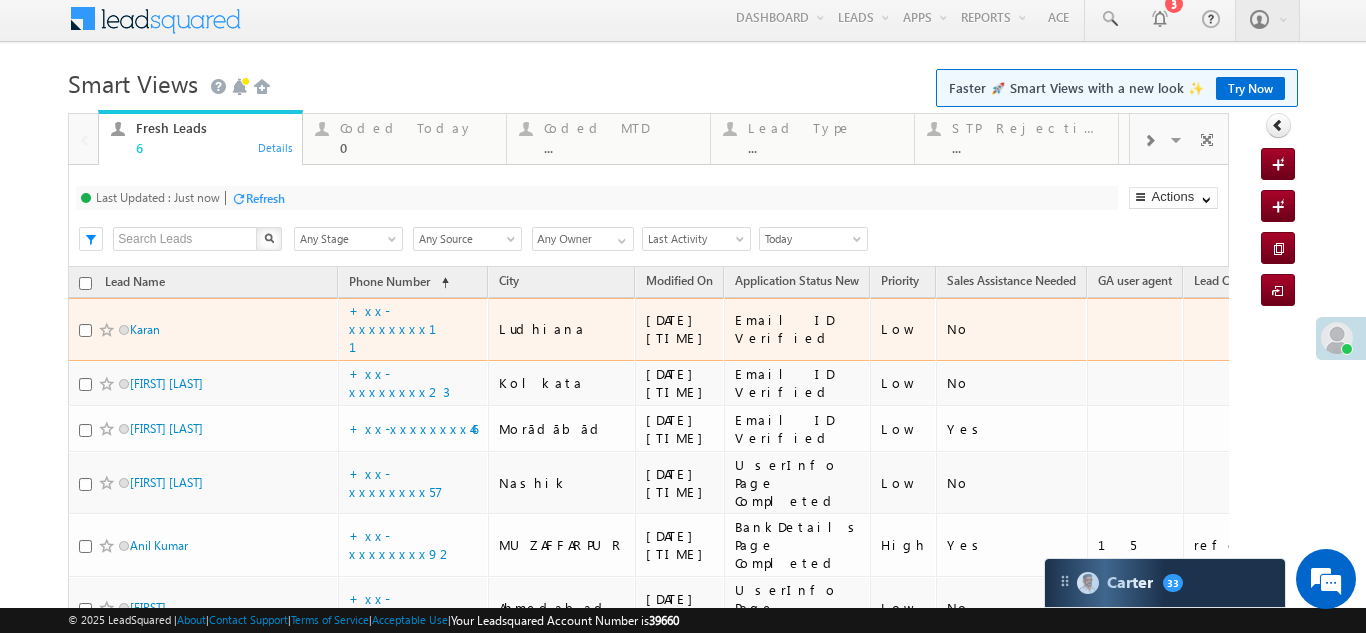 scroll, scrollTop: 0, scrollLeft: 0, axis: both 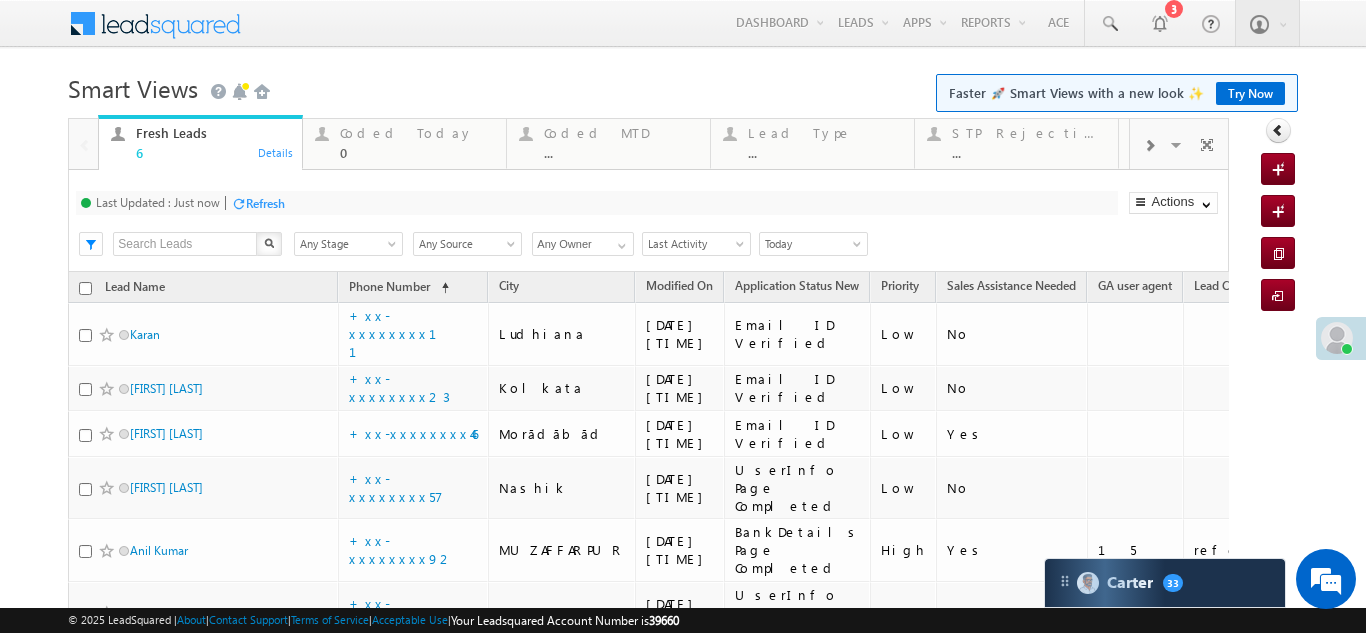 click on "Refresh" at bounding box center [265, 203] 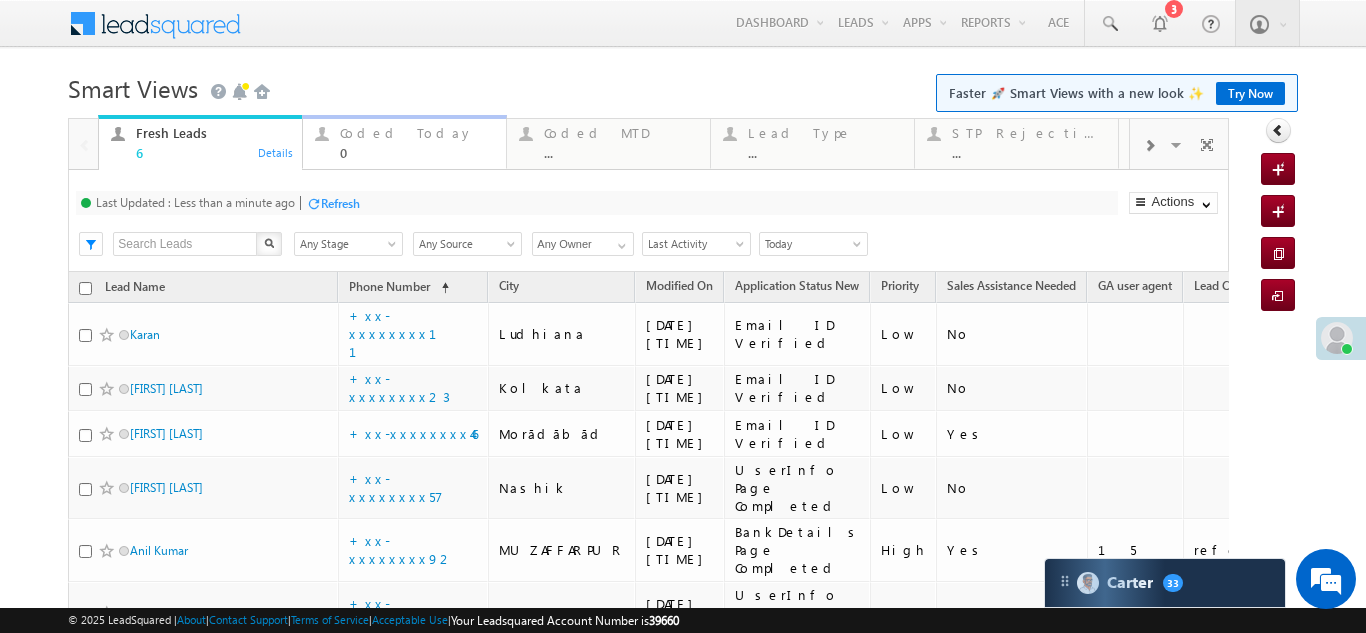 click on "Coded Today" at bounding box center [417, 133] 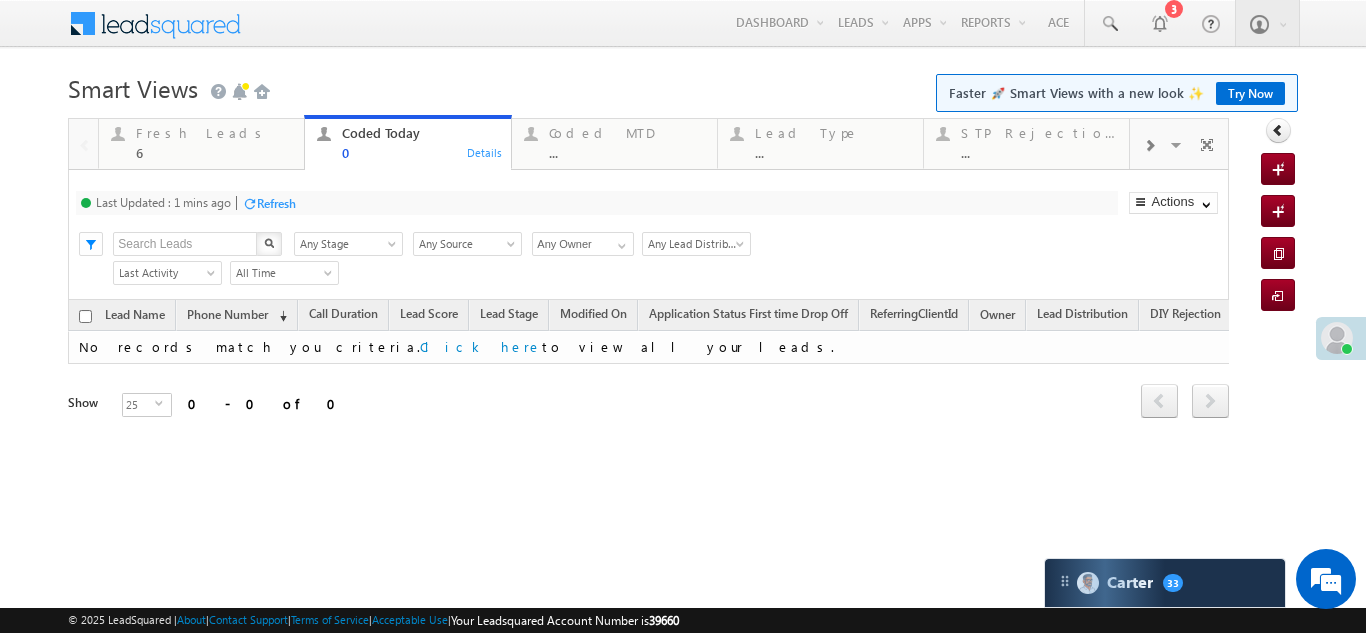 click on "Refresh" at bounding box center (276, 203) 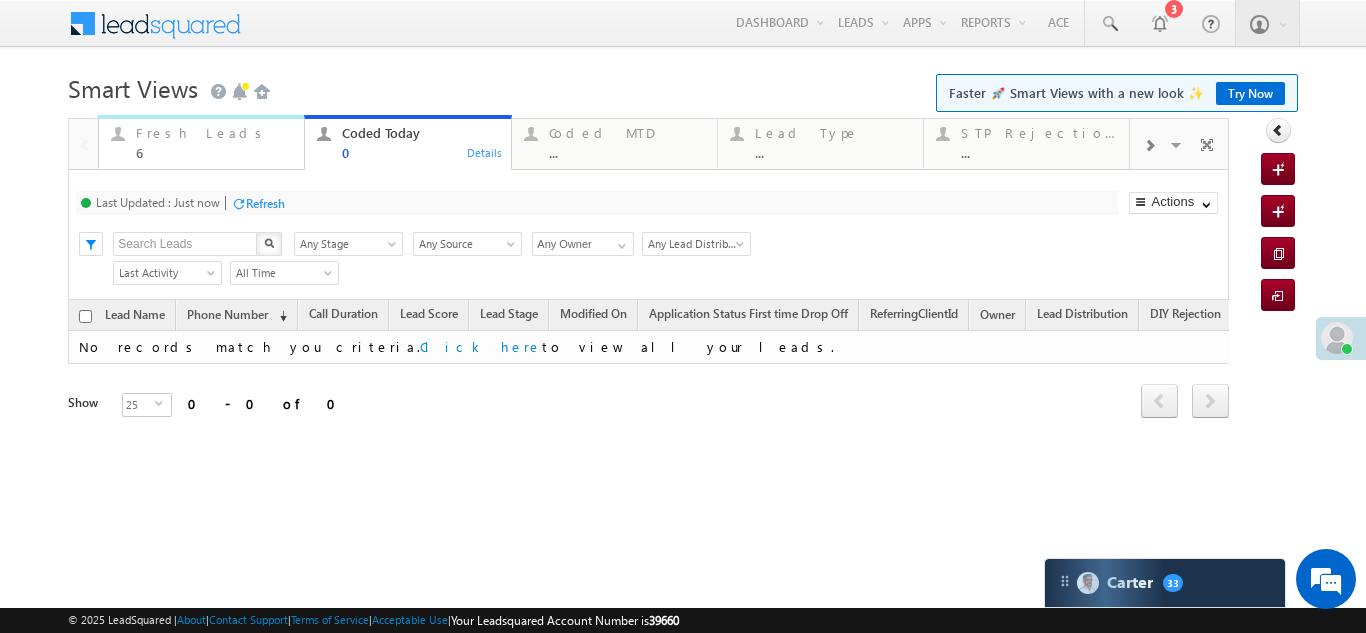 click on "Fresh Leads" at bounding box center [214, 133] 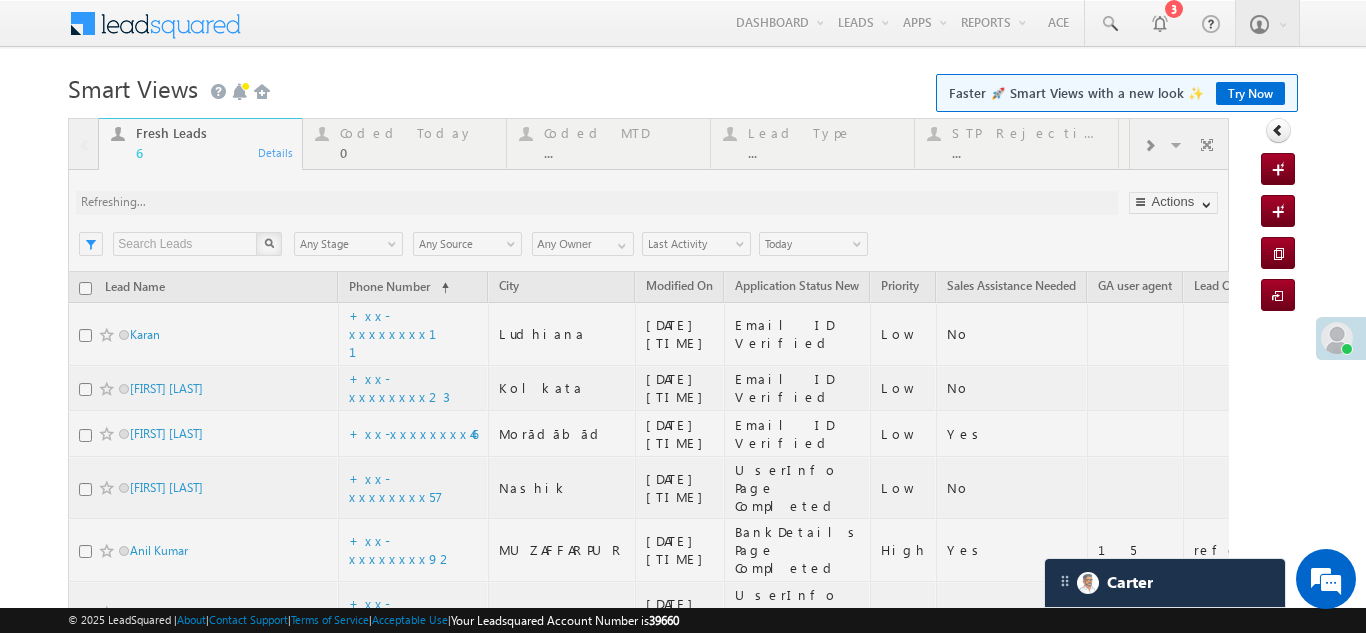 click at bounding box center (648, 436) 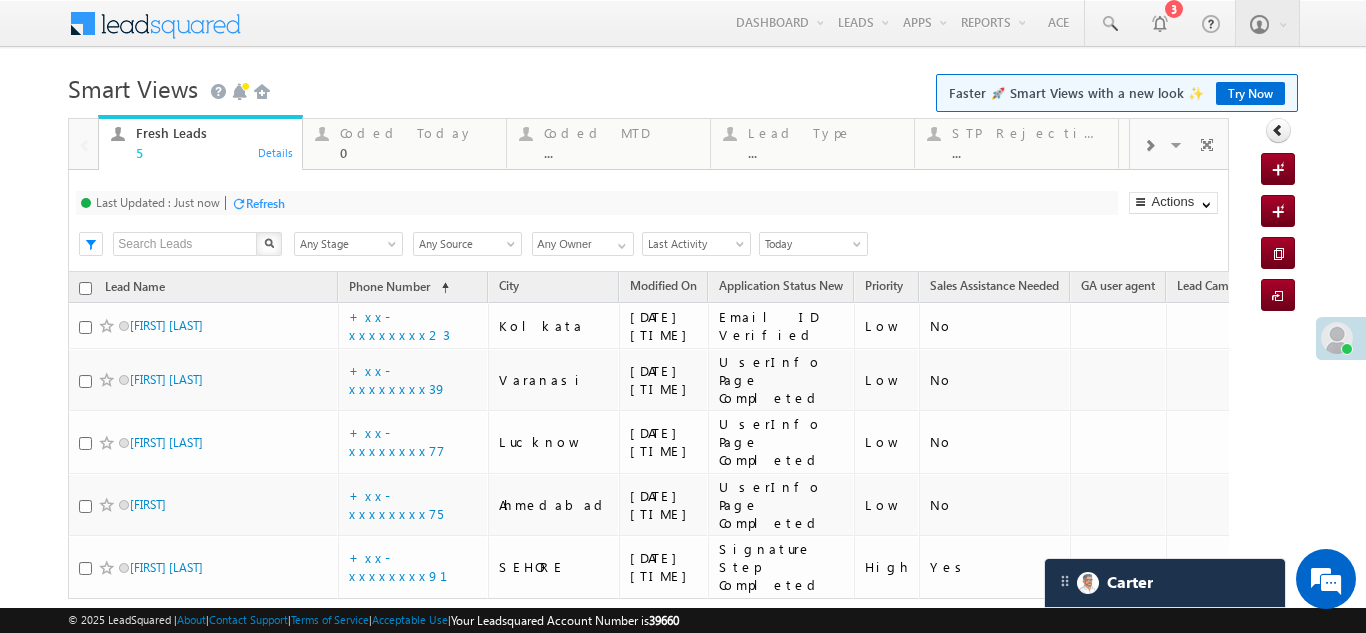 click on "Refresh" at bounding box center [265, 203] 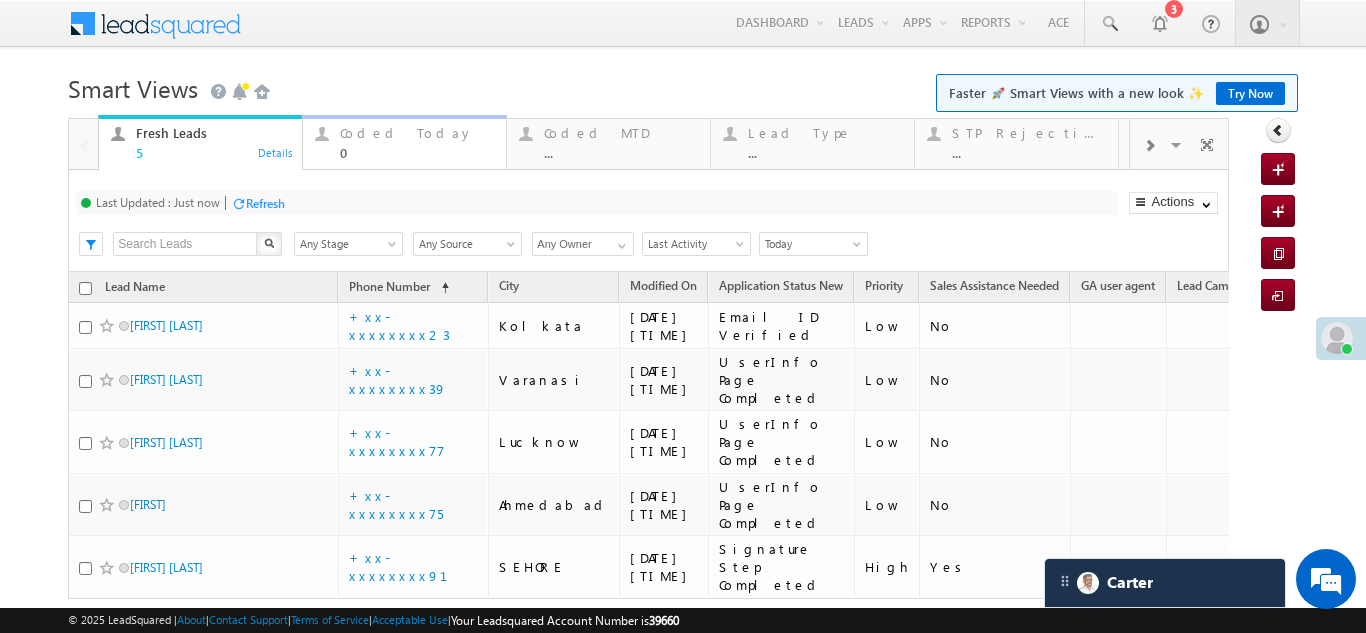 click on "Coded Today 0" at bounding box center [417, 140] 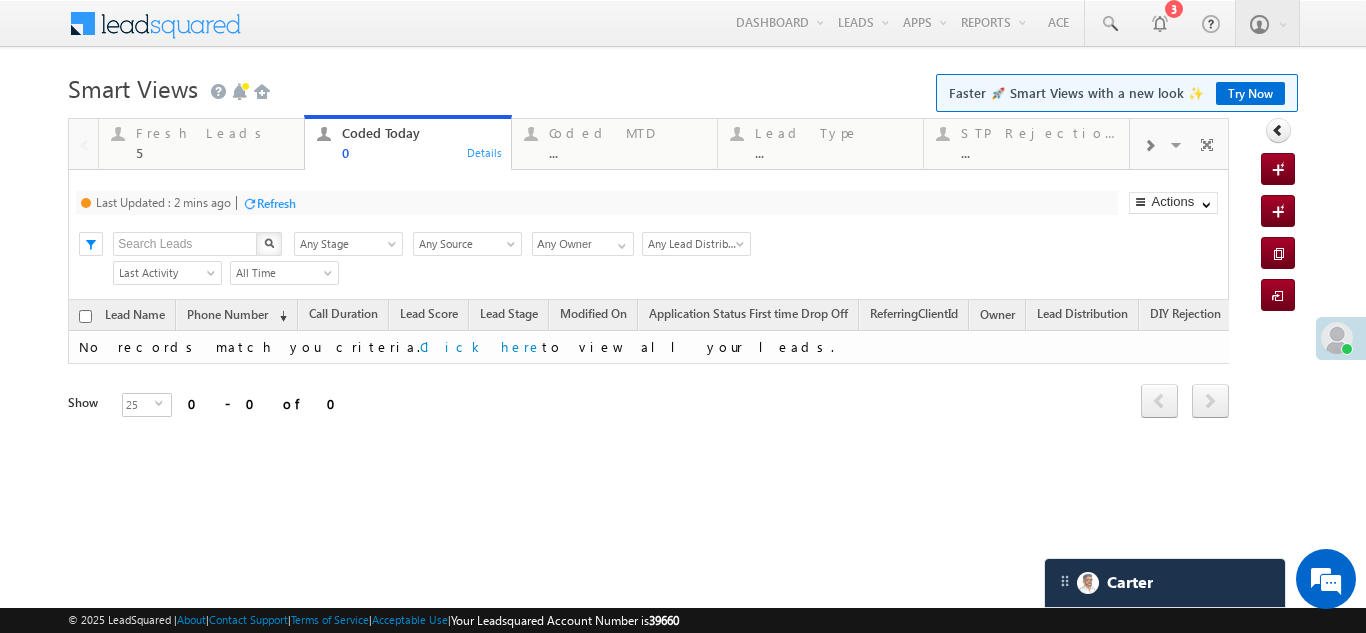 click on "Refresh" at bounding box center [276, 203] 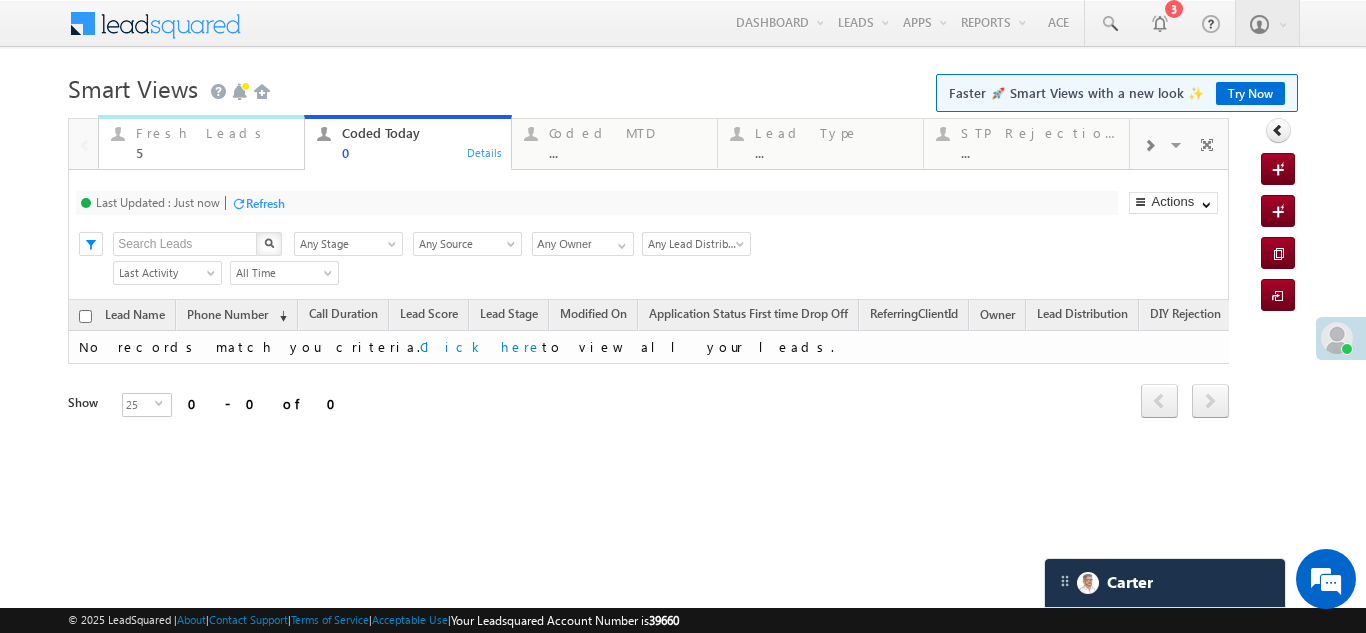 click on "Fresh Leads" at bounding box center [214, 133] 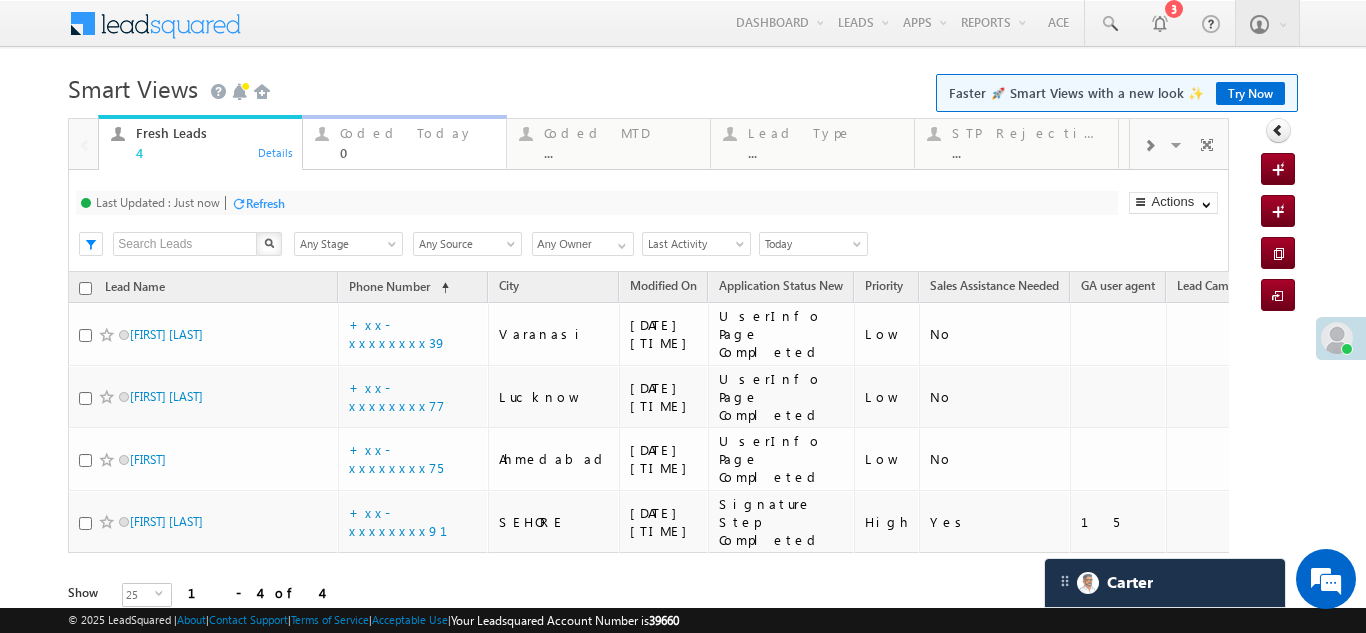 click on "Coded Today" at bounding box center (417, 133) 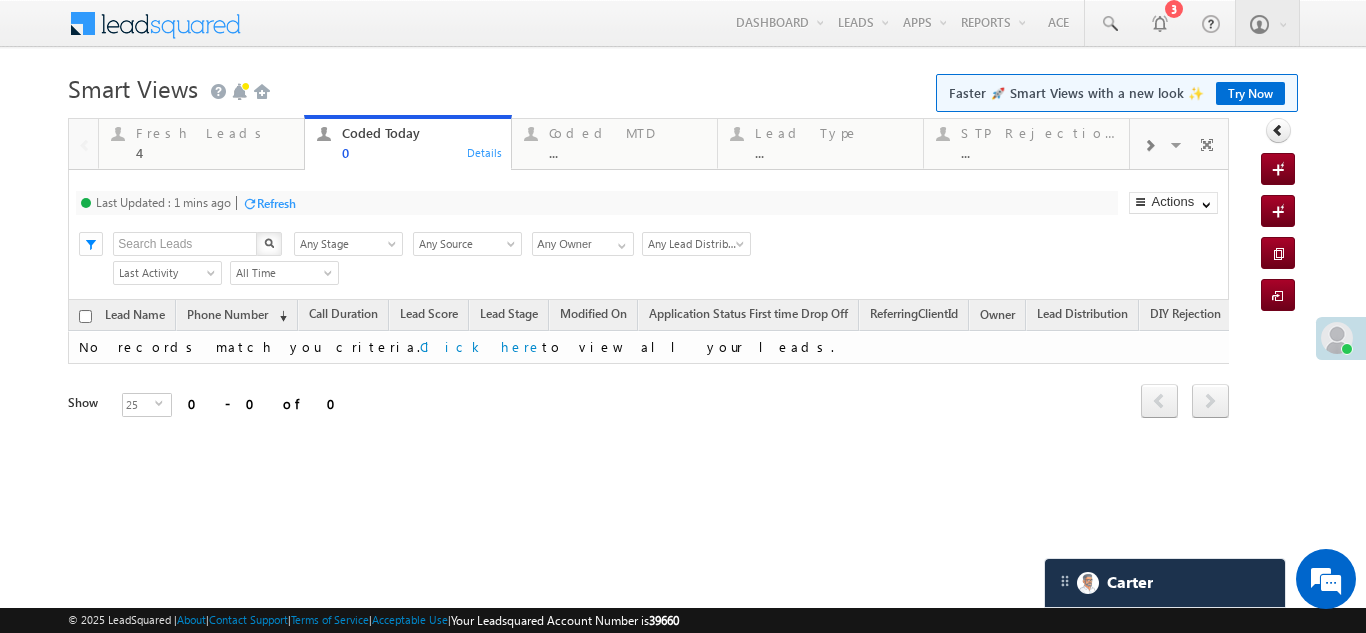 click on "Refresh" at bounding box center [276, 203] 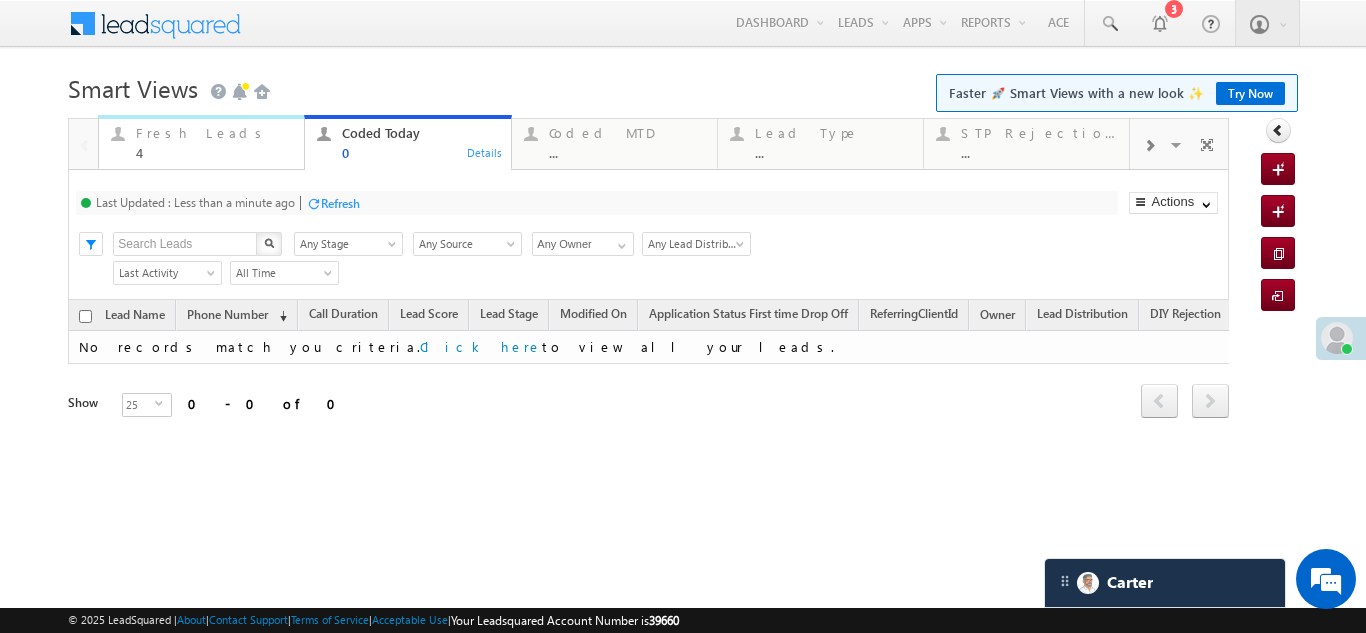 click on "Fresh Leads" at bounding box center (214, 133) 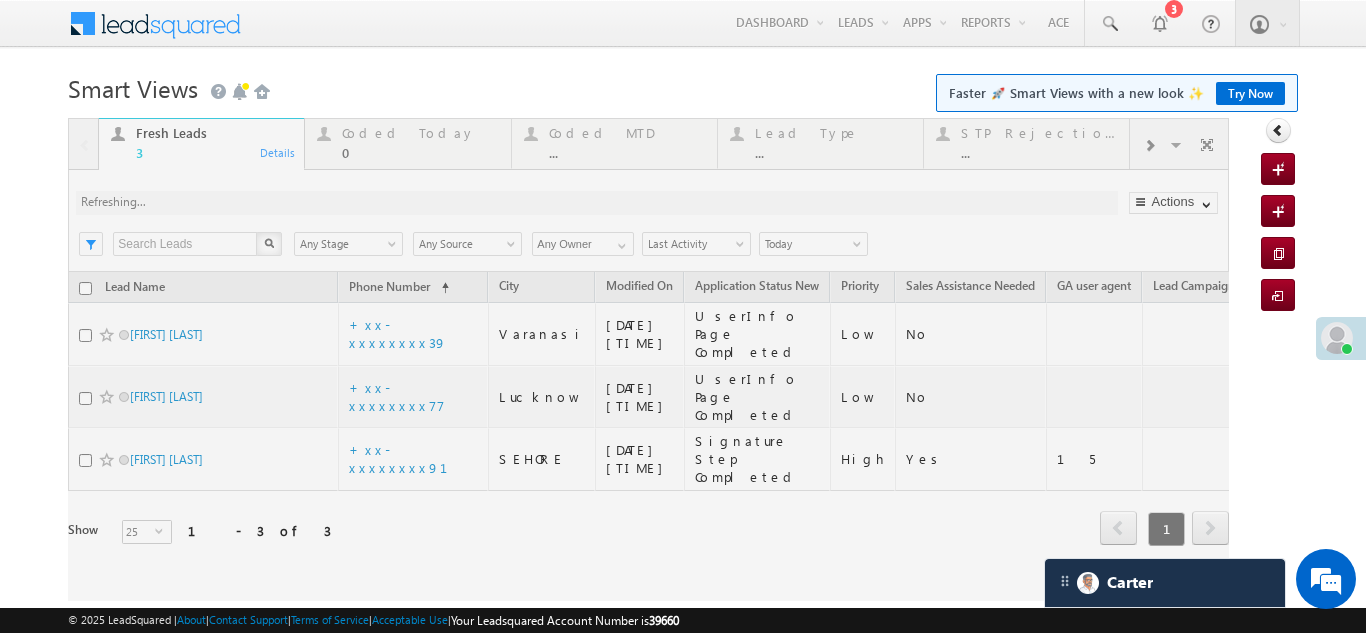 click at bounding box center (648, 359) 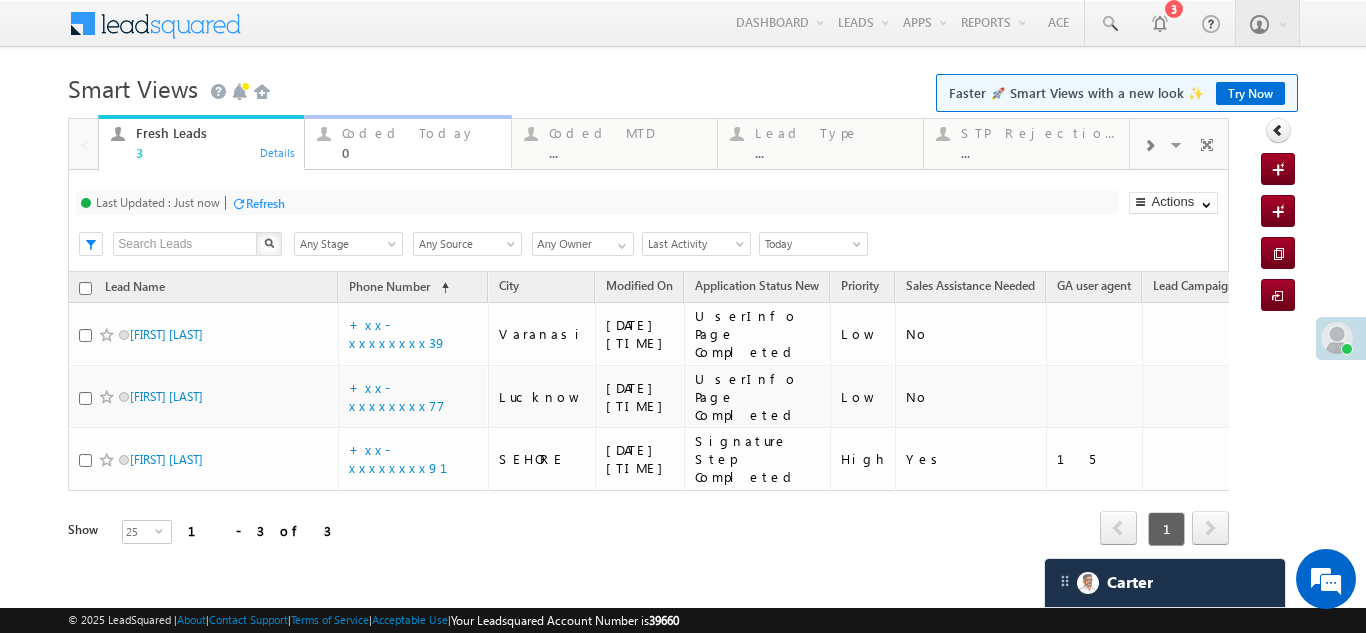click on "Coded Today" at bounding box center [420, 133] 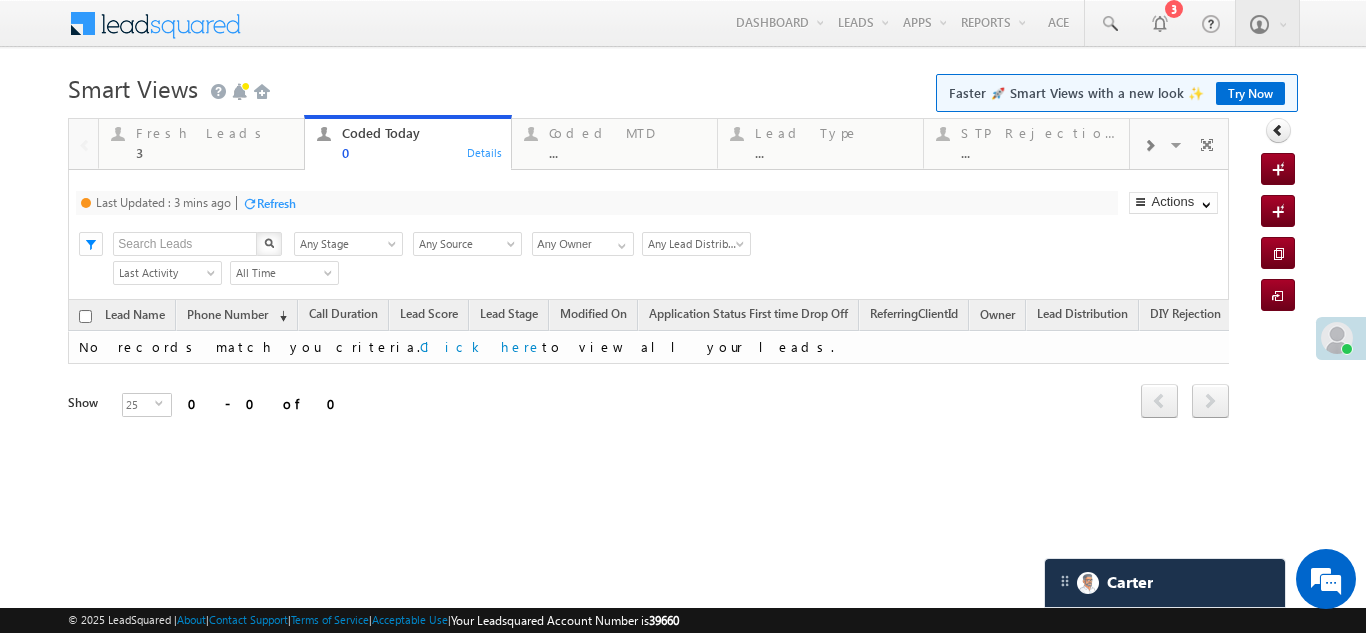 click on "Refresh" at bounding box center [276, 203] 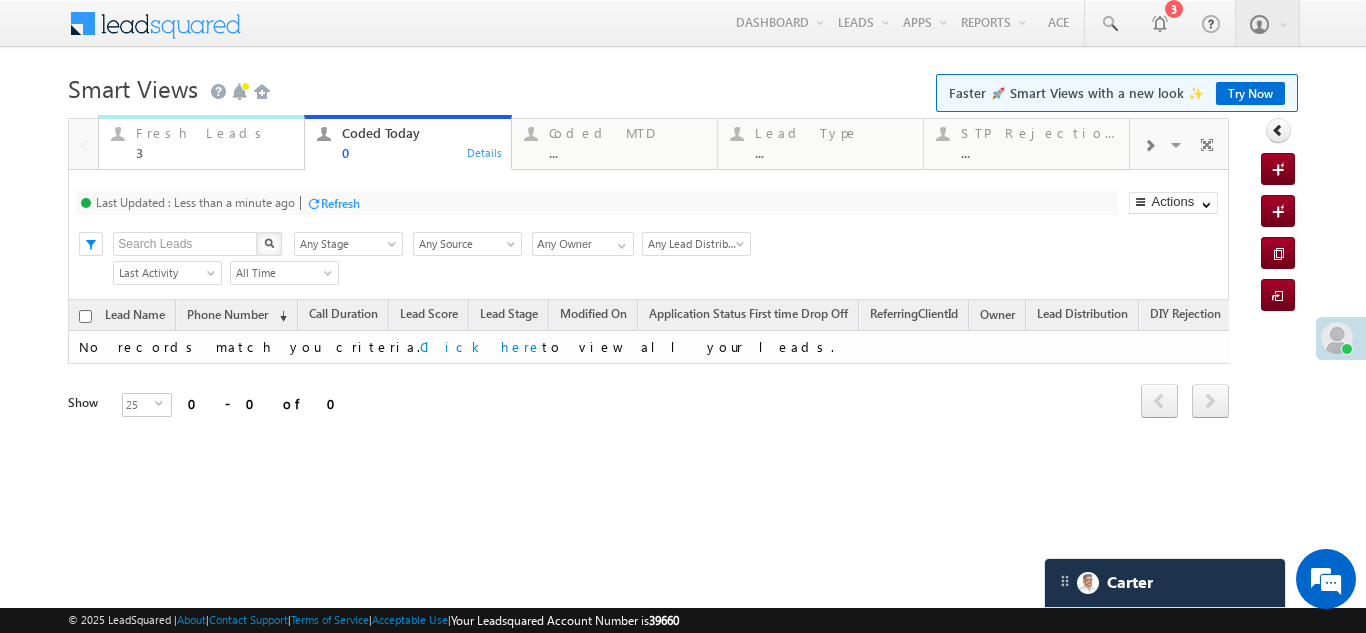 click on "Fresh Leads" at bounding box center [214, 133] 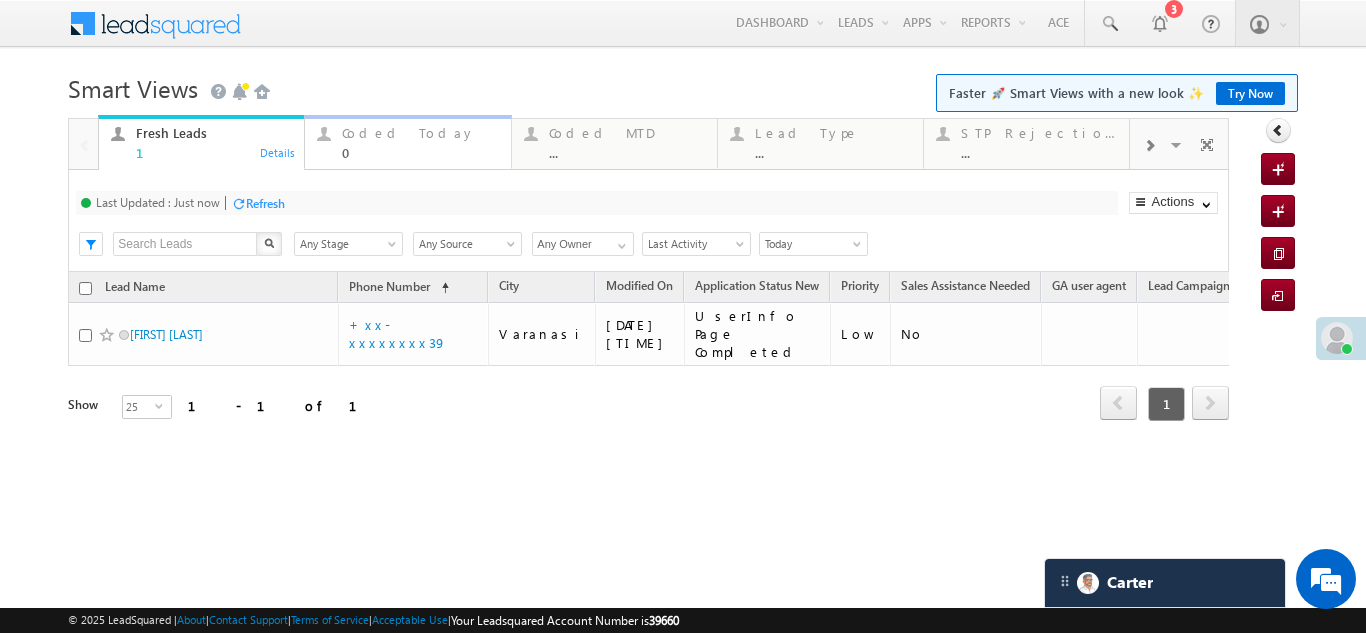 click on "Coded Today" at bounding box center [420, 133] 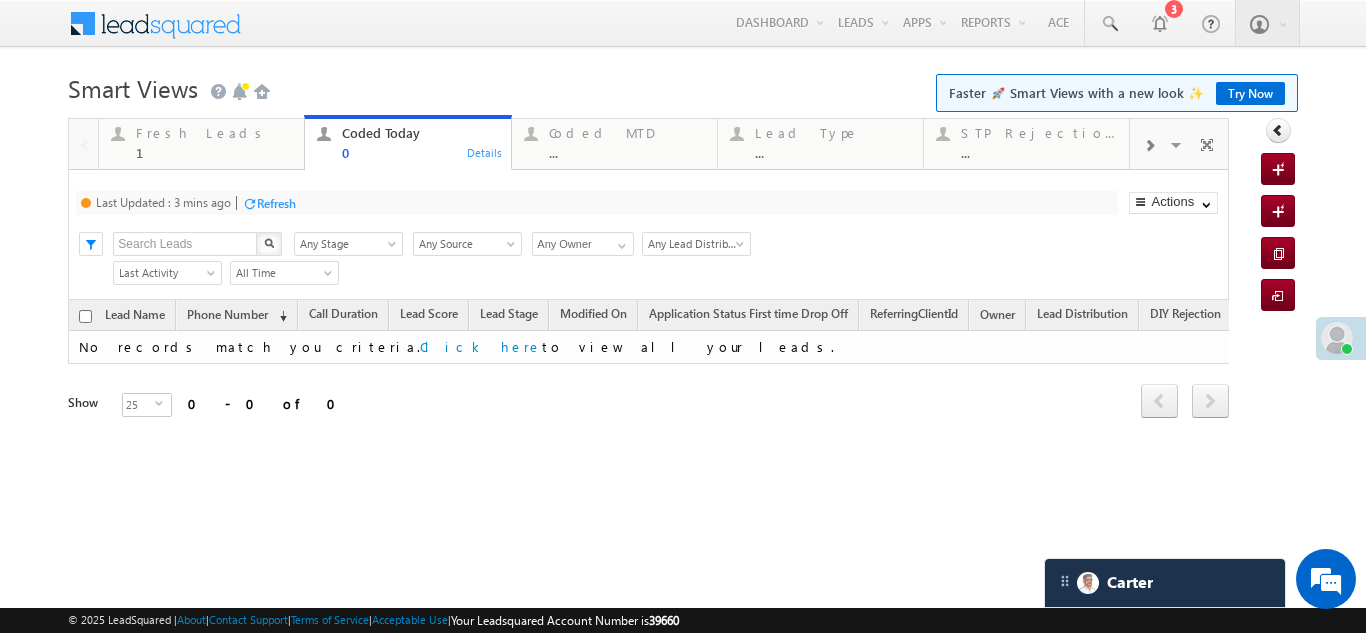 click on "Refresh" at bounding box center (276, 203) 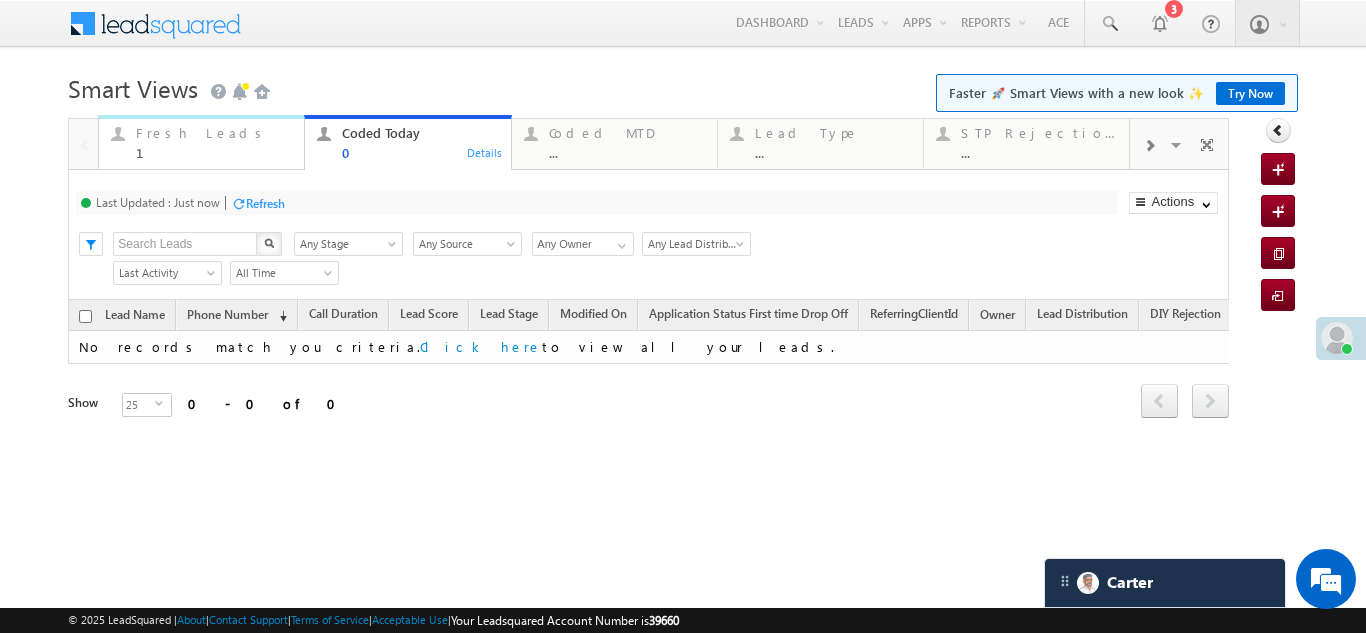 click on "Fresh Leads" at bounding box center [214, 133] 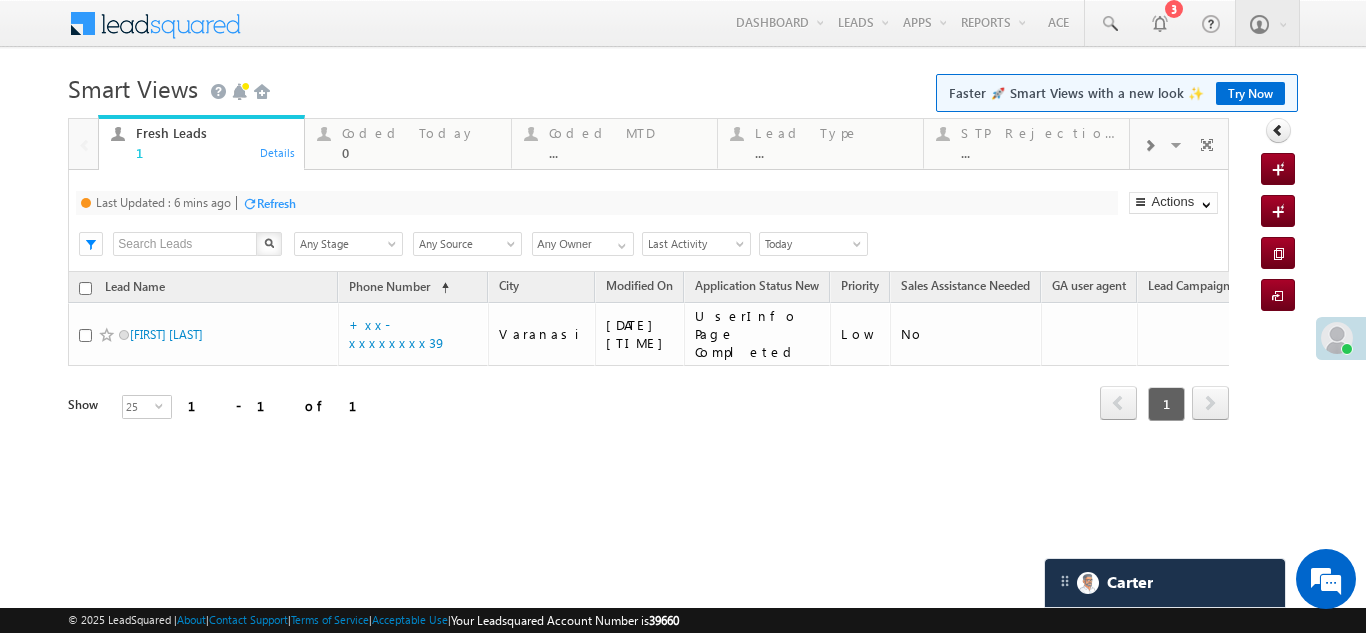 click on "Fresh Leads" at bounding box center [214, 133] 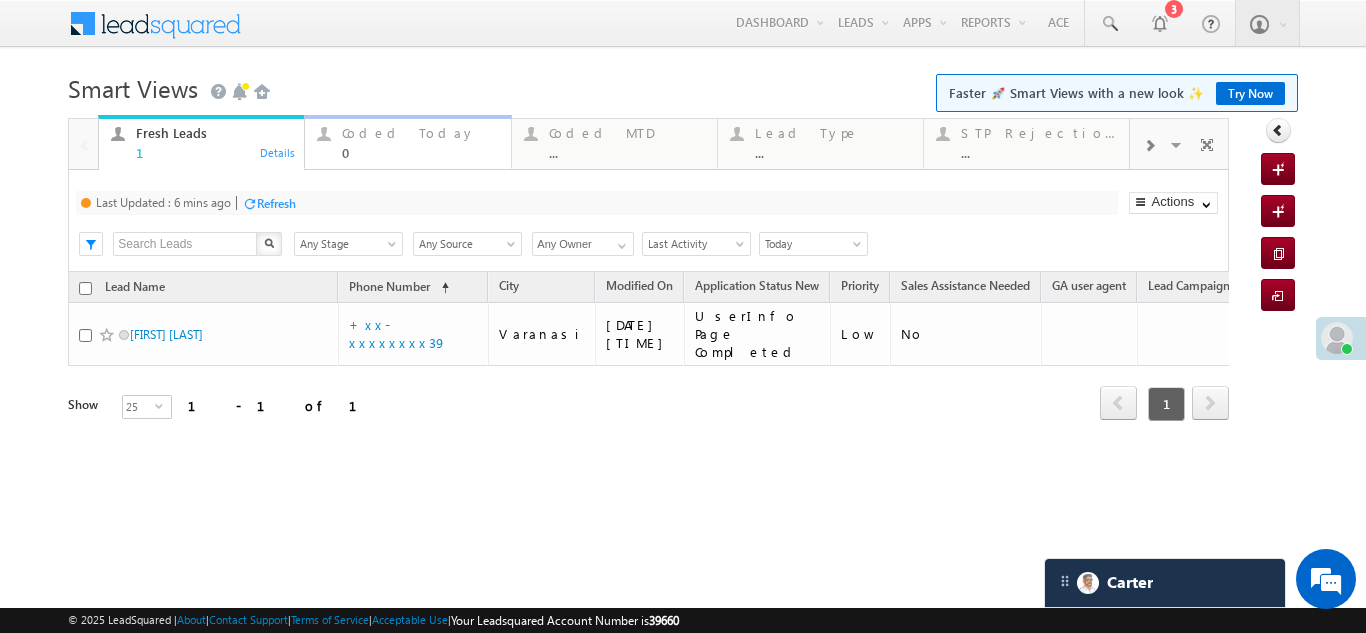 click on "Coded Today" at bounding box center (420, 133) 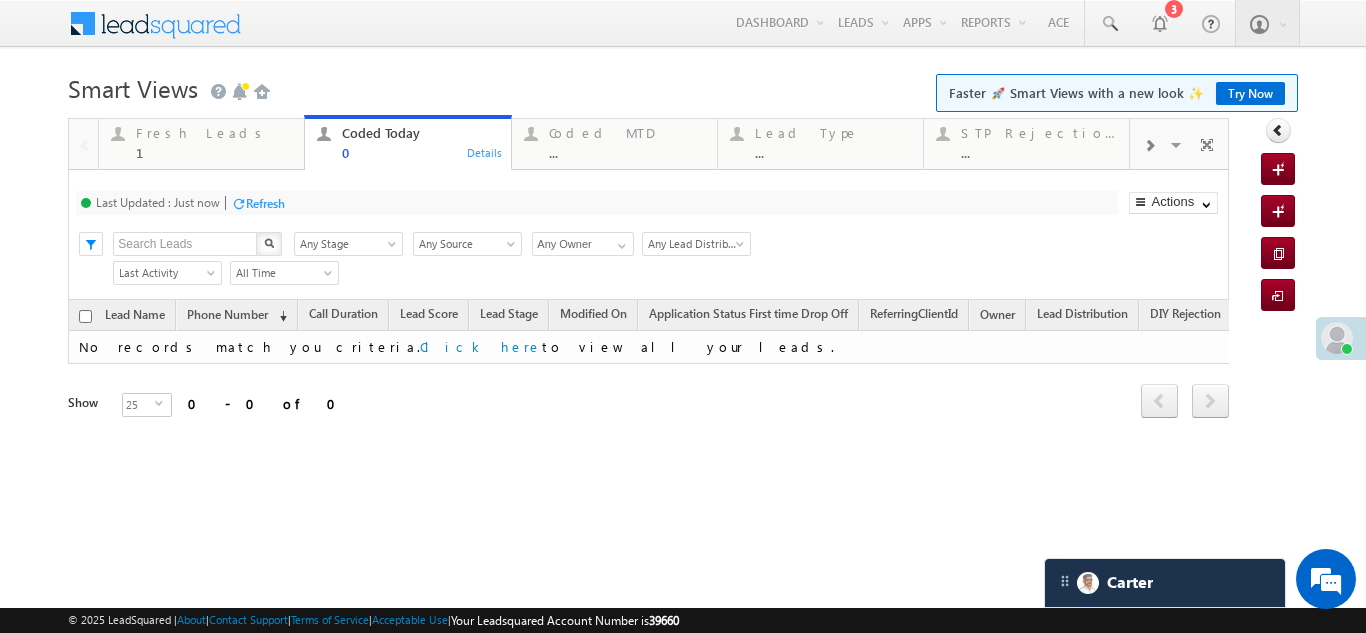 click on "Refresh" at bounding box center [265, 203] 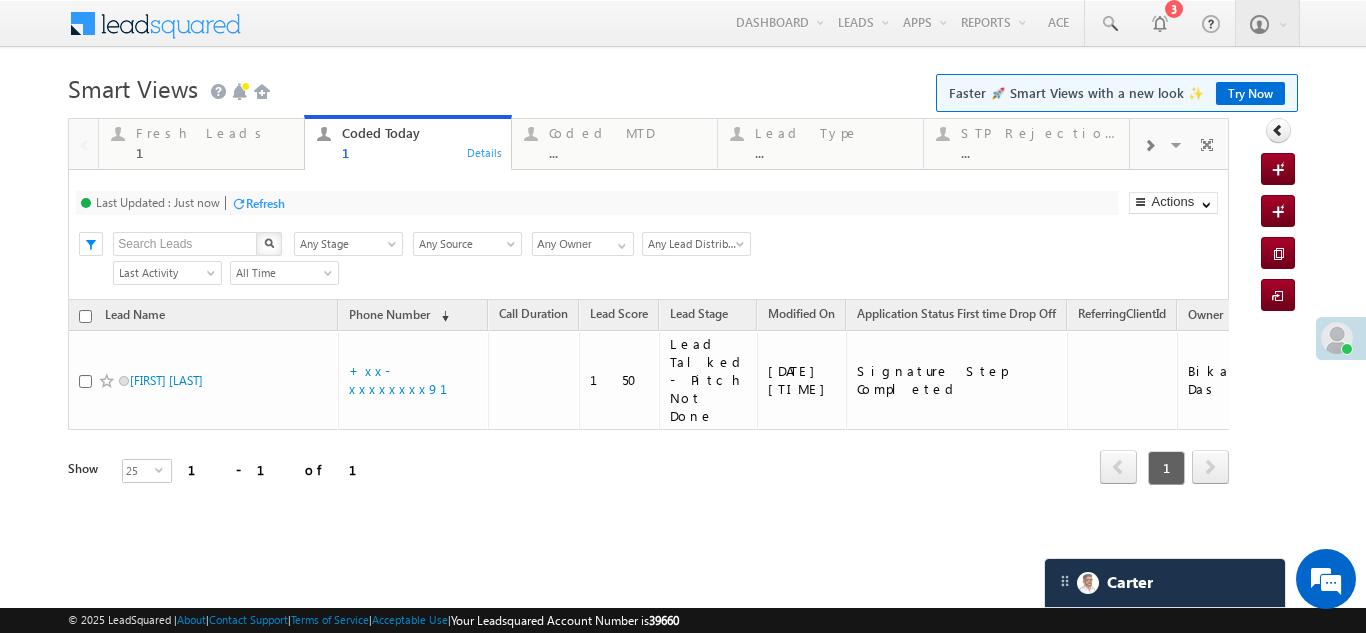 click on "Refresh" at bounding box center [265, 203] 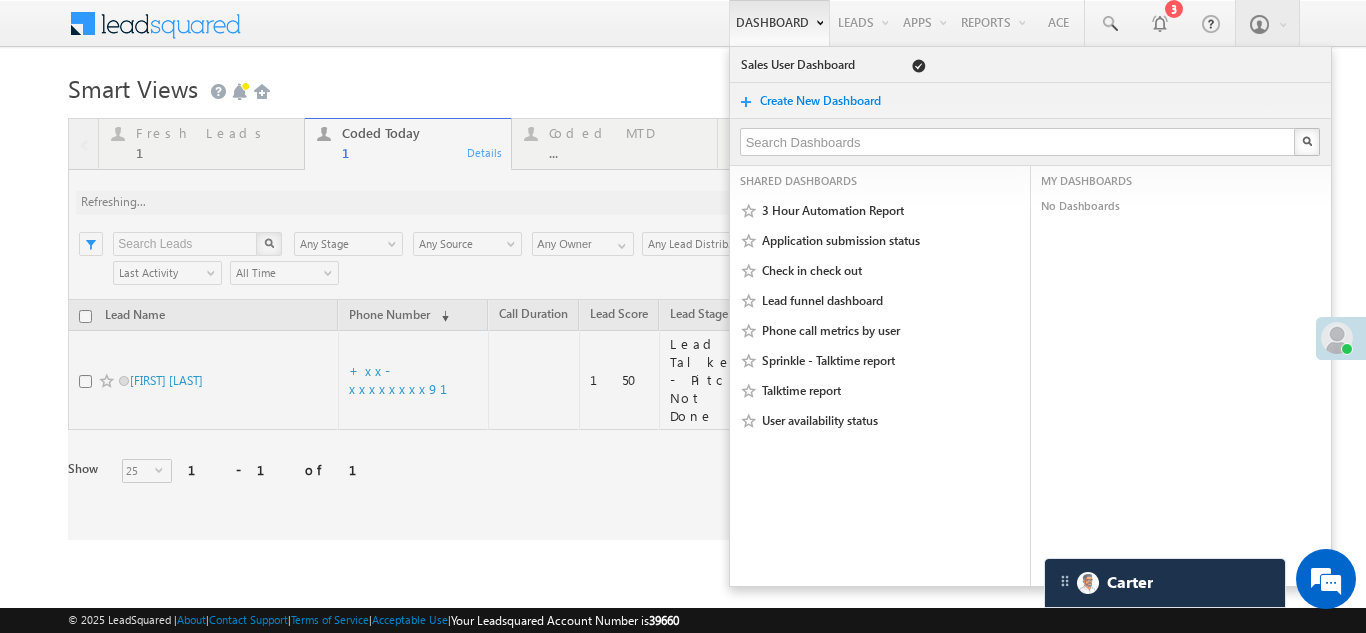 click at bounding box center [648, 329] 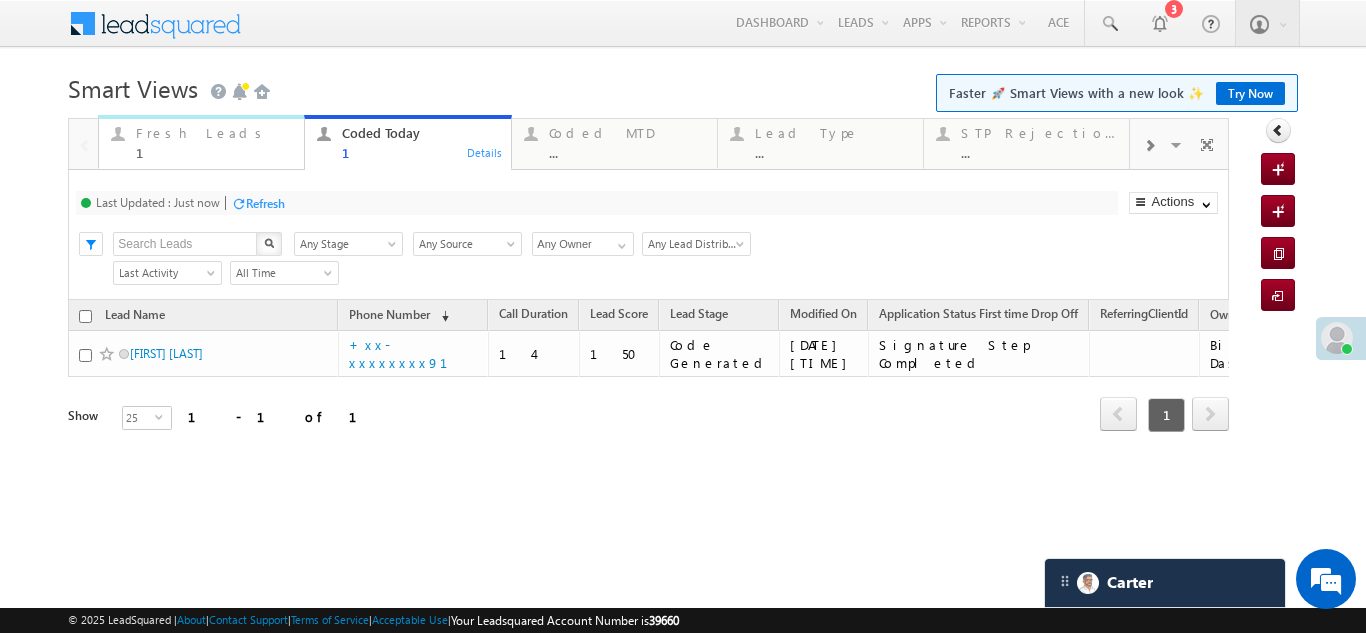 click on "Fresh Leads" at bounding box center (214, 133) 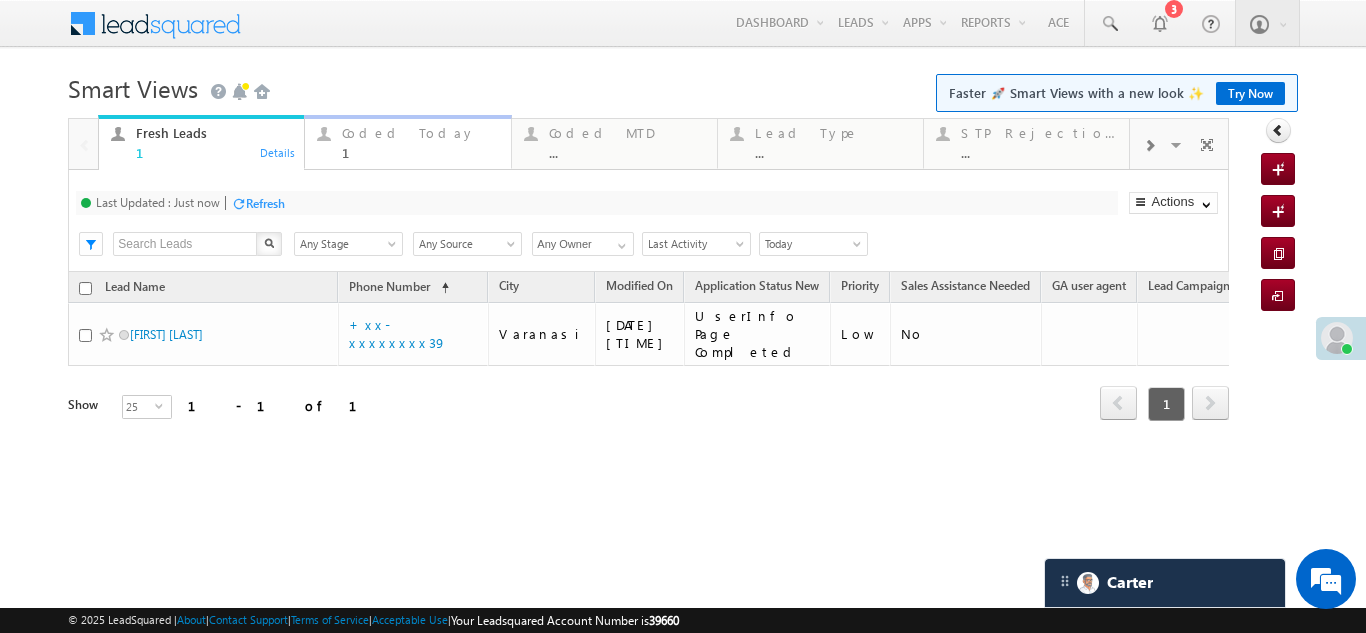 click on "Coded Today" at bounding box center (420, 133) 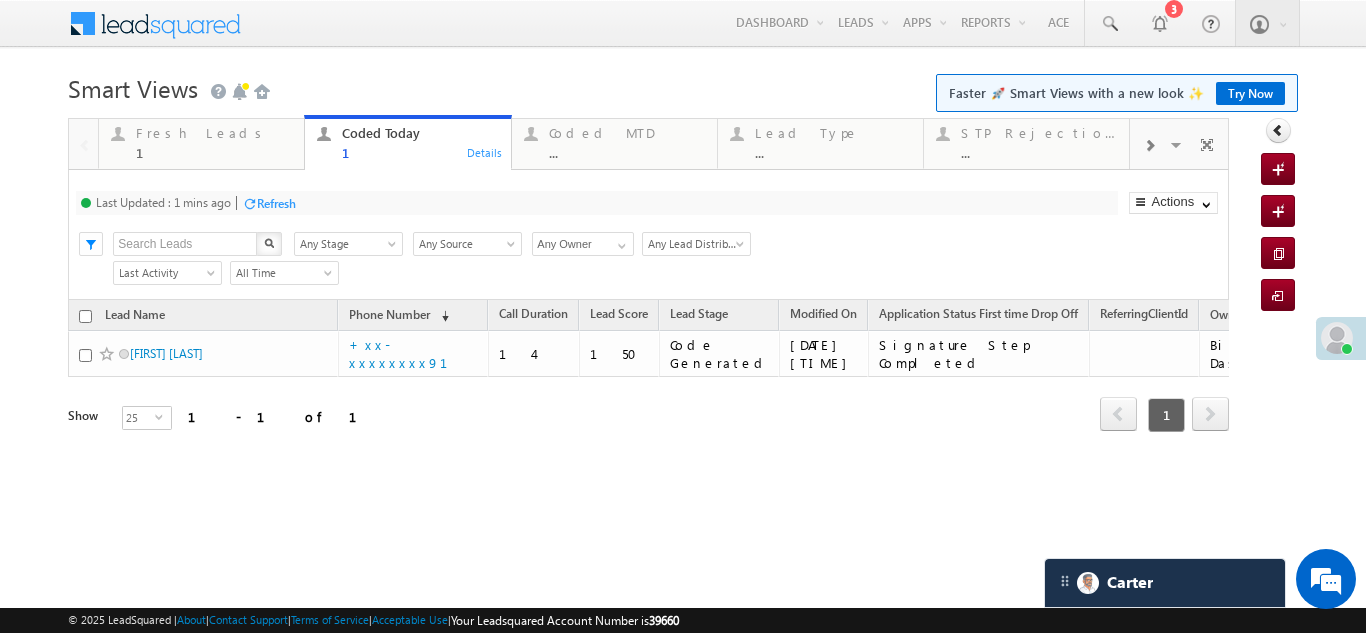 click on "Refresh" at bounding box center [276, 203] 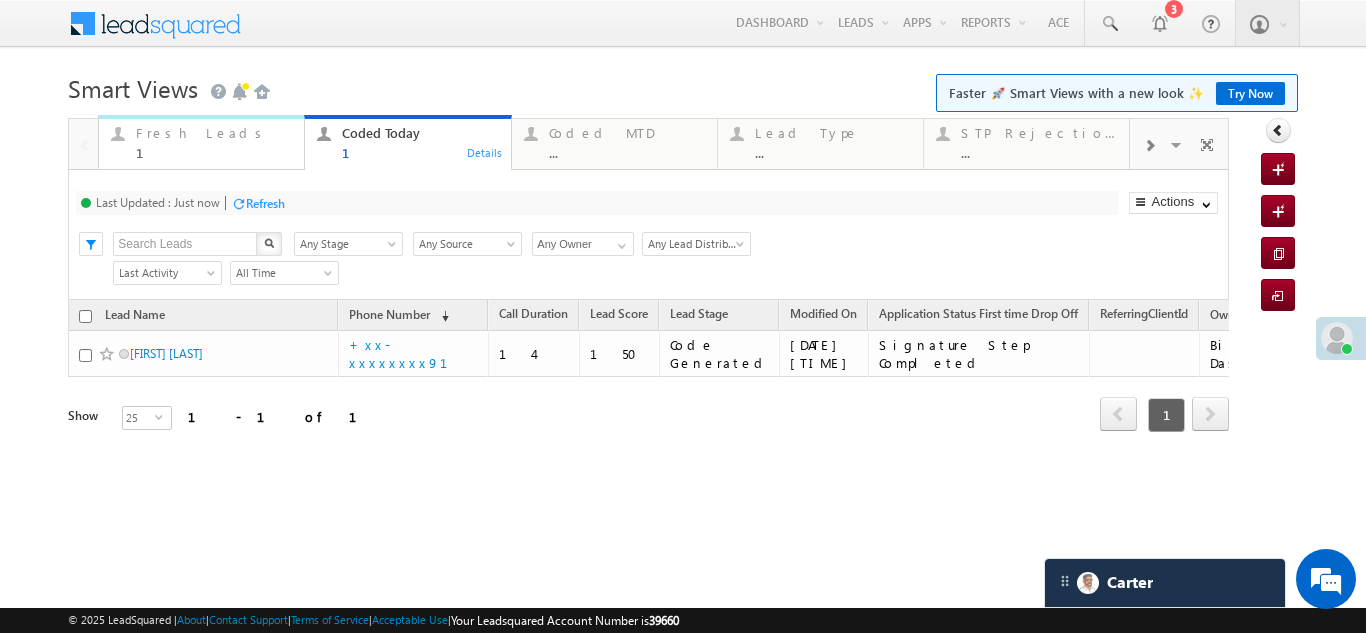 click on "Fresh Leads" at bounding box center (214, 133) 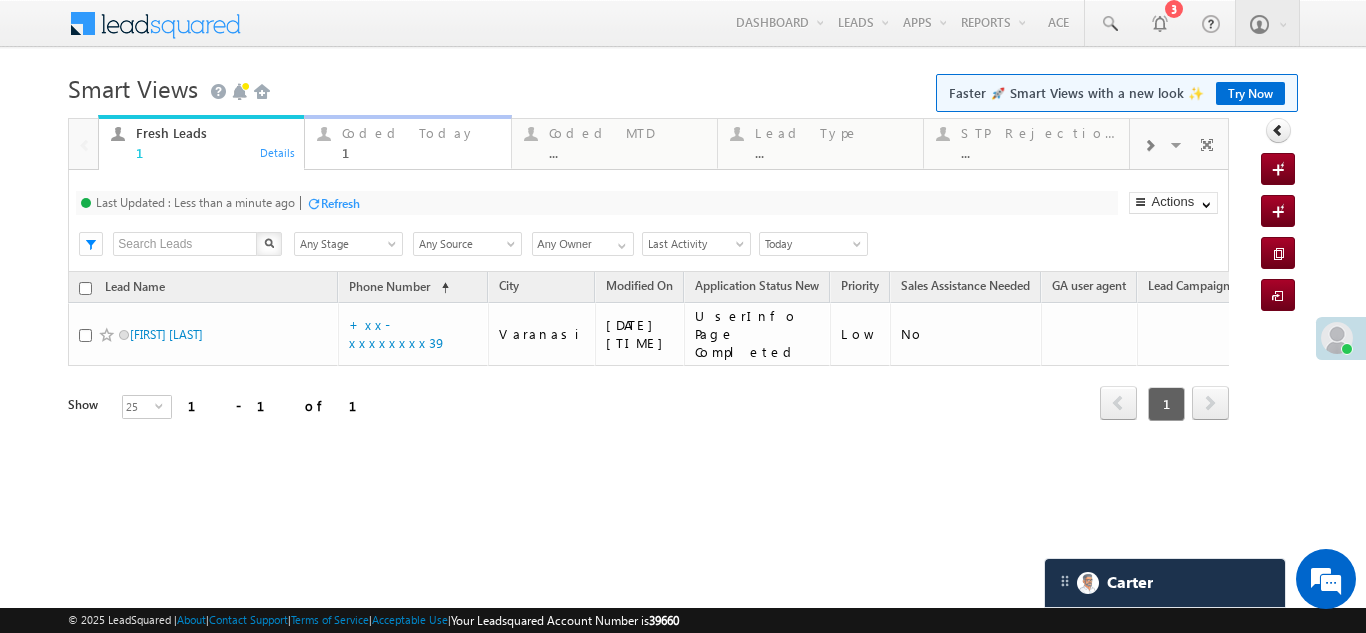 click on "Coded Today" at bounding box center (420, 133) 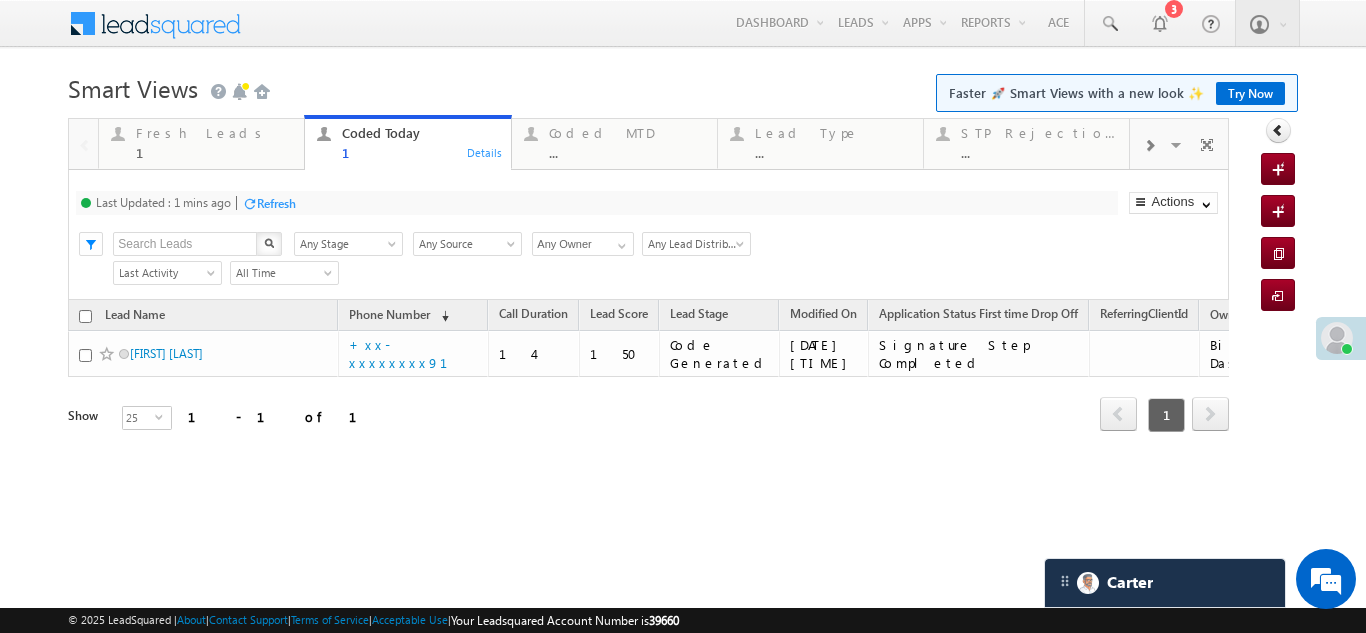 click on "Refresh" at bounding box center [276, 203] 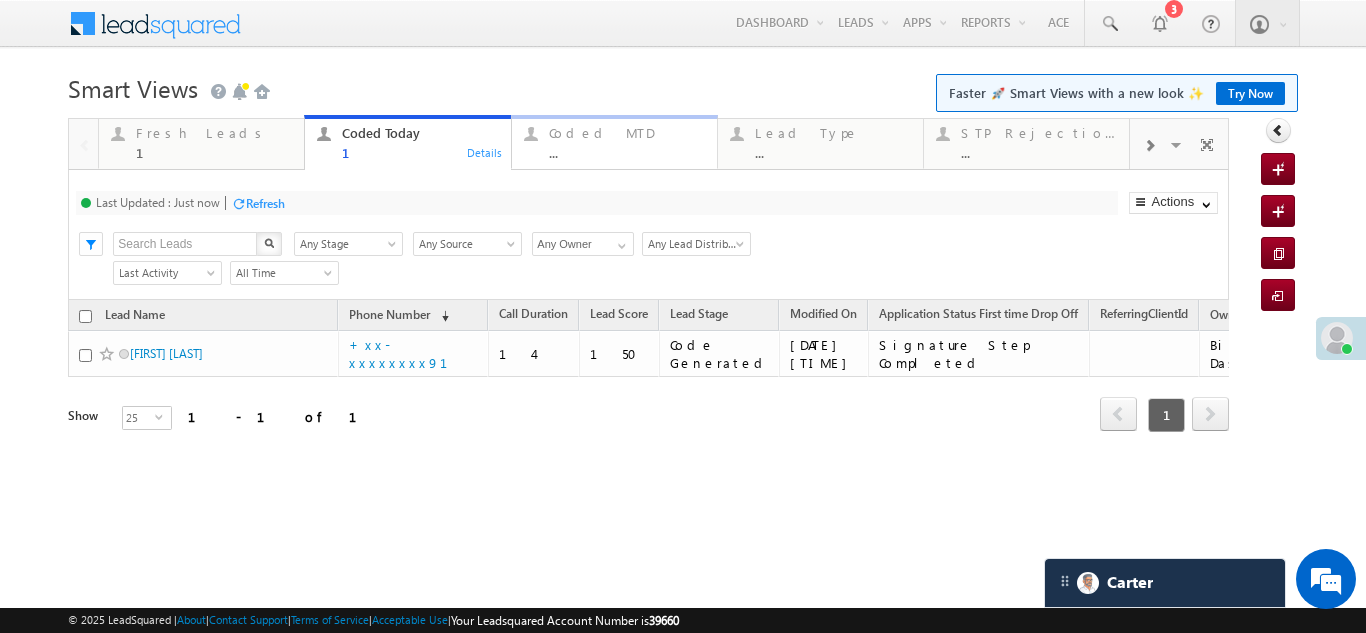 click on "Coded MTD" at bounding box center [627, 133] 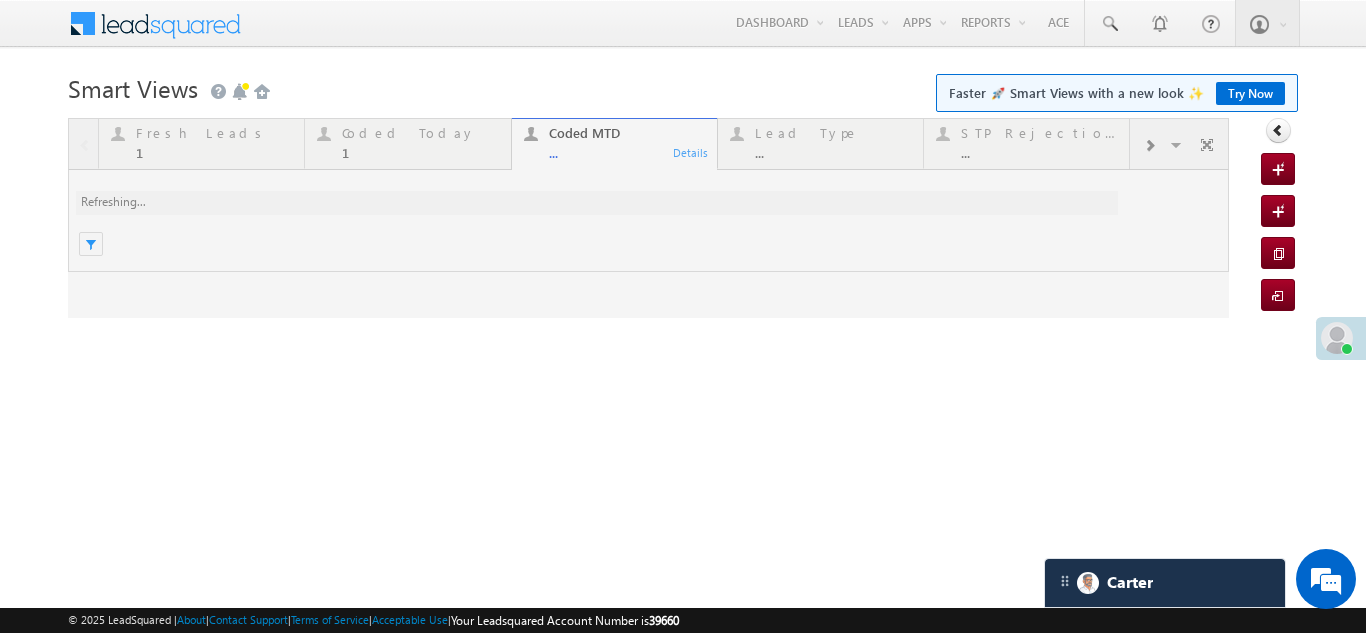 scroll, scrollTop: 0, scrollLeft: 0, axis: both 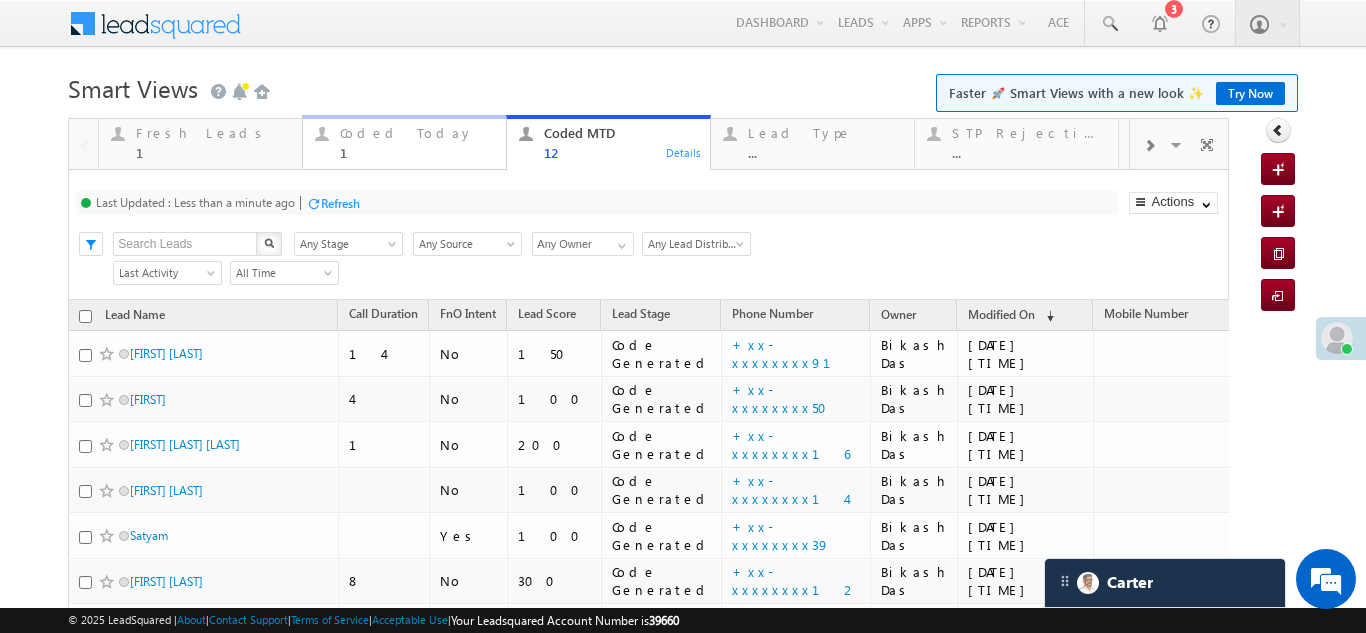 click on "Coded Today" at bounding box center [417, 133] 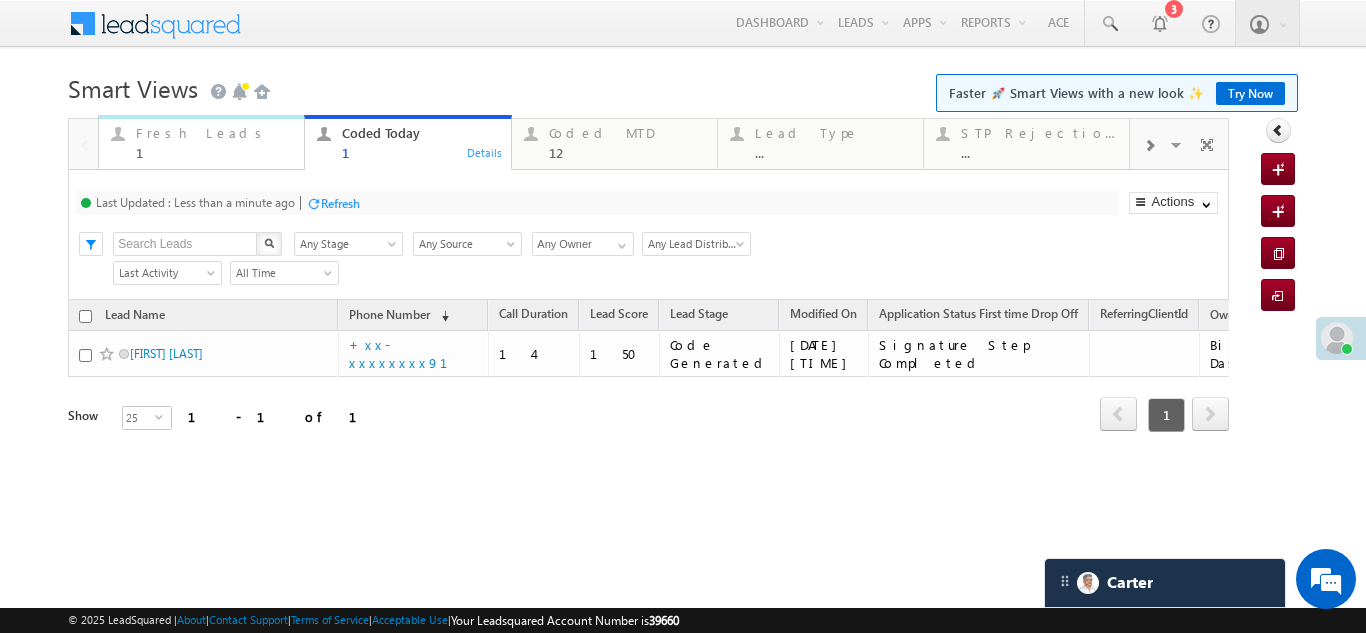 click on "Fresh Leads" at bounding box center (214, 133) 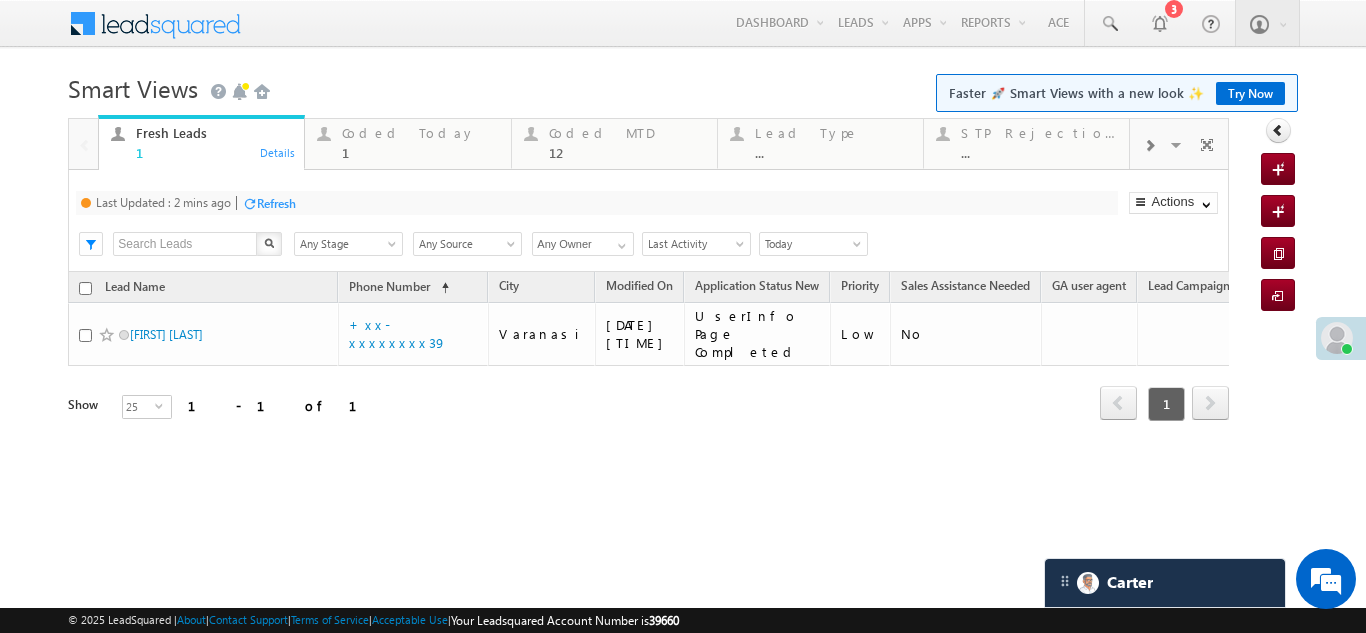 click on "Refresh" at bounding box center [276, 203] 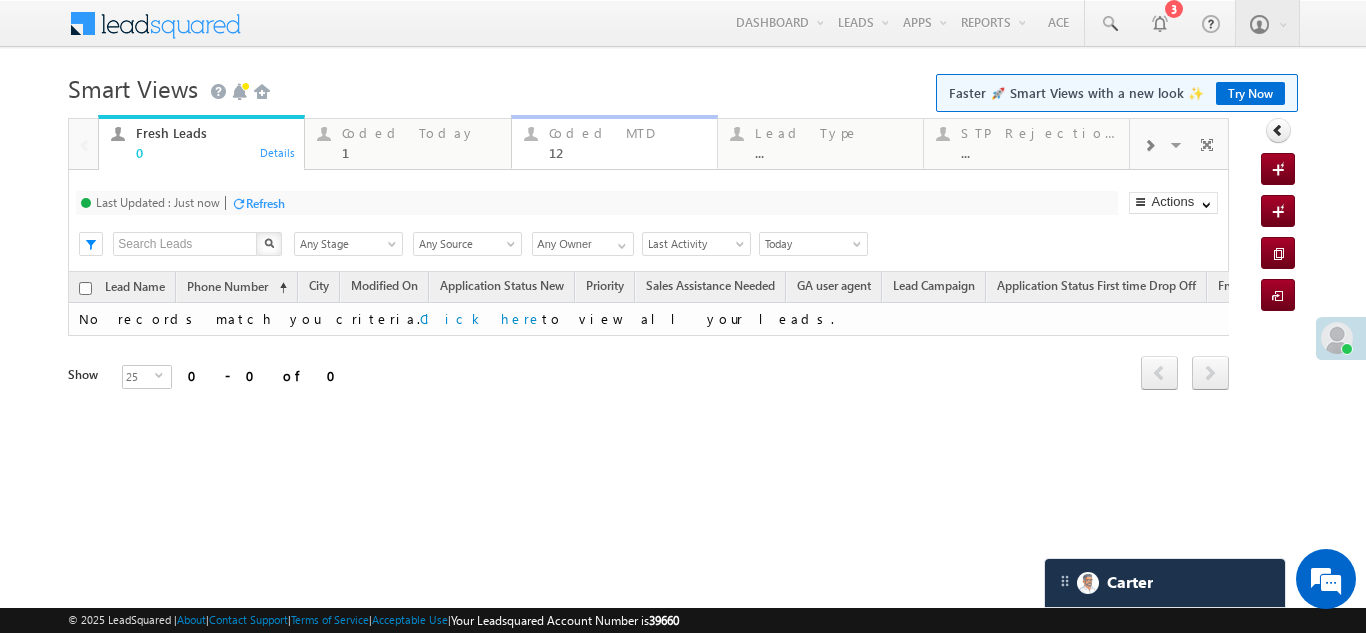 click on "Coded MTD 12" at bounding box center [627, 140] 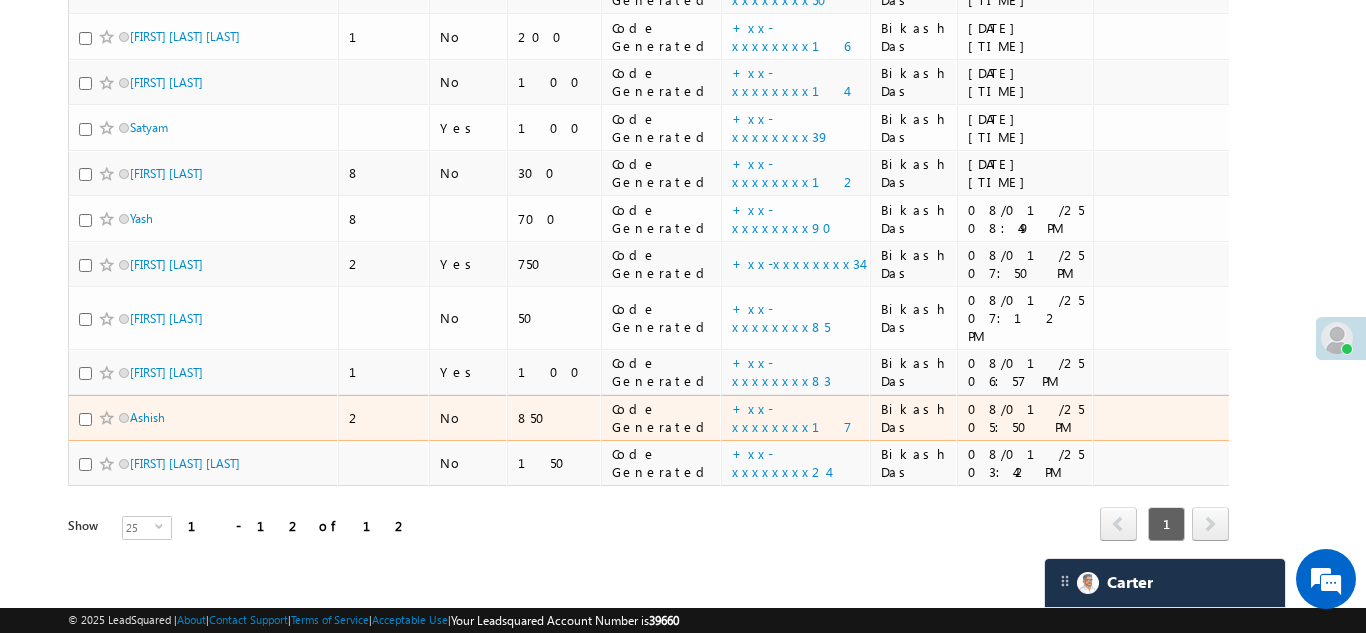 scroll, scrollTop: 413, scrollLeft: 0, axis: vertical 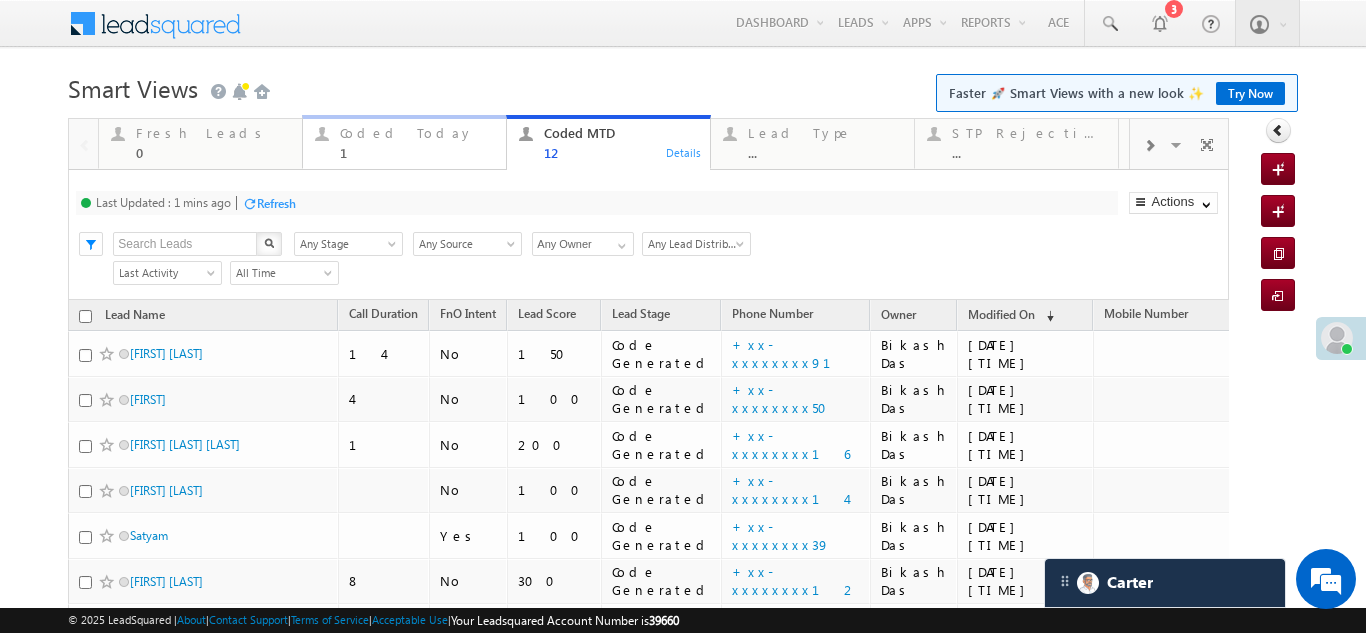 click on "Coded Today" at bounding box center (417, 133) 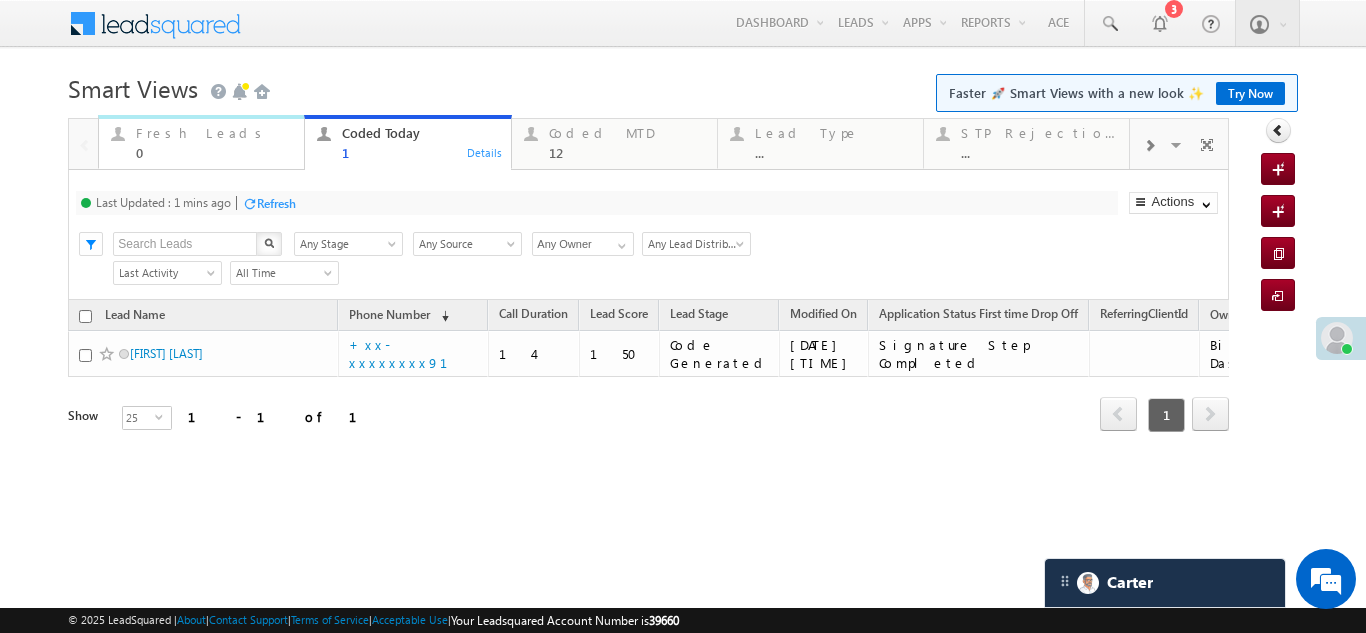 click on "Fresh Leads" at bounding box center (214, 133) 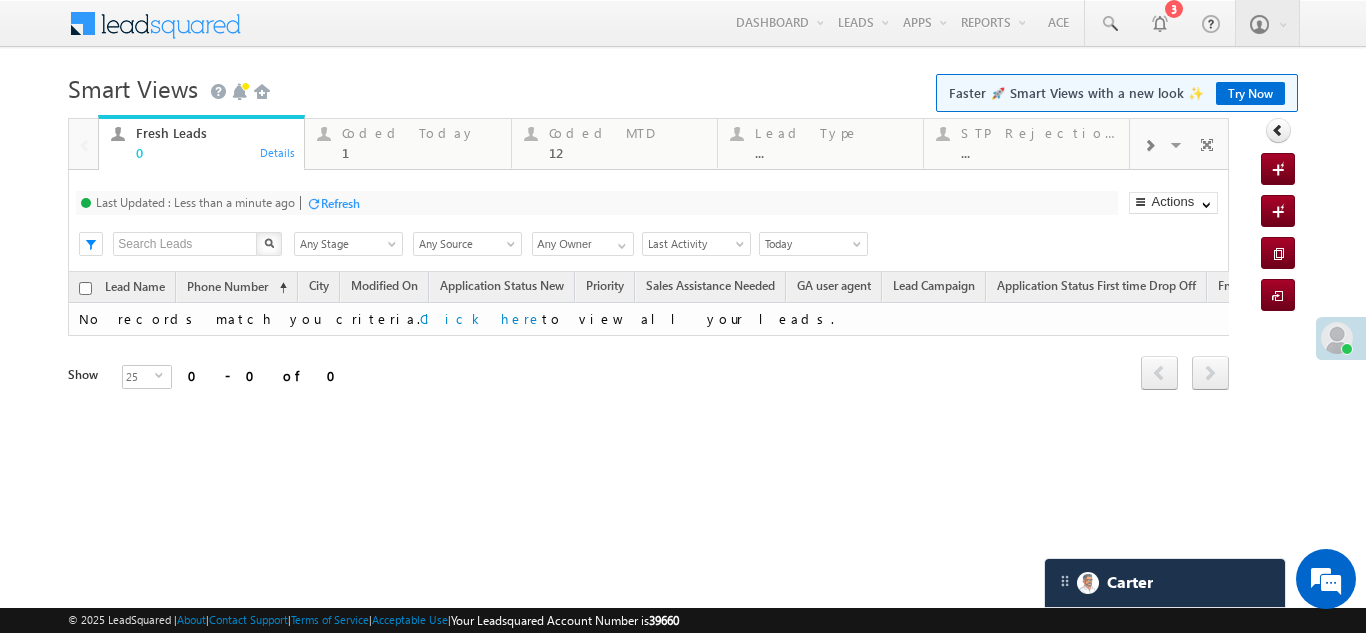 click on "Refresh" at bounding box center (340, 203) 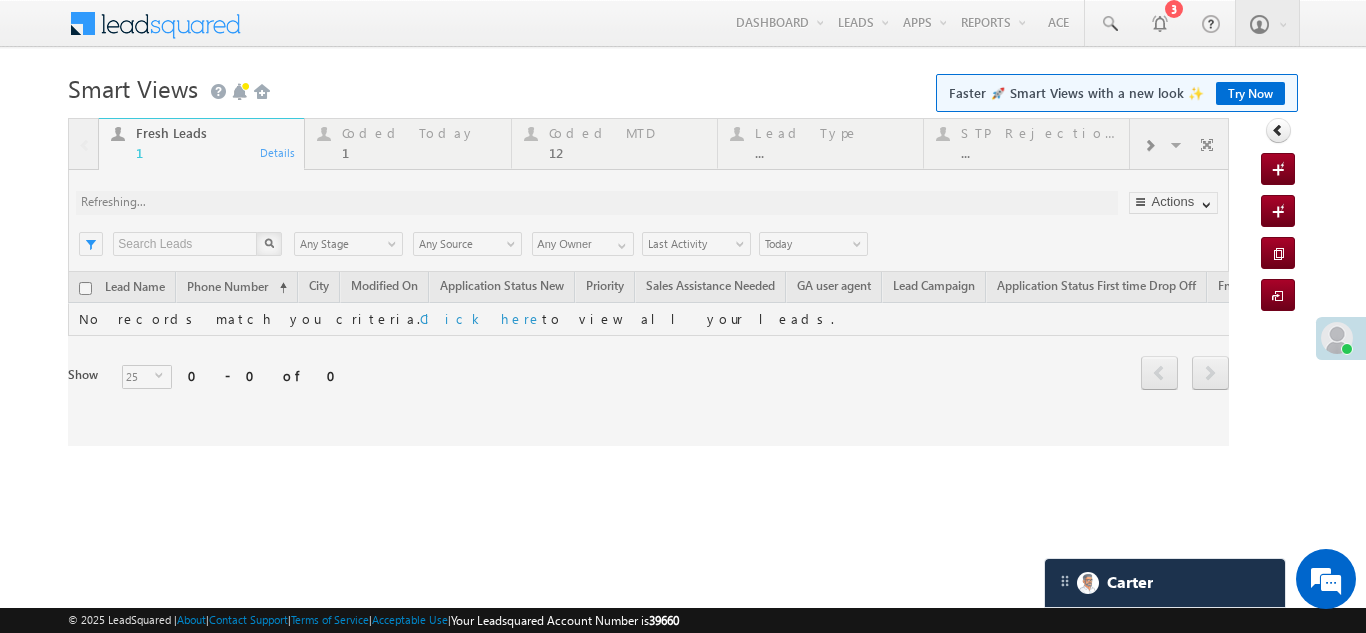 click on "Coded Today 1" at bounding box center (420, 140) 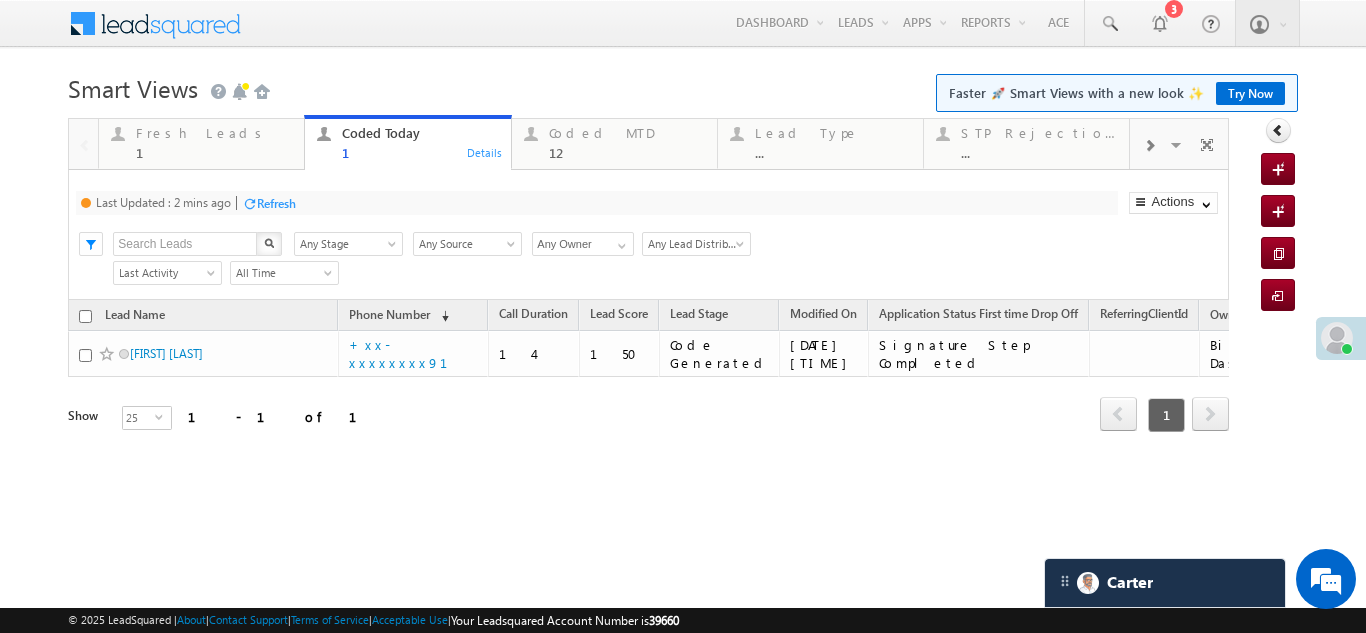 click on "Refresh" at bounding box center (276, 203) 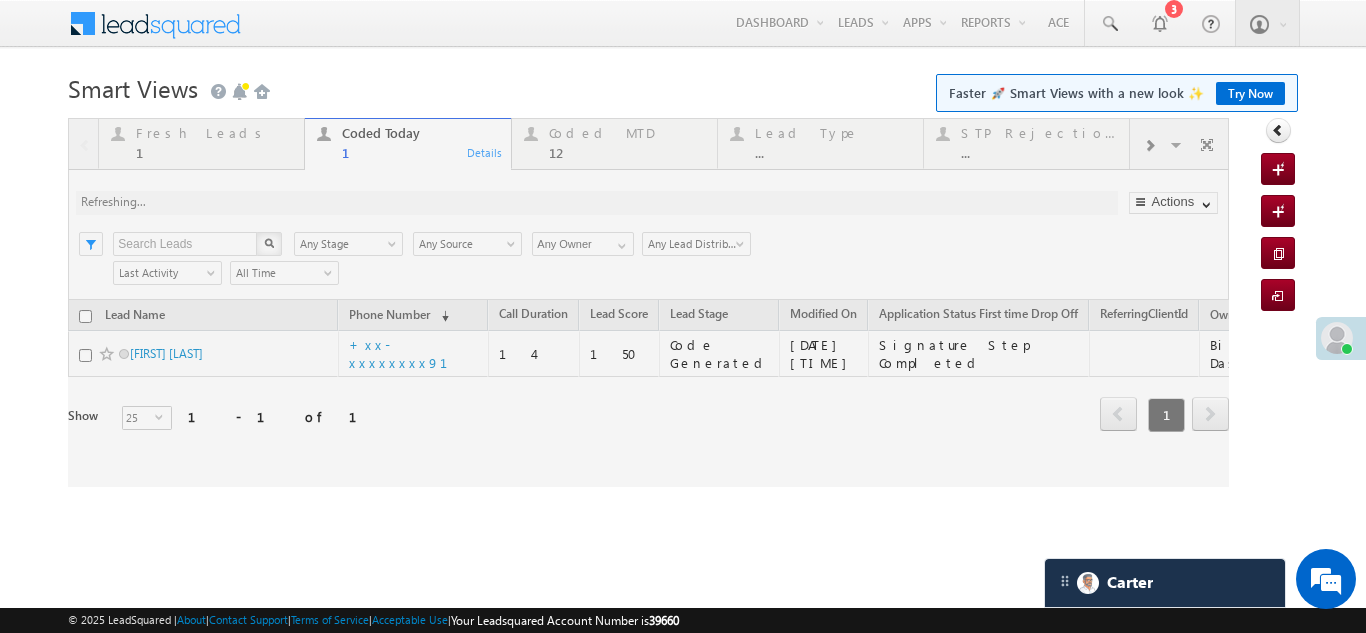 click at bounding box center (648, 302) 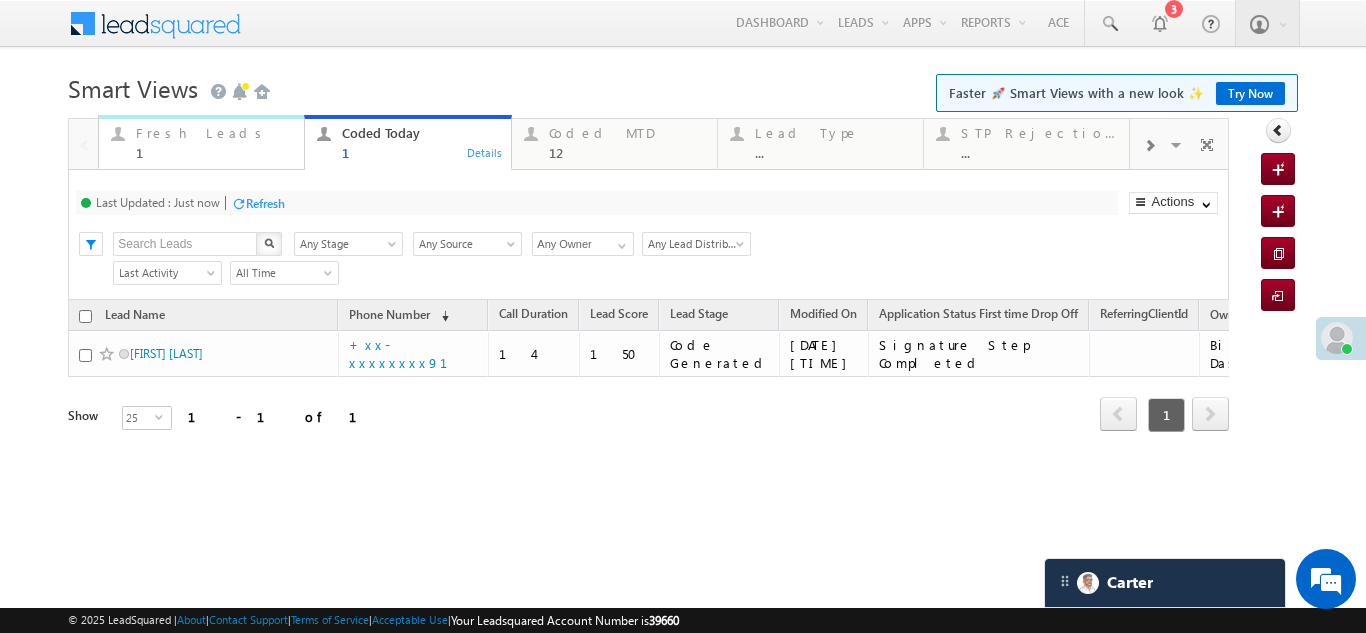 click on "Fresh Leads" at bounding box center (214, 133) 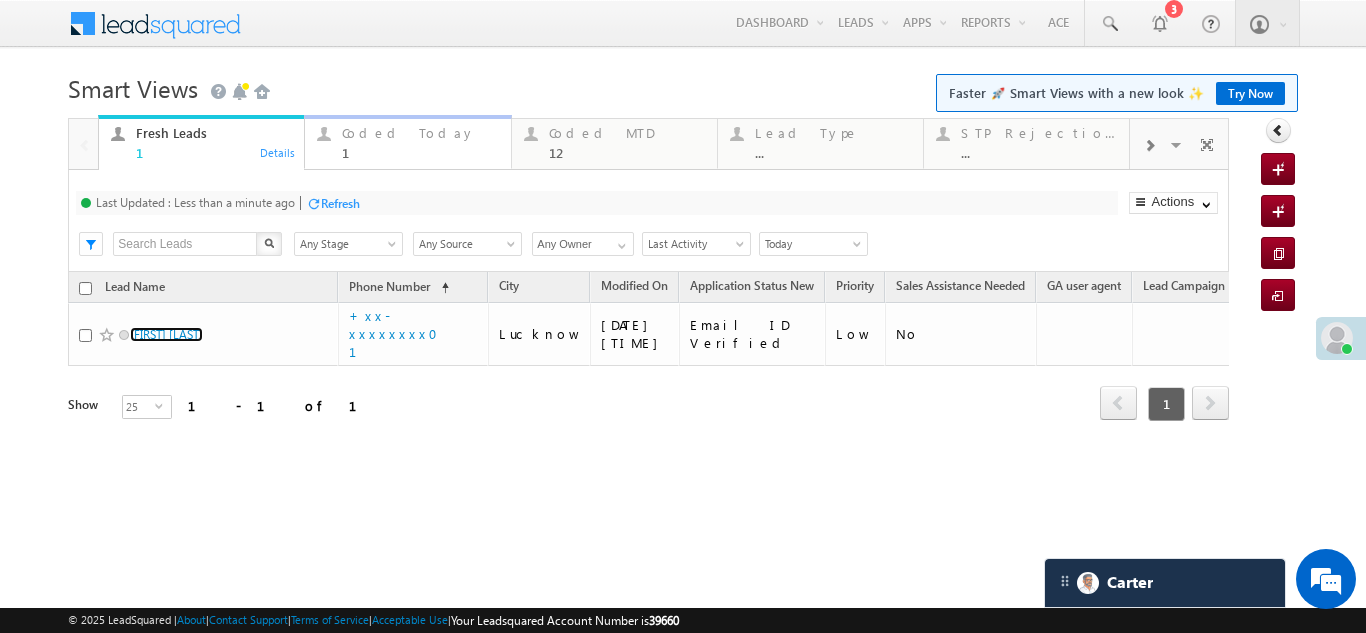 click on "Coded Today" at bounding box center (420, 133) 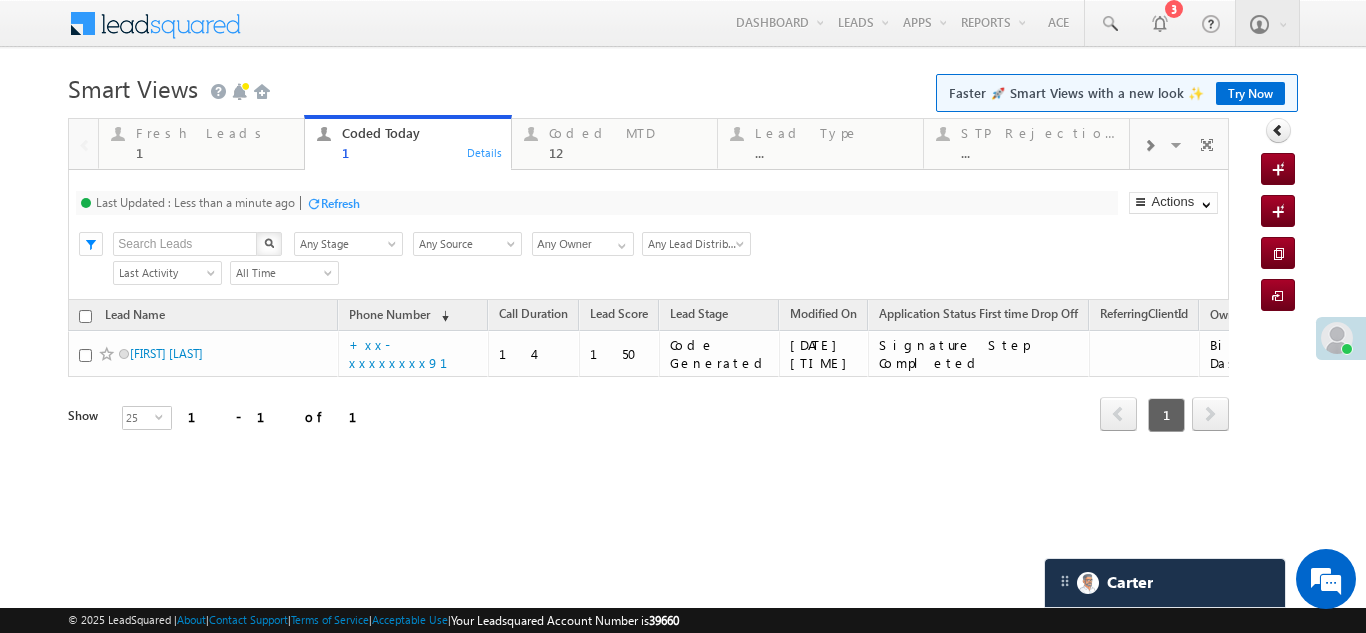 click on "Refresh" at bounding box center [340, 203] 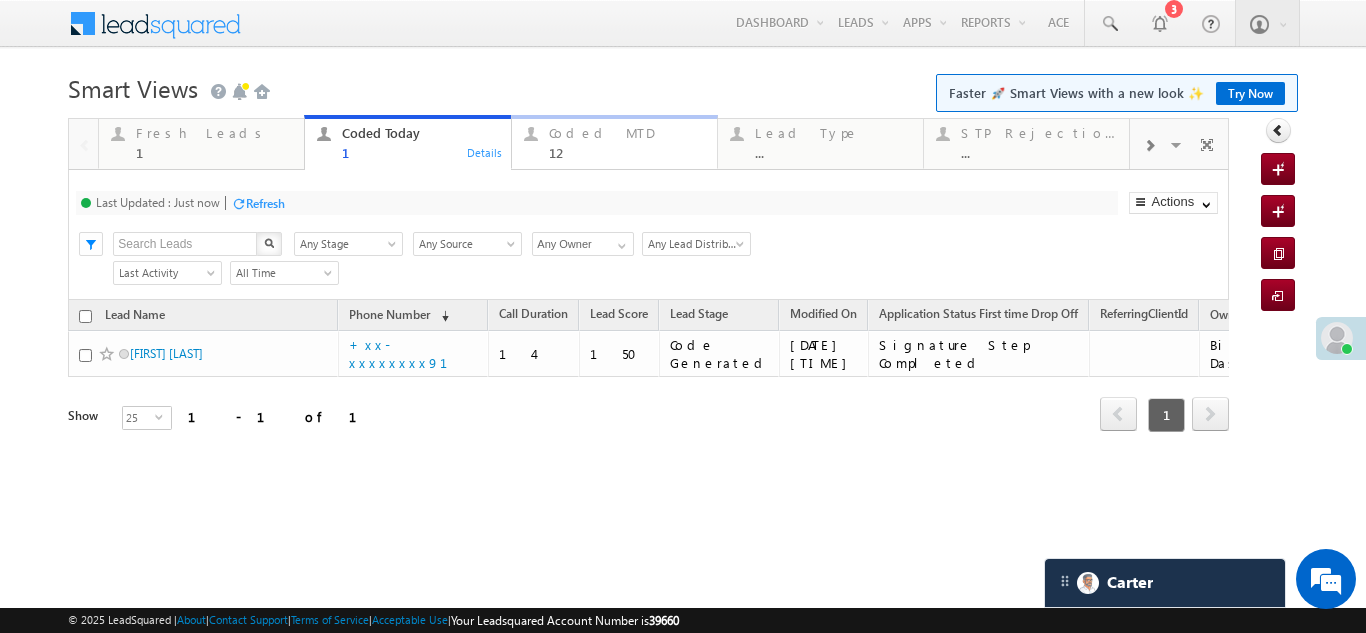 click on "Coded MTD" at bounding box center (627, 133) 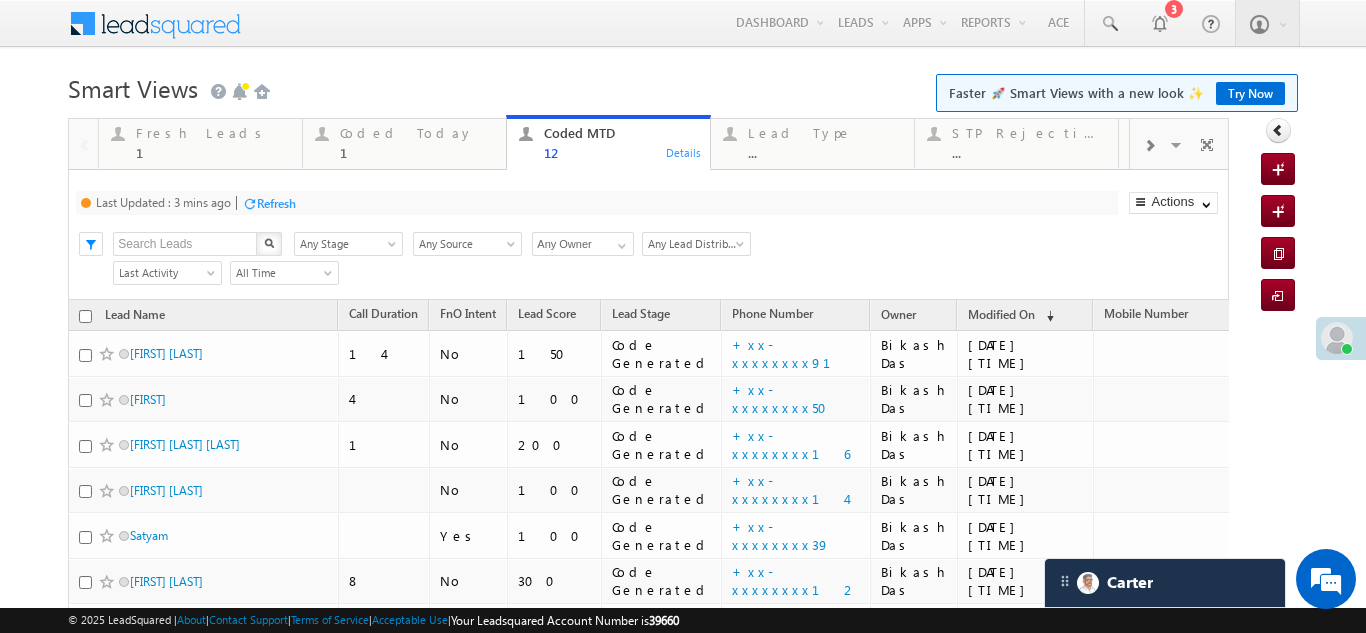 click on "Last Updated : 3 mins ago Refresh Refreshing..." at bounding box center (596, 203) 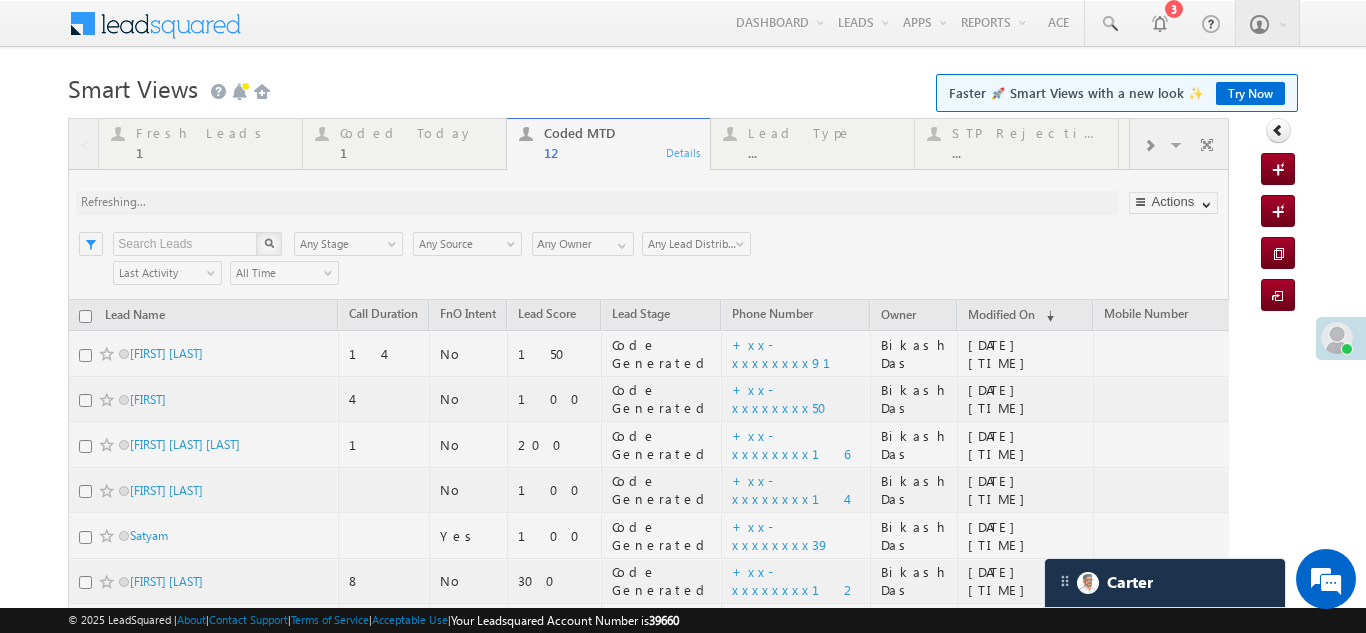 click at bounding box center [648, 561] 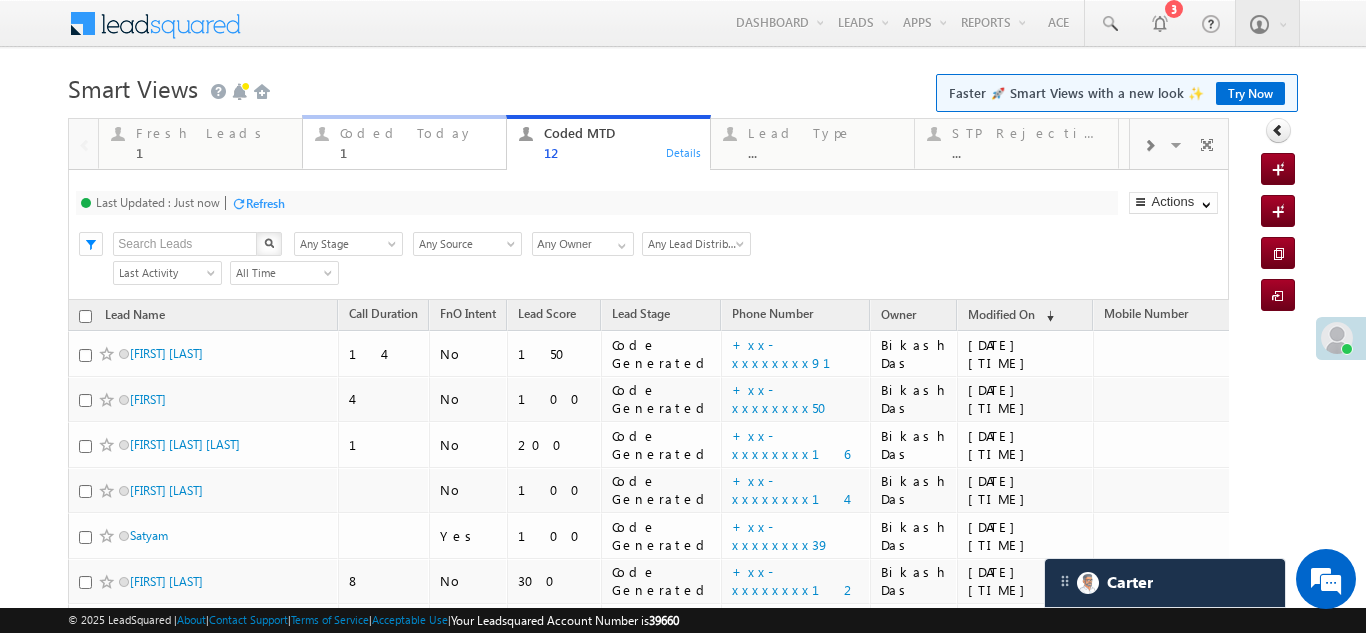 click on "Coded Today" at bounding box center [417, 133] 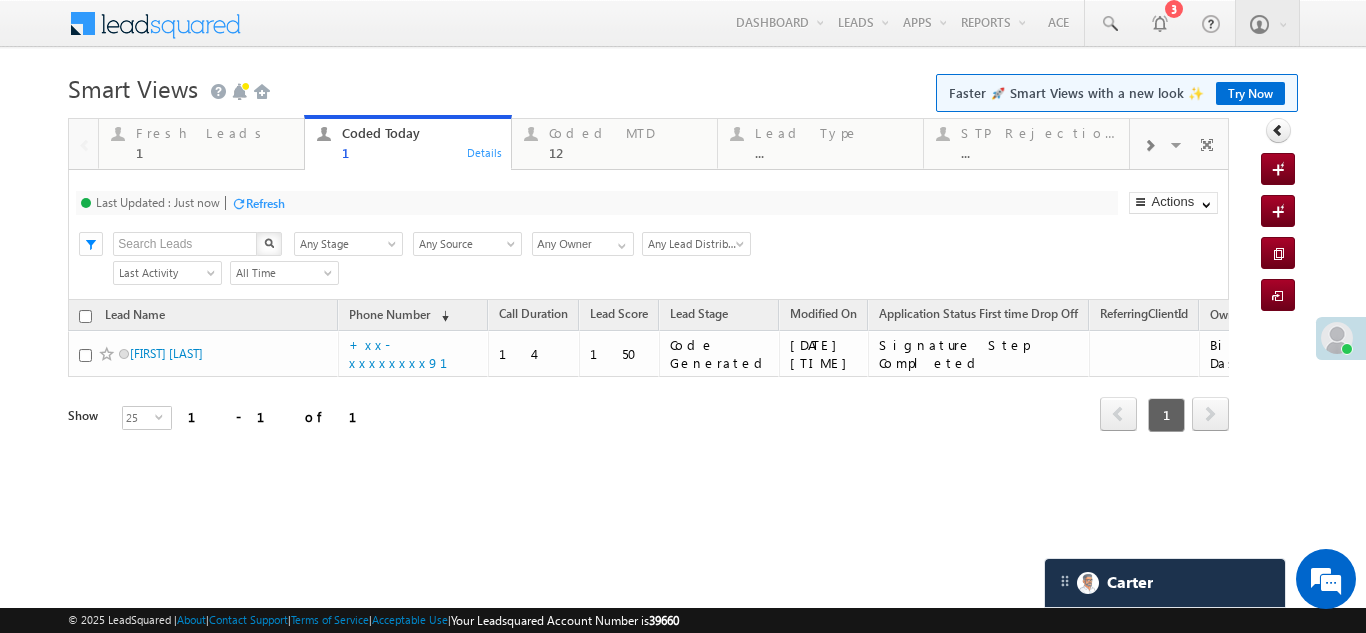 click on "Refresh" at bounding box center [265, 203] 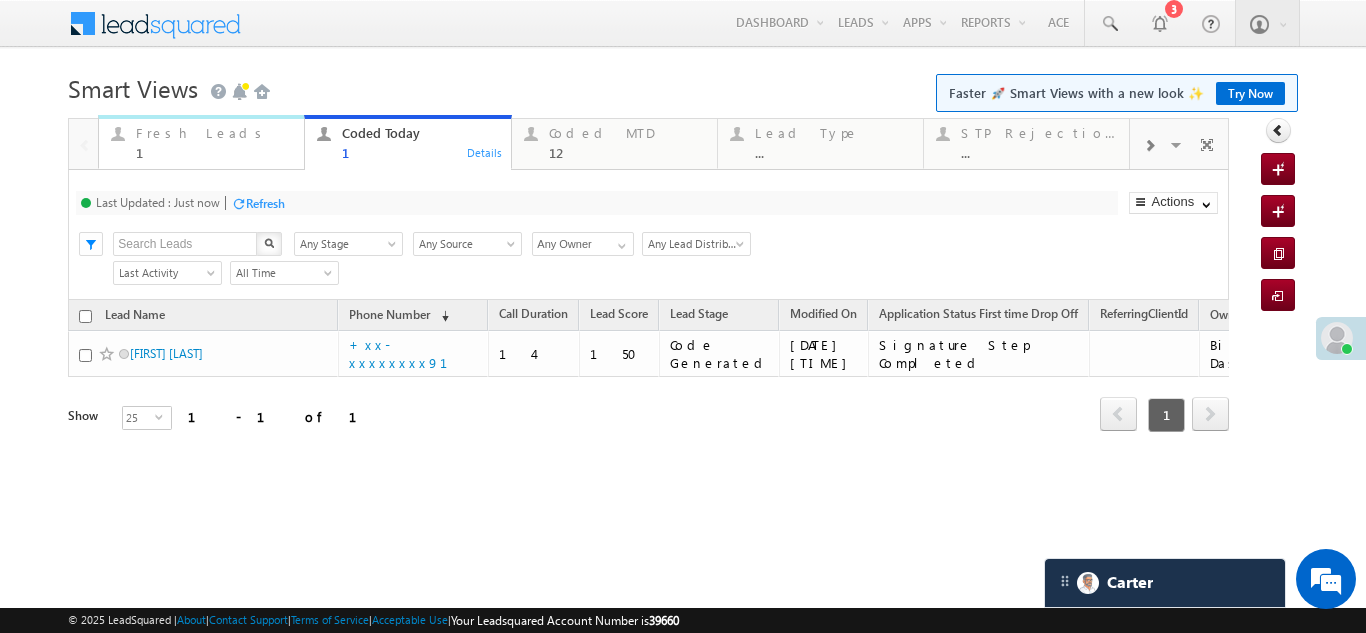 click on "Fresh Leads" at bounding box center (214, 133) 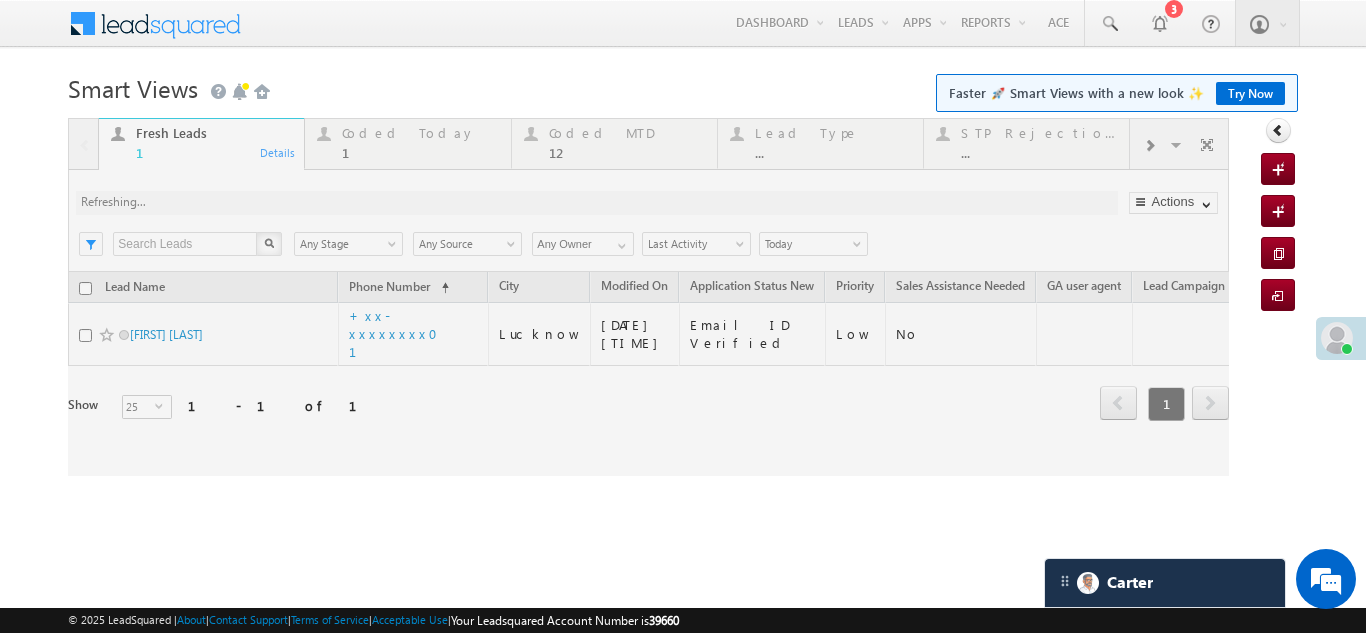 click at bounding box center [648, 297] 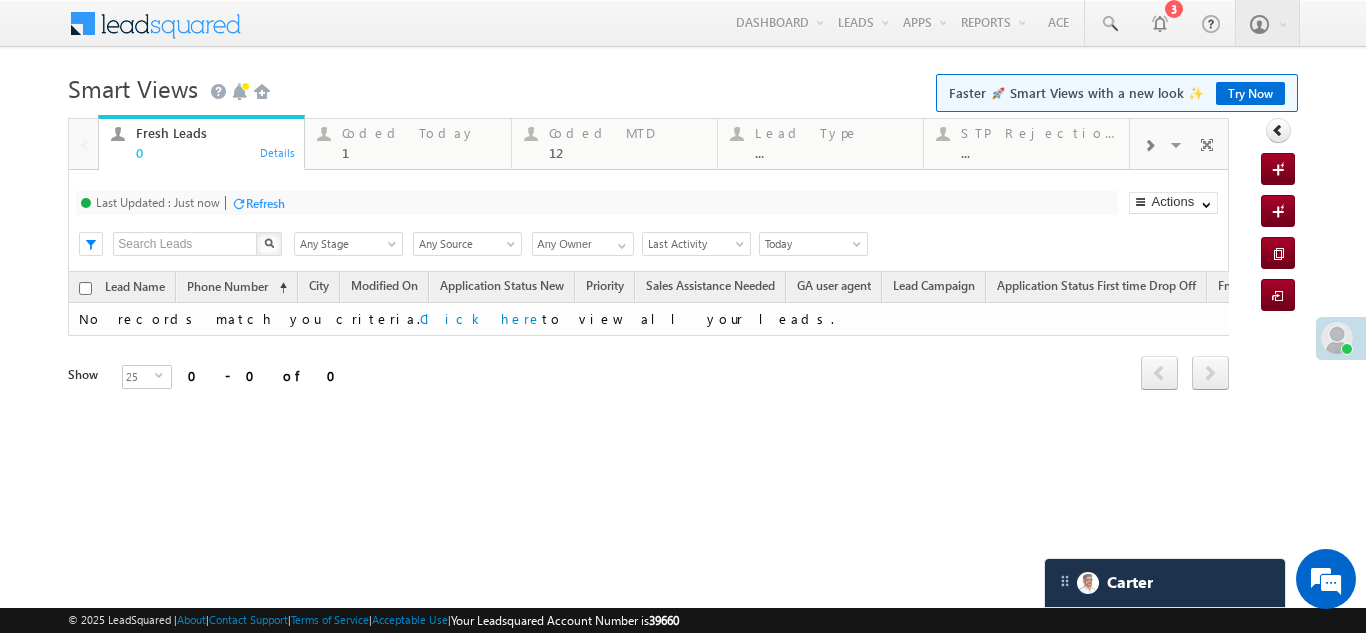 click on "Coded Today 1" at bounding box center (420, 140) 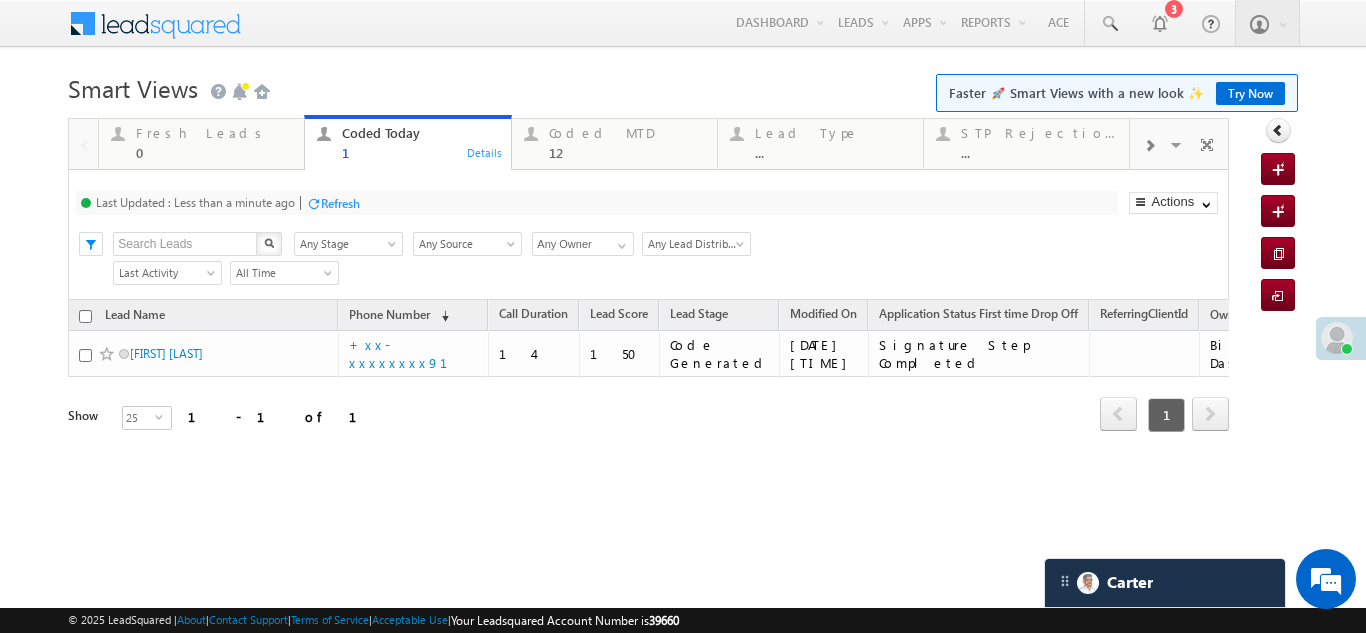click on "Refresh" at bounding box center [340, 203] 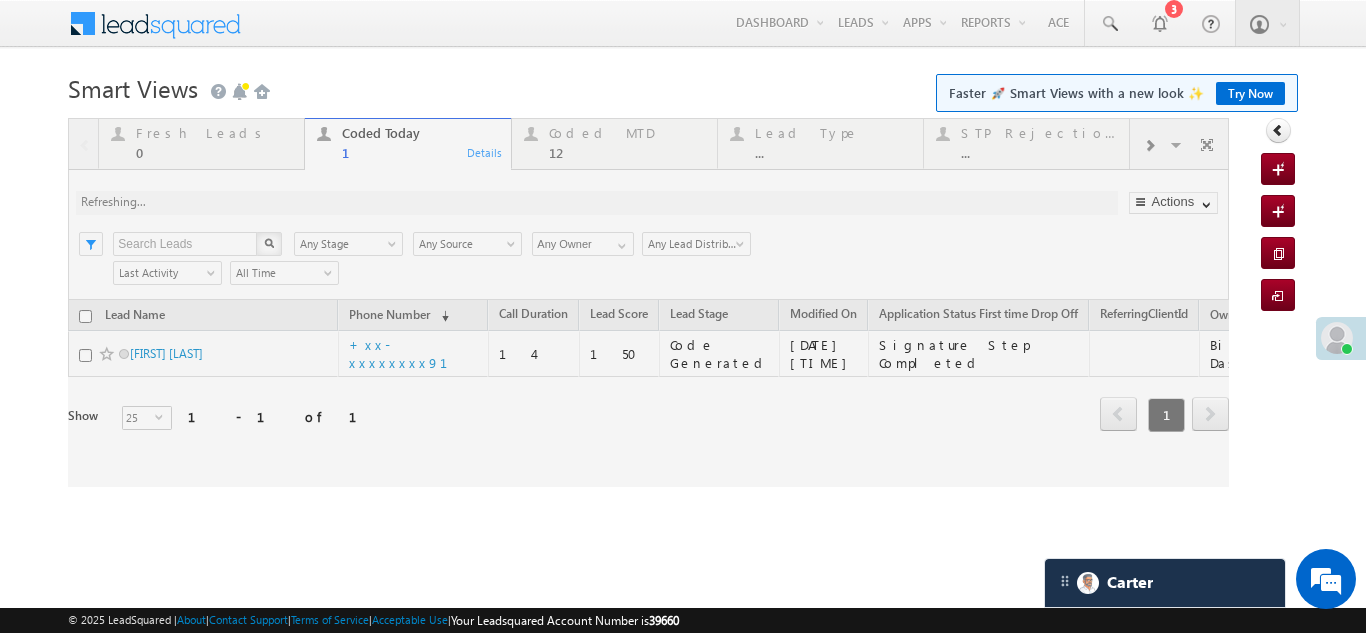 click at bounding box center (648, 302) 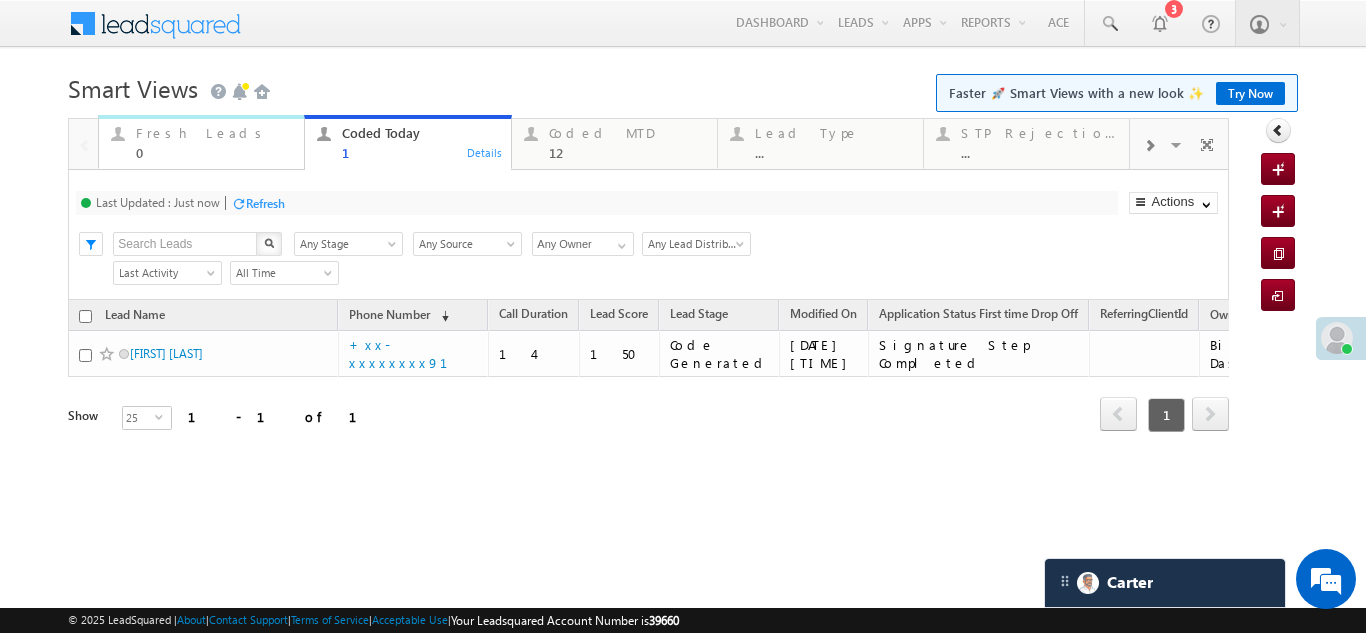 click on "Fresh Leads 0" at bounding box center [214, 140] 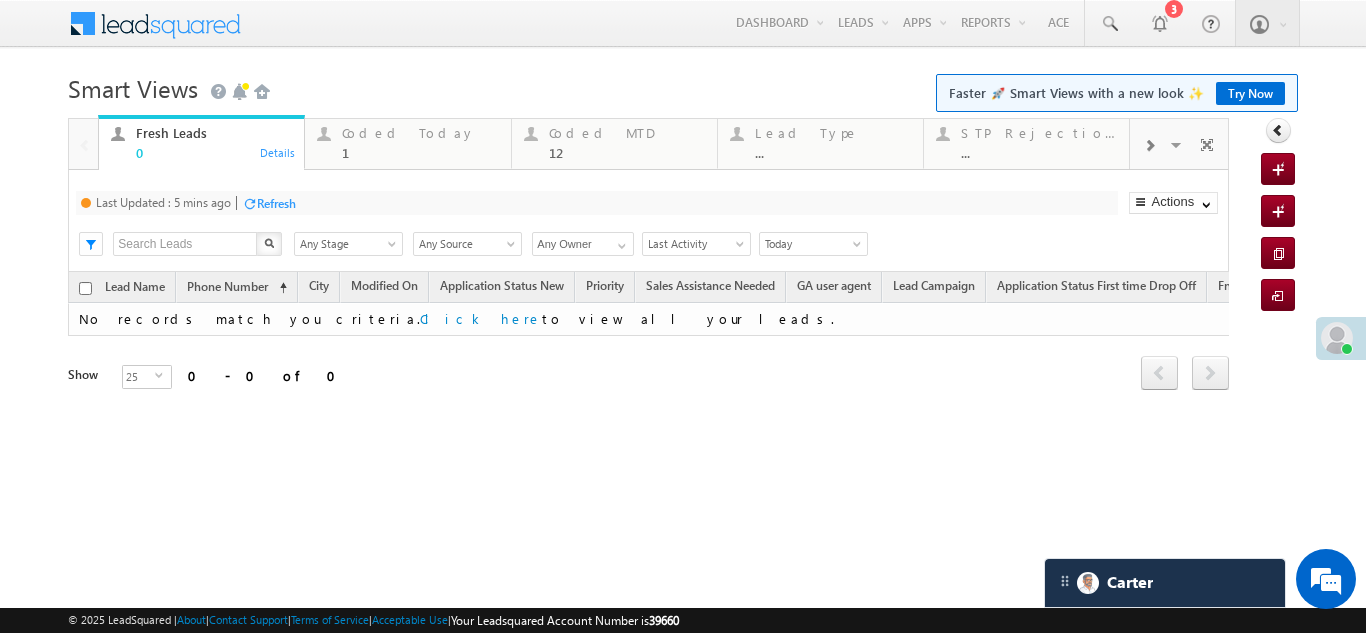 click on "Refresh" at bounding box center [276, 203] 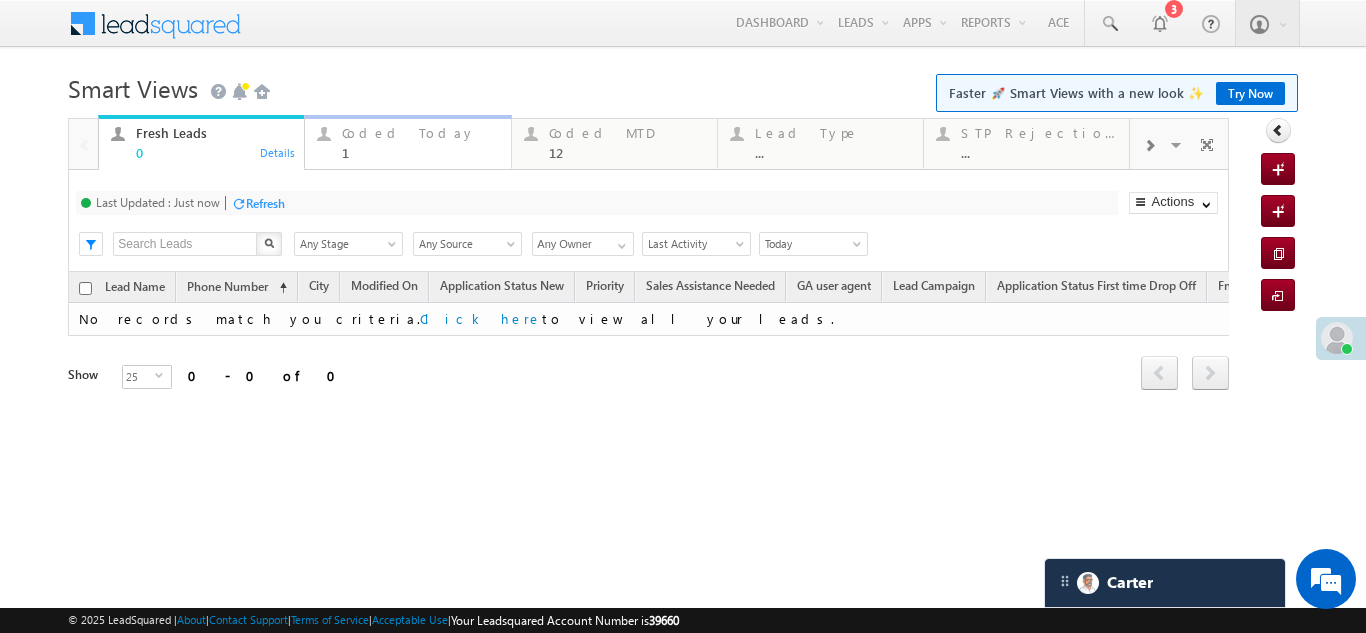 click on "Coded Today" at bounding box center (420, 133) 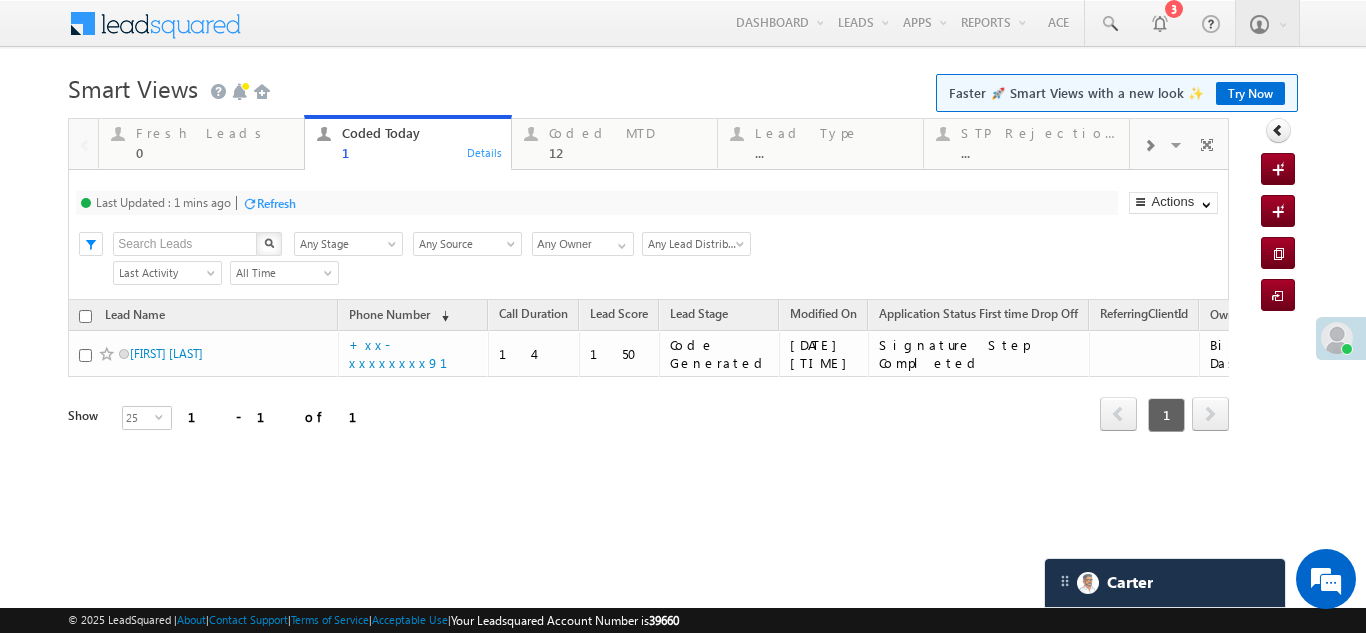 click on "Refresh" at bounding box center [276, 203] 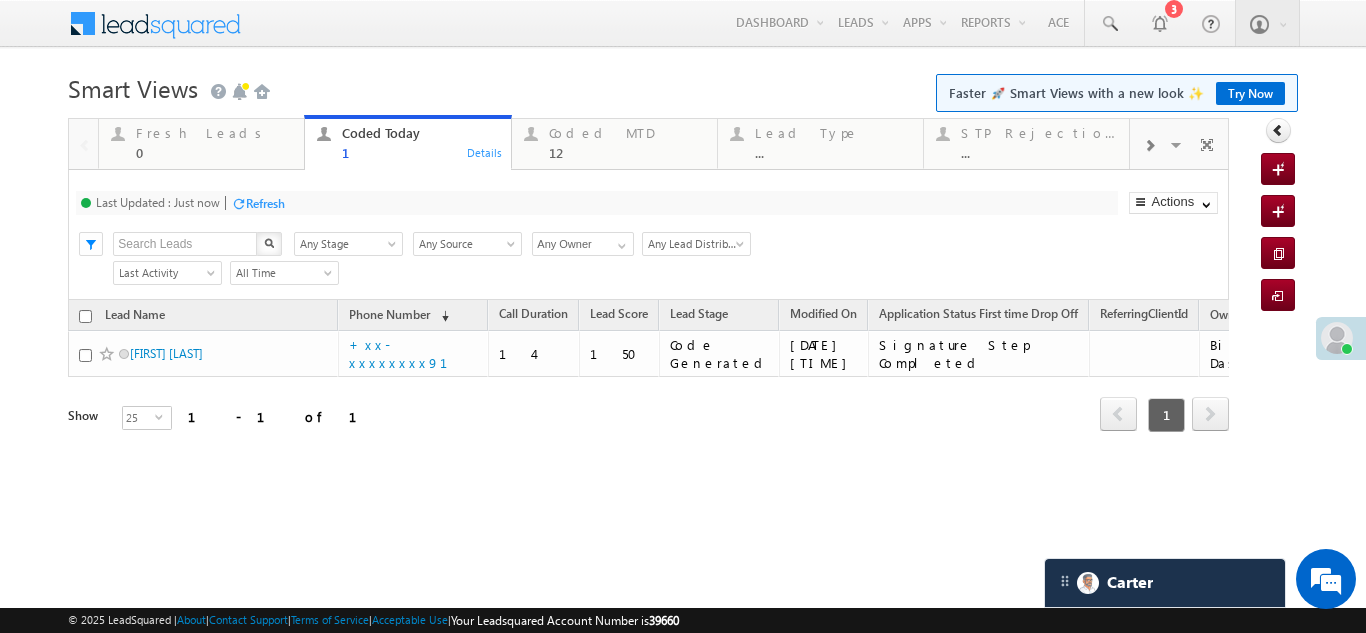 click on "Refresh" at bounding box center (265, 203) 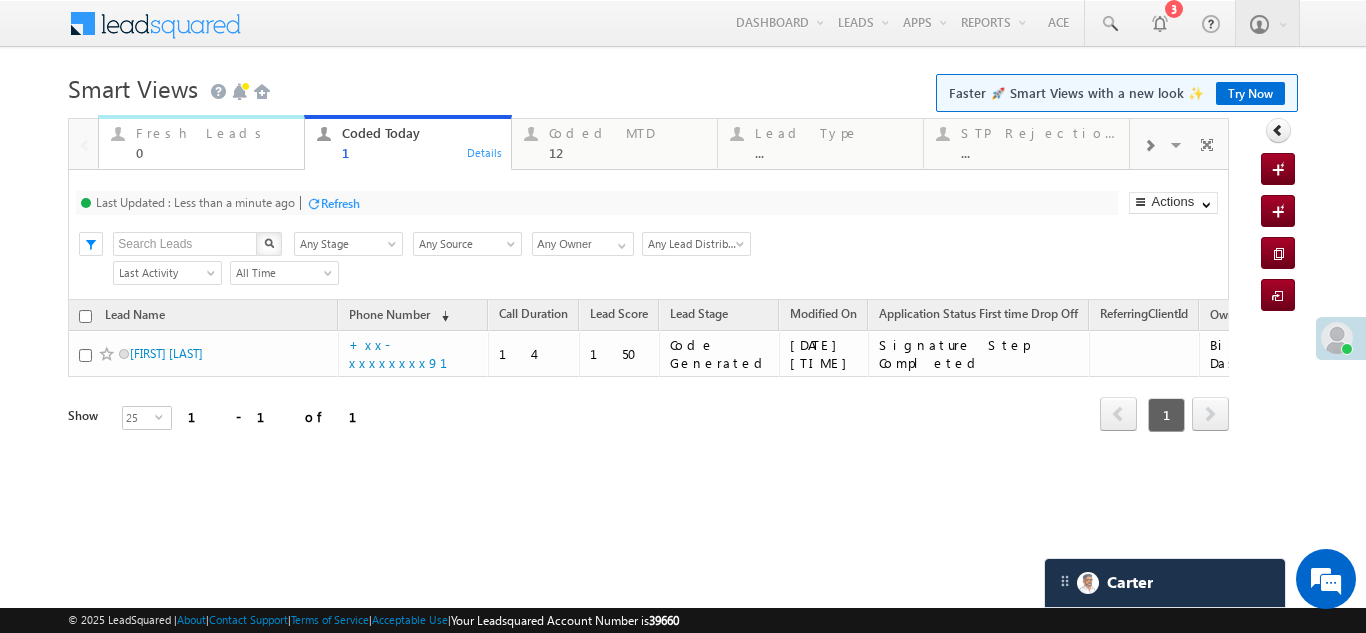 click on "Fresh Leads" at bounding box center [214, 133] 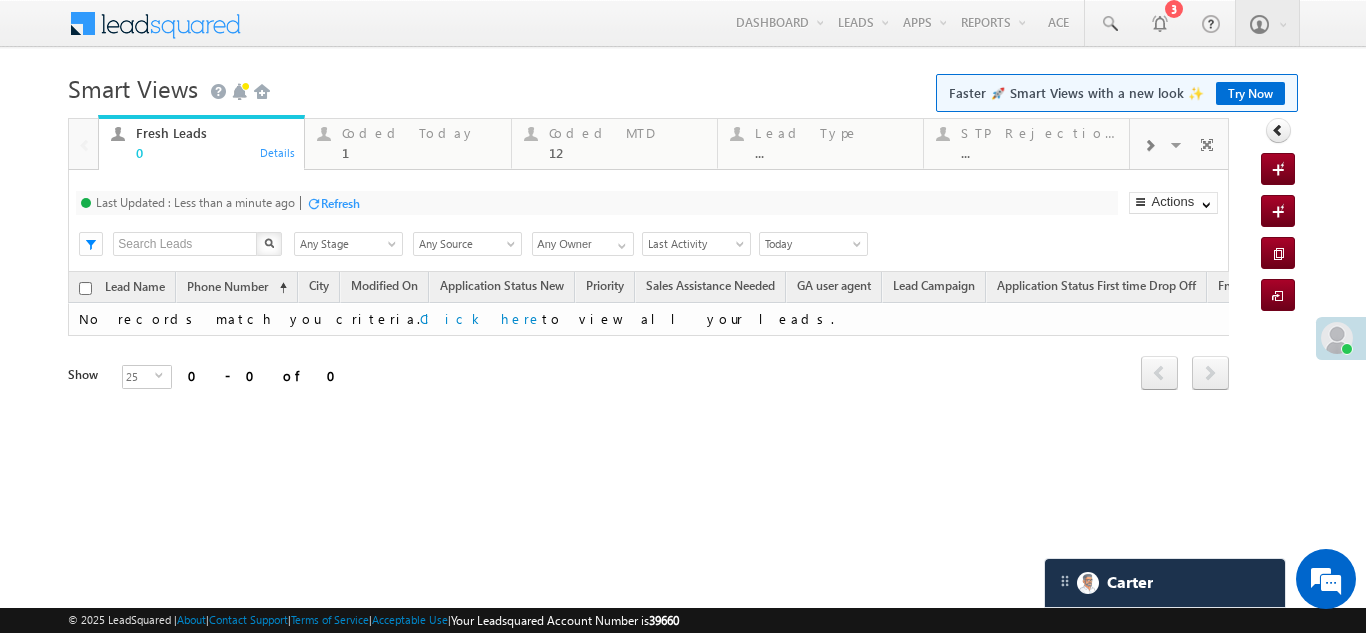 click on "Refresh" at bounding box center [340, 203] 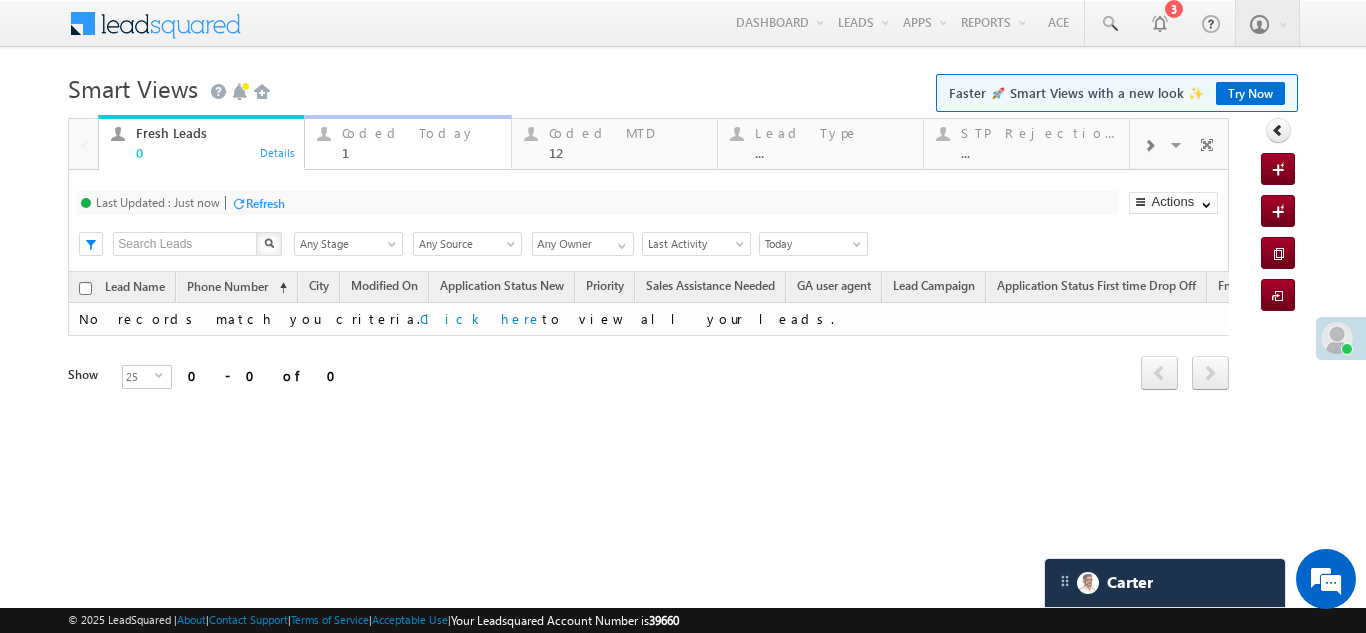 click on "Coded Today" at bounding box center (420, 133) 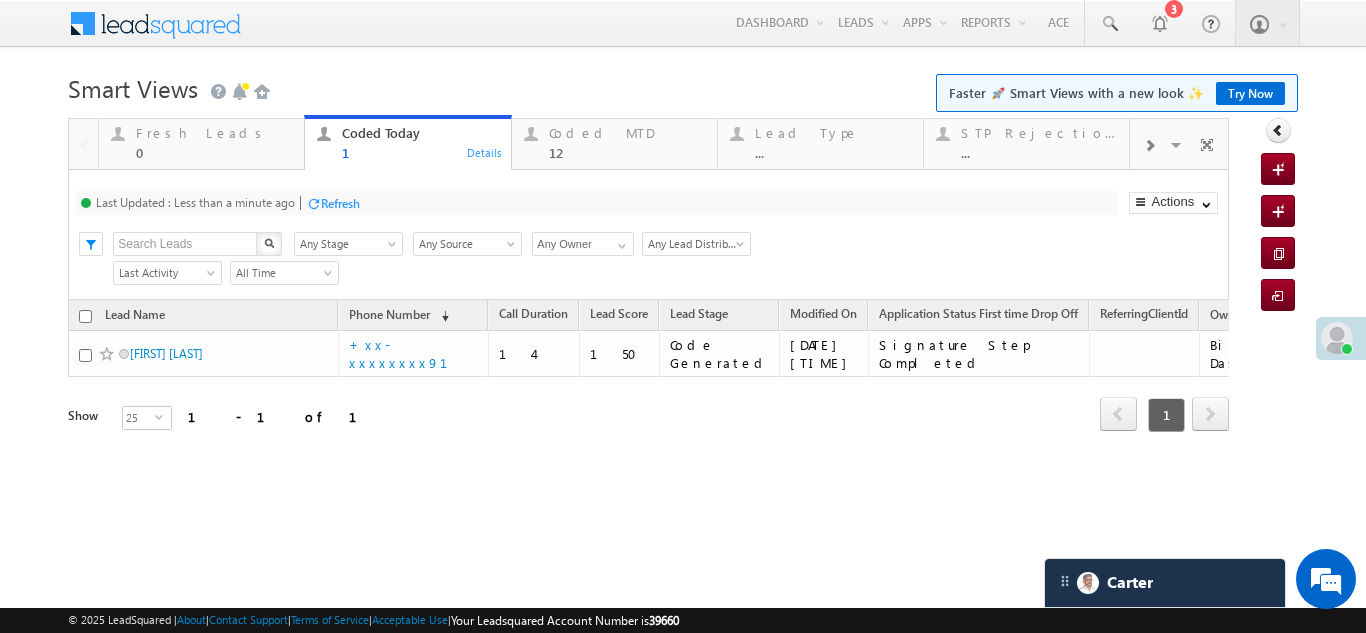 click on "Refresh" at bounding box center [340, 203] 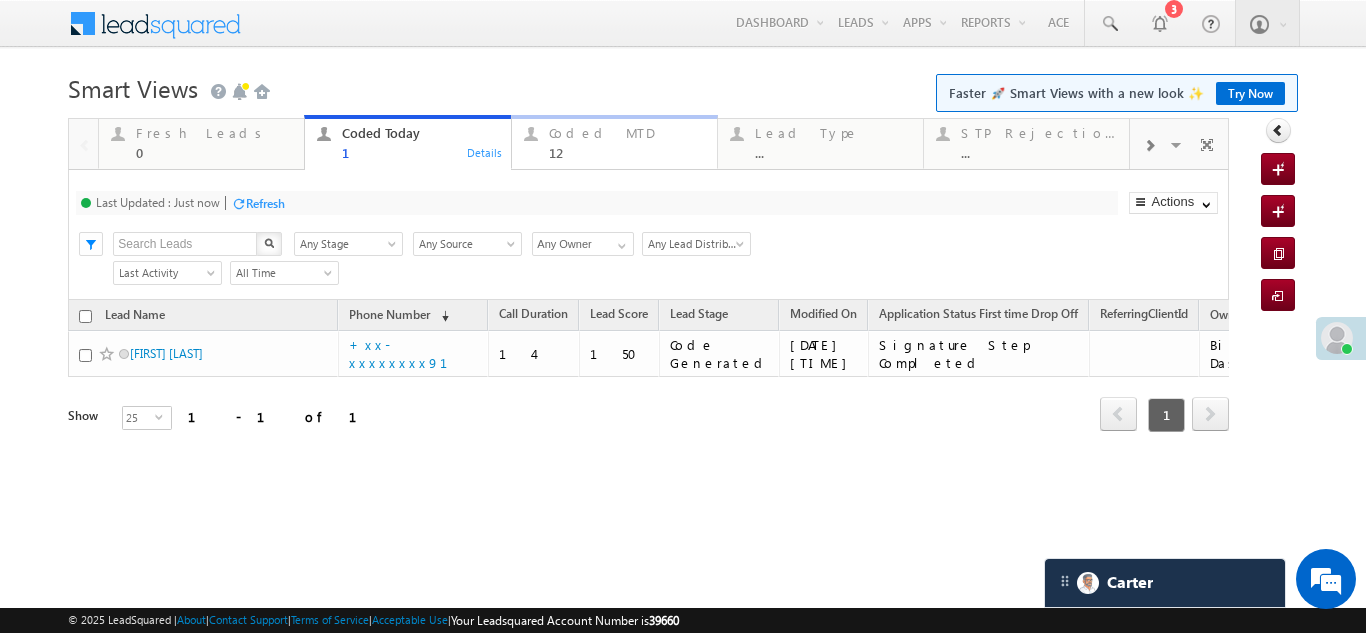 click on "Coded MTD" at bounding box center [627, 133] 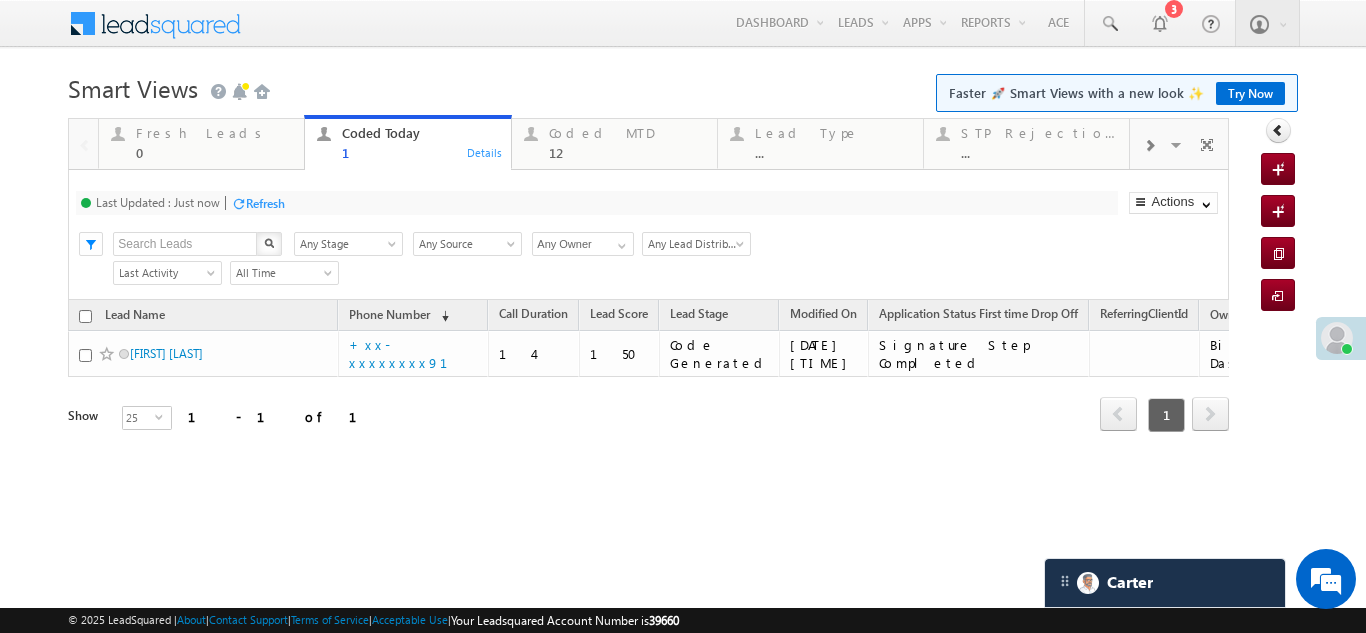 click on "Coded MTD" at bounding box center (-33553809, -33554297) 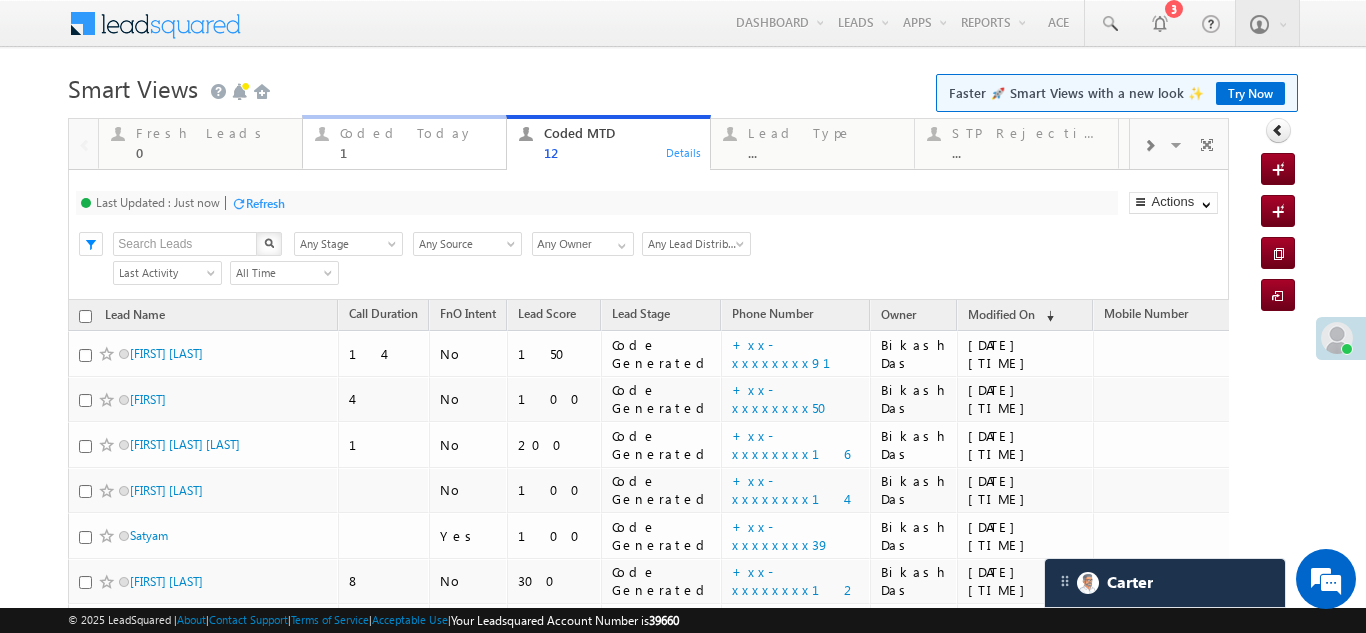 click on "Coded Today" at bounding box center (417, 133) 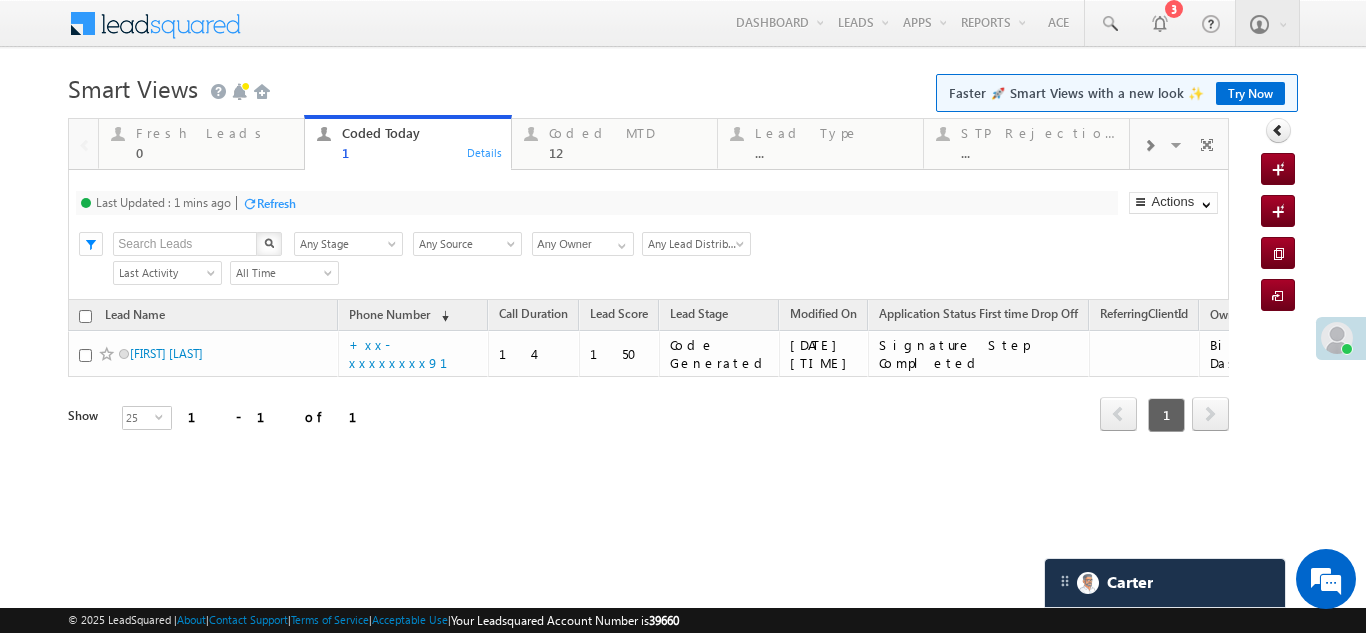 click on "Refresh" at bounding box center (276, 203) 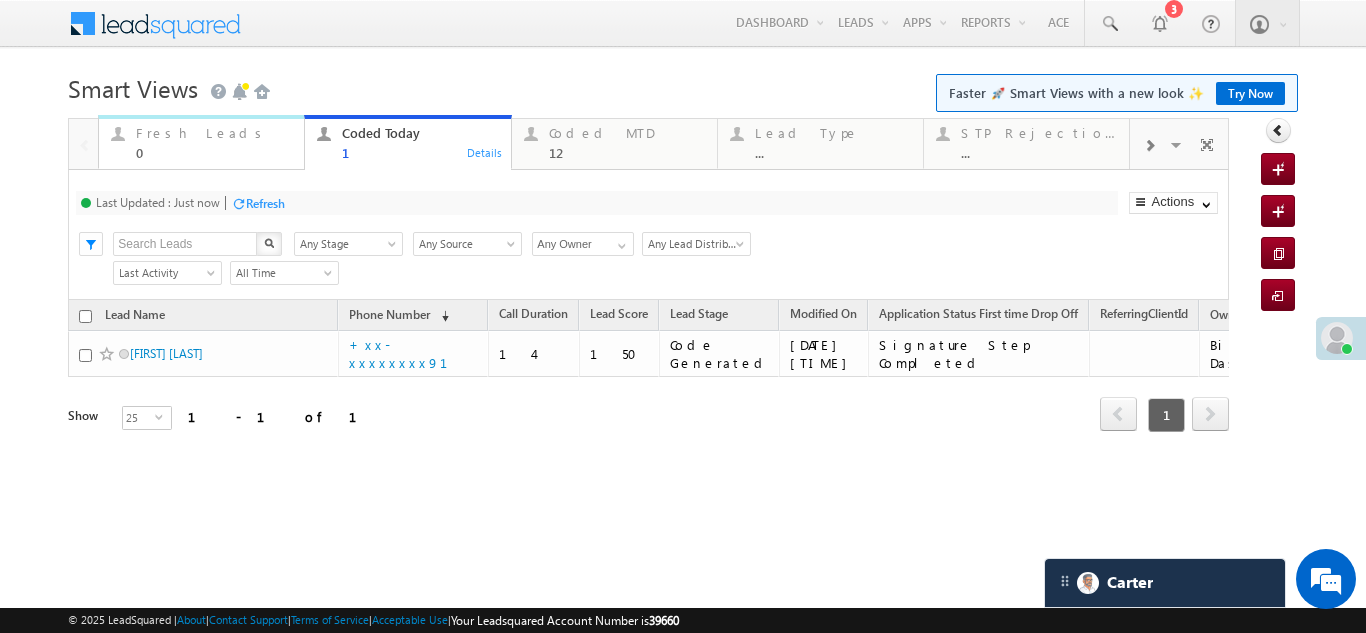 click on "Fresh Leads" at bounding box center (214, 133) 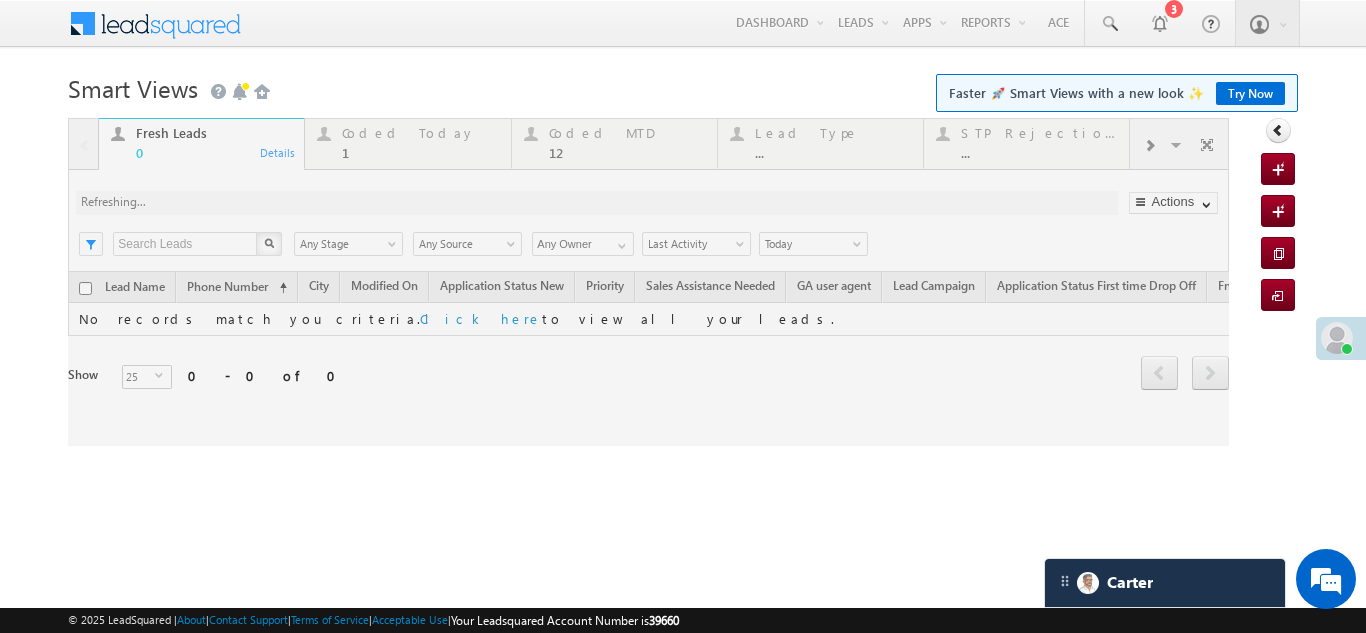 click at bounding box center [648, 282] 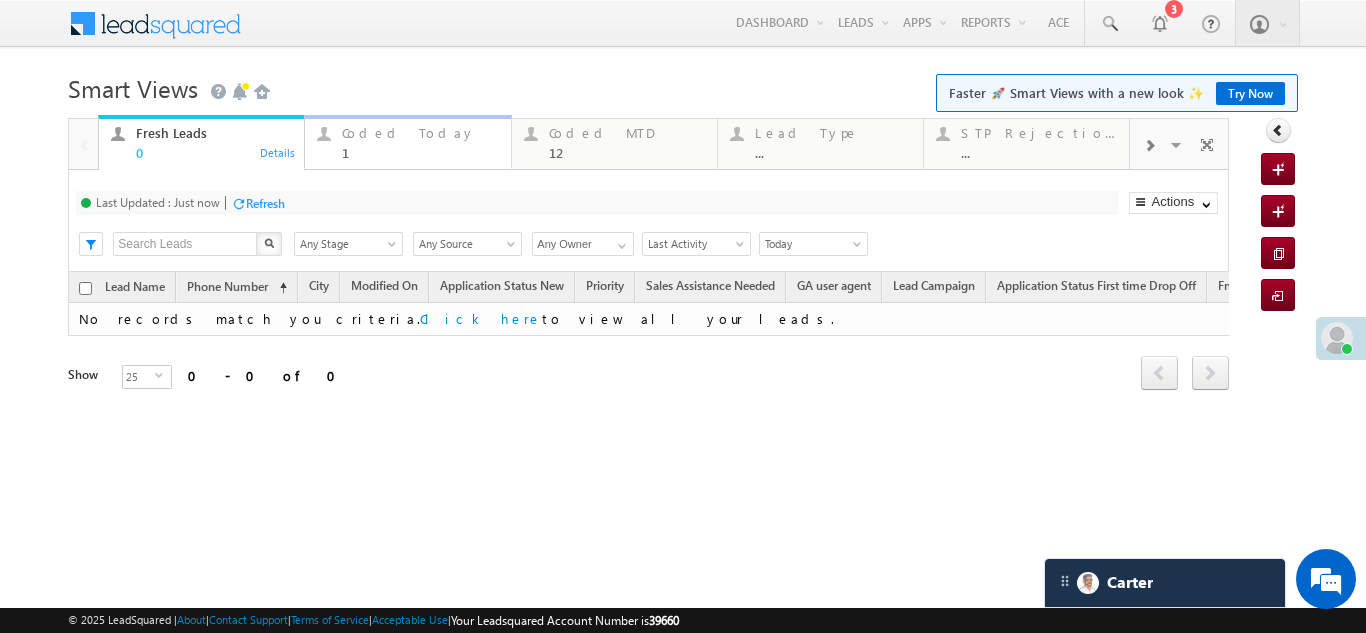 click on "Coded Today" at bounding box center (420, 133) 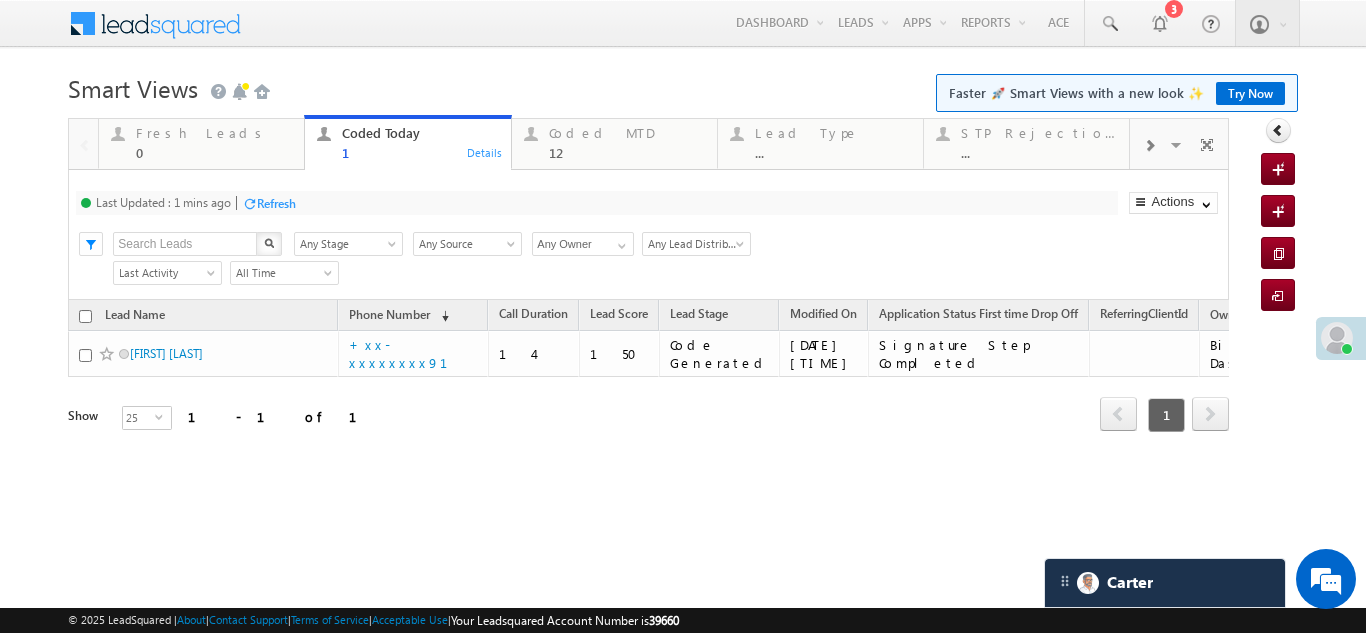 click on "Refresh" at bounding box center (276, 203) 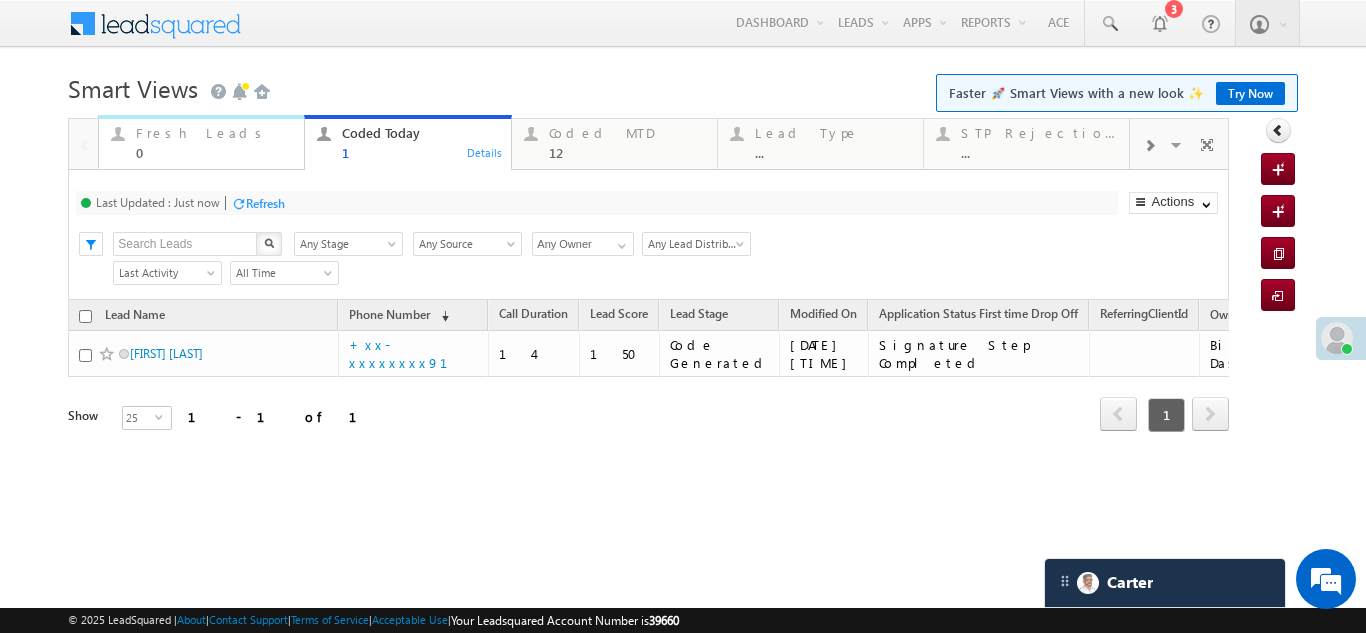 click on "Fresh Leads 0" at bounding box center [214, 140] 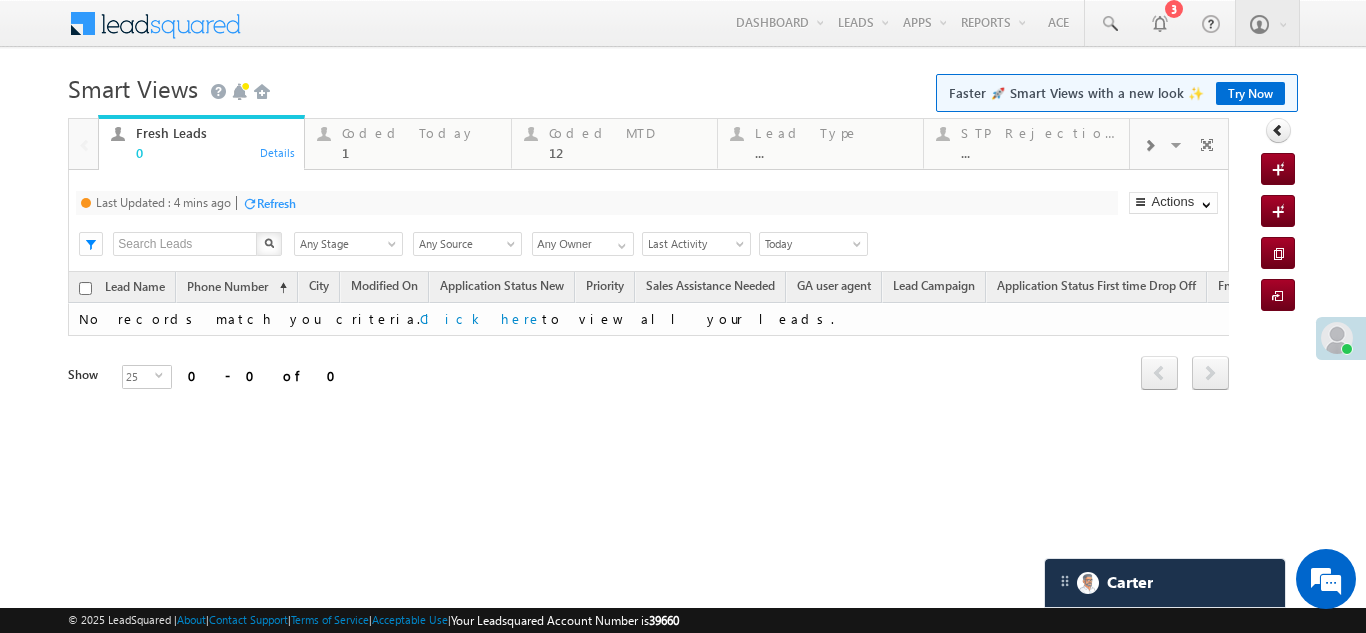click on "Refresh" at bounding box center [276, 203] 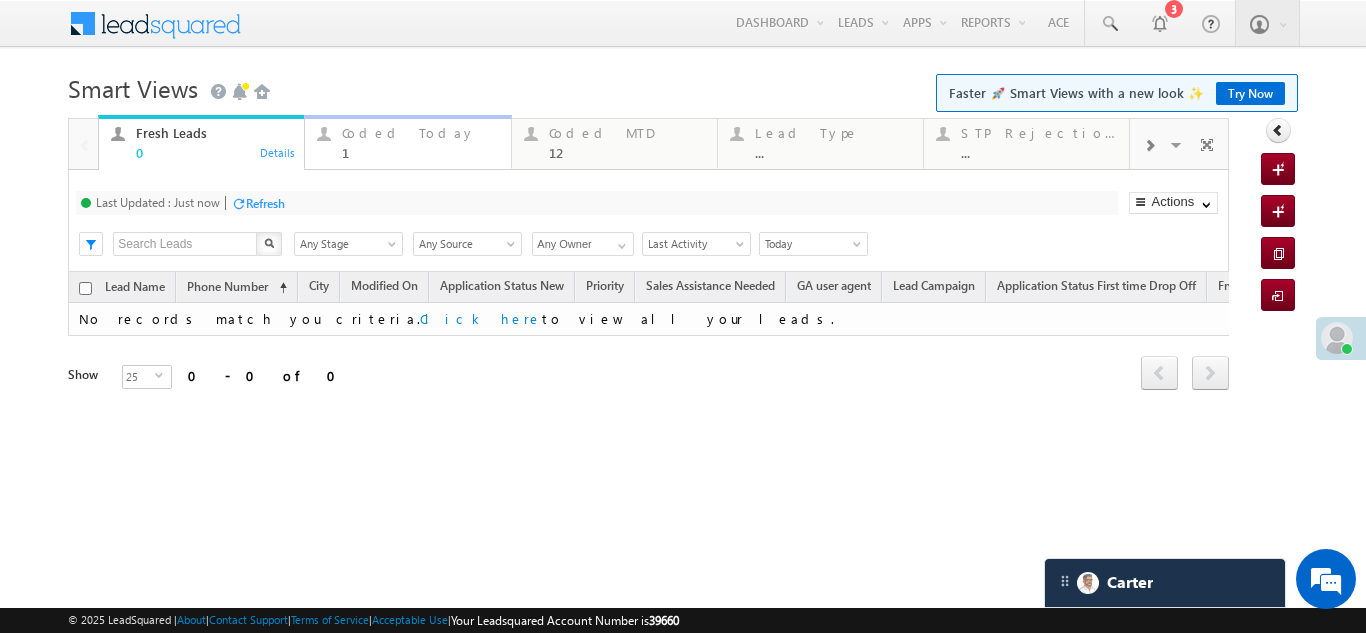 click on "Coded Today" at bounding box center [420, 133] 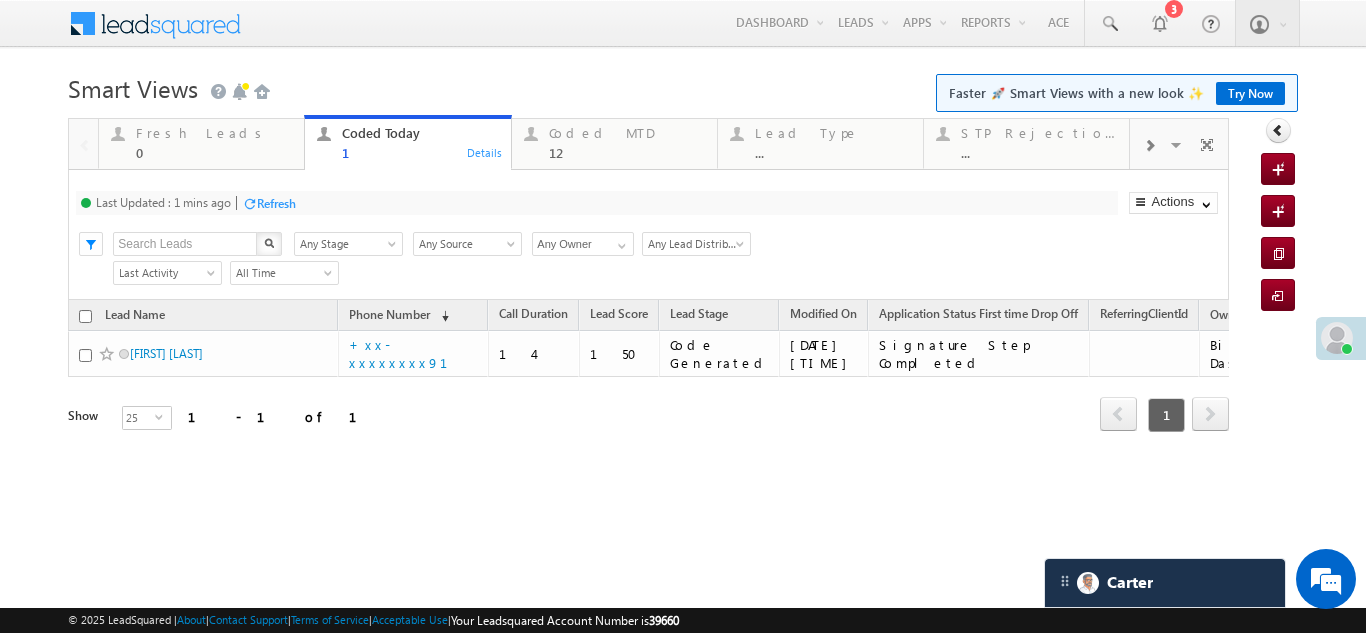 click on "Refresh" at bounding box center (276, 203) 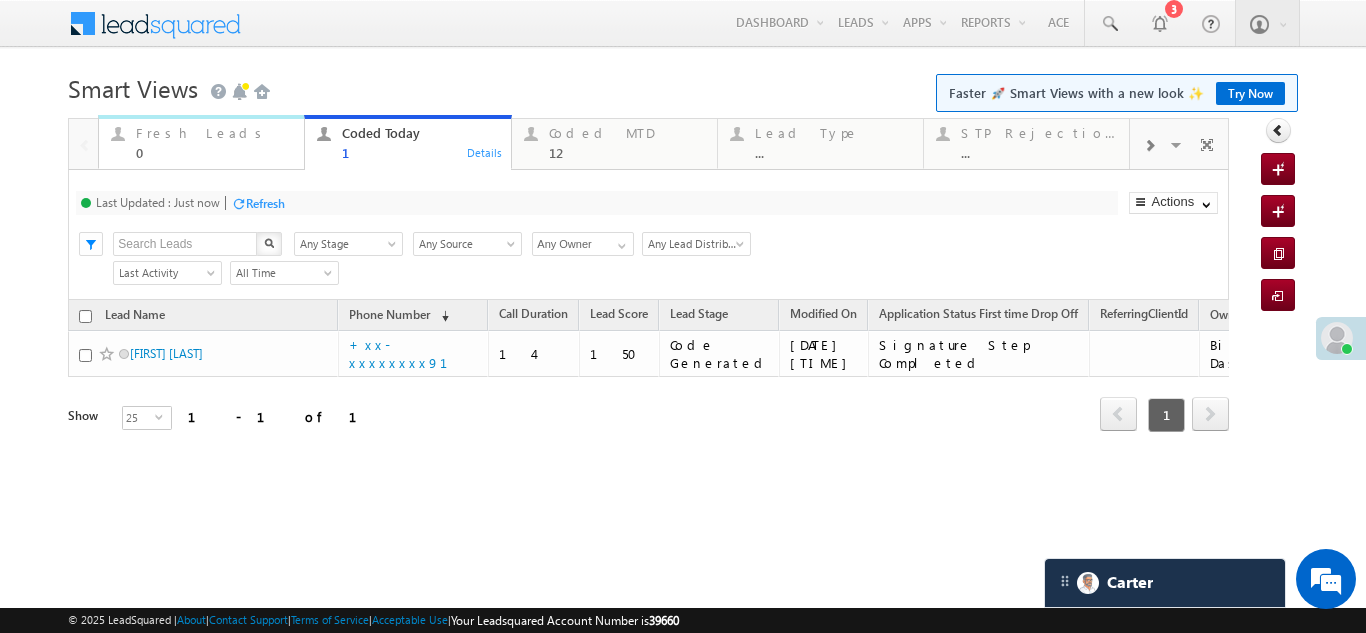 click on "Fresh Leads" at bounding box center [214, 133] 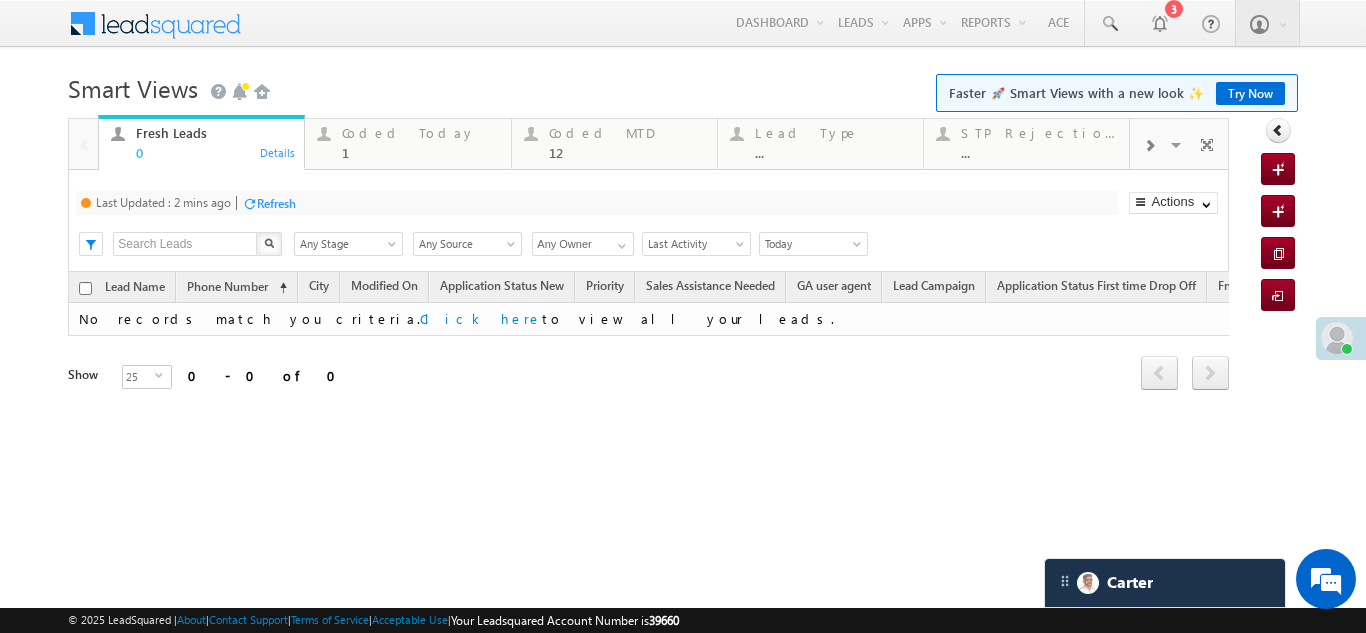 click on "Refresh" at bounding box center [276, 203] 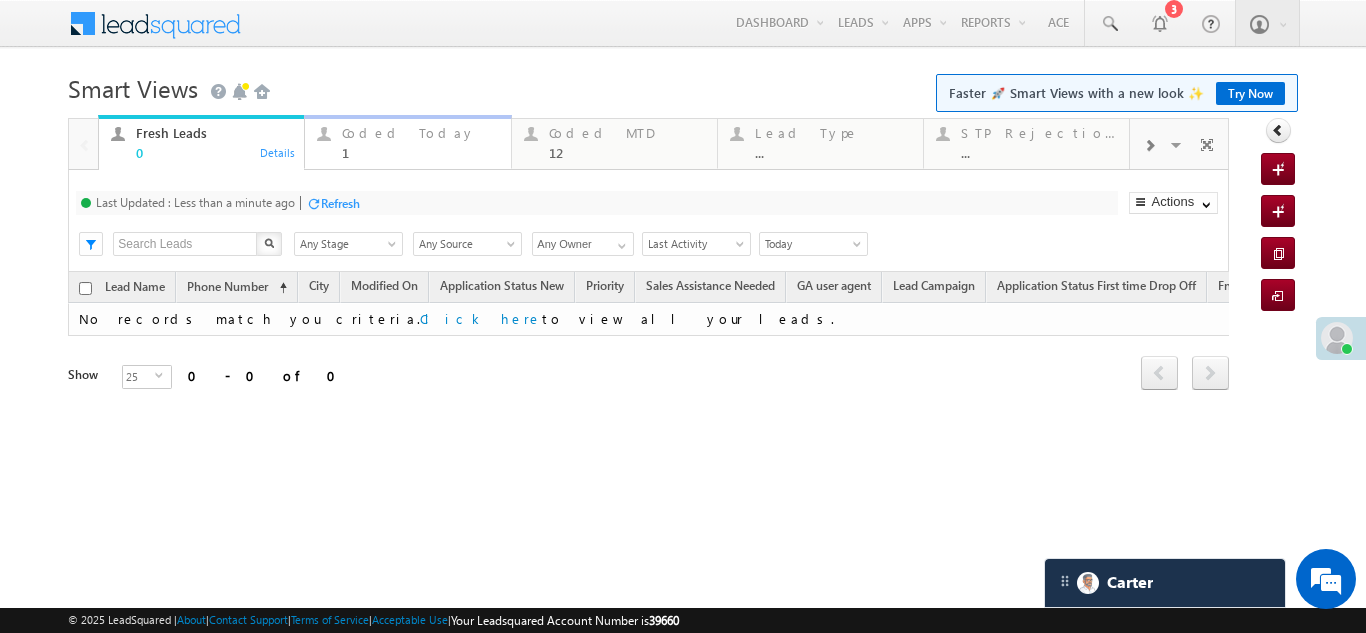 click on "Coded Today" at bounding box center (420, 133) 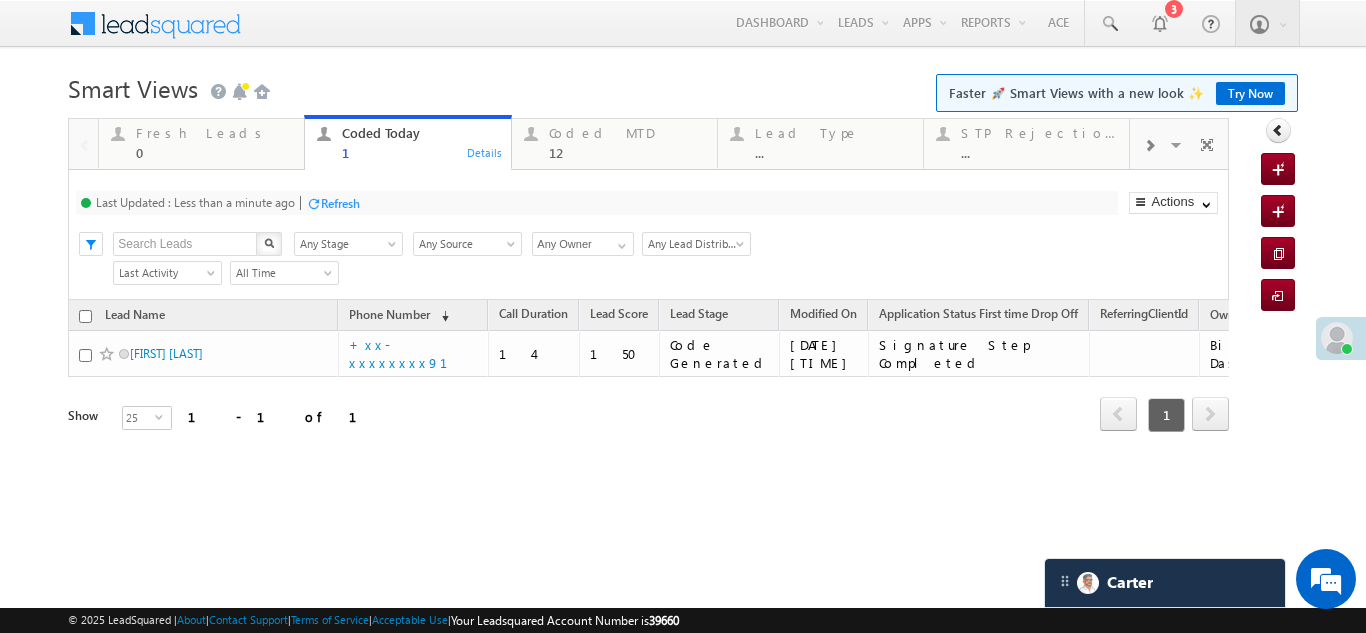 click on "Refresh" at bounding box center [340, 203] 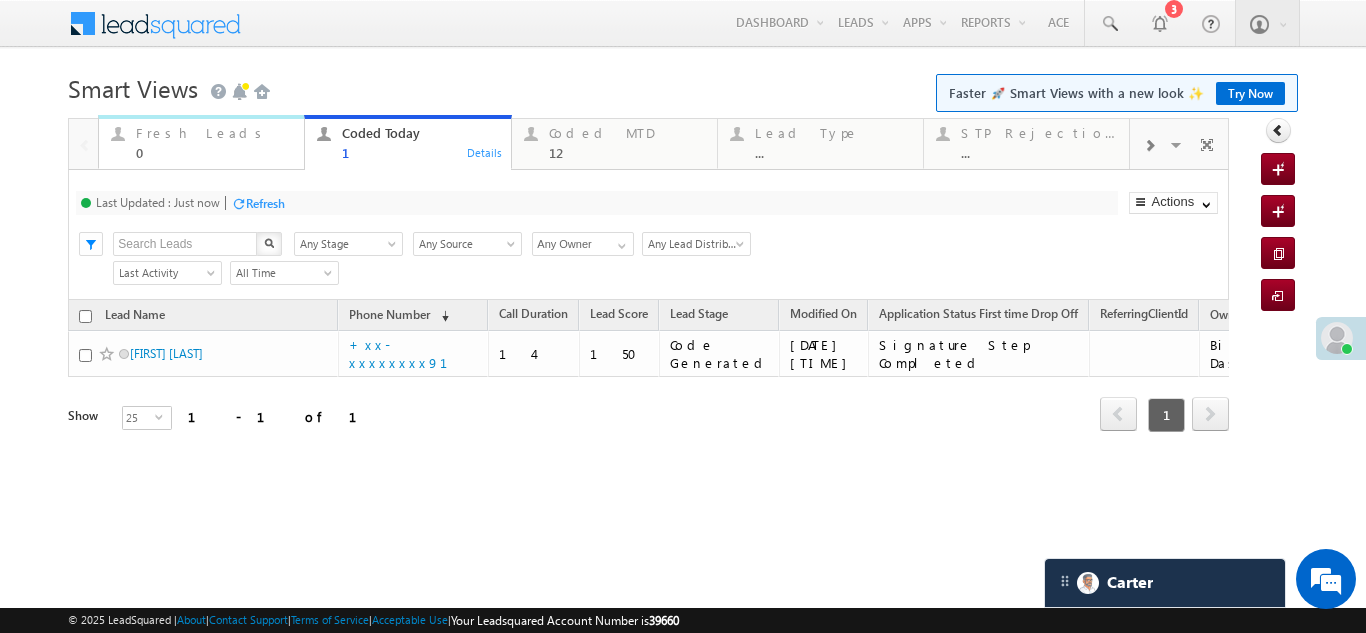 click on "Fresh Leads" at bounding box center (214, 133) 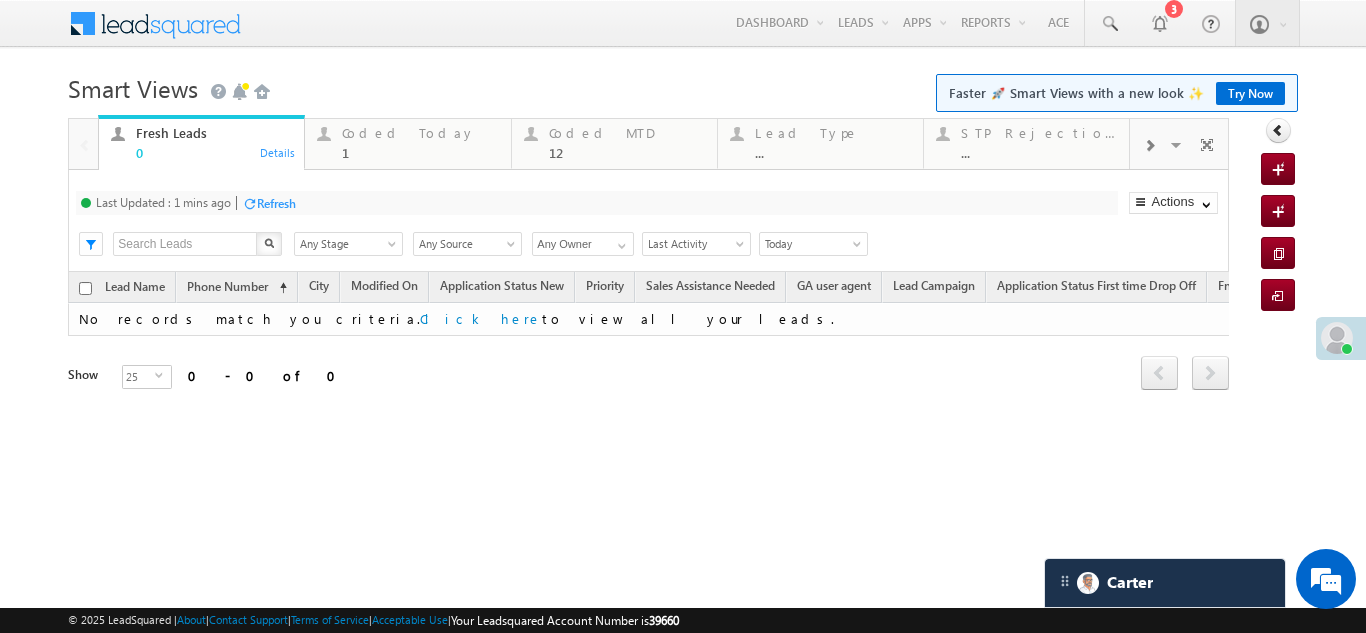 click on "Refresh" at bounding box center [269, 202] 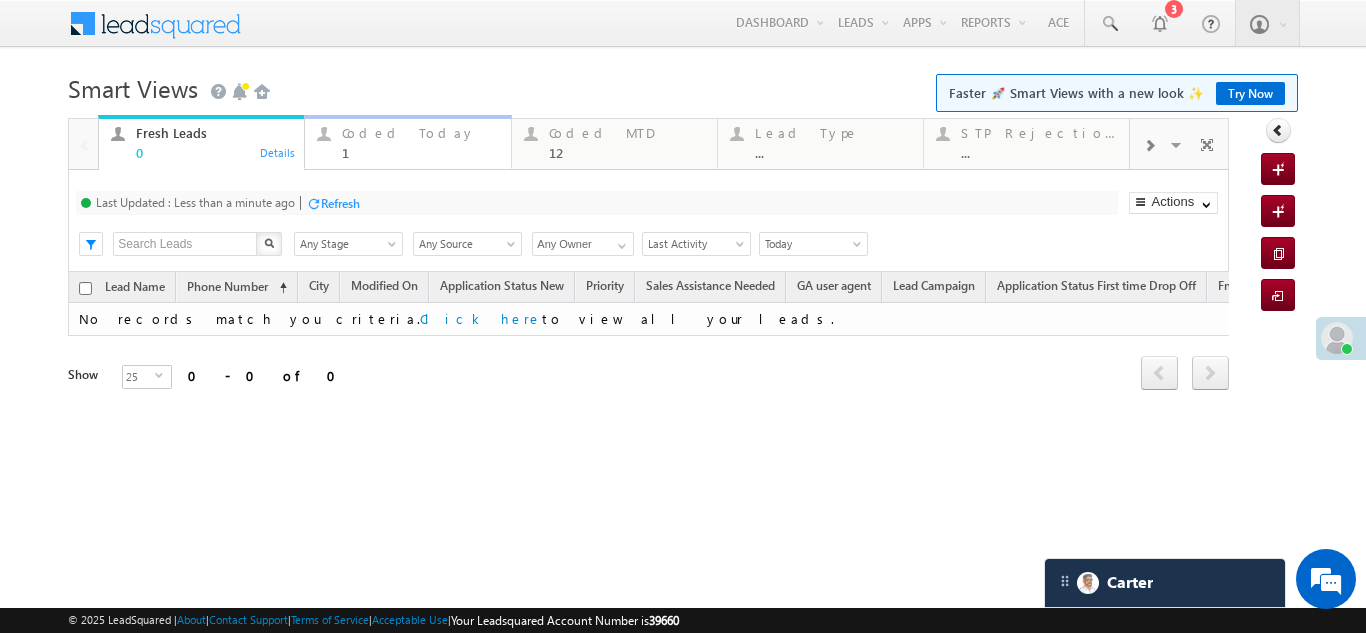 click on "Coded Today" at bounding box center (420, 133) 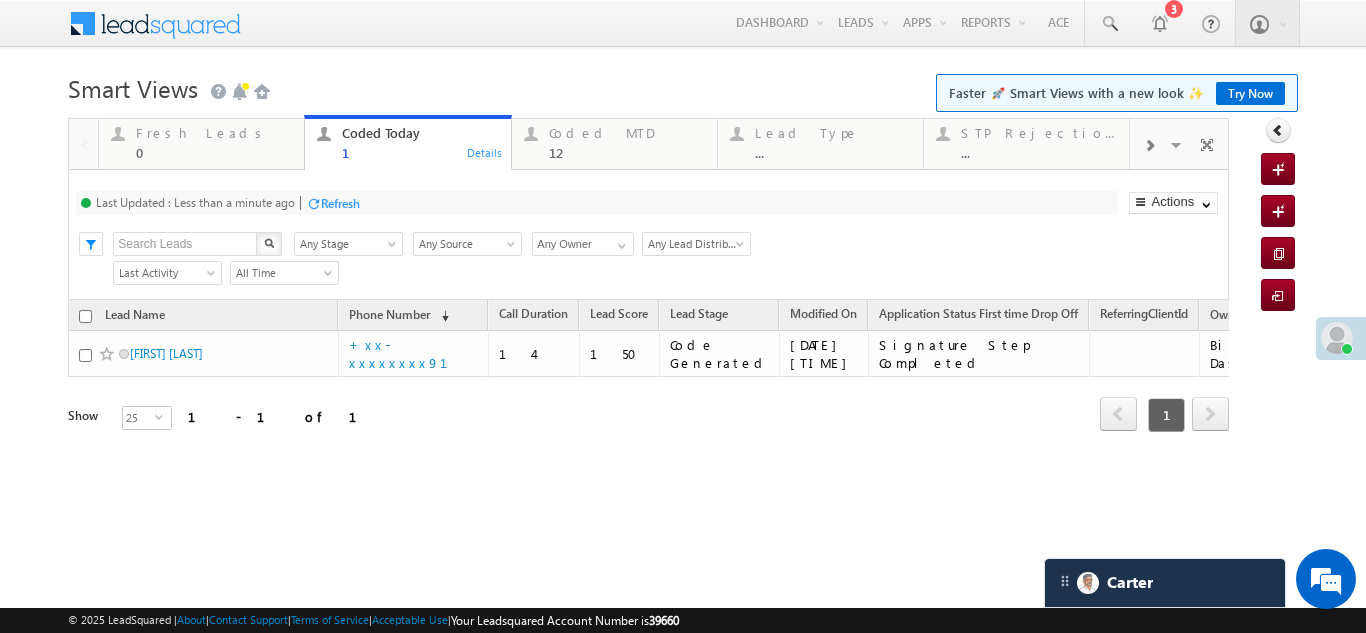 click on "Refresh" at bounding box center [340, 203] 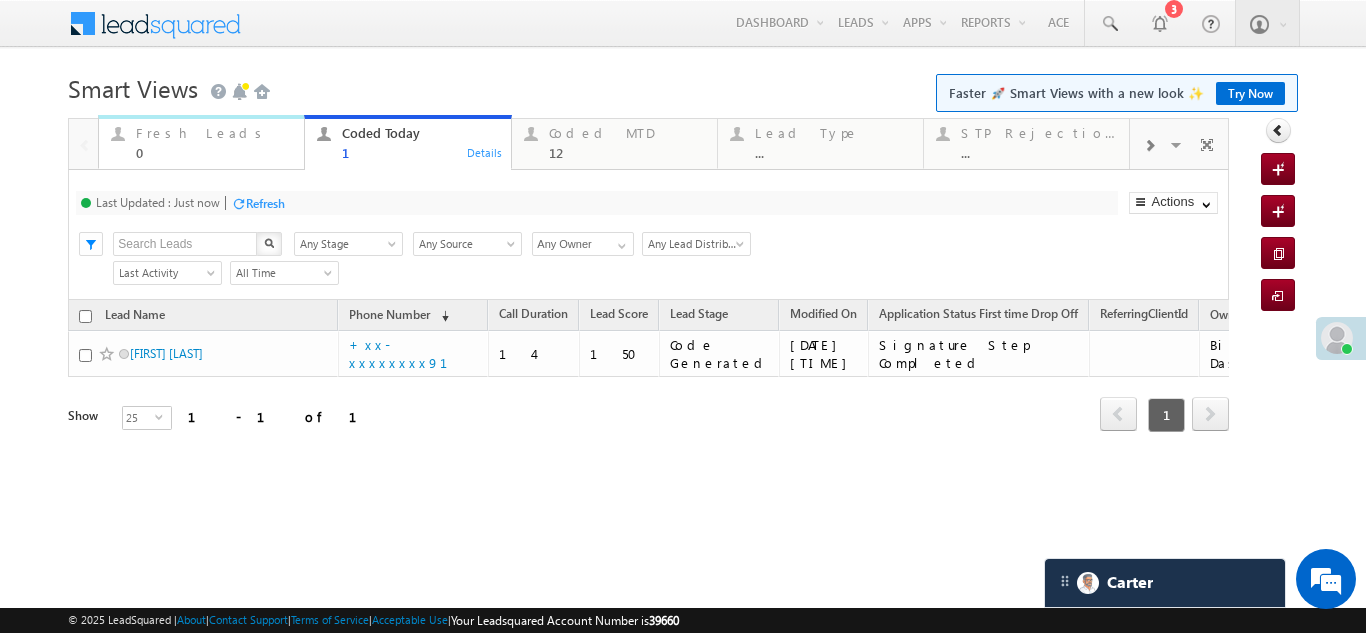 click on "Fresh Leads" at bounding box center [214, 133] 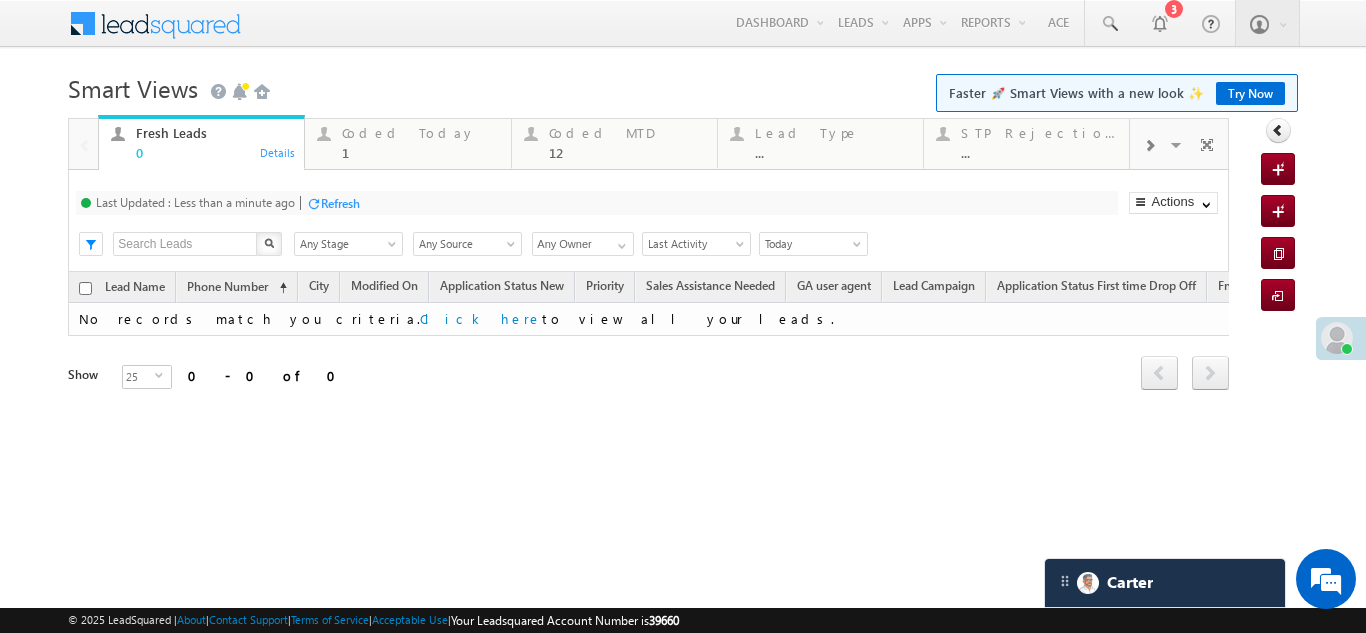 click on "Refresh" at bounding box center [340, 203] 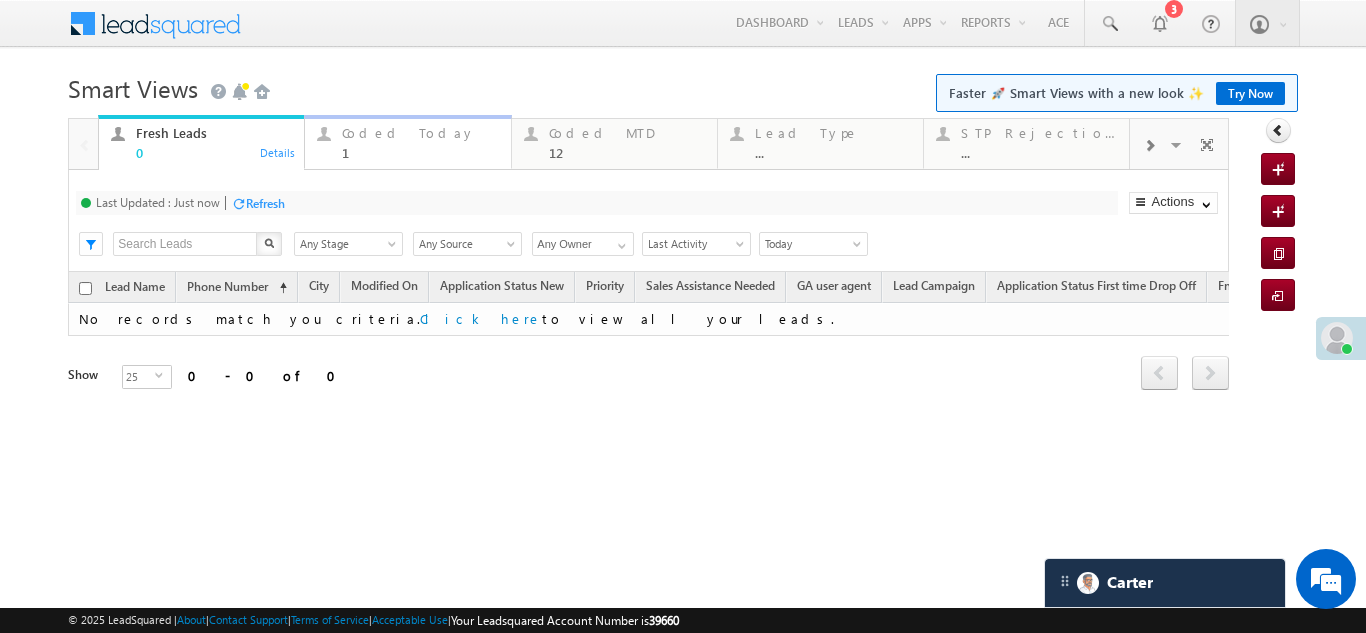 click on "Coded Today" at bounding box center [420, 133] 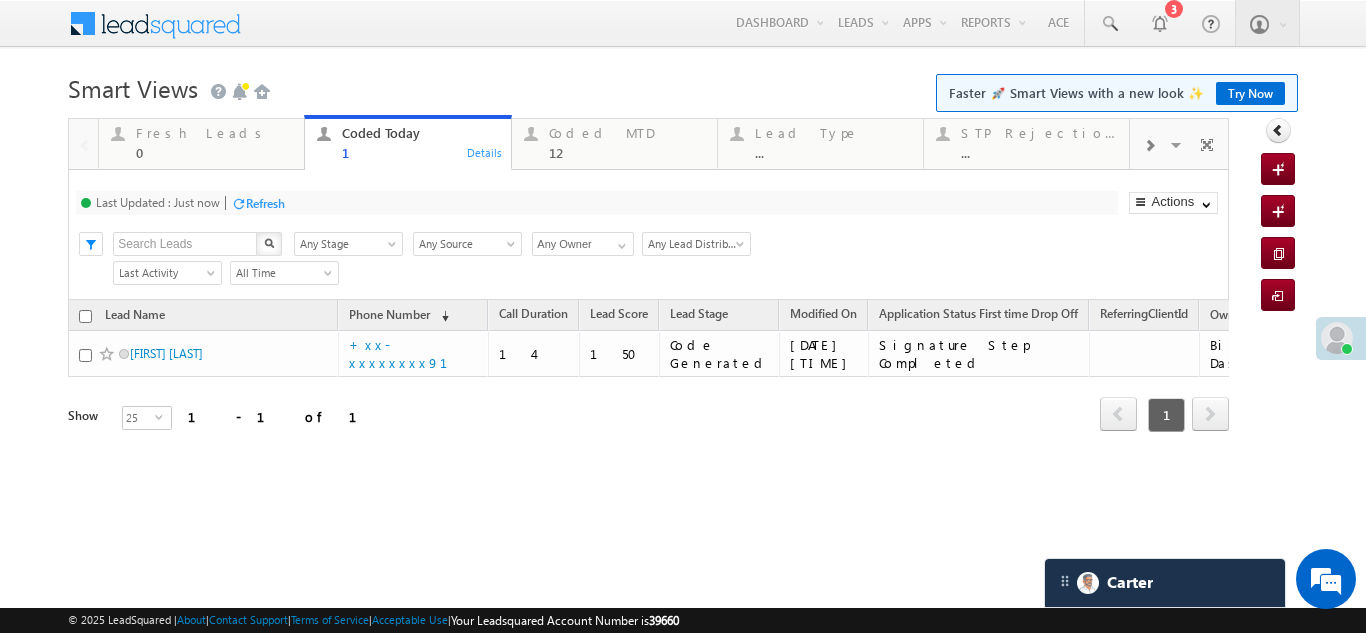 click on "Refresh" at bounding box center [265, 203] 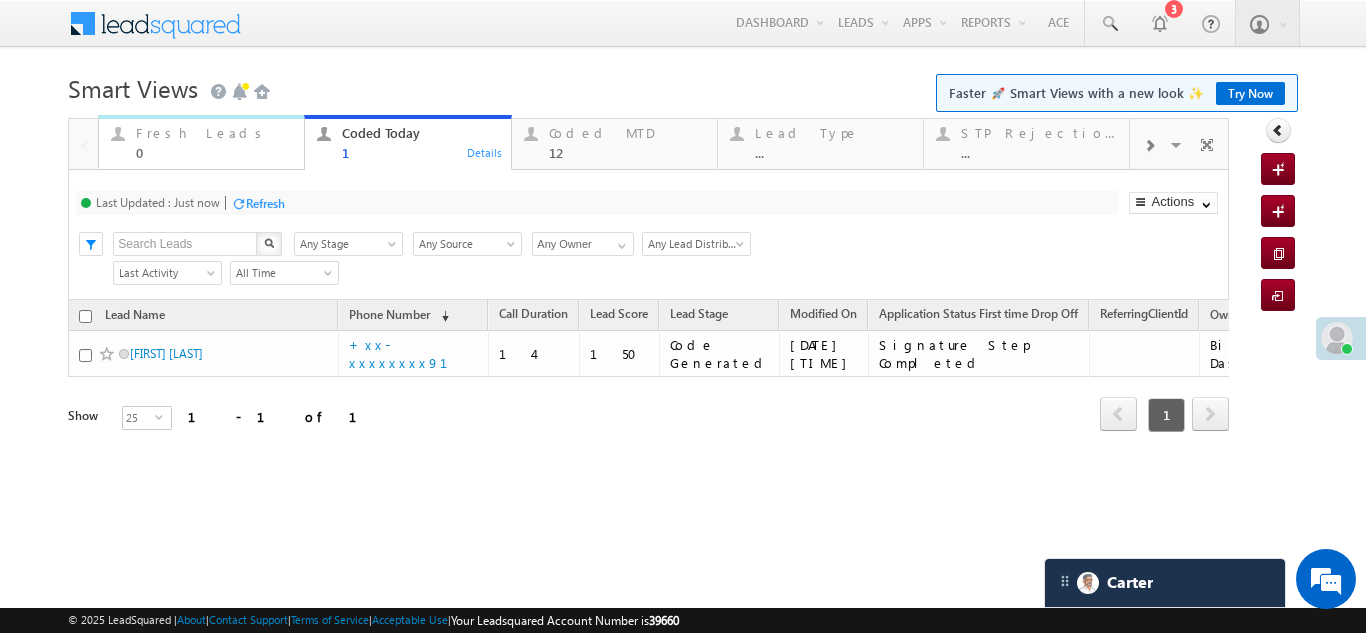 click on "Fresh Leads" at bounding box center (214, 133) 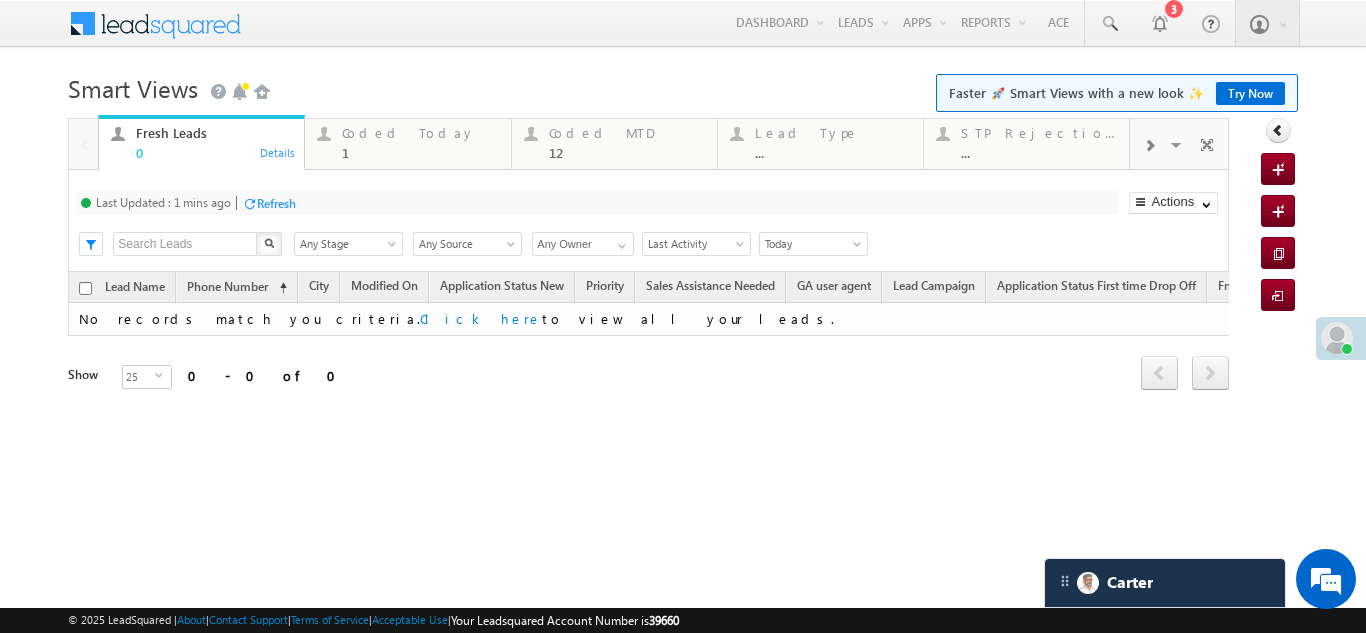 click on "Refresh" at bounding box center (276, 203) 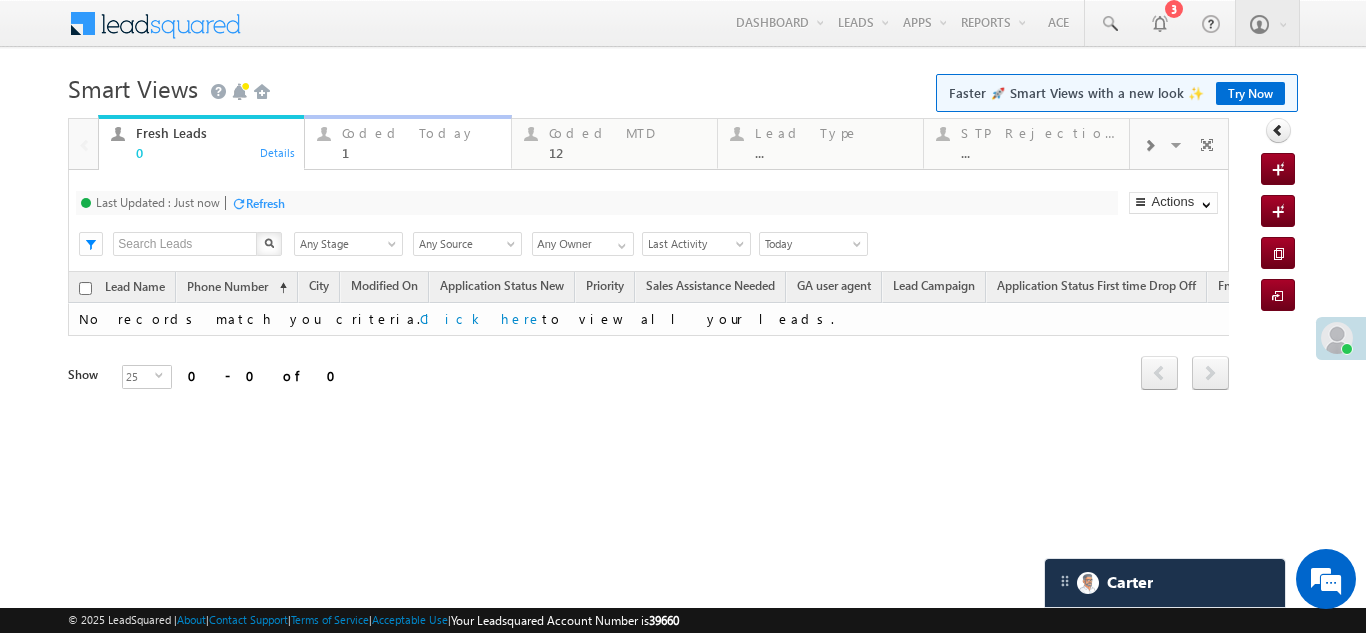 click on "Coded Today" at bounding box center (420, 133) 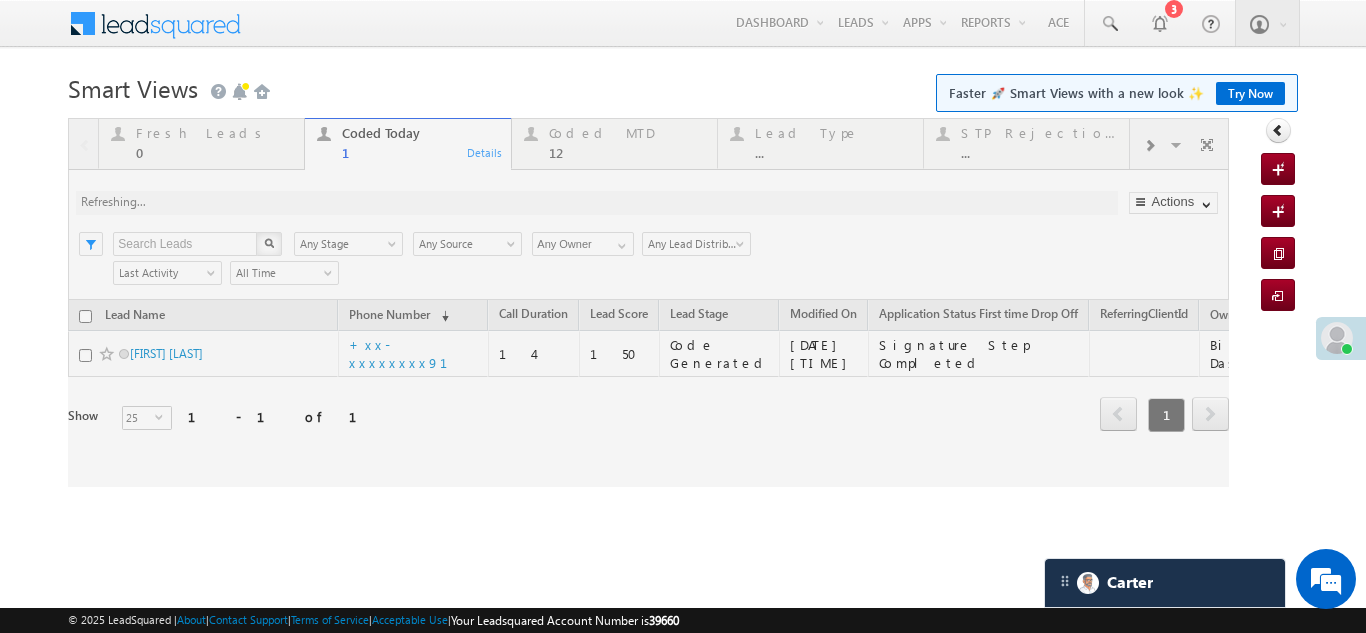 click at bounding box center (648, 302) 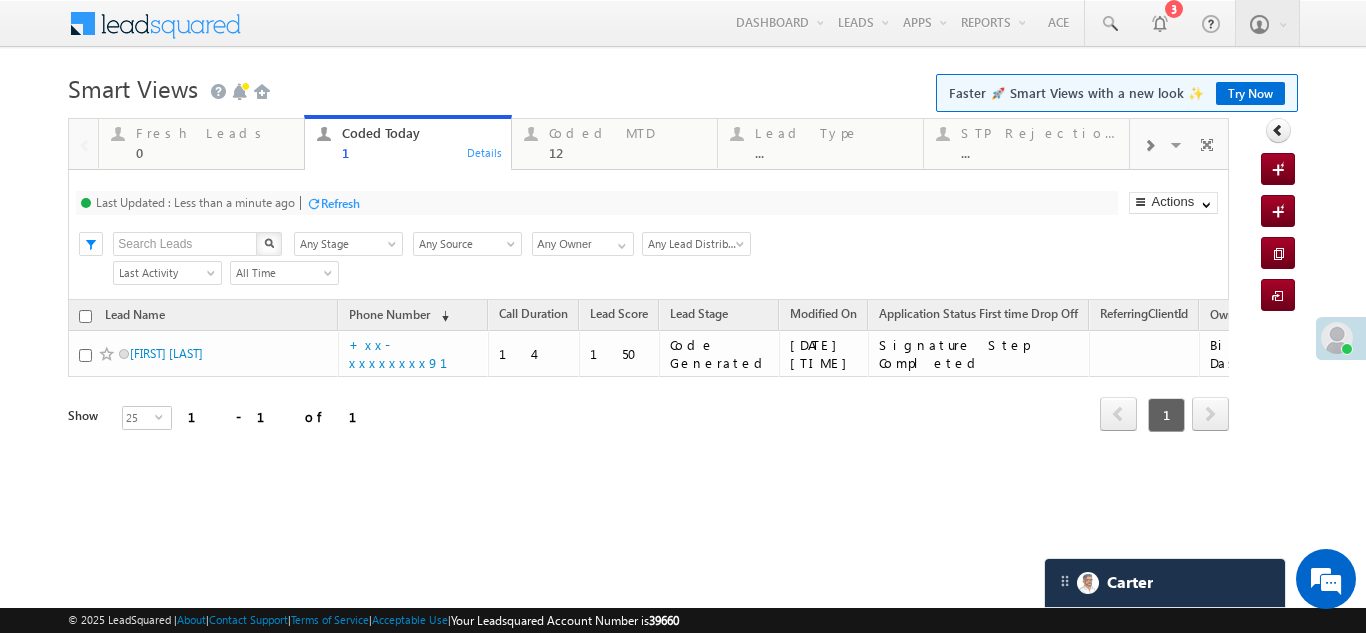 click on "Refresh" at bounding box center [340, 203] 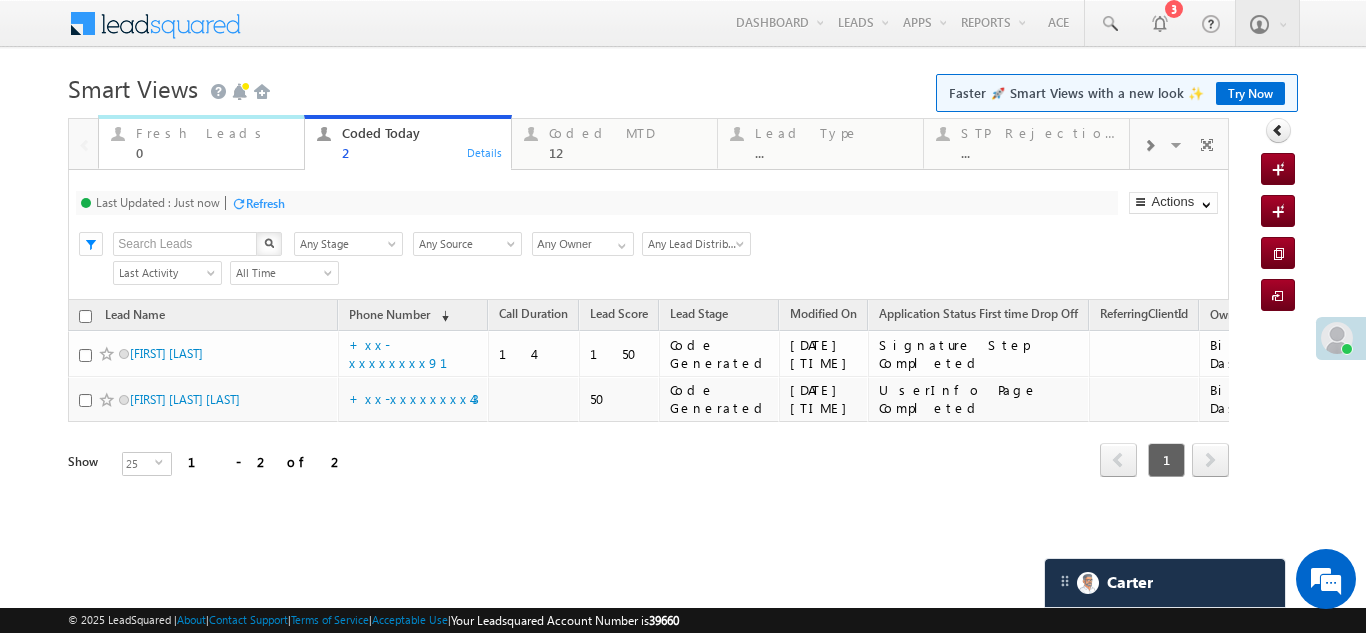 click on "Fresh Leads" at bounding box center (214, 133) 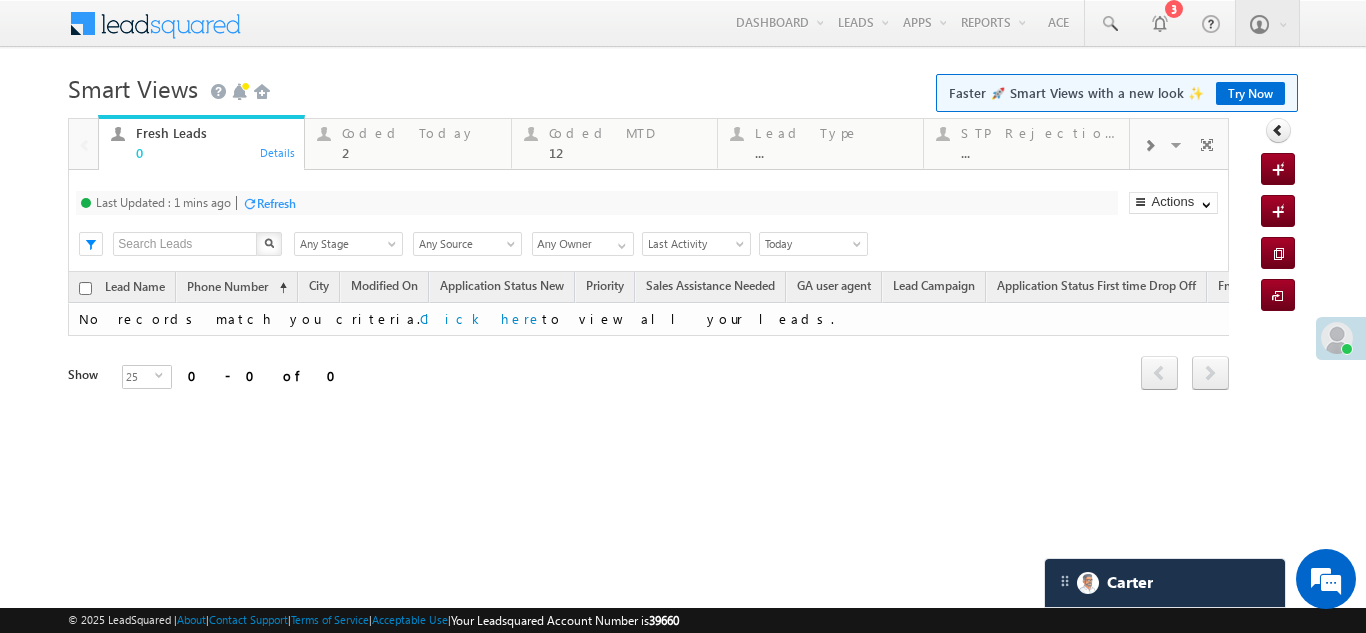 click on "Refresh" at bounding box center [276, 203] 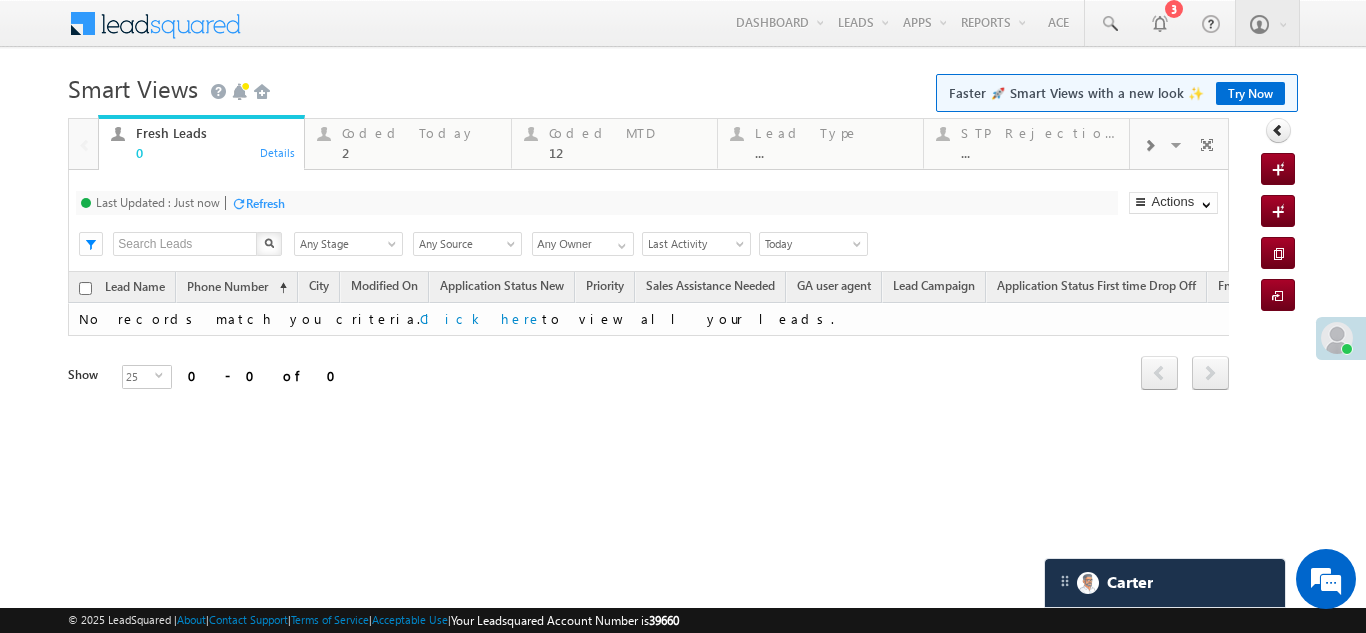 click on "Coded Today" at bounding box center [420, 133] 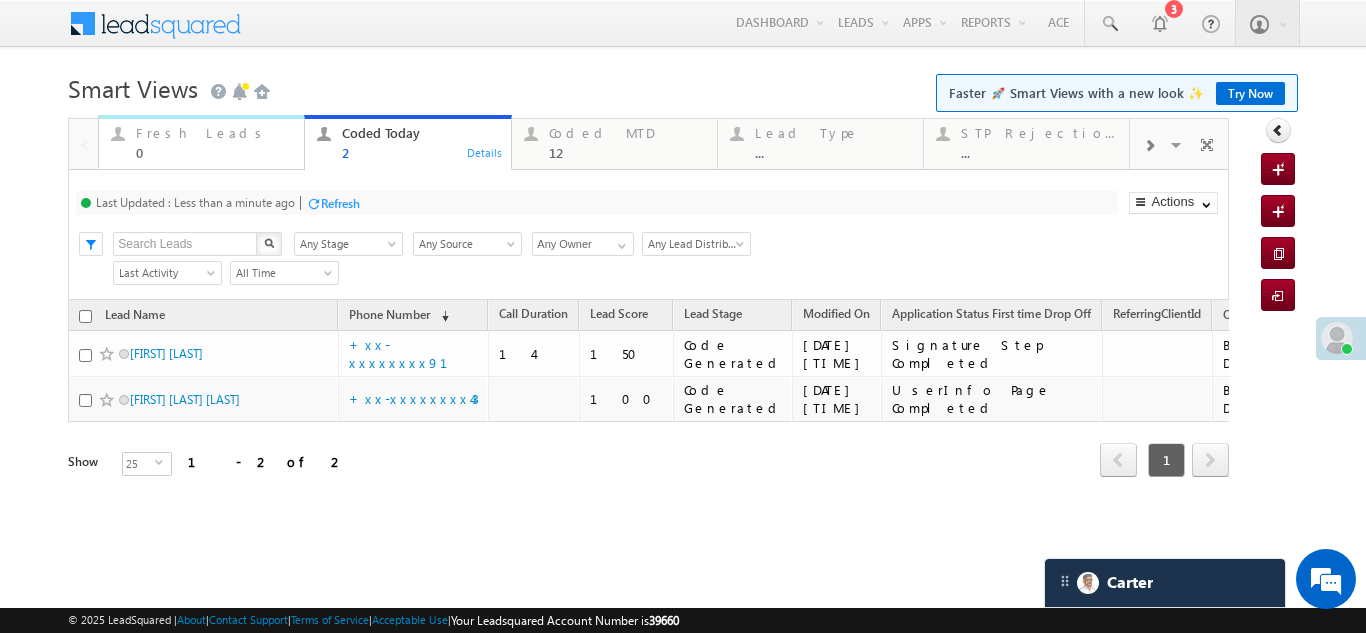 click on "Fresh Leads" at bounding box center [214, 133] 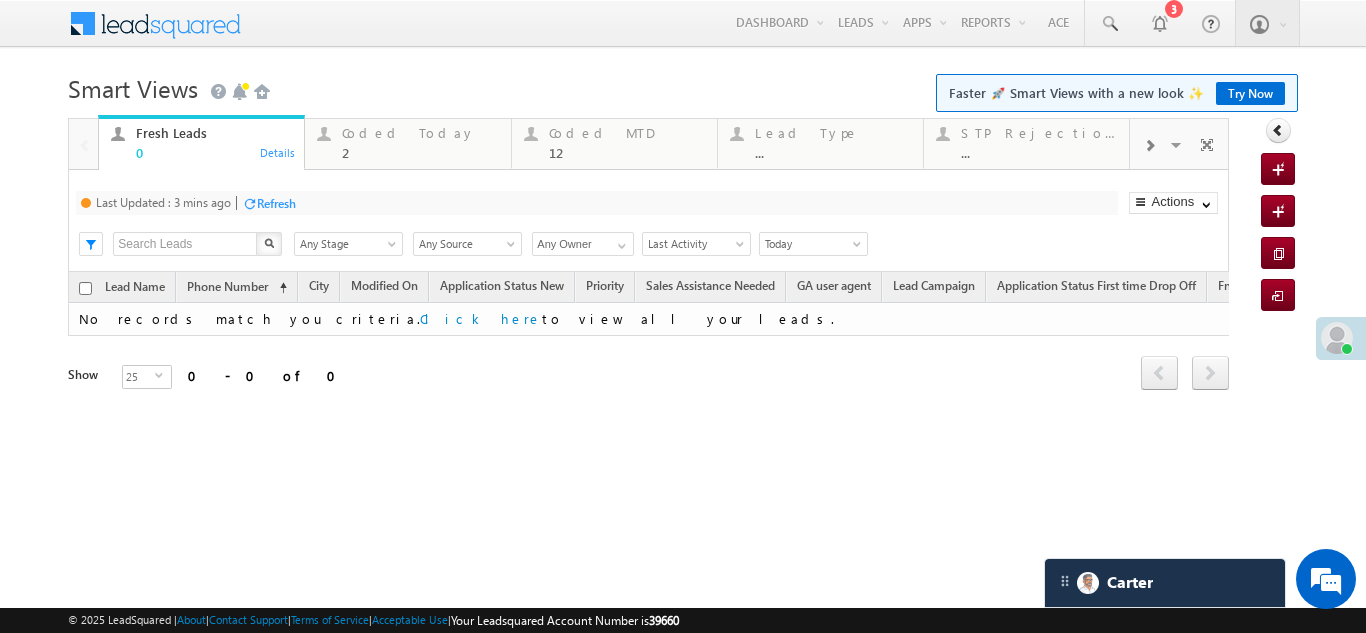 click on "Refresh" at bounding box center [276, 203] 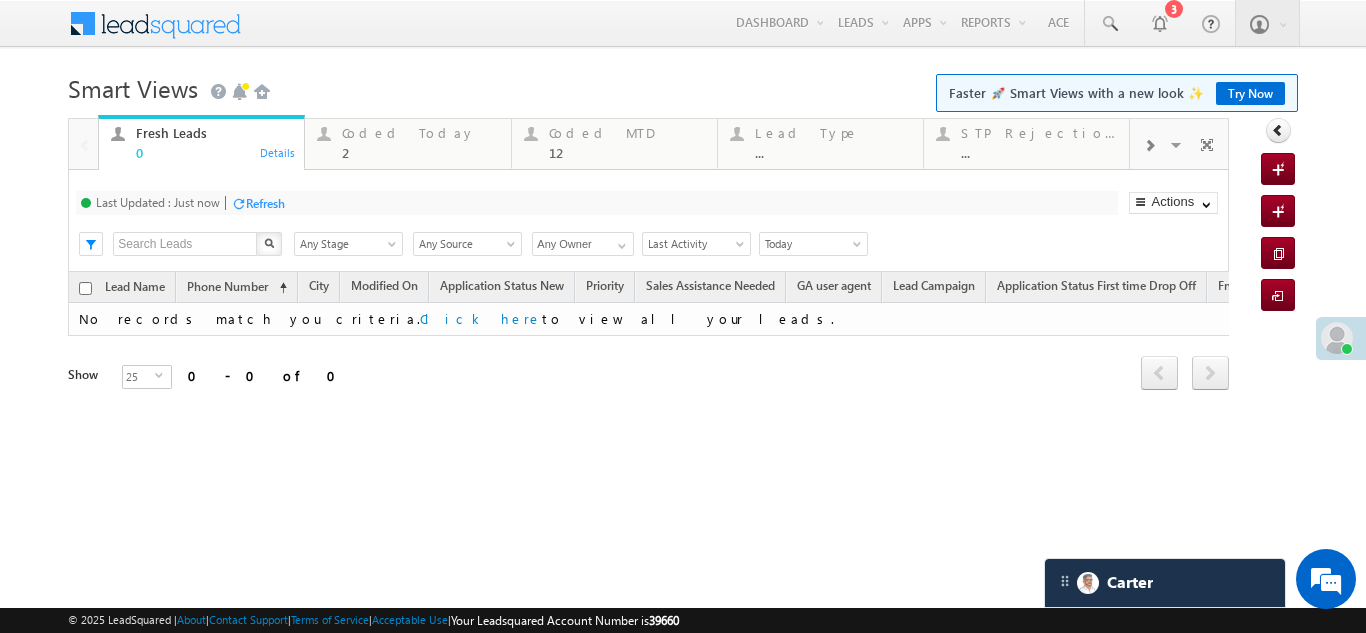 click on "Coded Today" at bounding box center (420, 133) 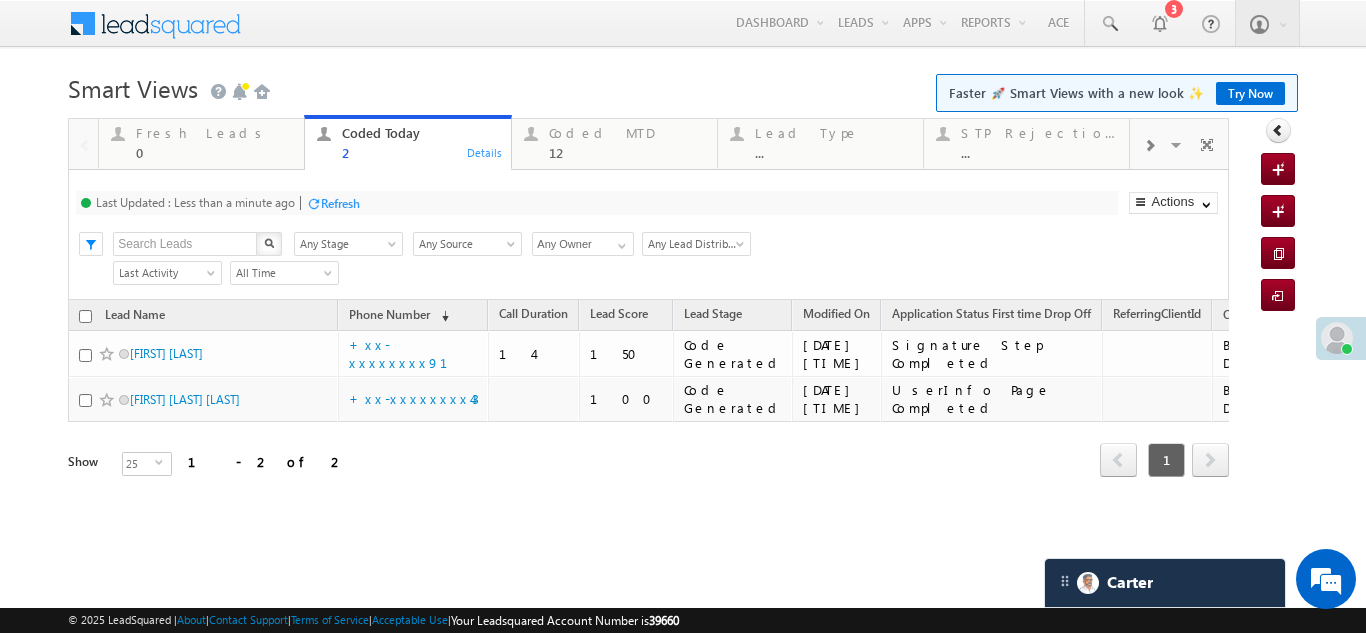 click on "Refresh" at bounding box center [340, 203] 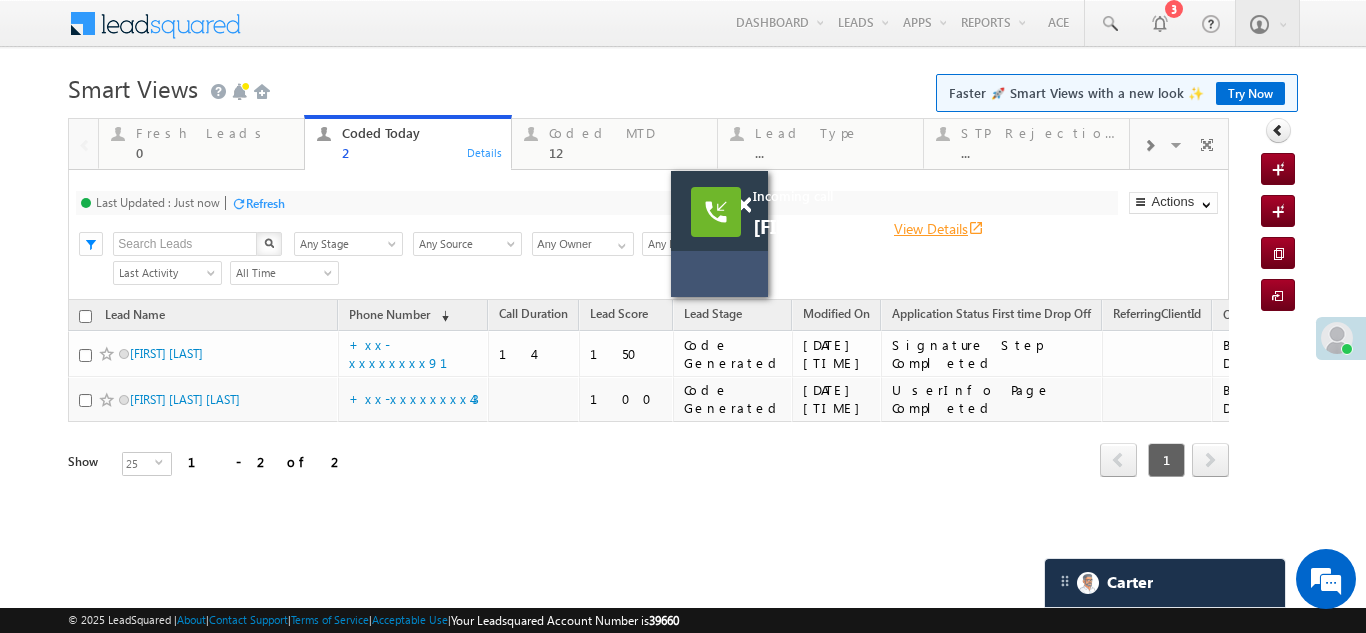 click on "View Details  open_in_new" at bounding box center [939, 228] 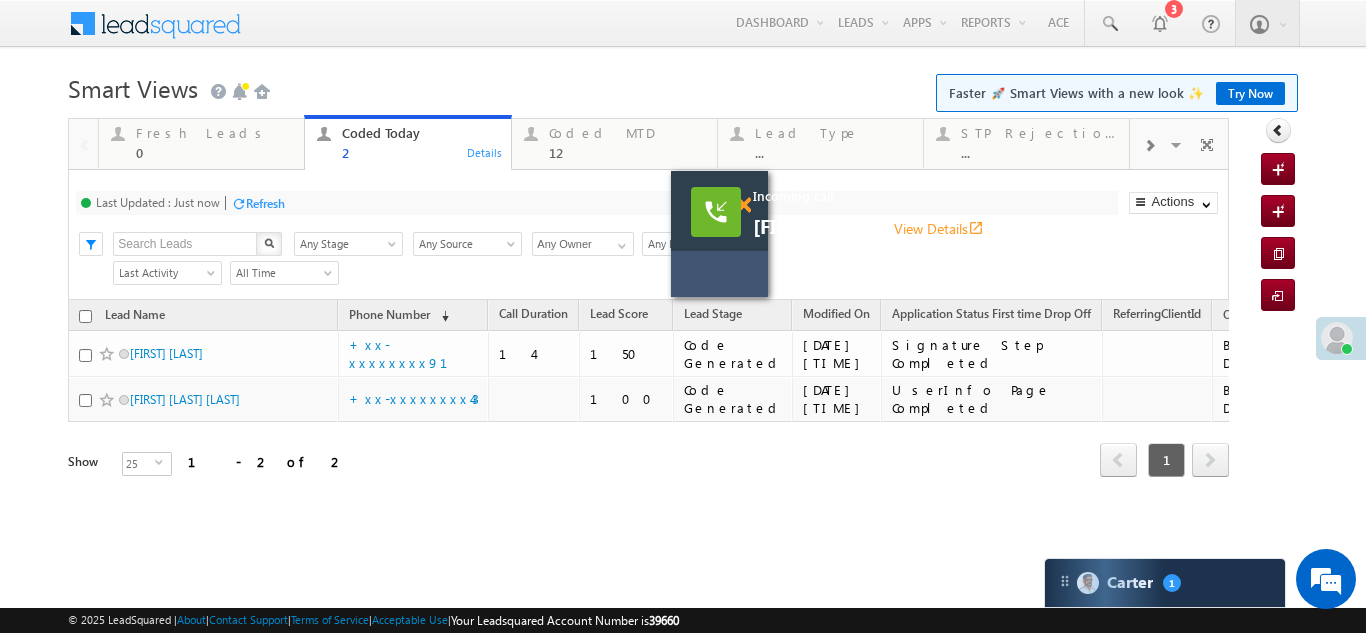 click at bounding box center [743, 205] 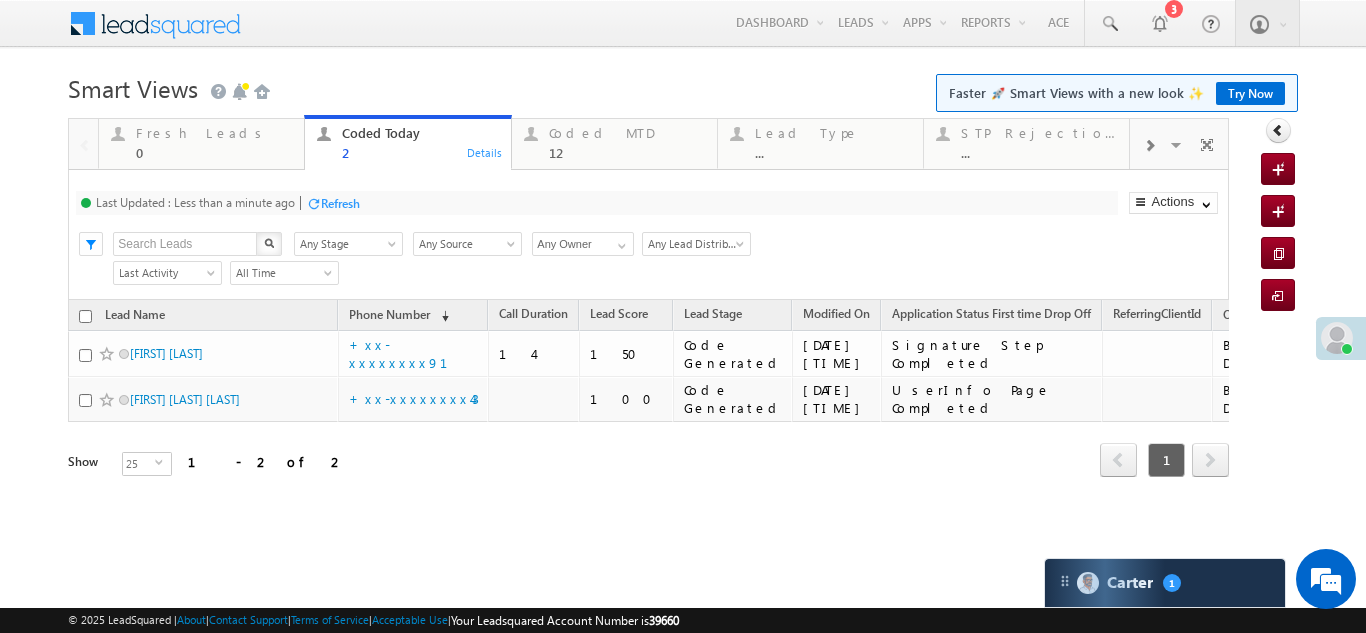 click on "Last Updated : Less than a minute ago Refresh Refreshing..." at bounding box center [596, 203] 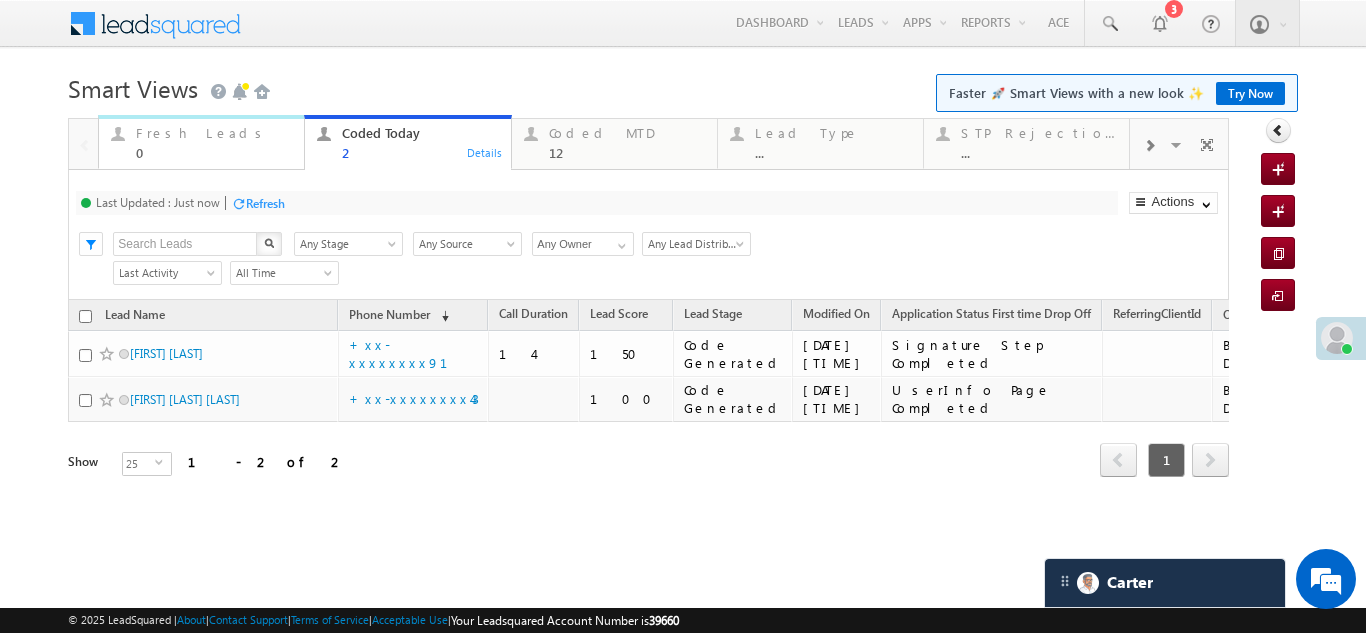 click on "Fresh Leads" at bounding box center (214, 133) 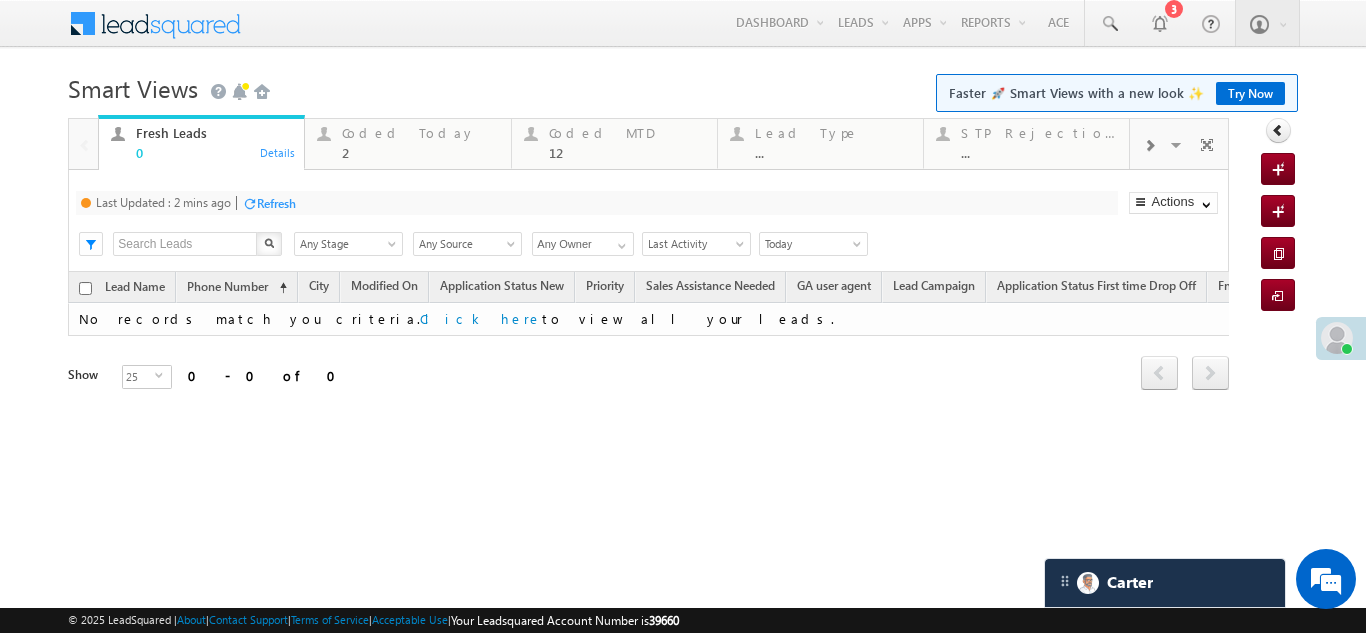 click on "Refresh" at bounding box center [276, 203] 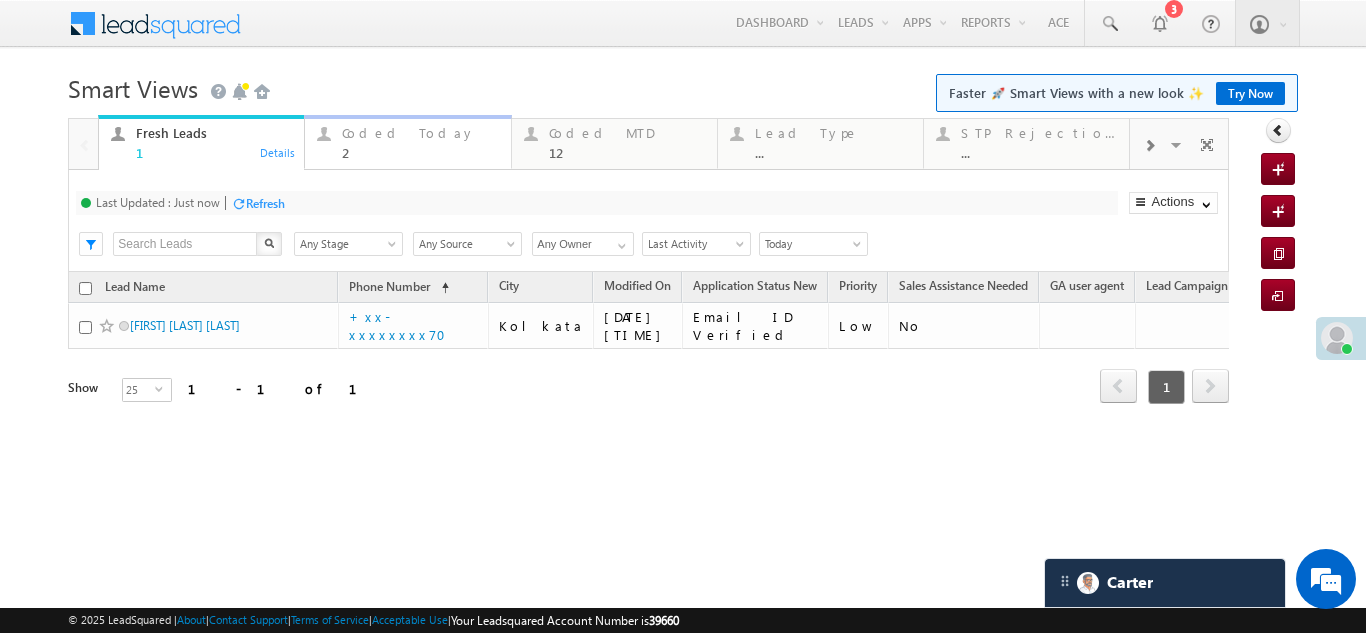 click on "Coded Today" at bounding box center [420, 133] 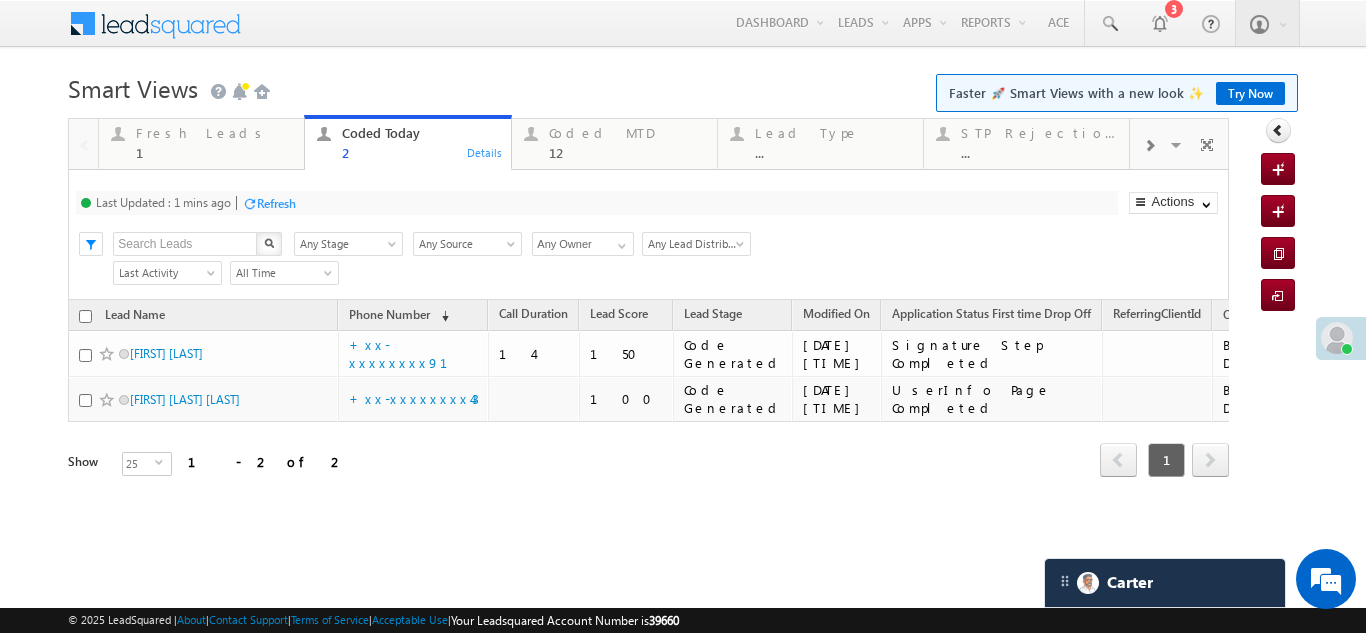 click on "Refresh" at bounding box center (276, 203) 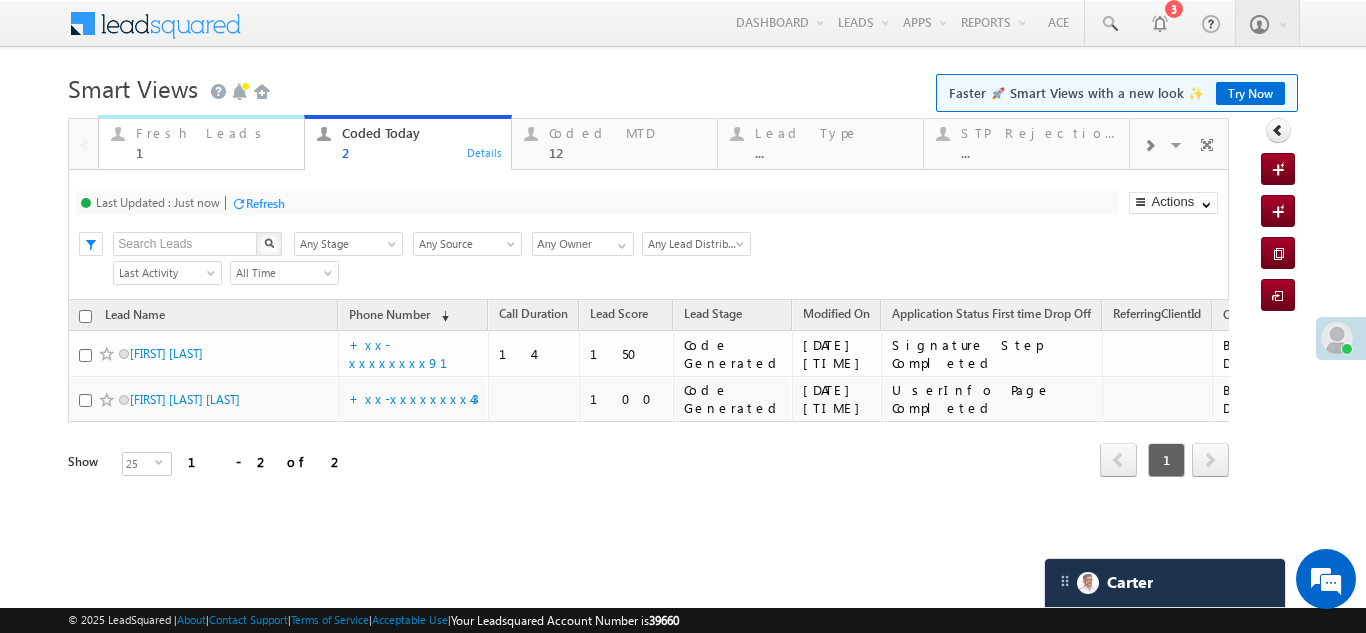 click on "Fresh Leads" at bounding box center [214, 133] 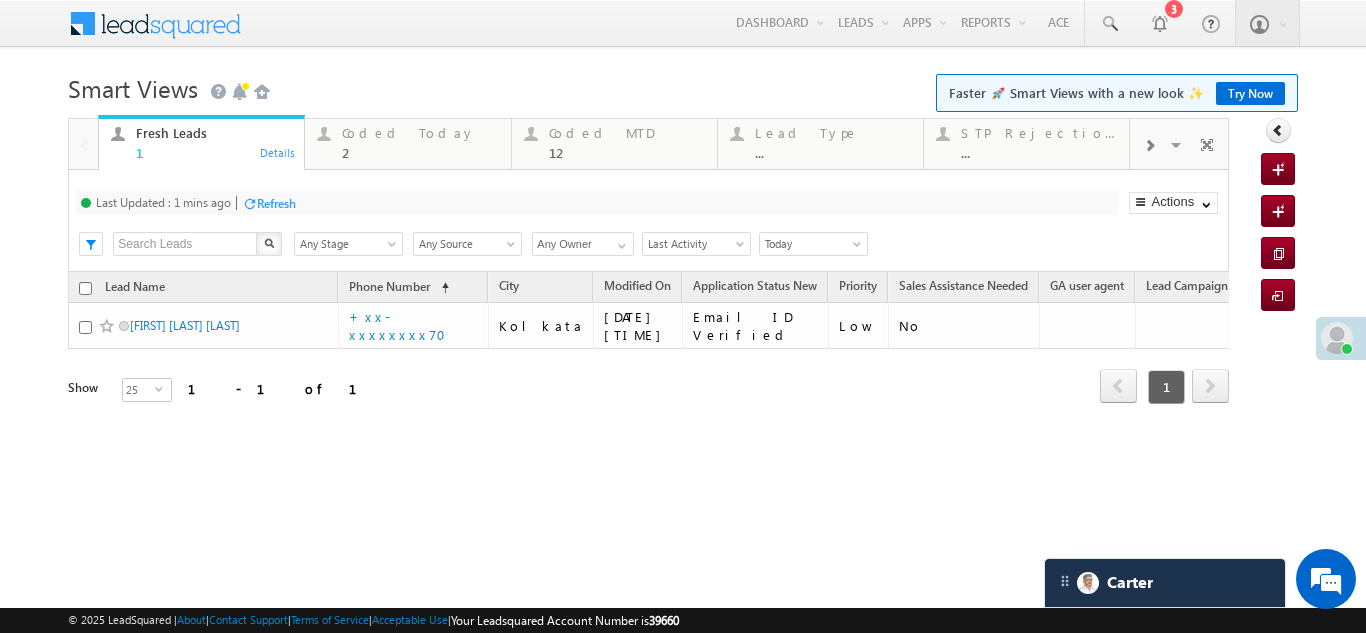 click on "Refresh" at bounding box center [276, 203] 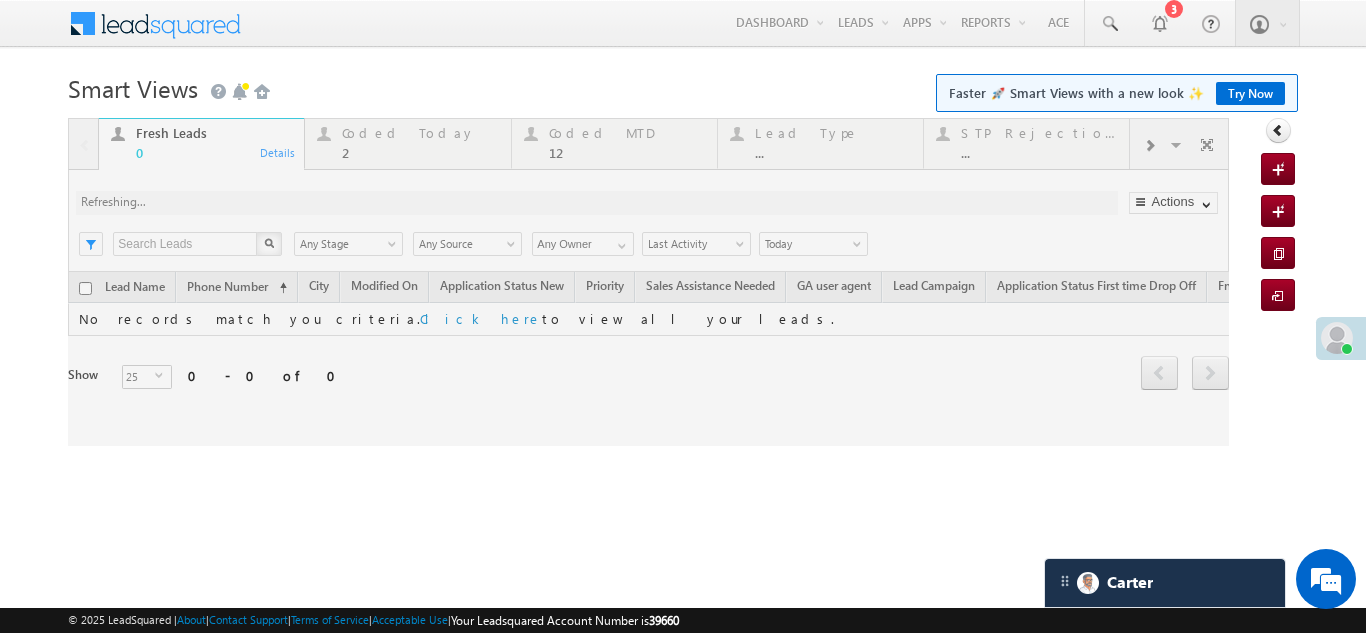 click at bounding box center [648, 282] 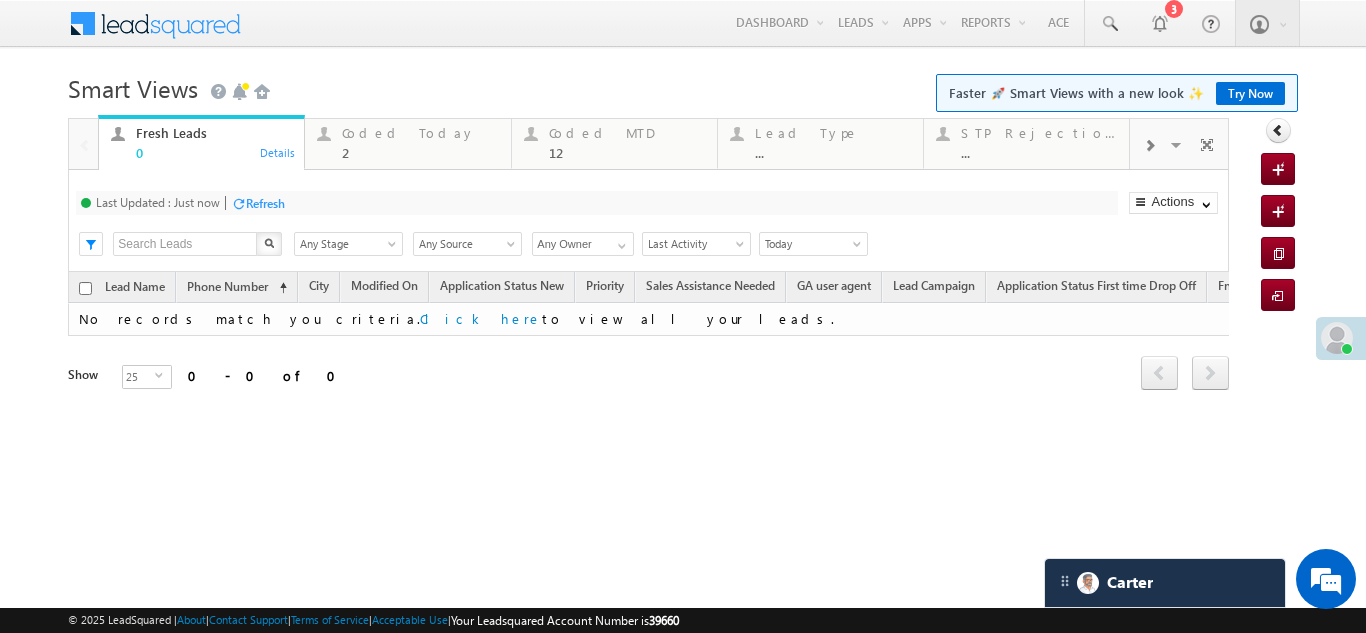 drag, startPoint x: 344, startPoint y: 140, endPoint x: 261, endPoint y: 196, distance: 100.12492 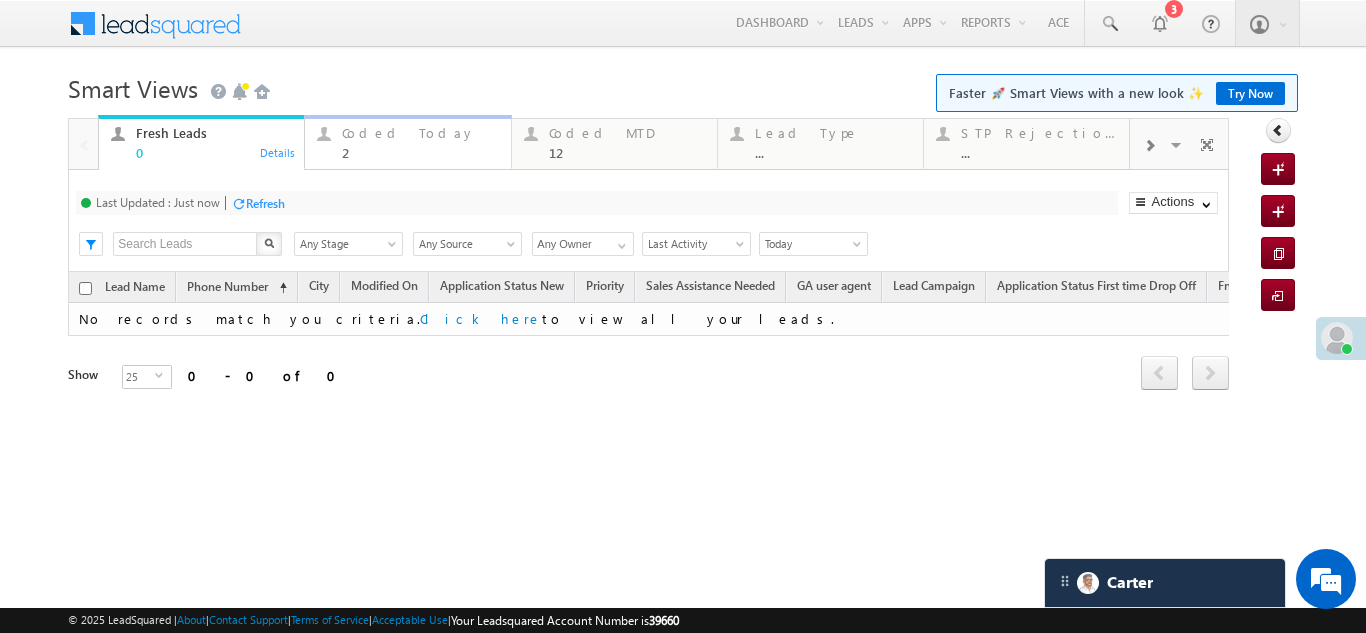 click on "Coded Today" at bounding box center [420, 133] 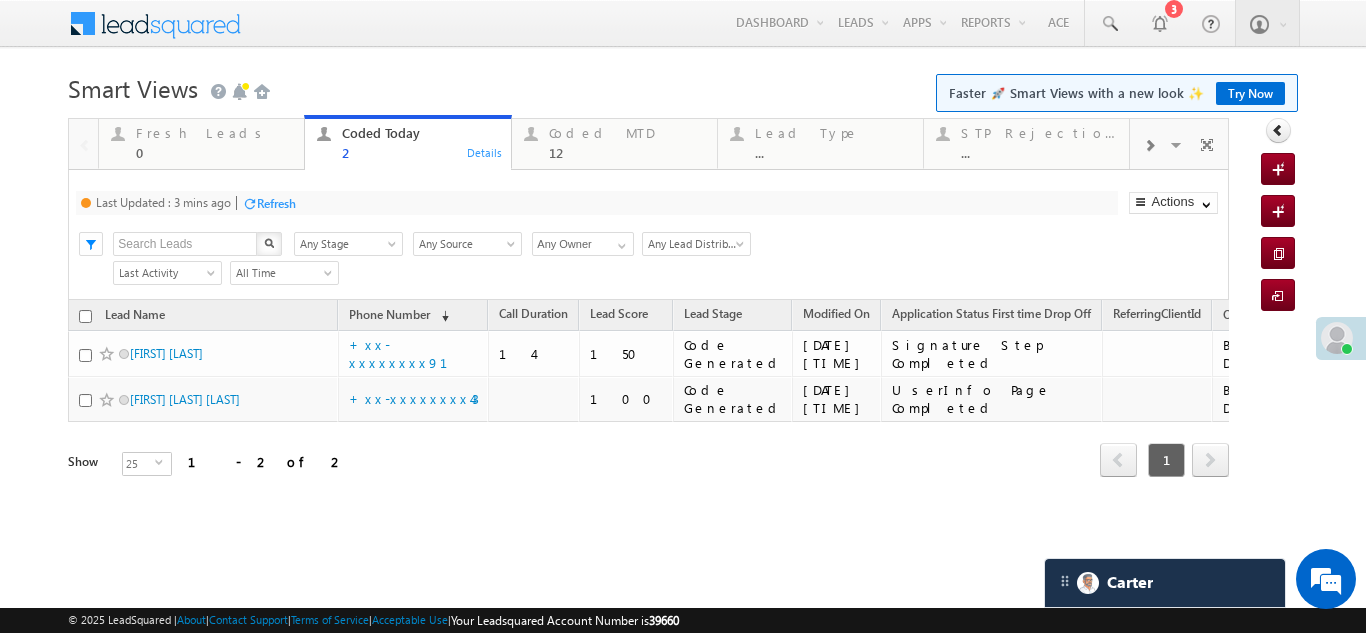 click on "Refresh" at bounding box center [276, 203] 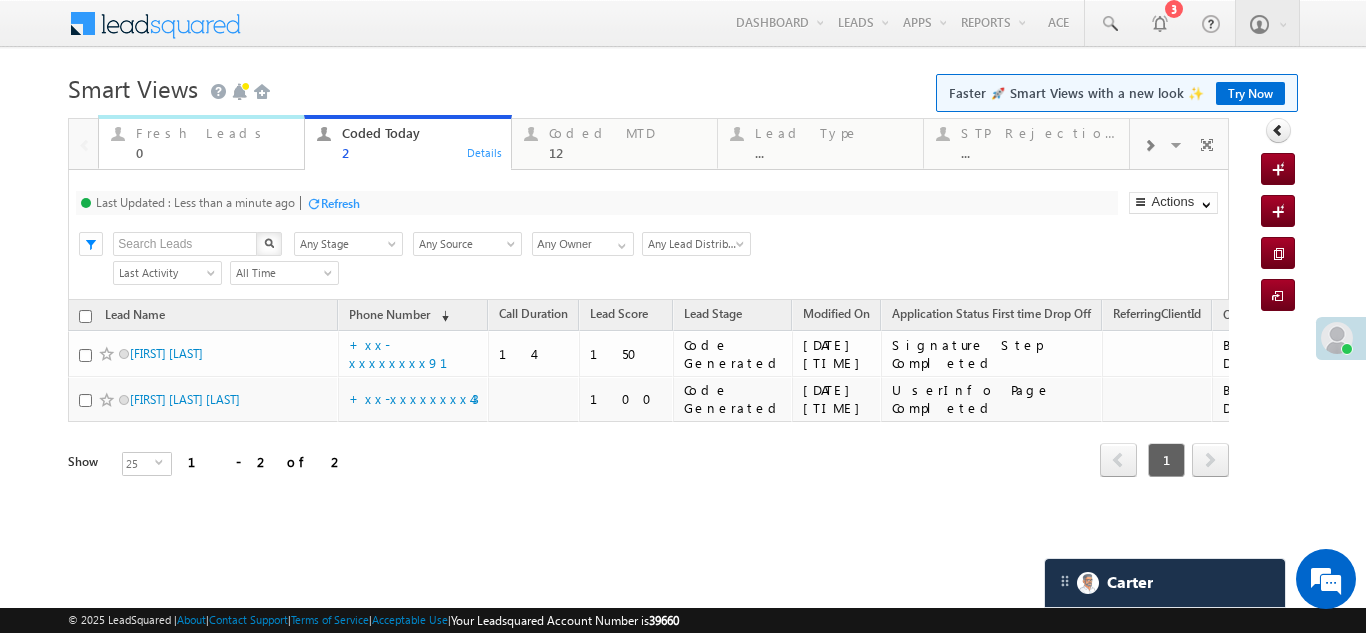 click on "Fresh Leads" at bounding box center [214, 133] 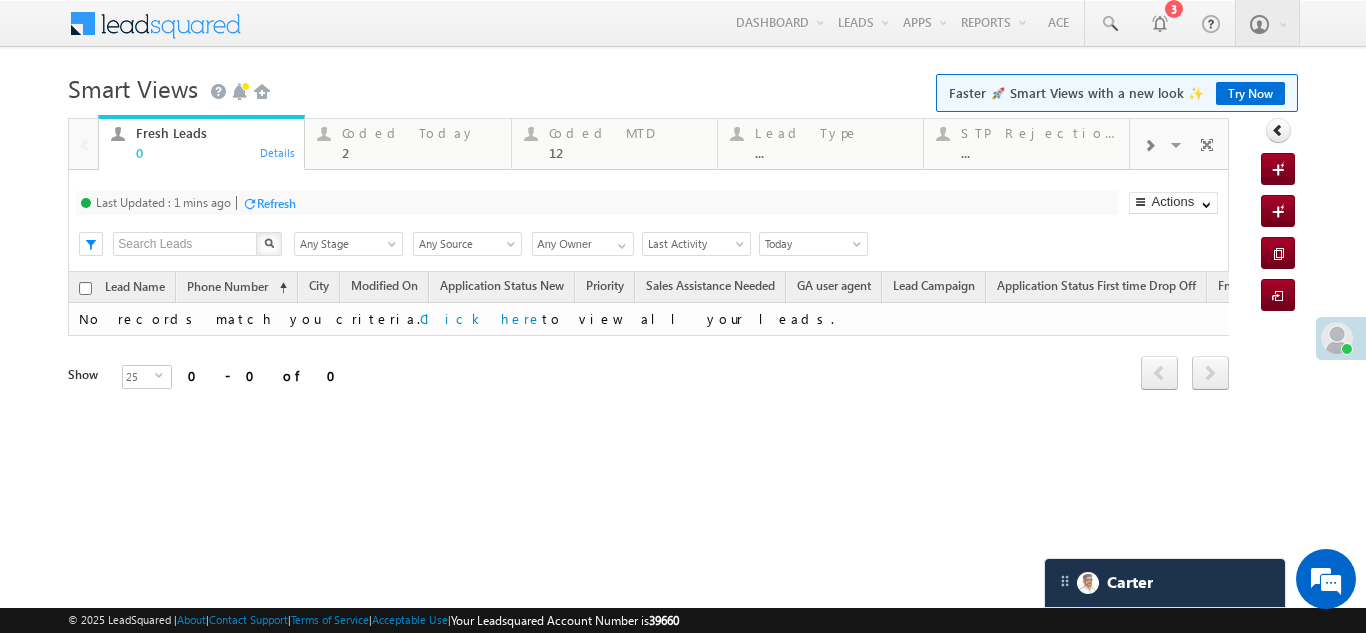 click on "Refresh" at bounding box center (276, 203) 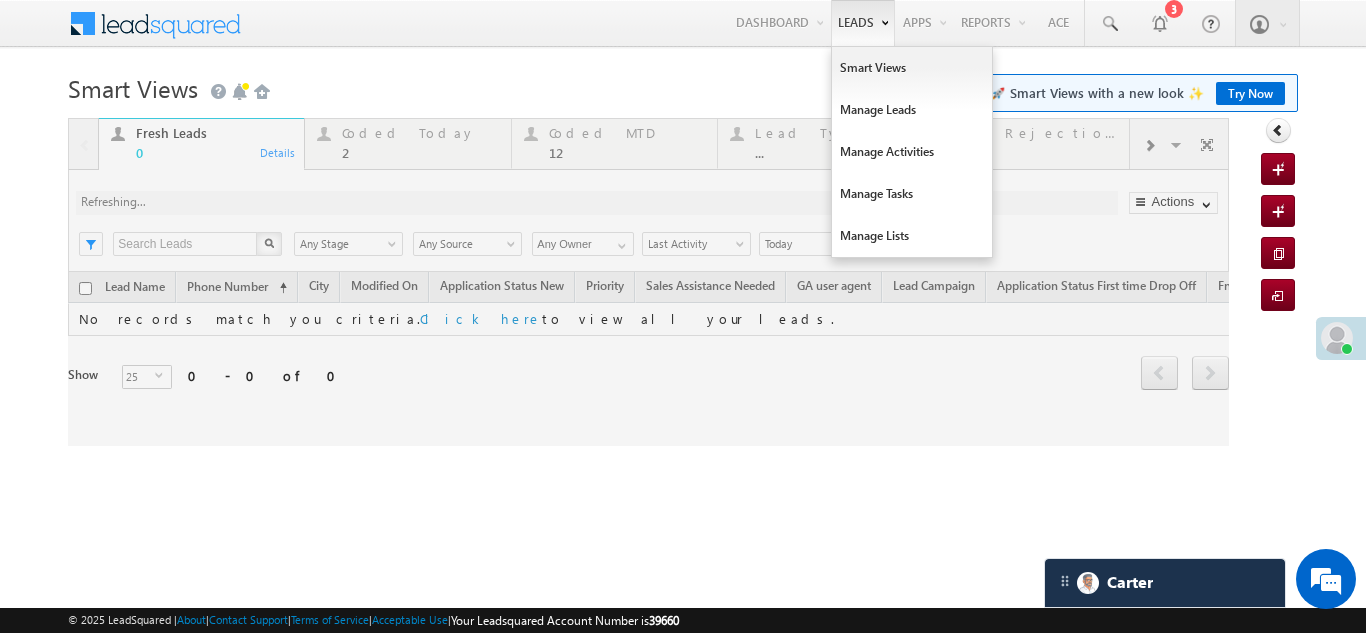 click at bounding box center (648, 282) 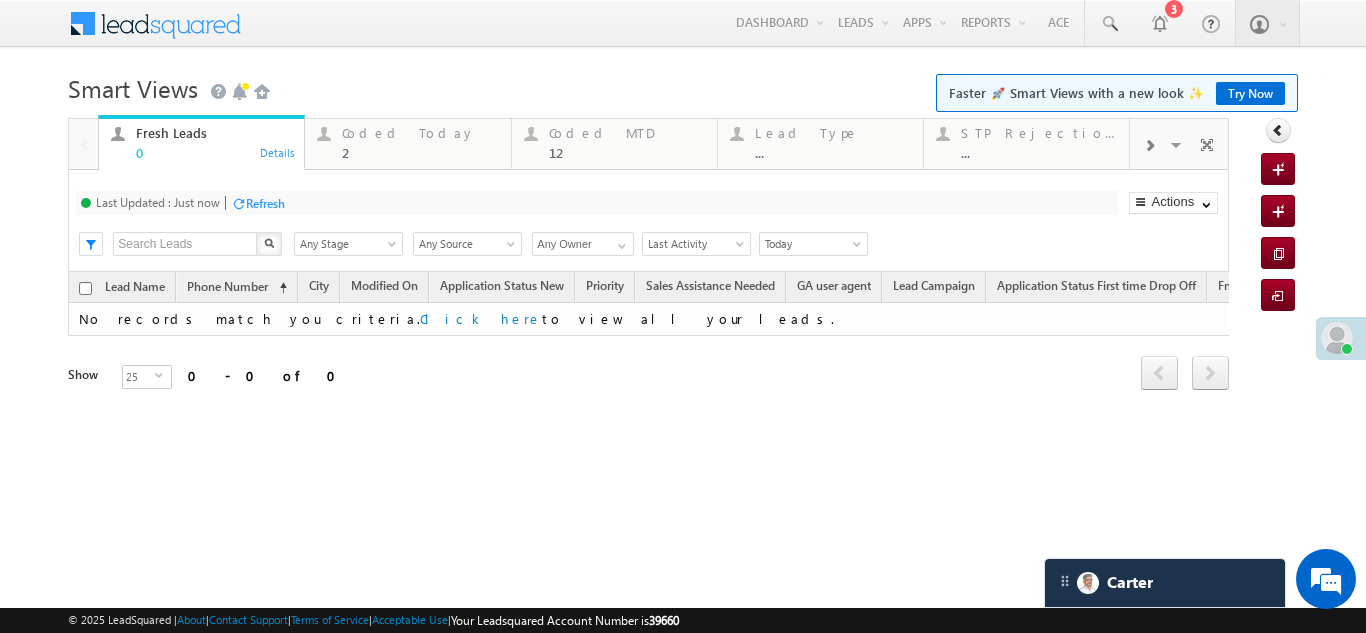 click on "Coded Today 2" at bounding box center (420, 140) 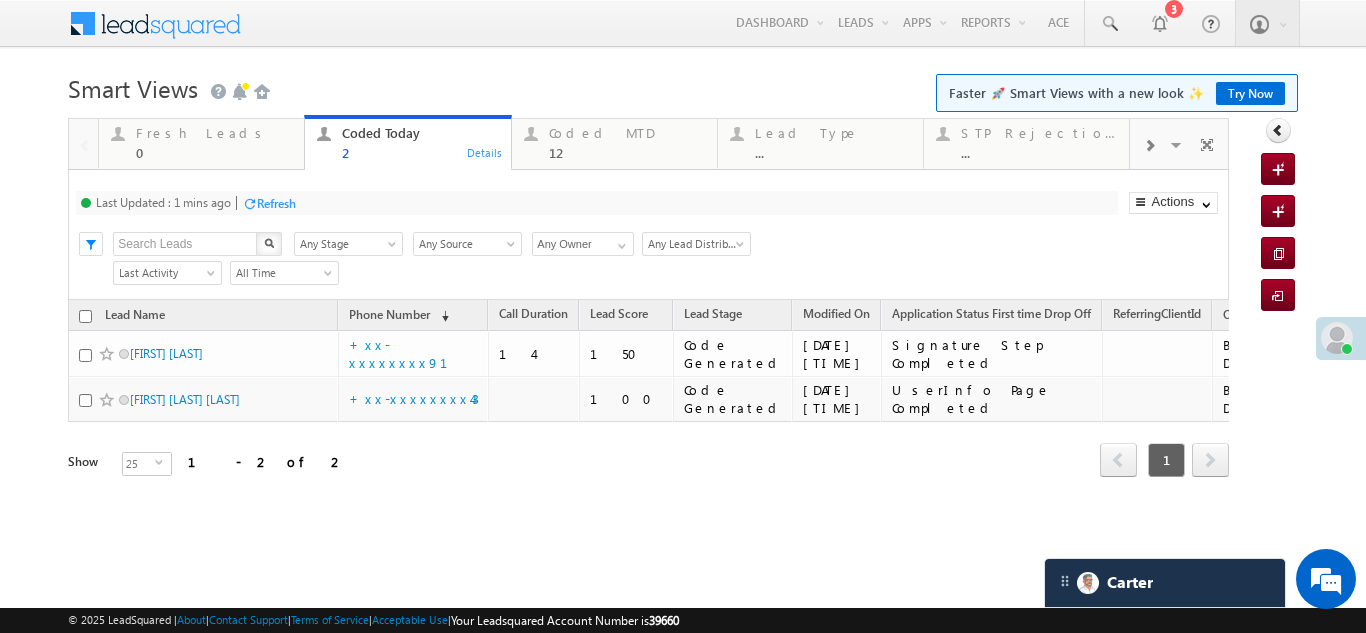 click on "Refresh" at bounding box center [276, 203] 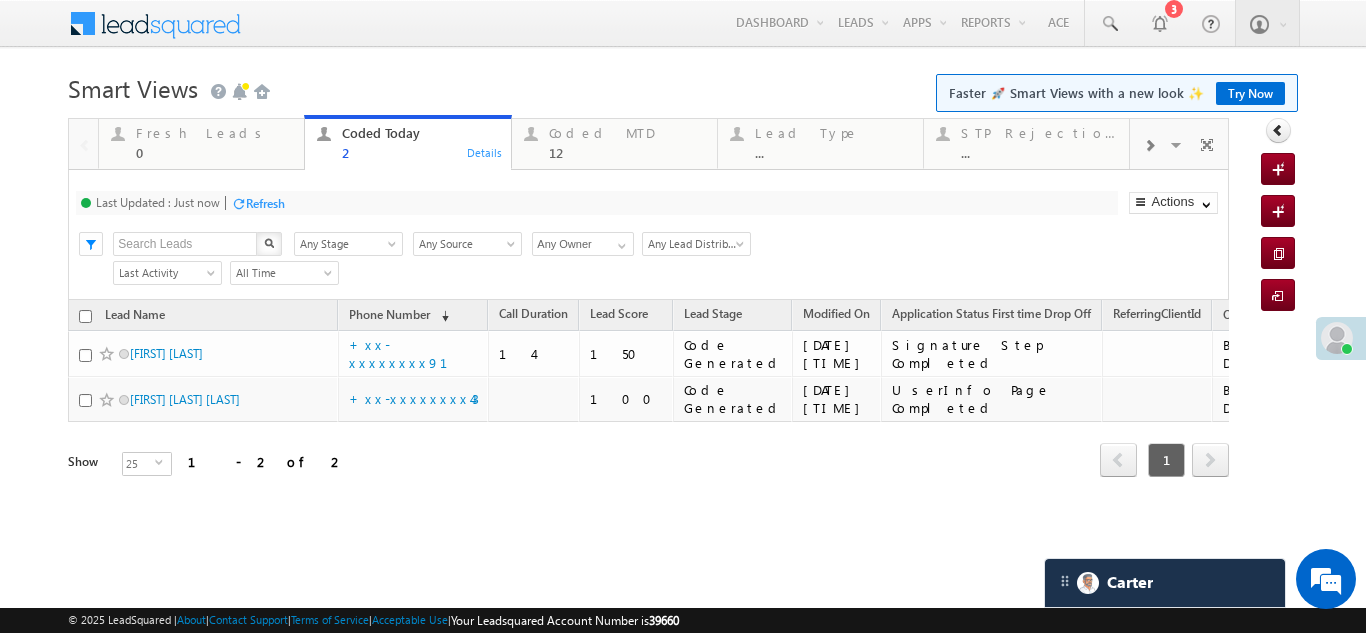 click on "Refresh" at bounding box center [265, 203] 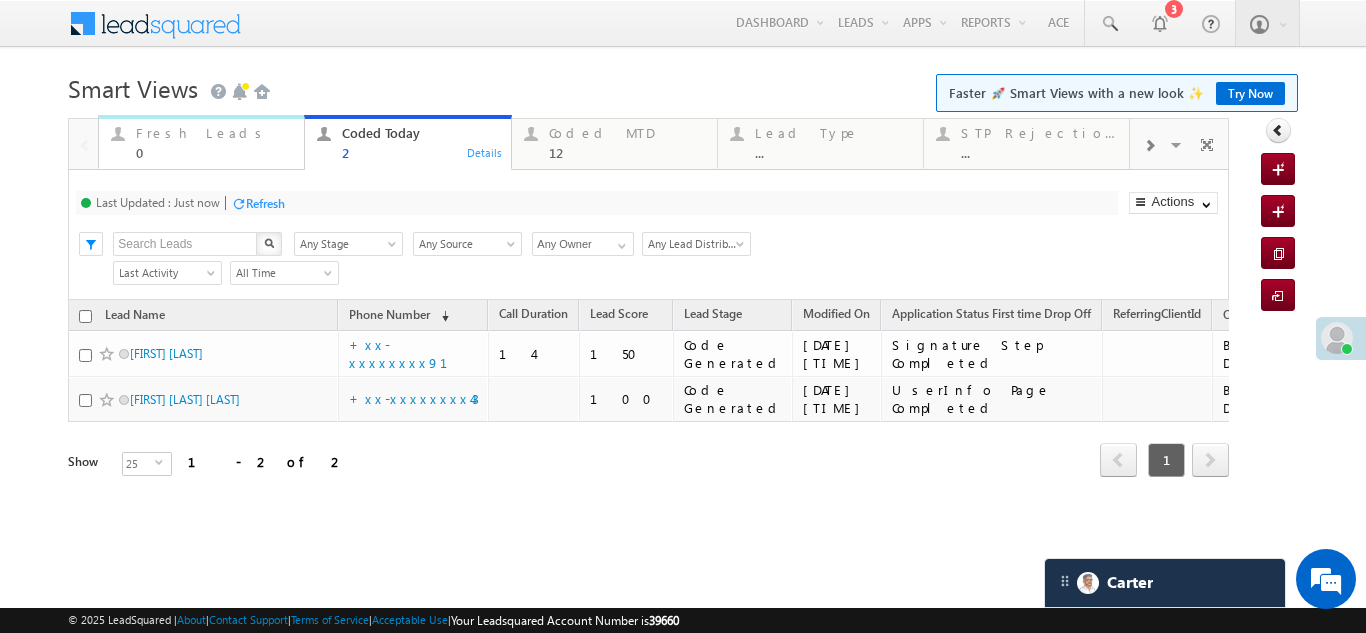 click on "Fresh Leads" at bounding box center [214, 133] 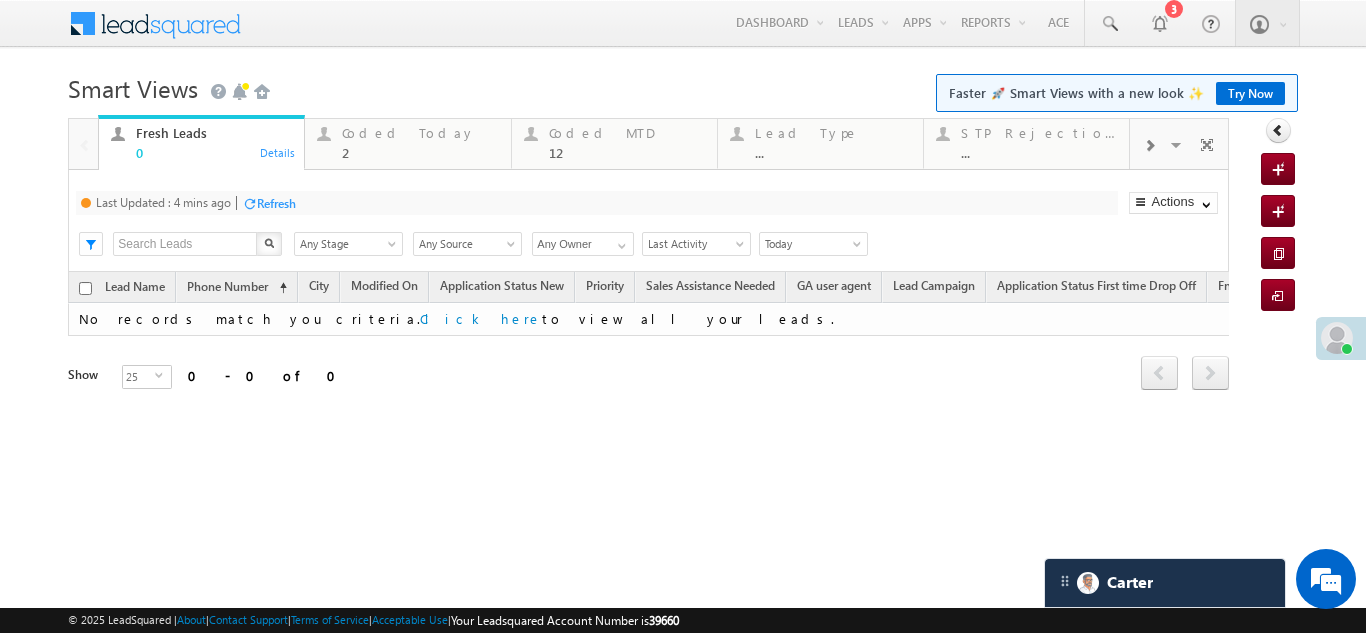 click on "Refresh" at bounding box center [276, 203] 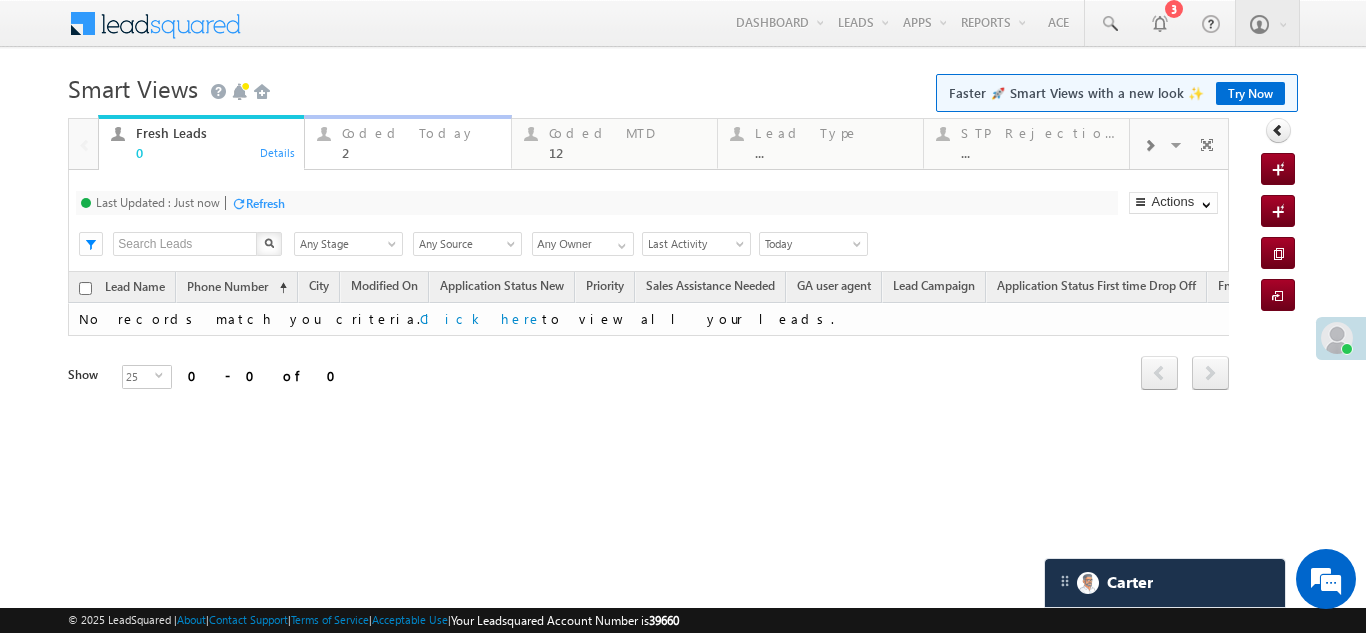 click on "Coded Today" at bounding box center (420, 133) 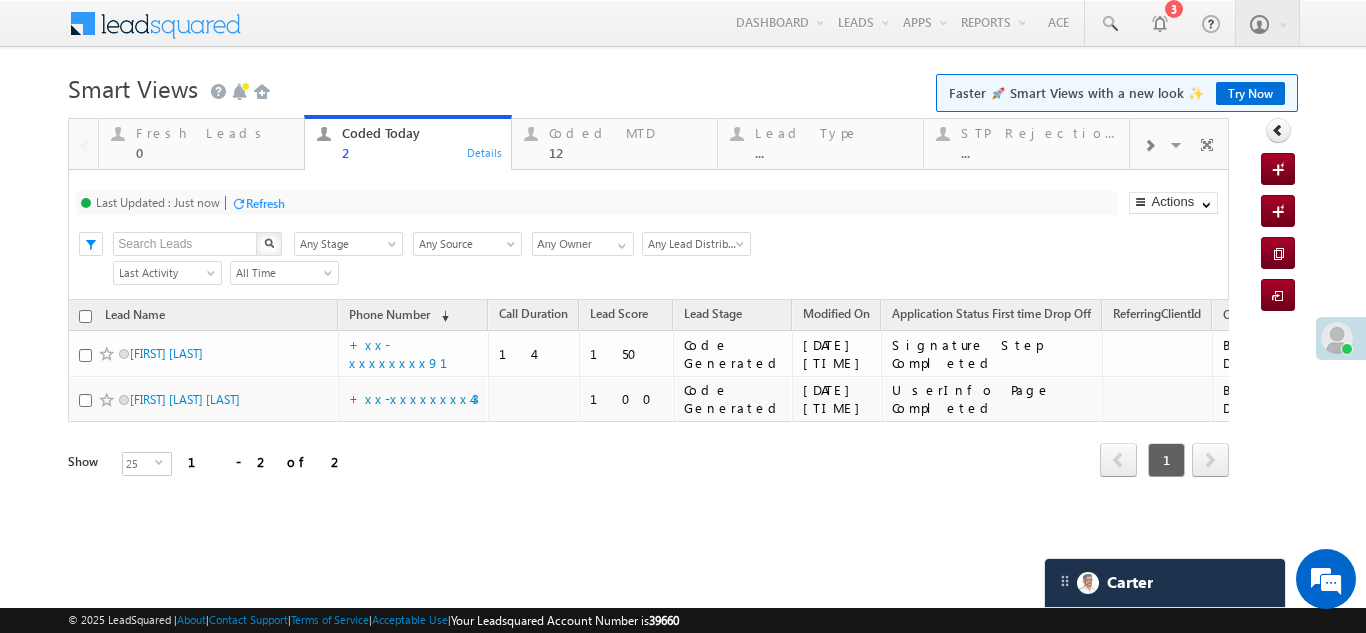 click on "Refresh" at bounding box center [265, 203] 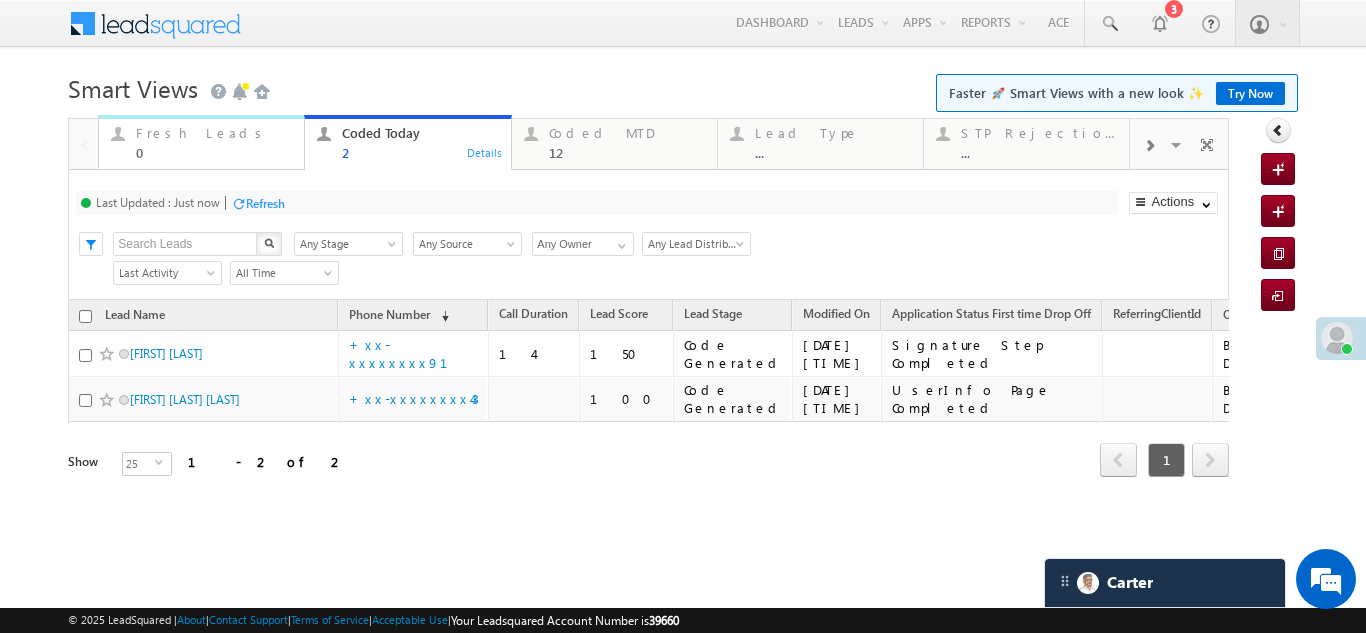 click on "Fresh Leads" at bounding box center [214, 133] 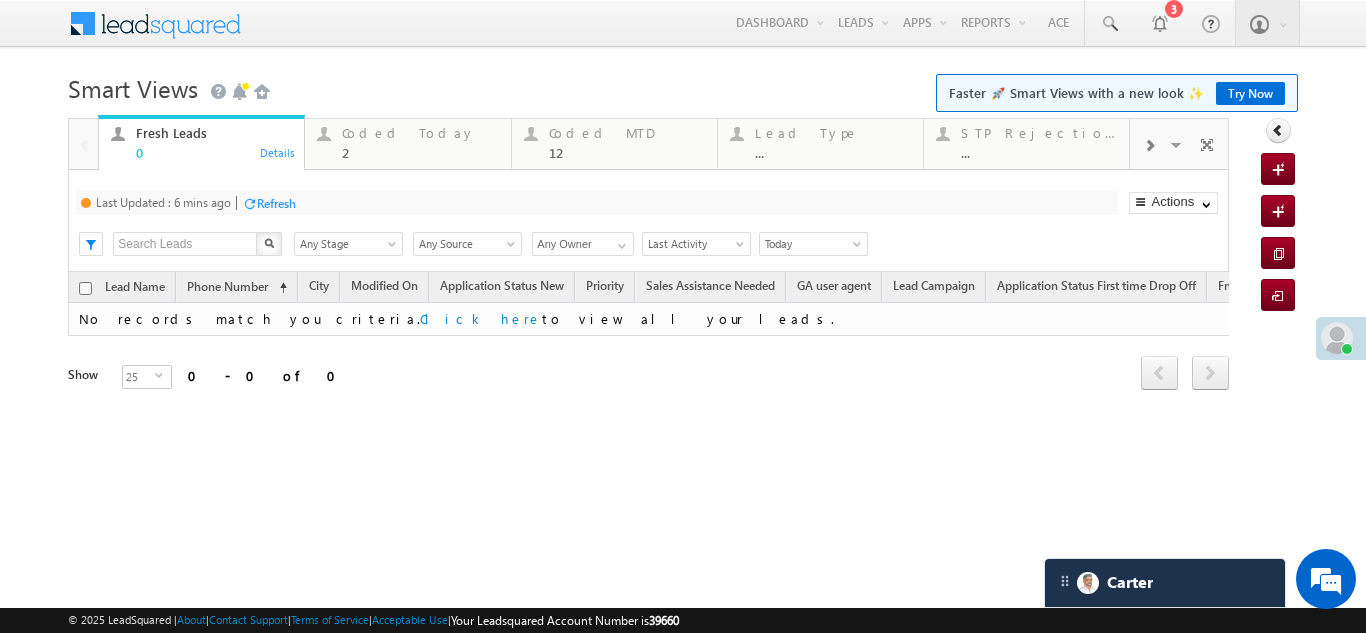 click on "Refresh" at bounding box center (276, 203) 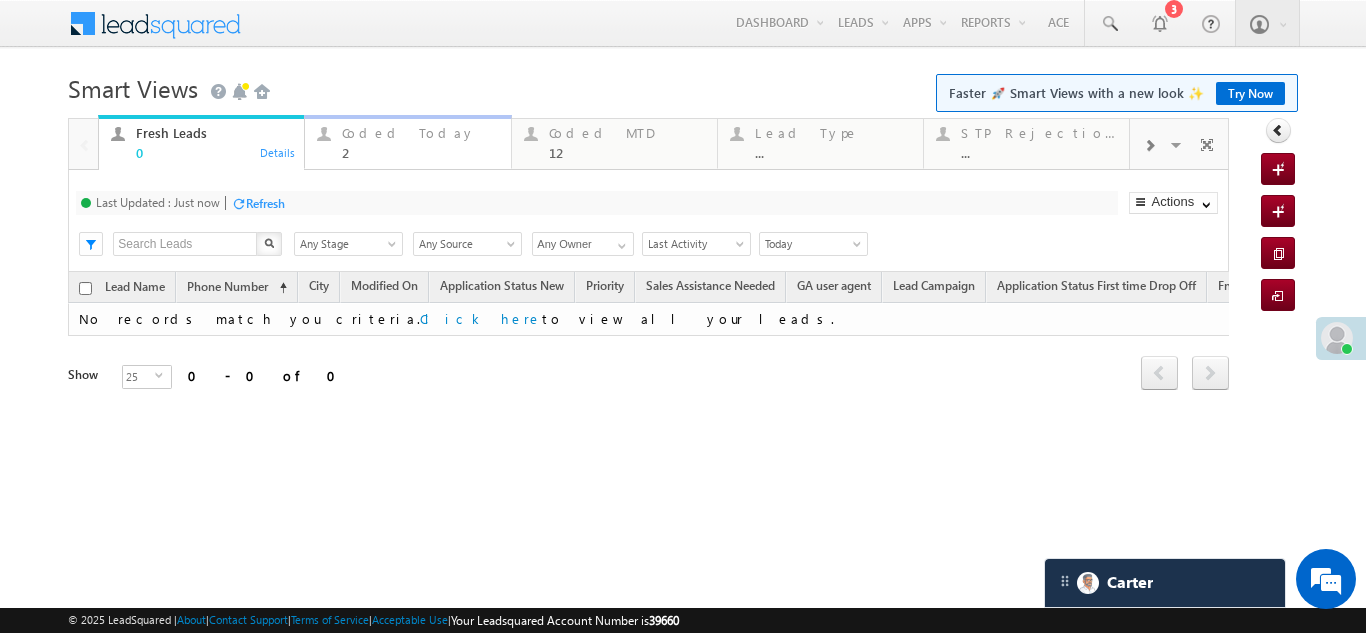 click on "2" at bounding box center (420, 152) 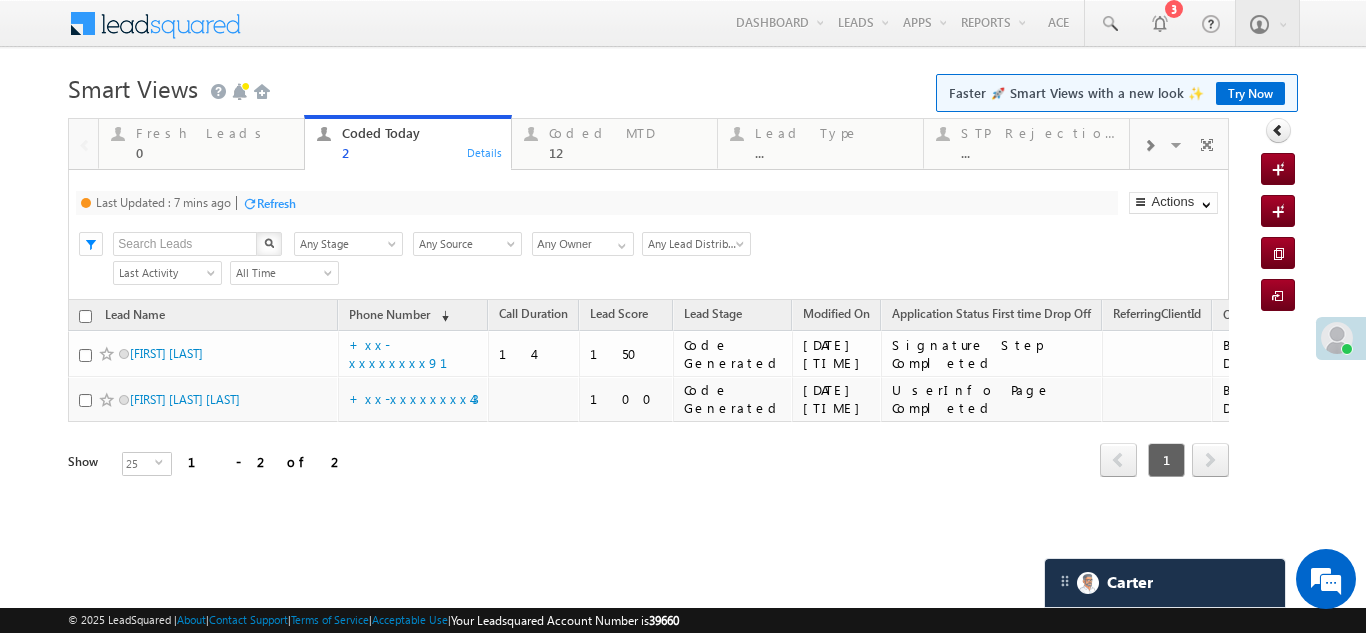 click on "Refresh" at bounding box center [276, 203] 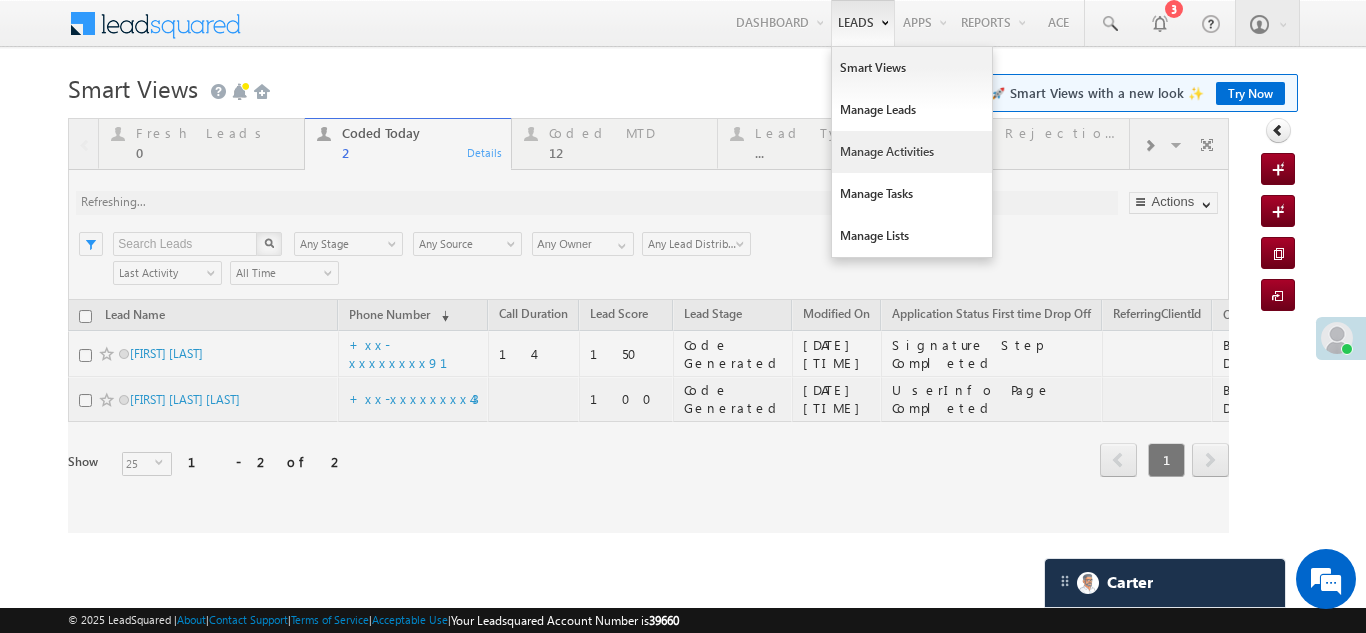 click on "Manage Activities" at bounding box center [912, 152] 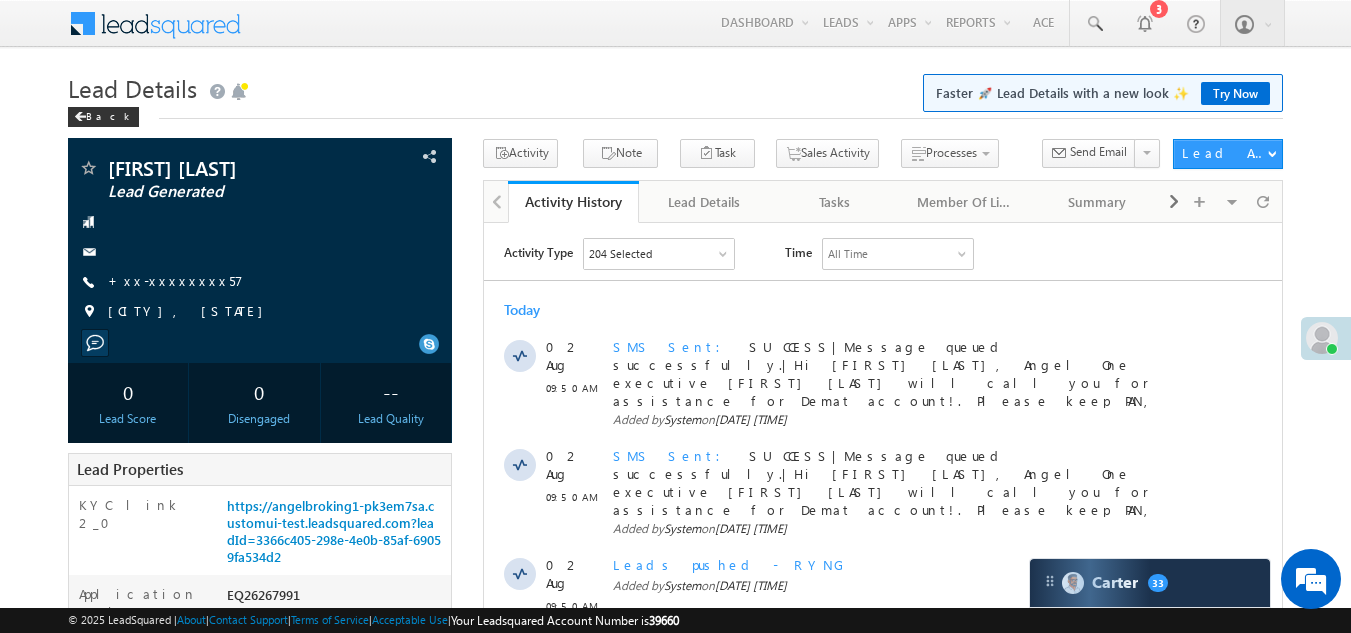 scroll, scrollTop: 0, scrollLeft: 0, axis: both 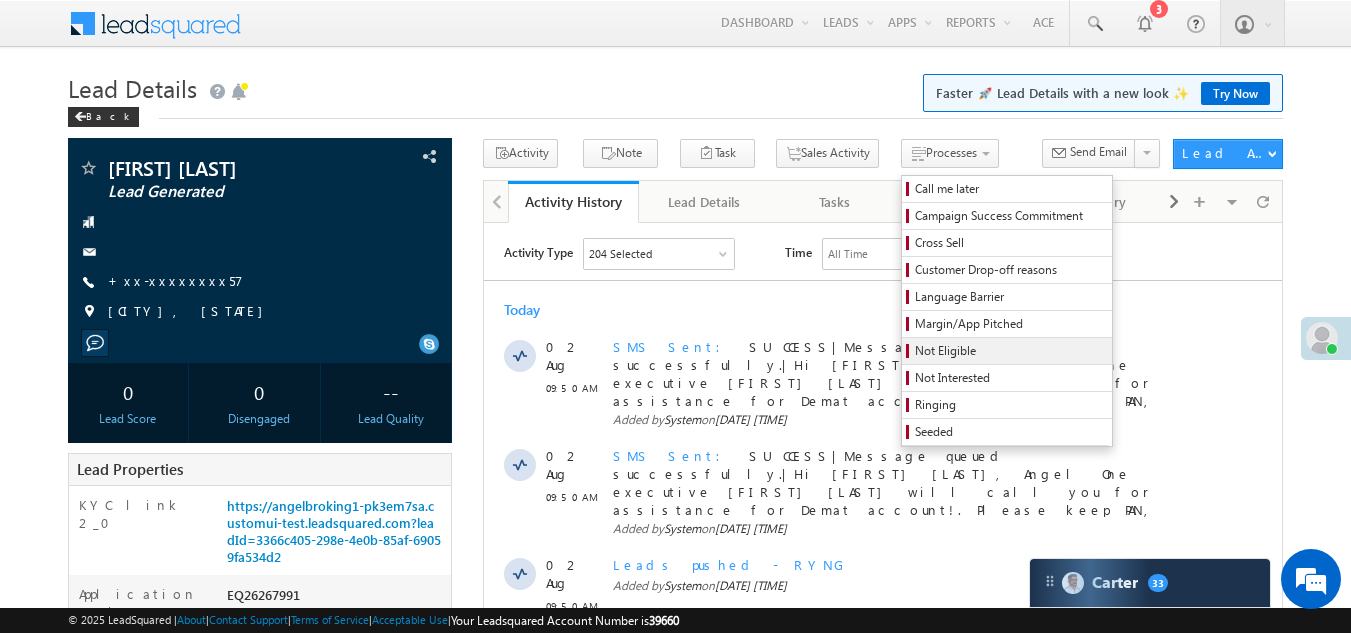 click on "Not Eligible" at bounding box center [1010, 351] 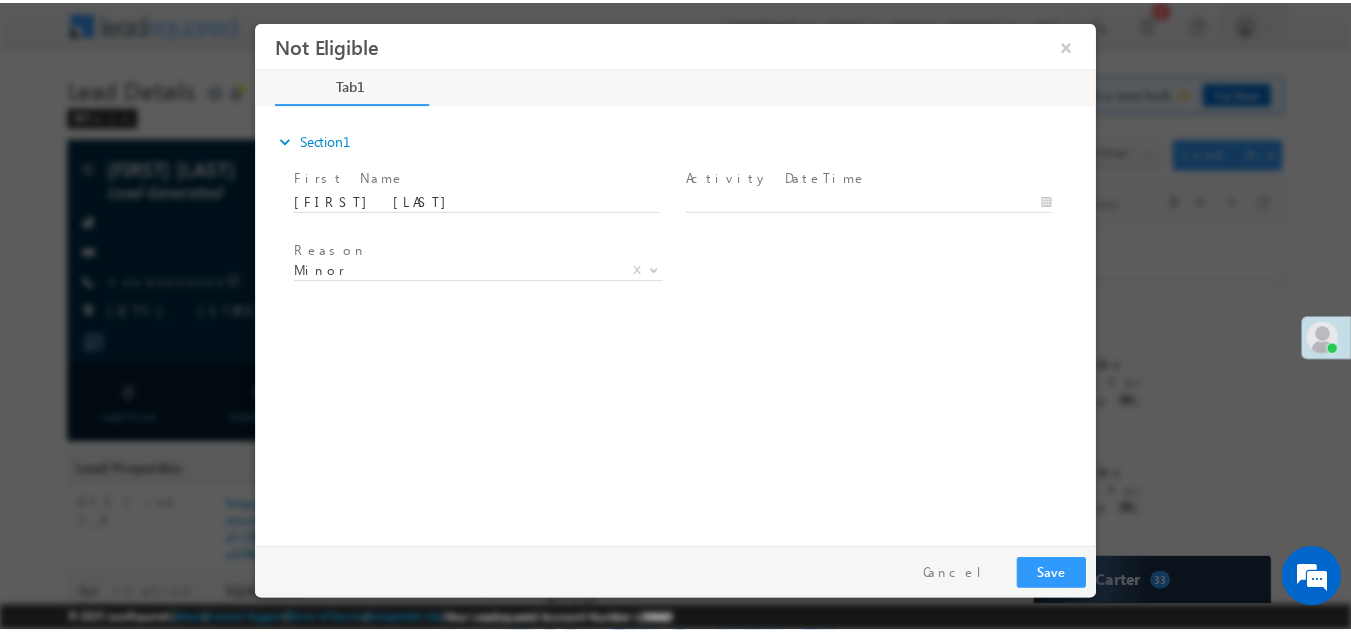 scroll, scrollTop: 0, scrollLeft: 0, axis: both 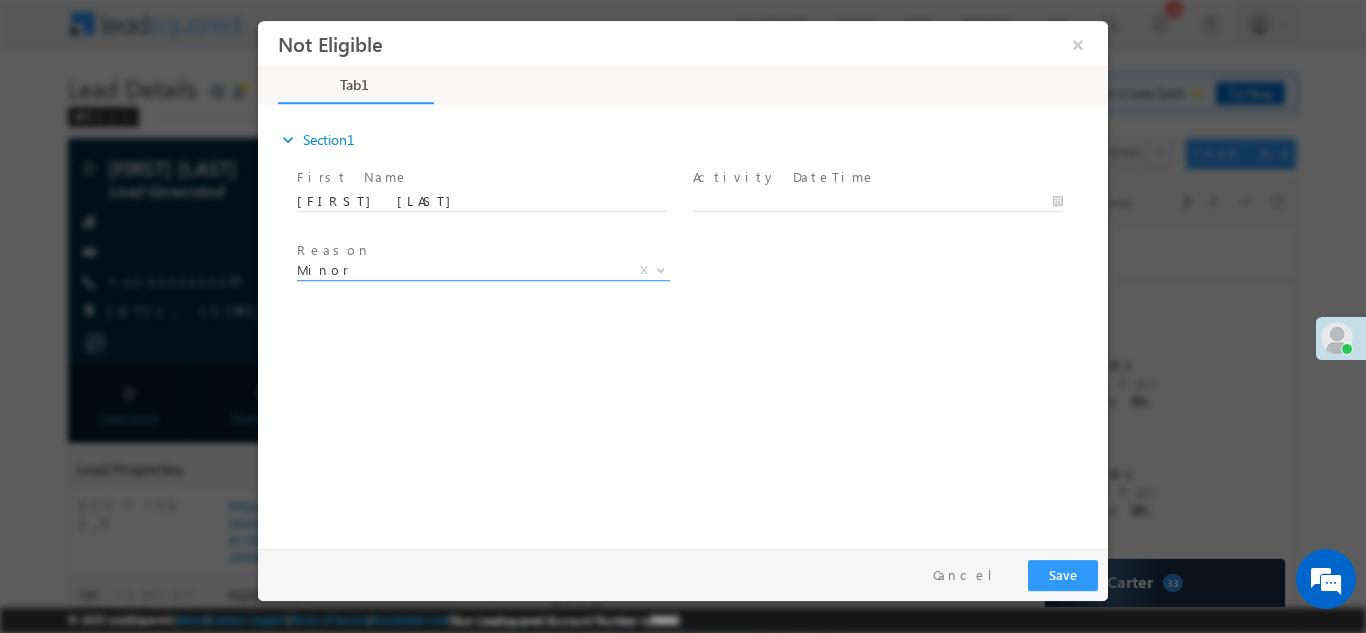 click on "Minor" at bounding box center [459, 269] 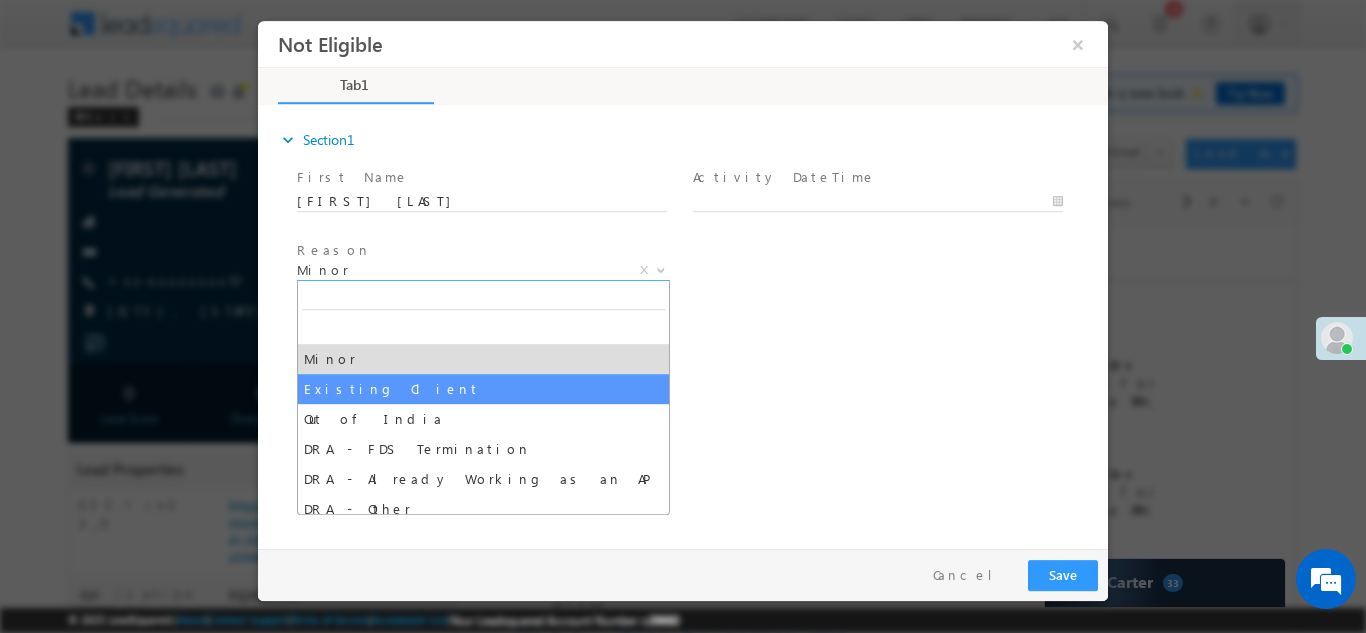 select on "Existing Client" 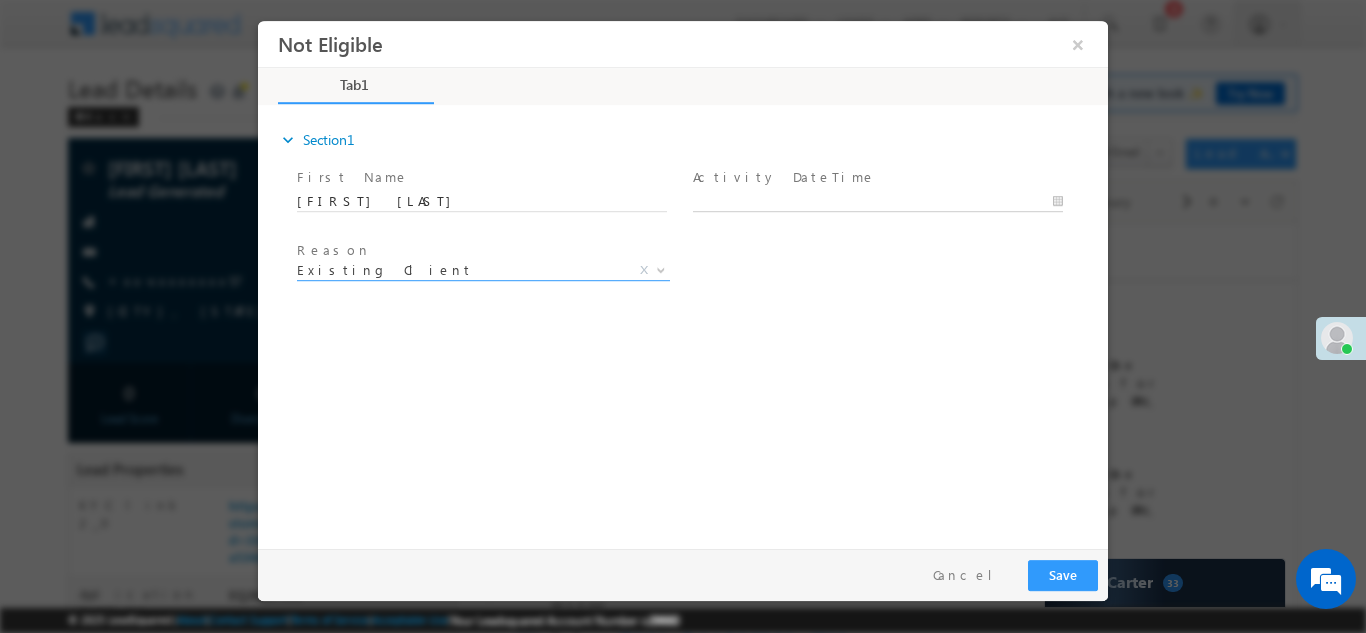 type on "08/02/25 9:58 AM" 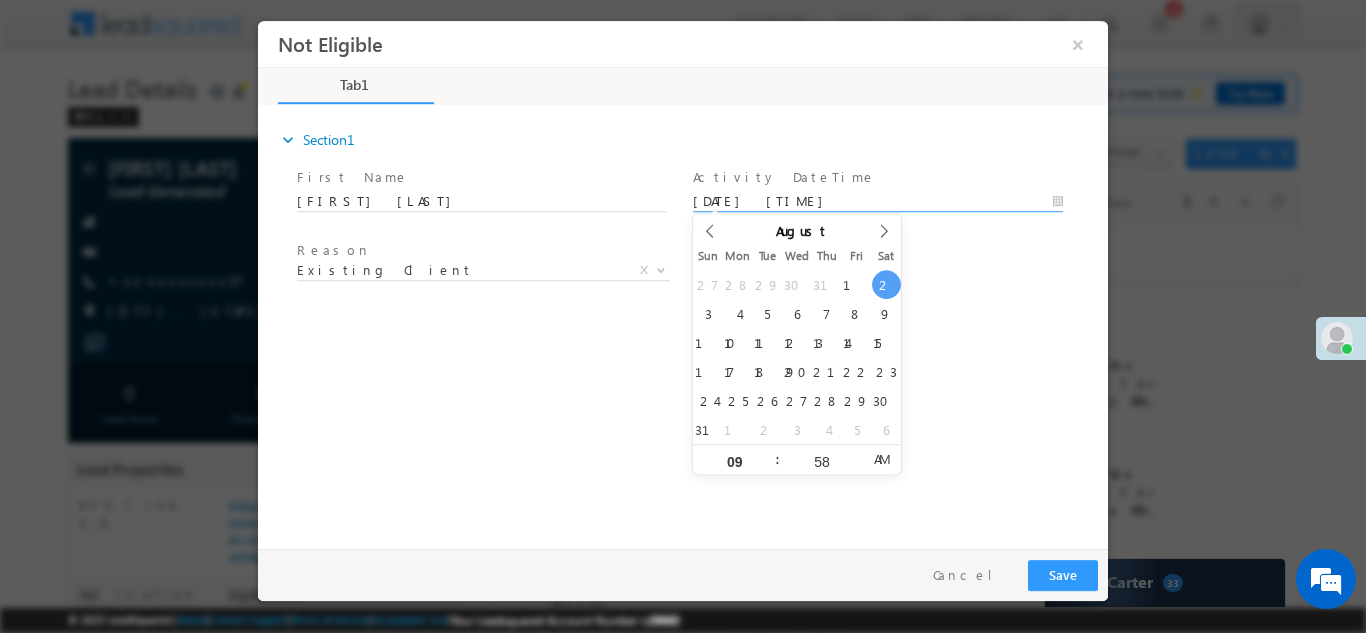 click on "Not Eligible
×" at bounding box center (683, 279) 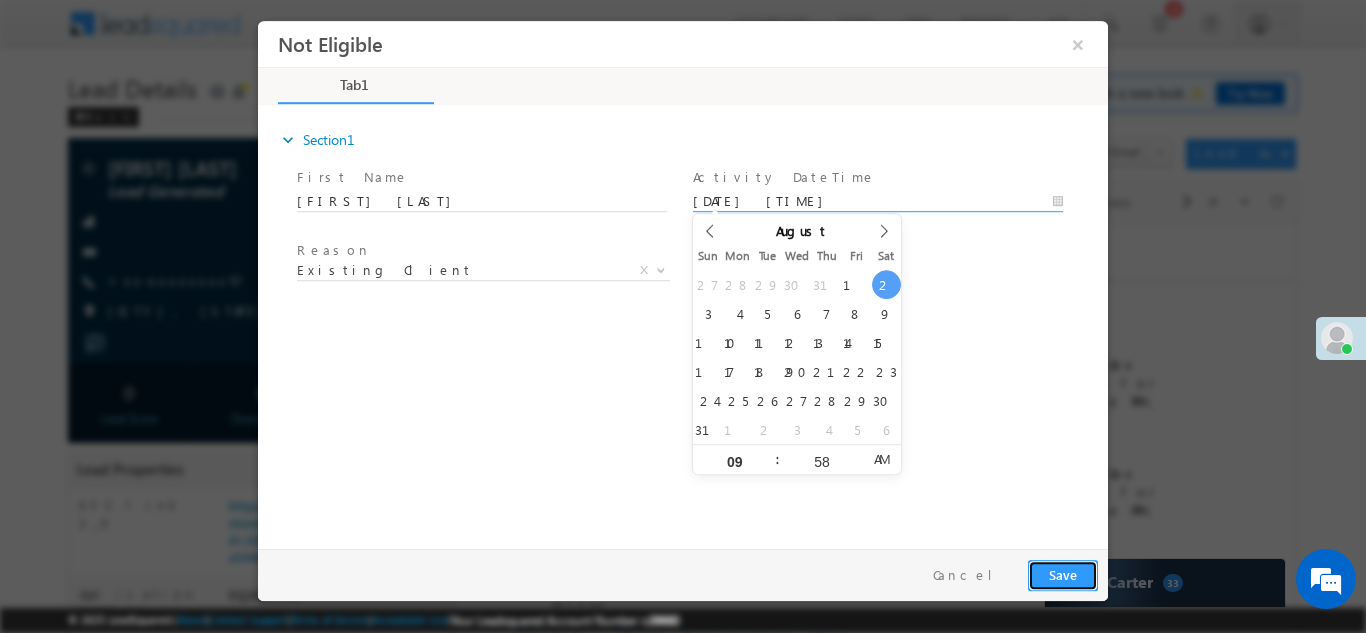 click on "Save" at bounding box center [1063, 574] 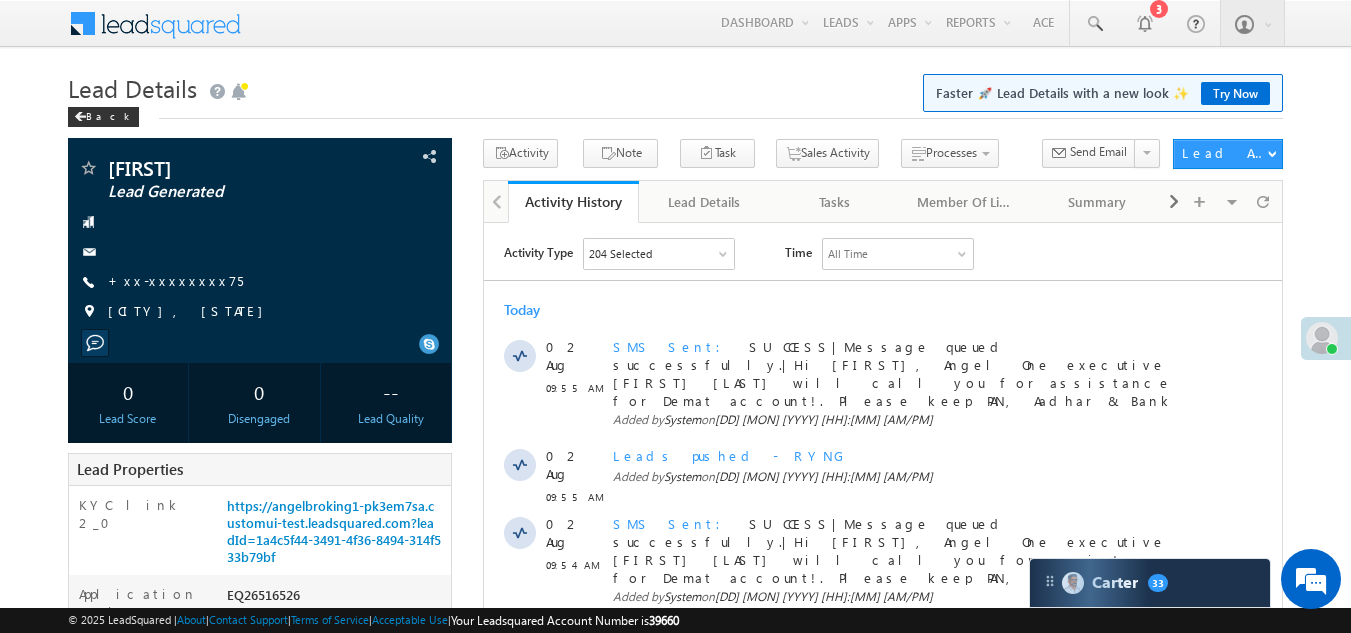 scroll, scrollTop: 400, scrollLeft: 0, axis: vertical 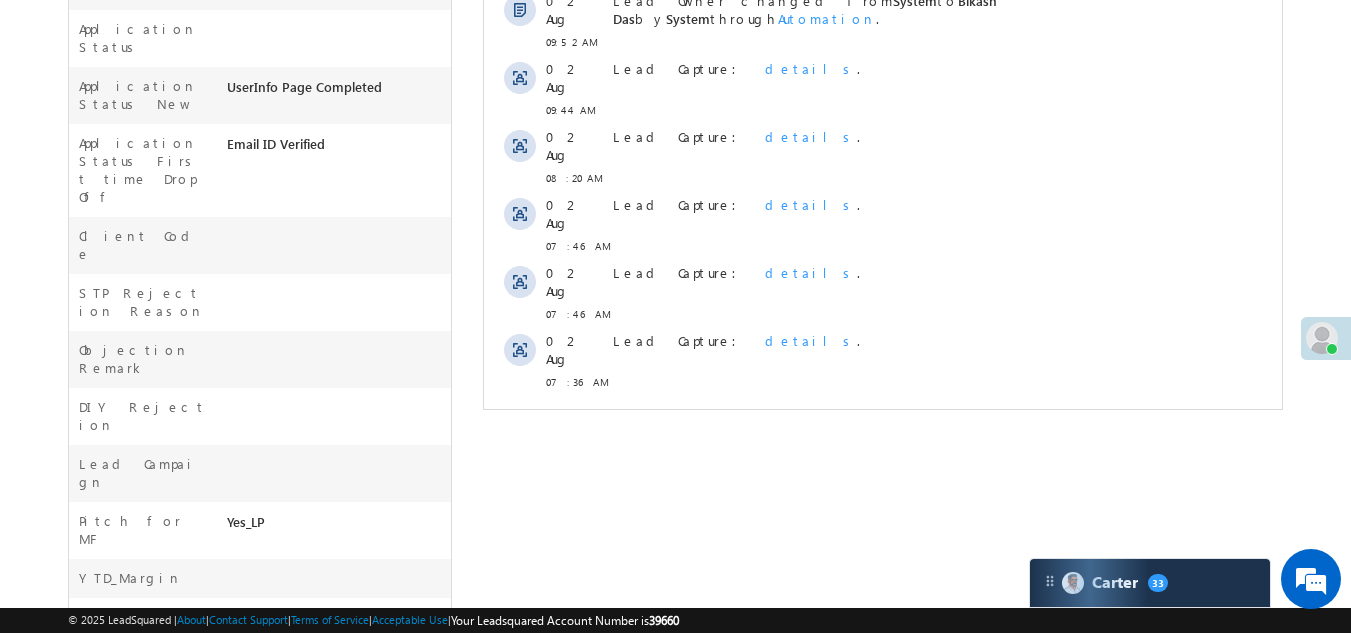 click on "Show More" at bounding box center [883, 426] 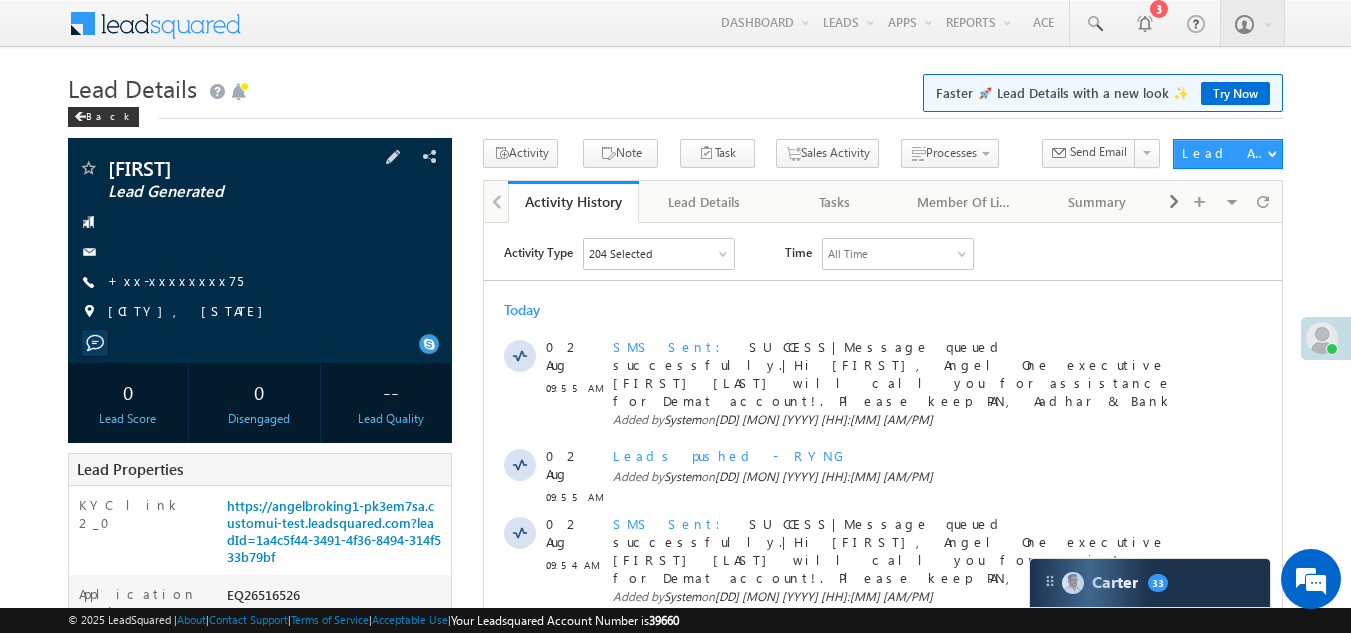 scroll, scrollTop: 300, scrollLeft: 0, axis: vertical 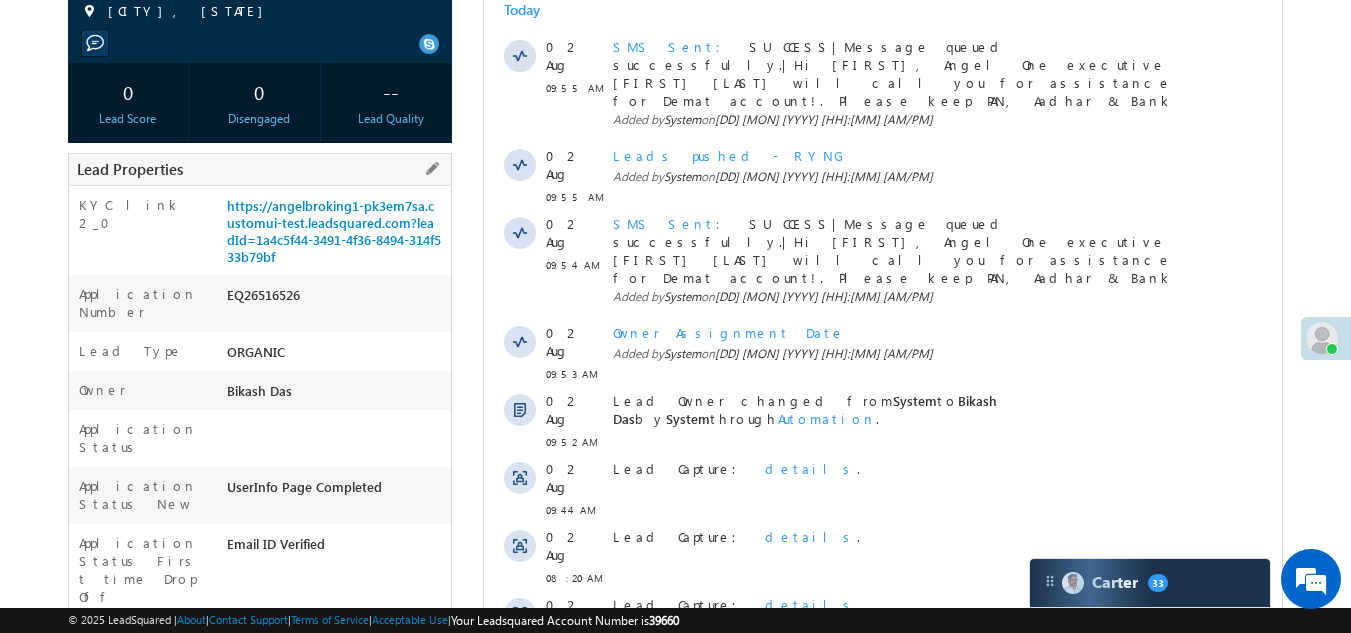 drag, startPoint x: 228, startPoint y: 294, endPoint x: 324, endPoint y: 288, distance: 96.18732 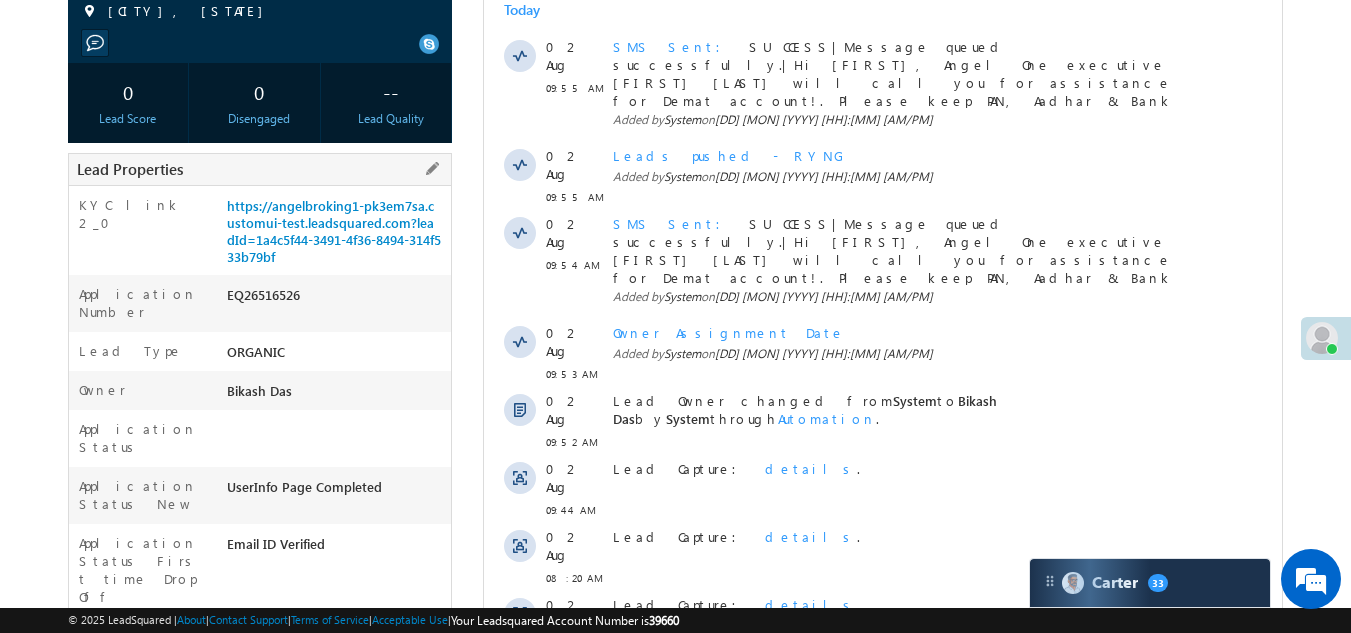 copy on "EQ26516526" 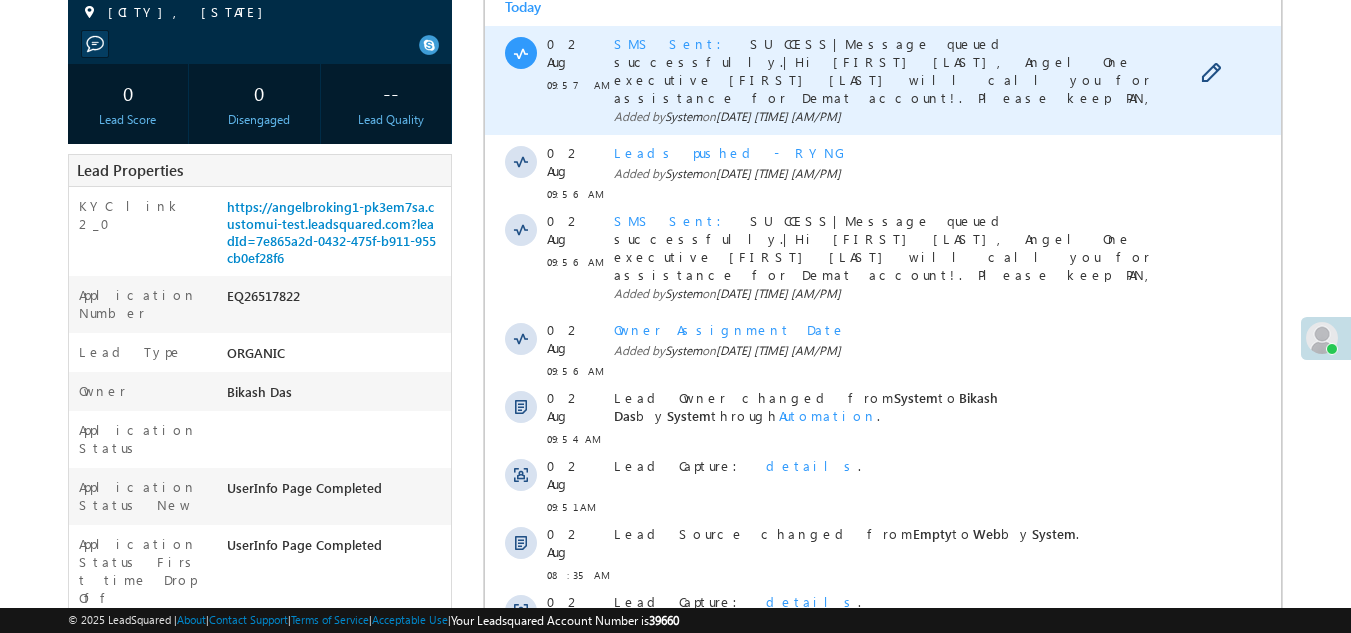 scroll, scrollTop: 300, scrollLeft: 0, axis: vertical 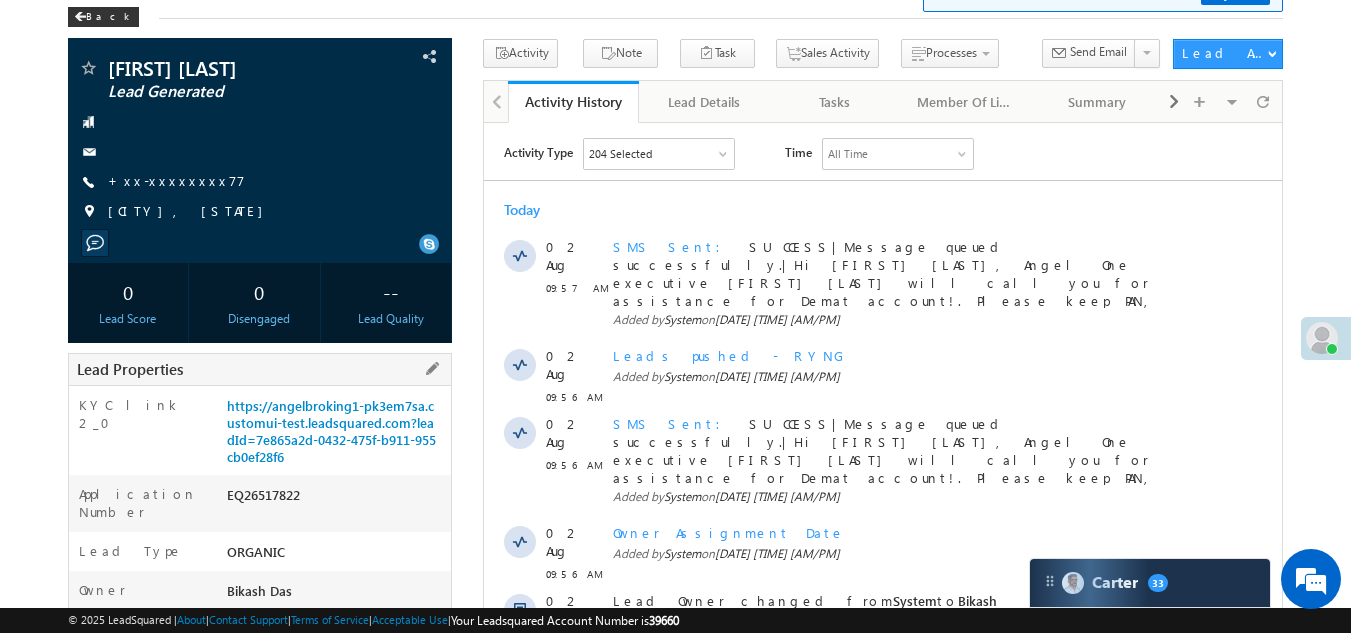 drag, startPoint x: 227, startPoint y: 492, endPoint x: 314, endPoint y: 494, distance: 87.02299 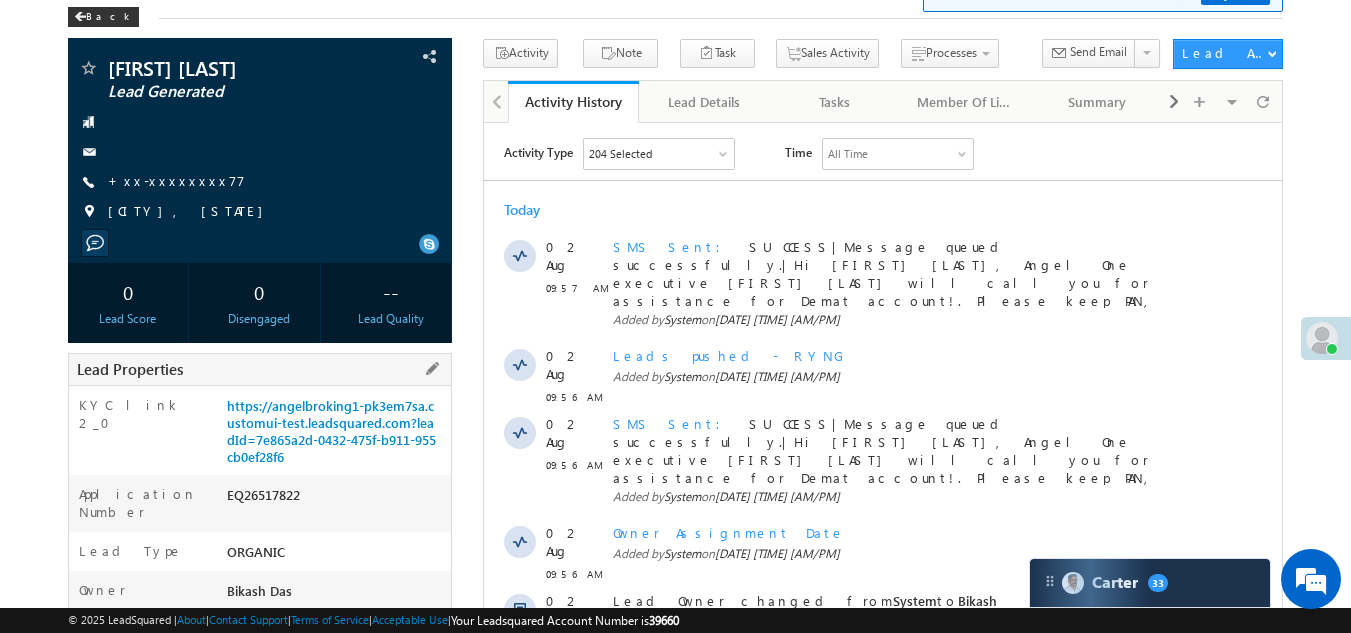 copy on "EQ26517822" 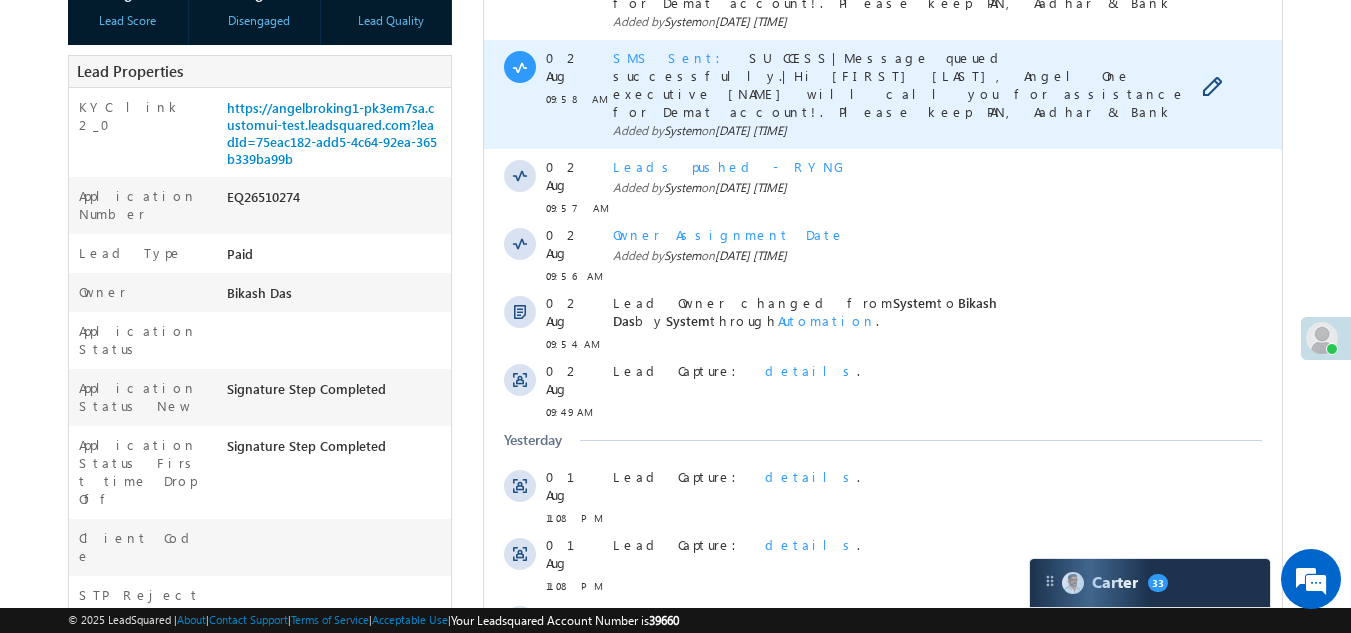 scroll, scrollTop: 400, scrollLeft: 0, axis: vertical 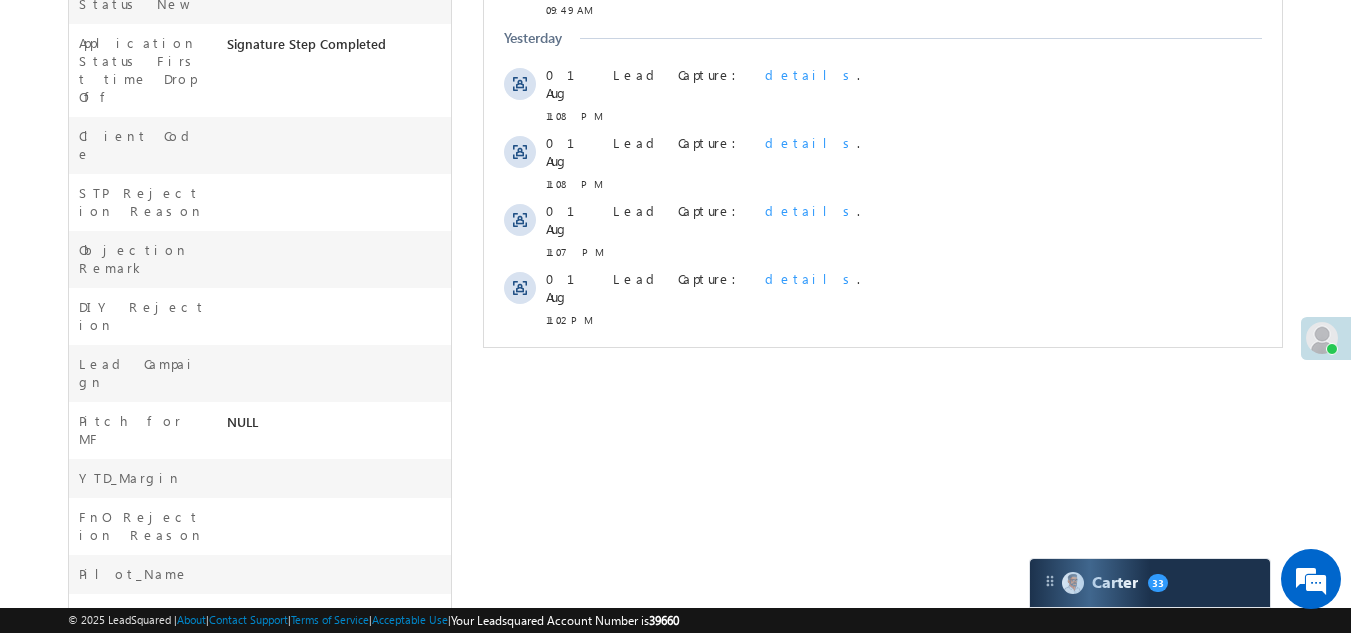 click on "Show More" at bounding box center (883, 364) 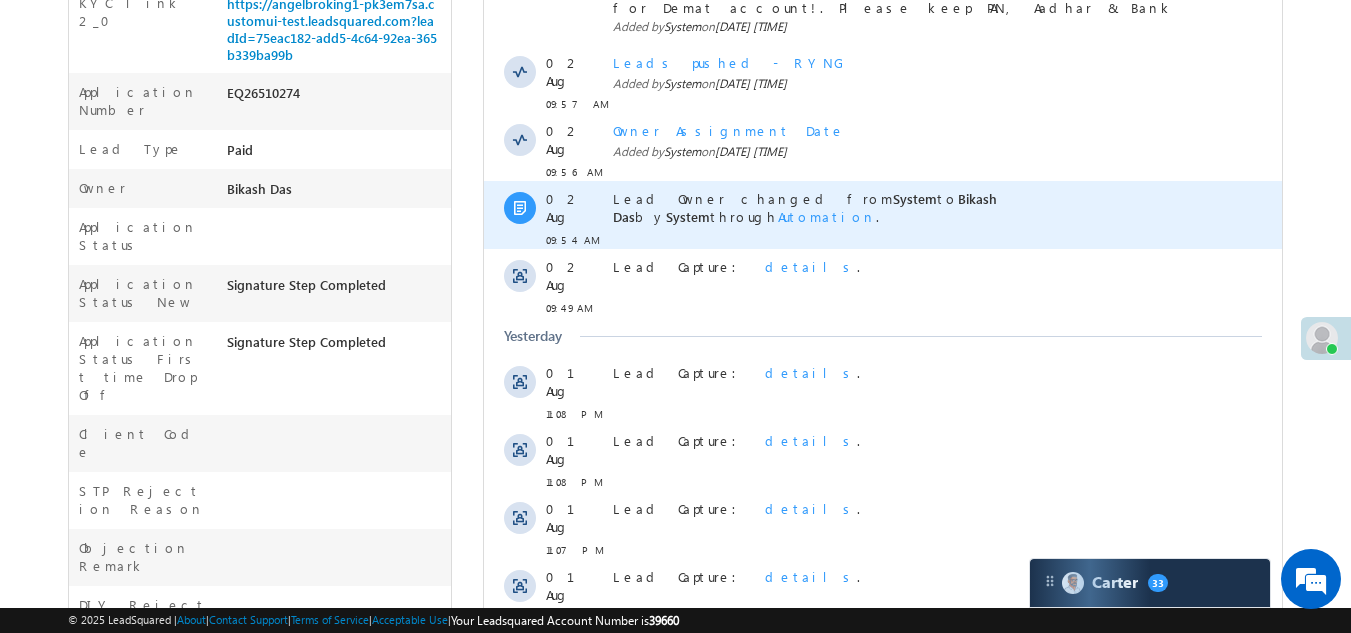 scroll, scrollTop: 300, scrollLeft: 0, axis: vertical 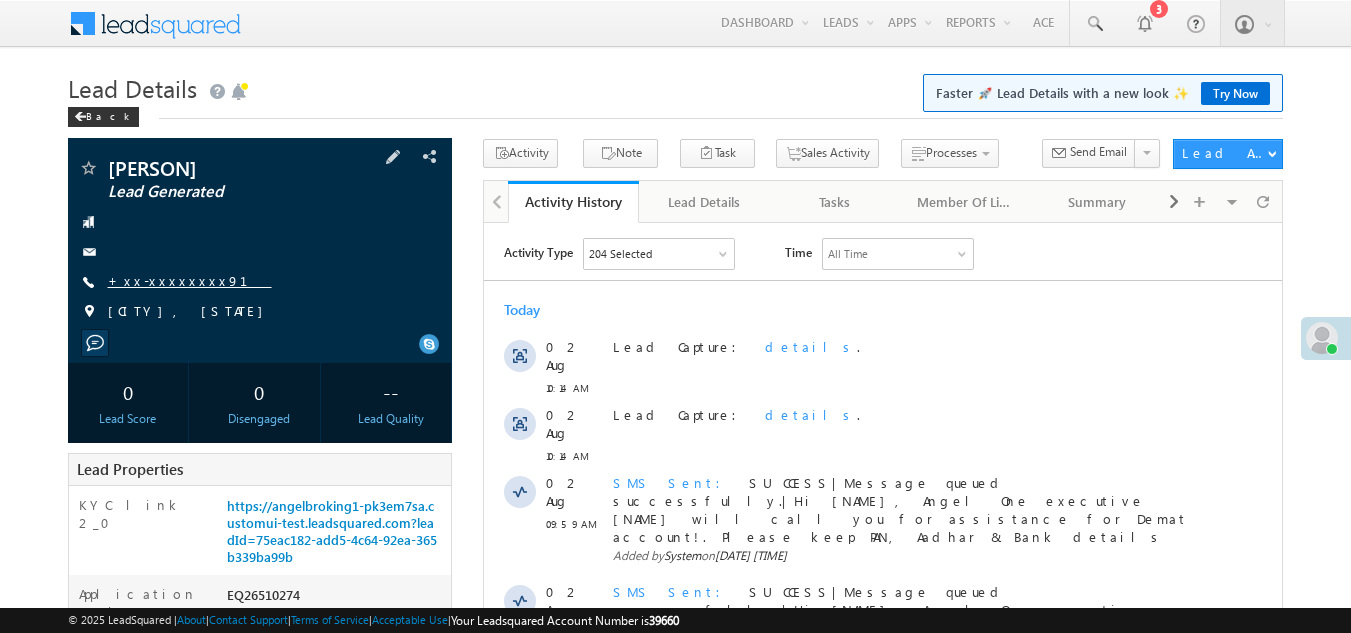 click on "+xx-xxxxxxxx91" at bounding box center (190, 280) 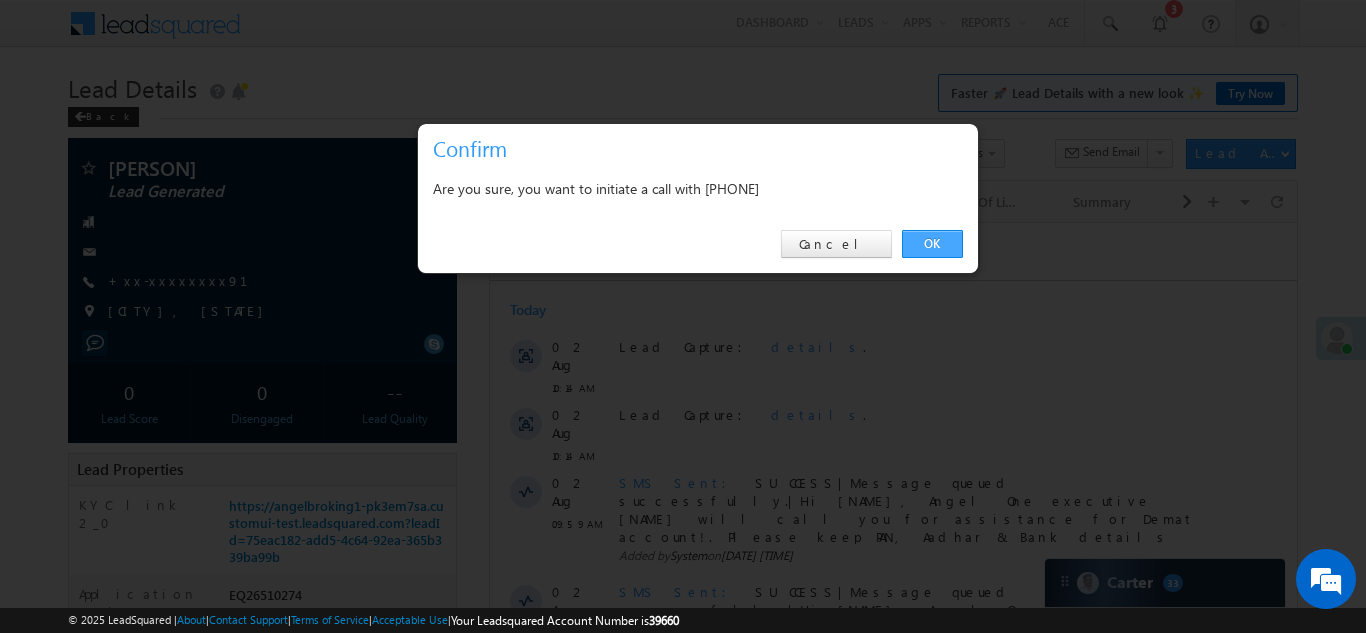 click on "OK" at bounding box center (932, 244) 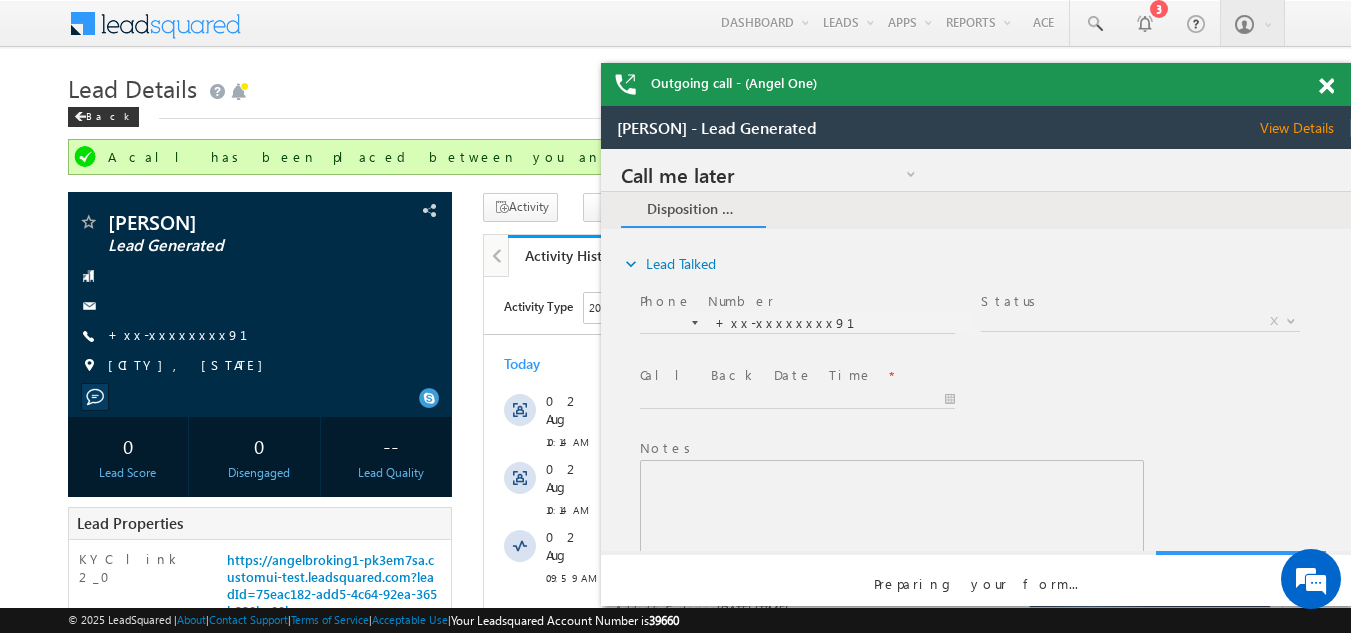 scroll, scrollTop: 0, scrollLeft: 0, axis: both 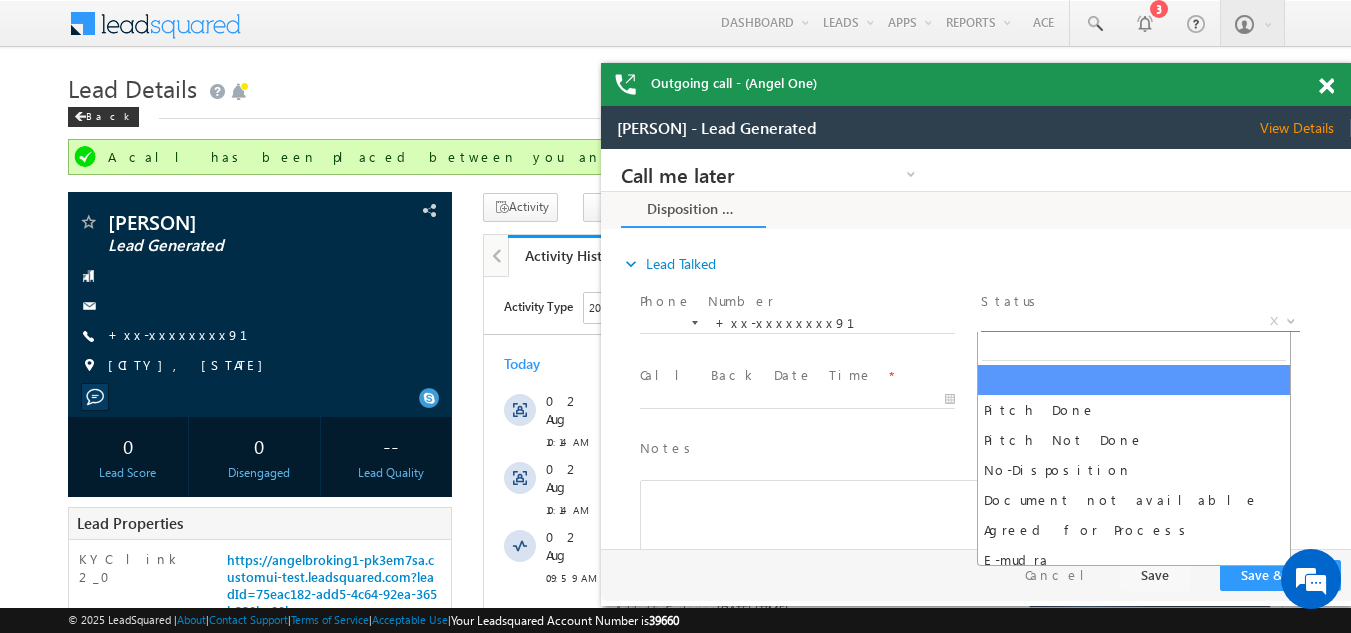 click on "X" at bounding box center [1140, 322] 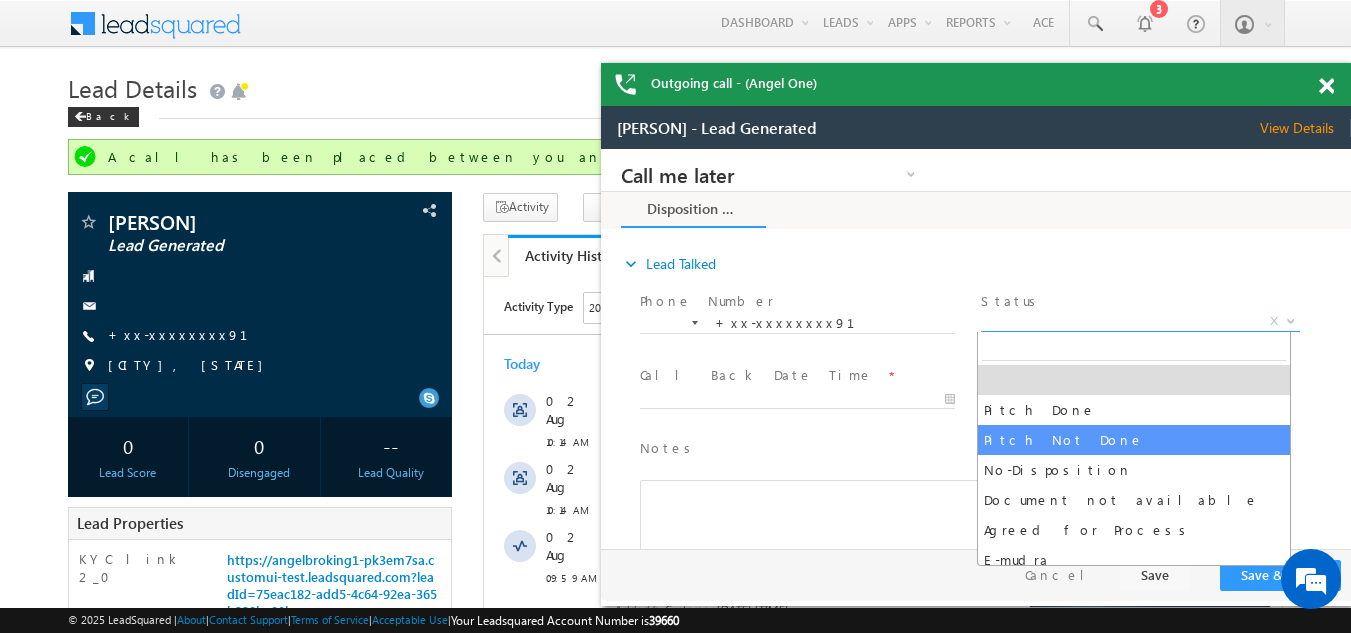 select on "Pitch Not Done" 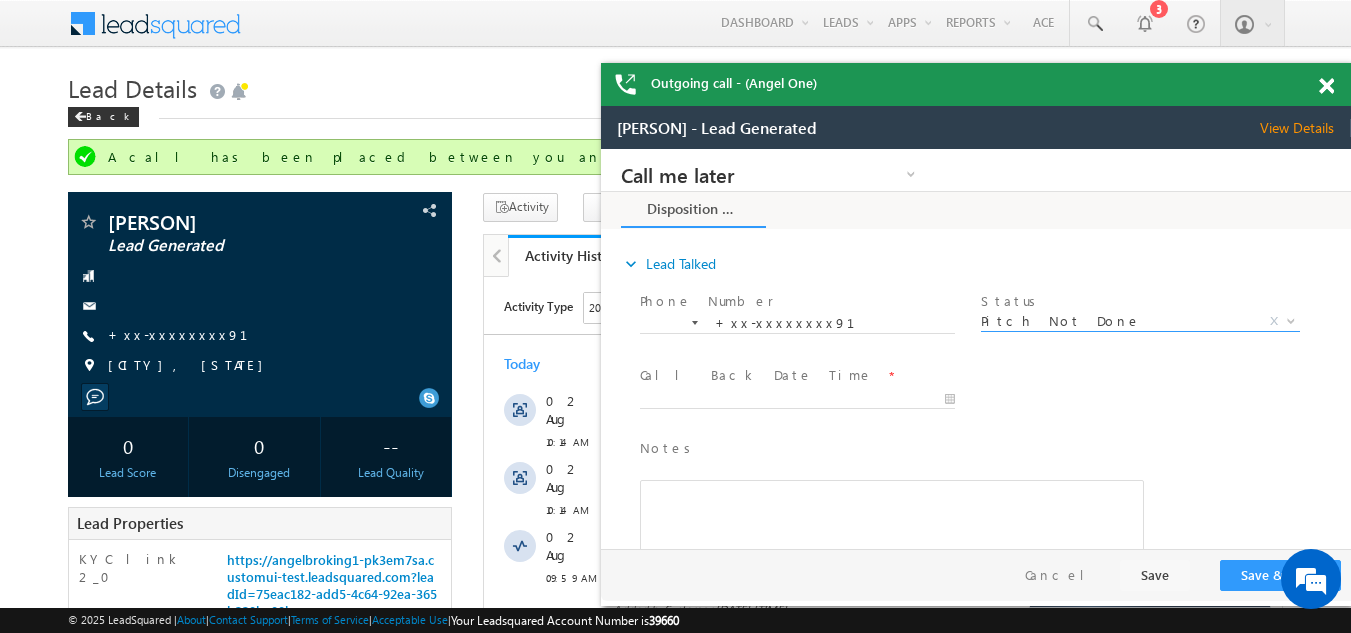 scroll, scrollTop: 0, scrollLeft: 0, axis: both 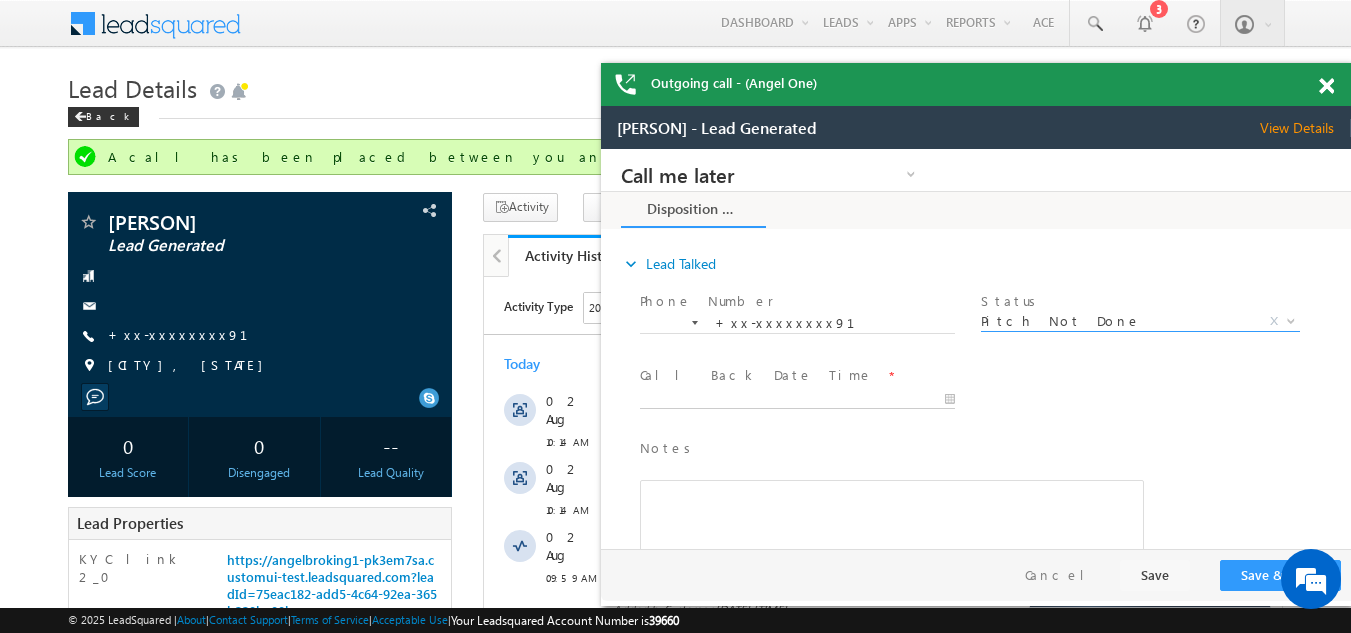 type on "08/02/25 10:16 AM" 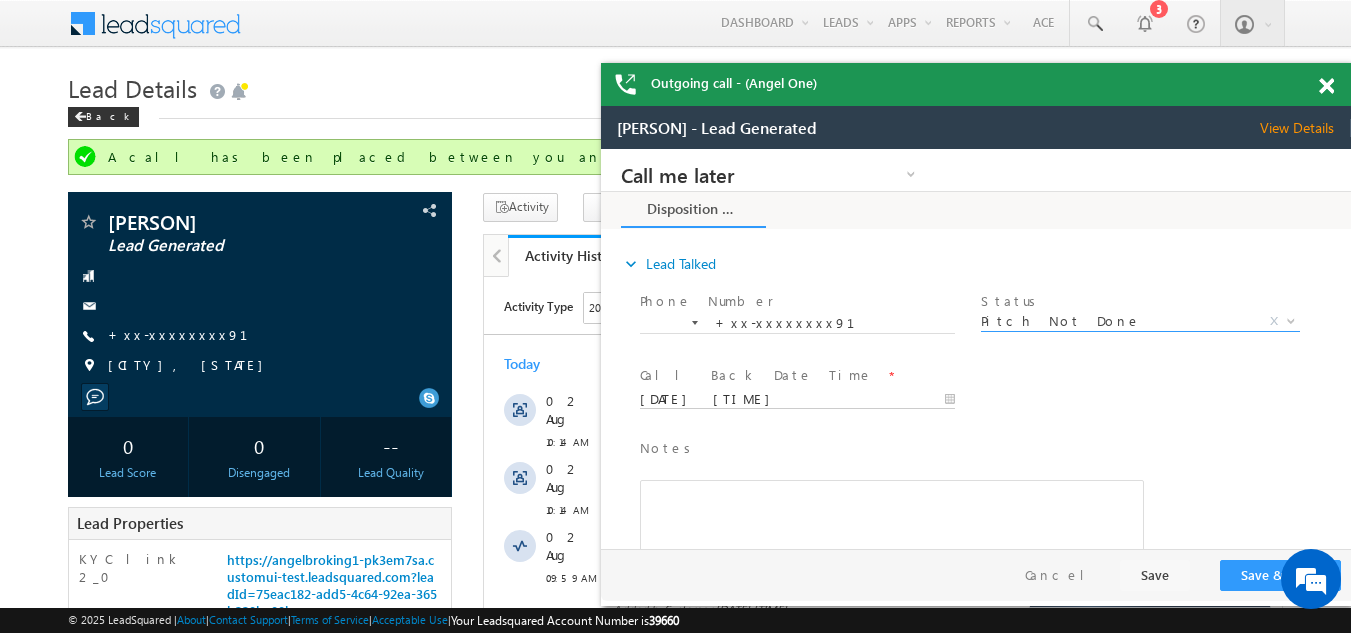 click on "Call me later Campaign Success Commitment Cross Sell Customer Drop-off reasons Language Barrier Not Interested Ringing Call me later
Call me later
× Disposition Form *" at bounding box center (976, 349) 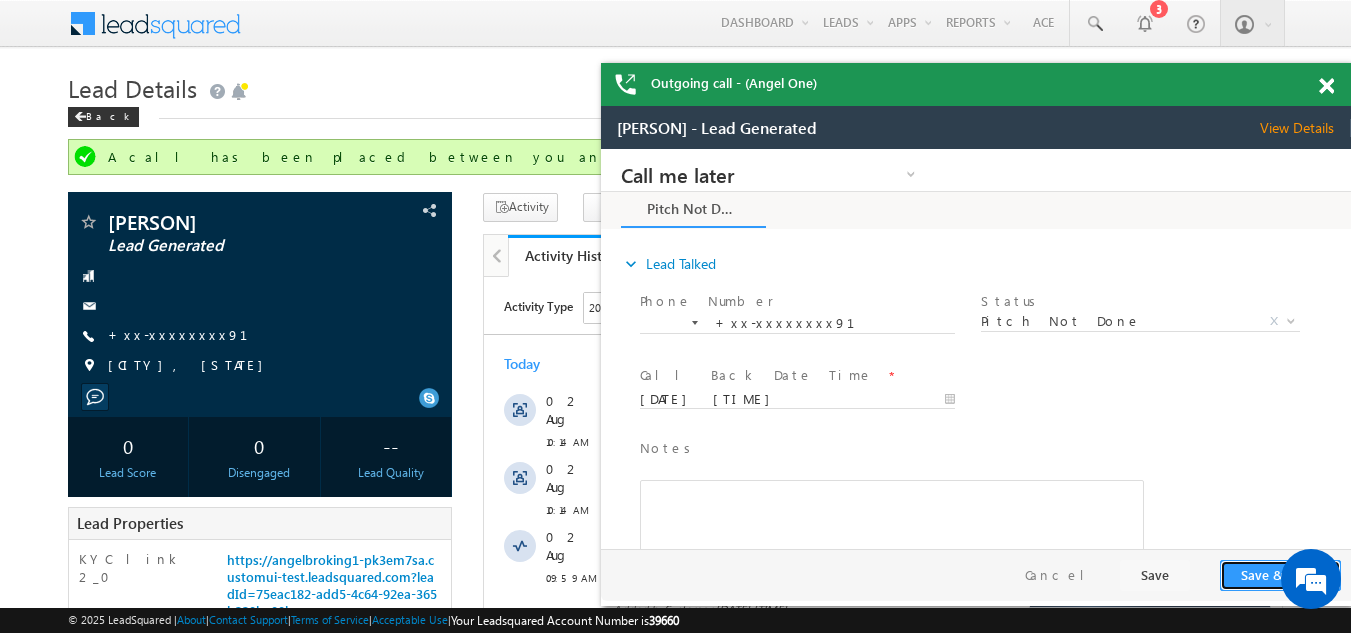 click on "Save & Close" at bounding box center [1280, 575] 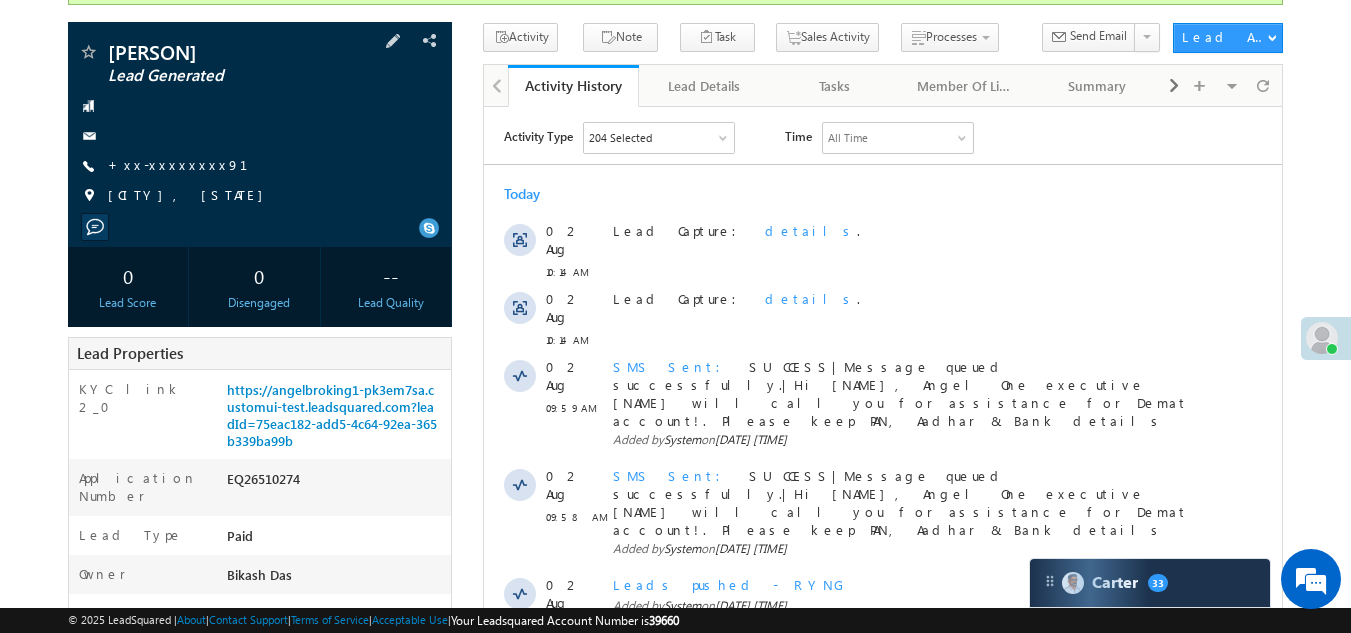 scroll, scrollTop: 100, scrollLeft: 0, axis: vertical 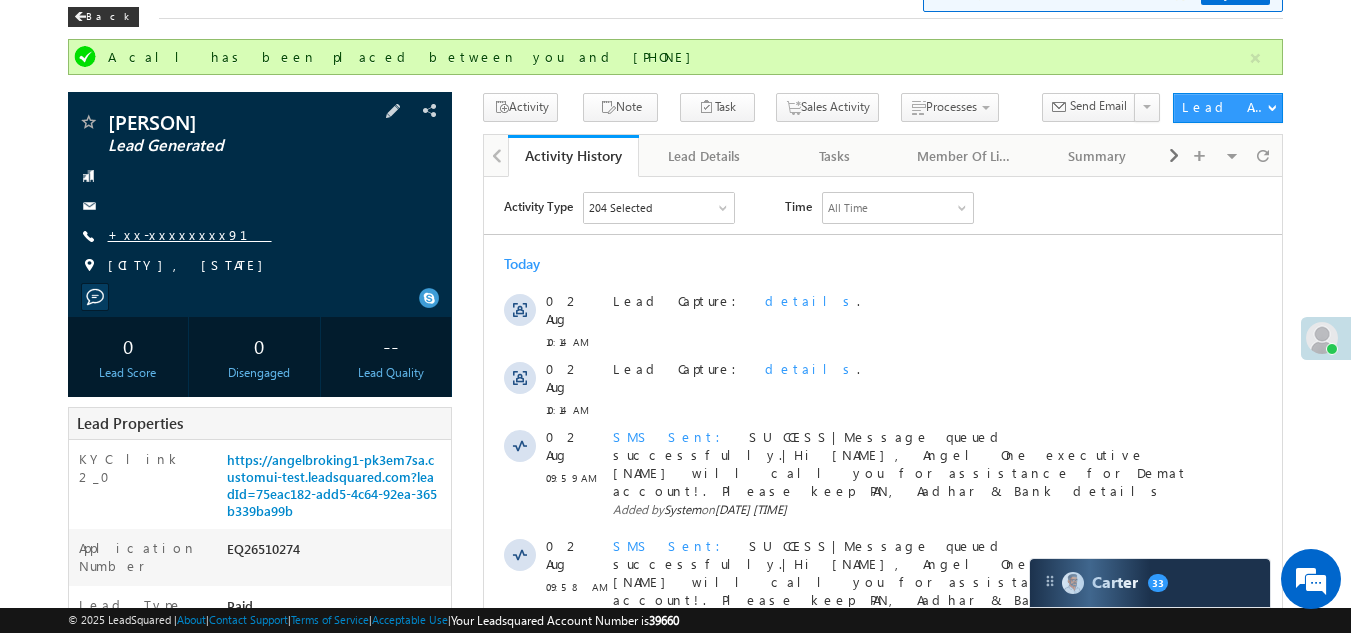 click on "+xx-xxxxxxxx91" at bounding box center (190, 234) 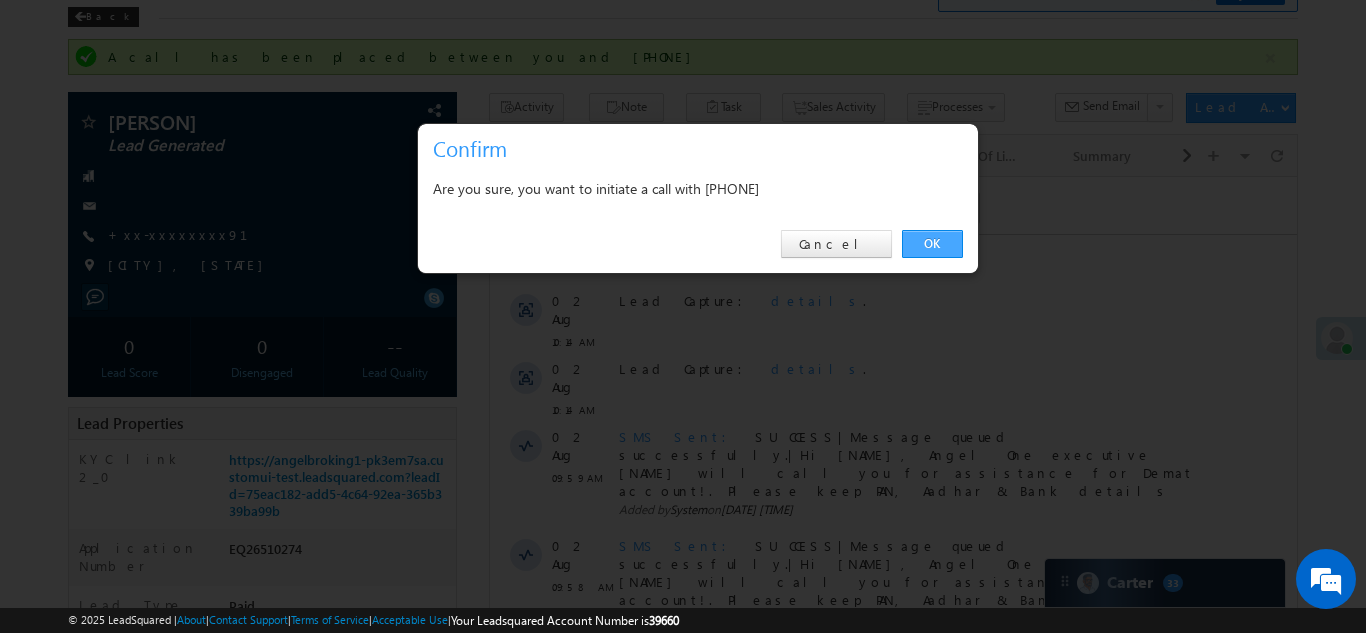 click on "OK" at bounding box center (932, 244) 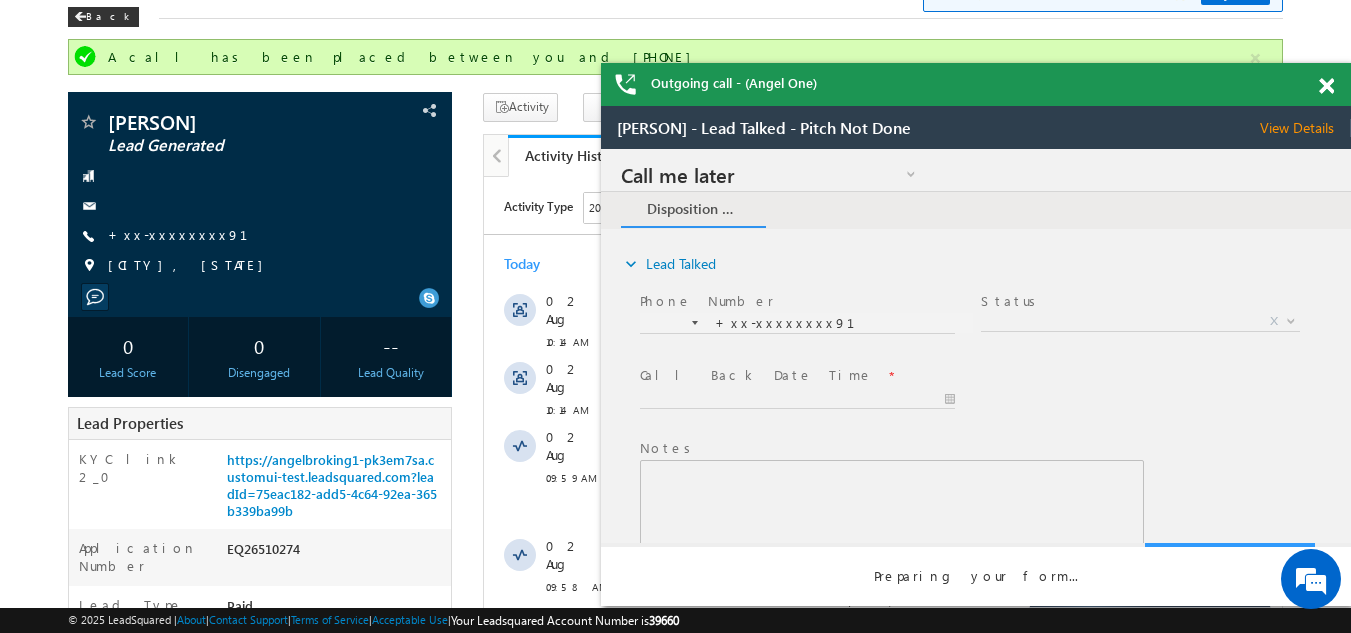 scroll, scrollTop: 0, scrollLeft: 0, axis: both 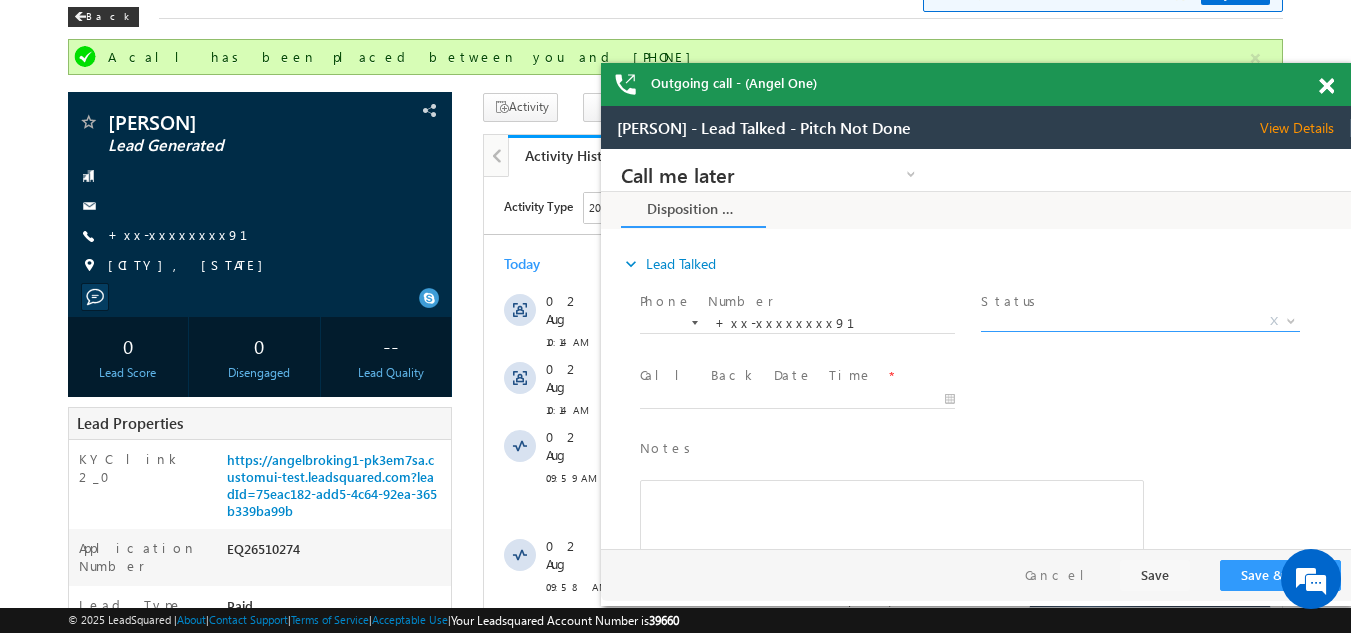 click on "X" at bounding box center (1140, 322) 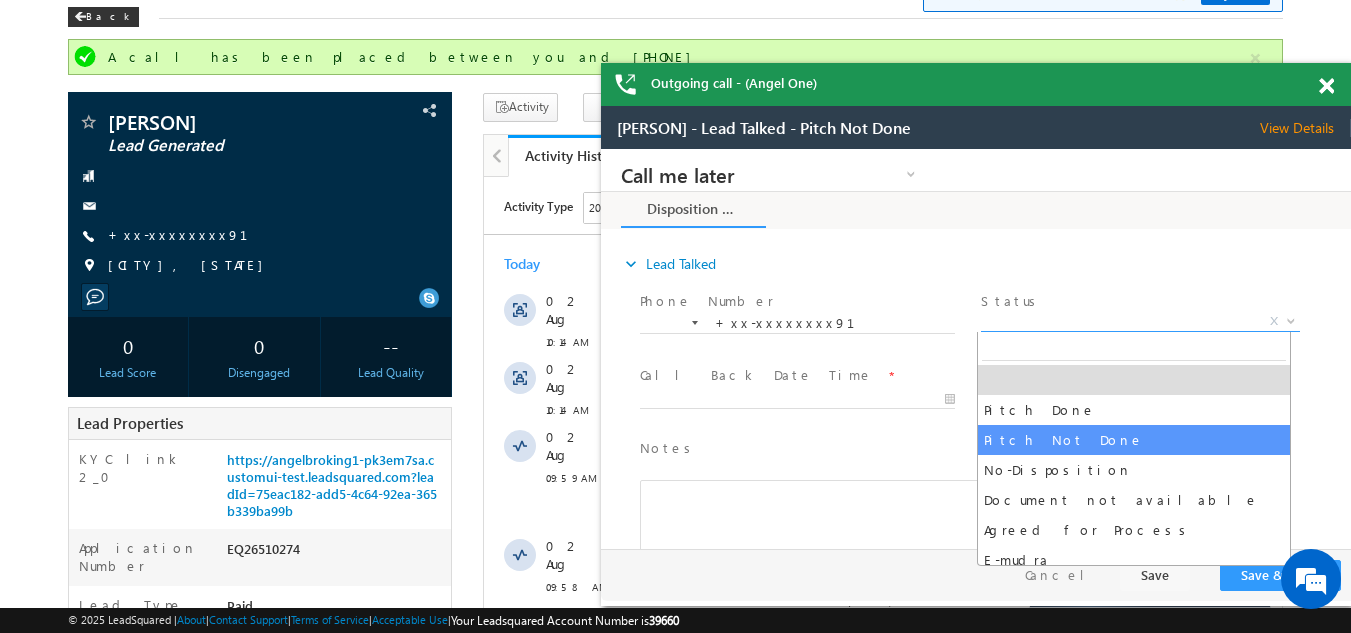 select on "Pitch Not Done" 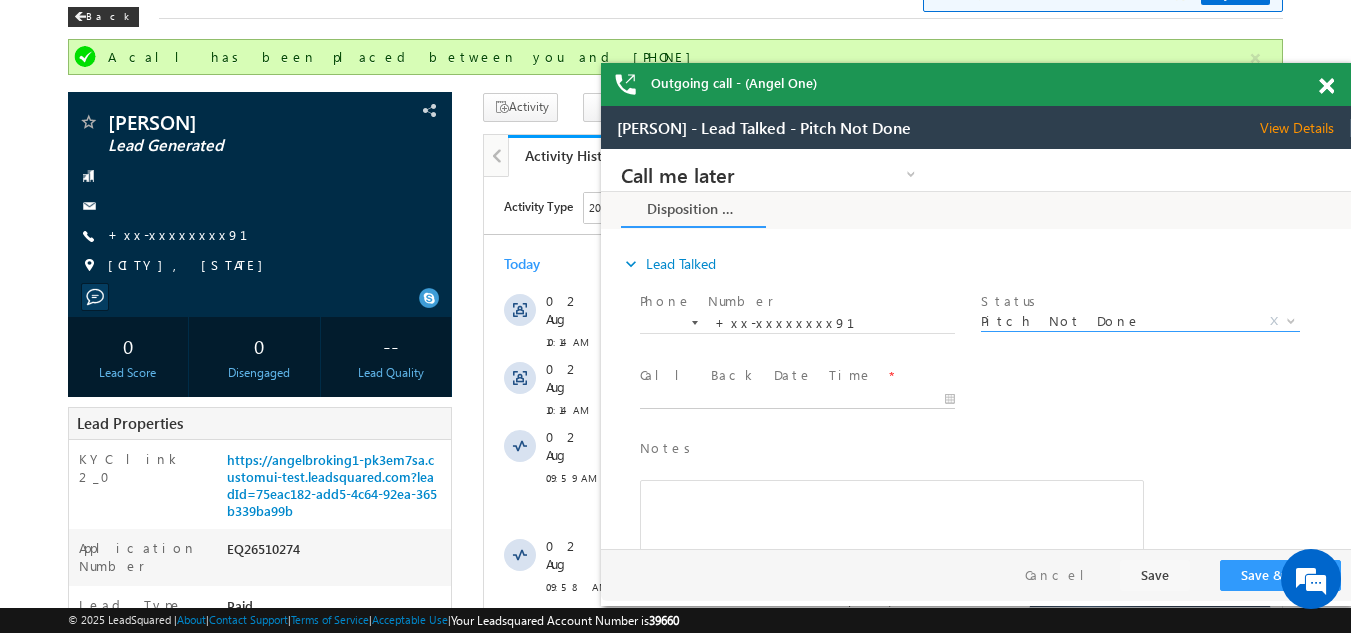 type on "08/02/25 10:23 AM" 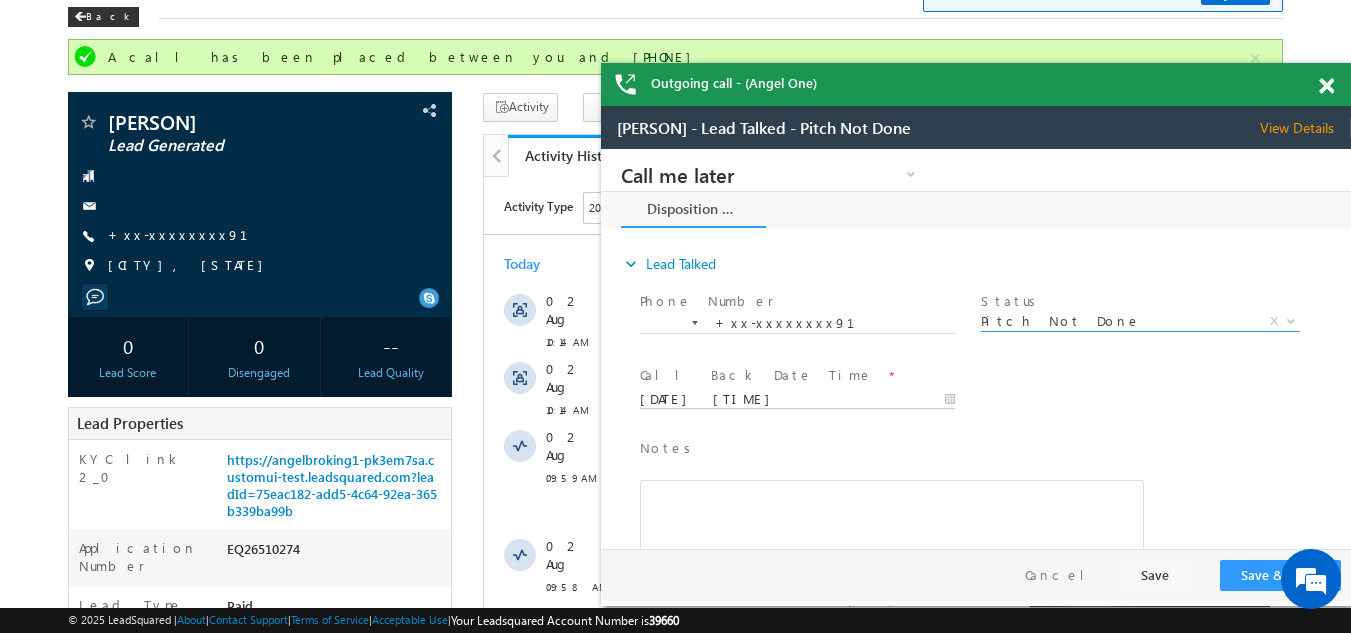click on "Call me later Campaign Success Commitment Cross Sell Customer Drop-off reasons Language Barrier Not Interested Ringing Call me later
Call me later
× Disposition Form *" at bounding box center (976, 349) 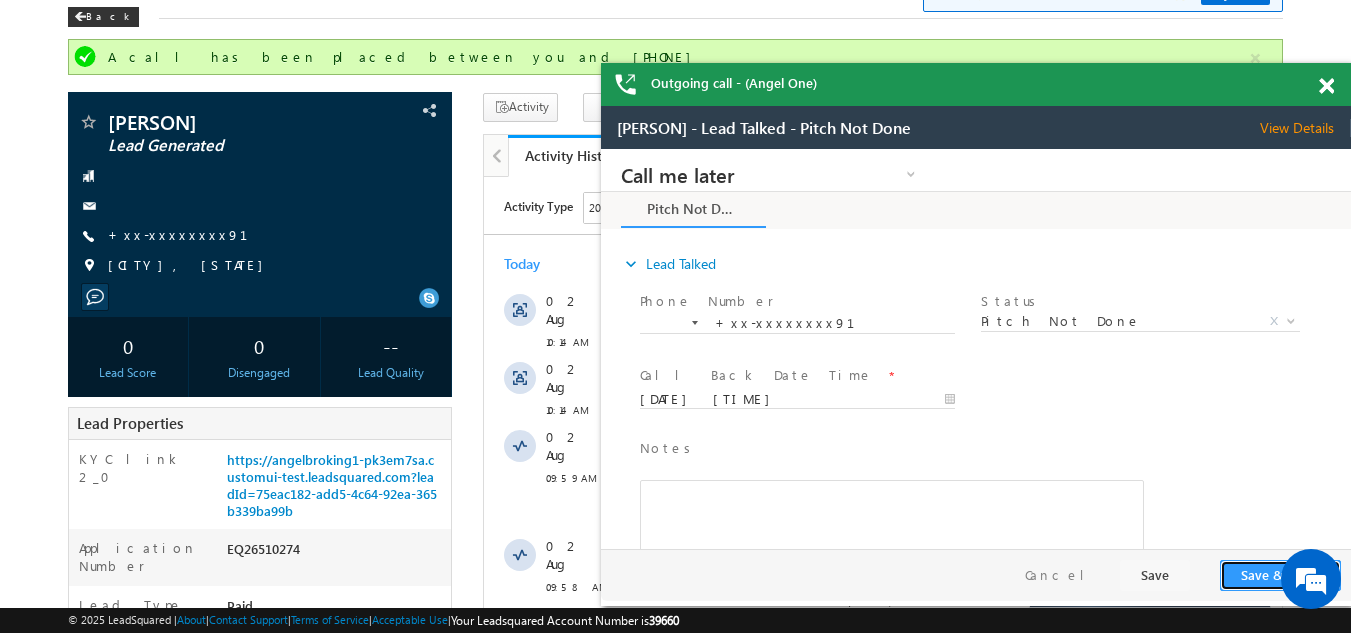 click on "Save & Close" at bounding box center (1280, 575) 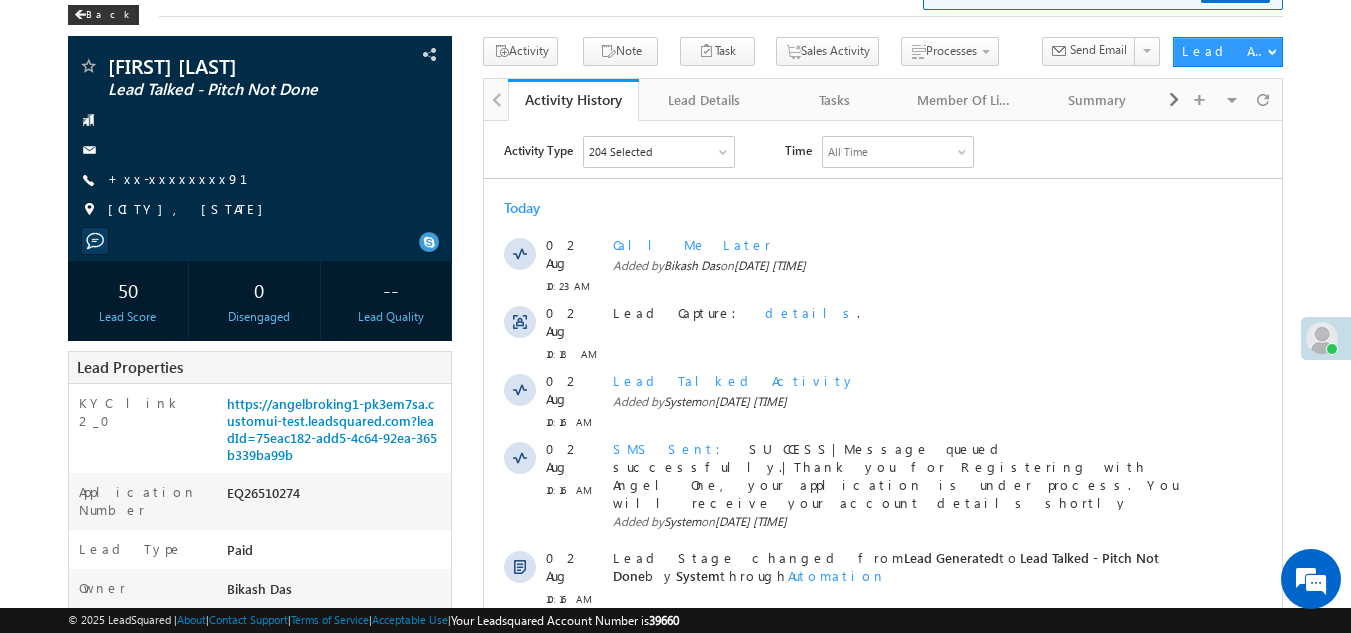 scroll, scrollTop: 100, scrollLeft: 0, axis: vertical 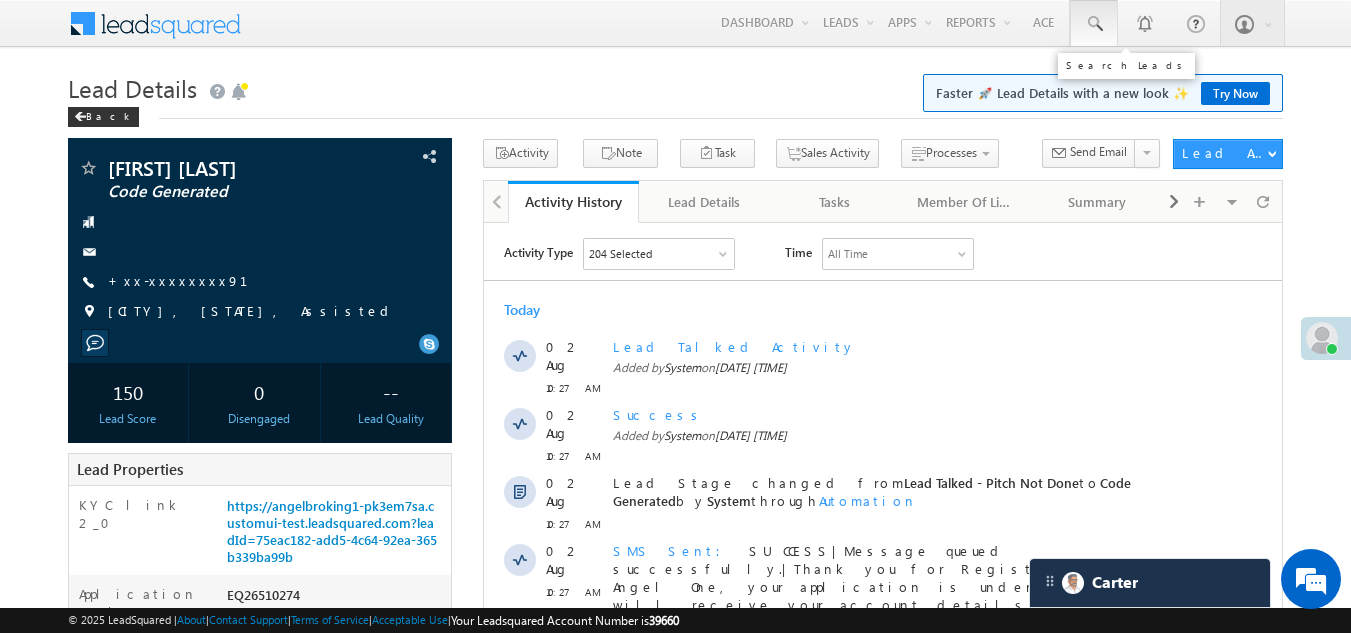 click at bounding box center [1094, 24] 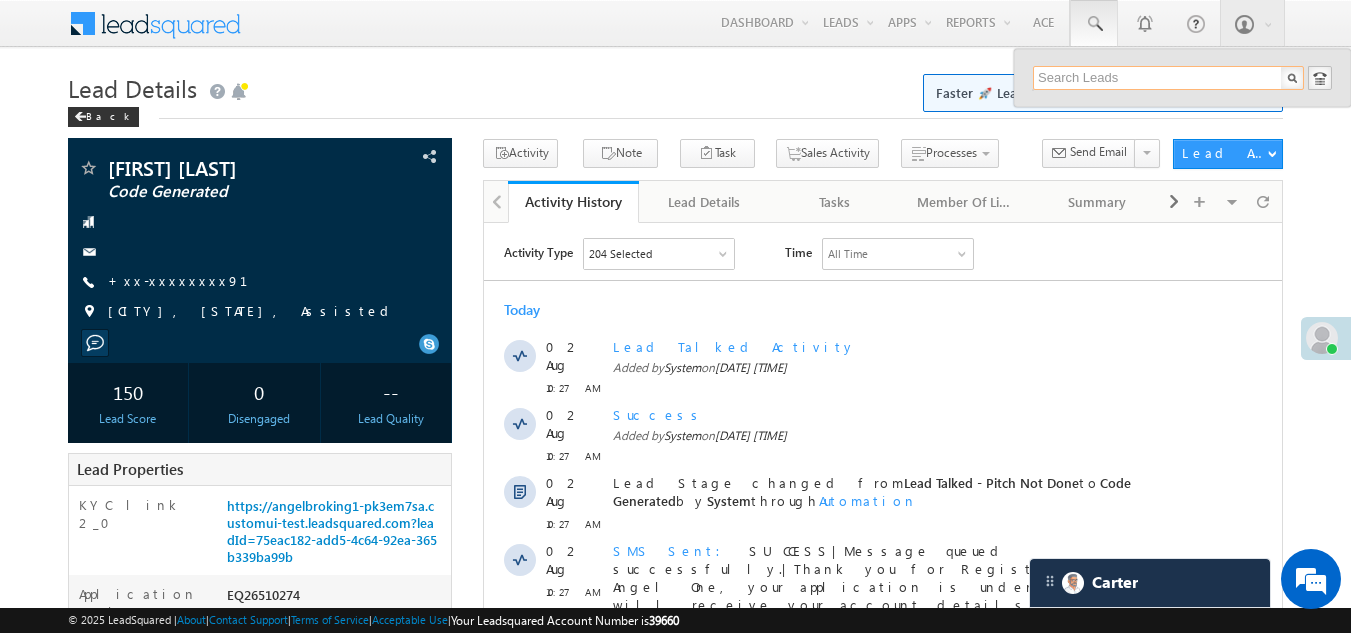 paste on "EQ26517822" 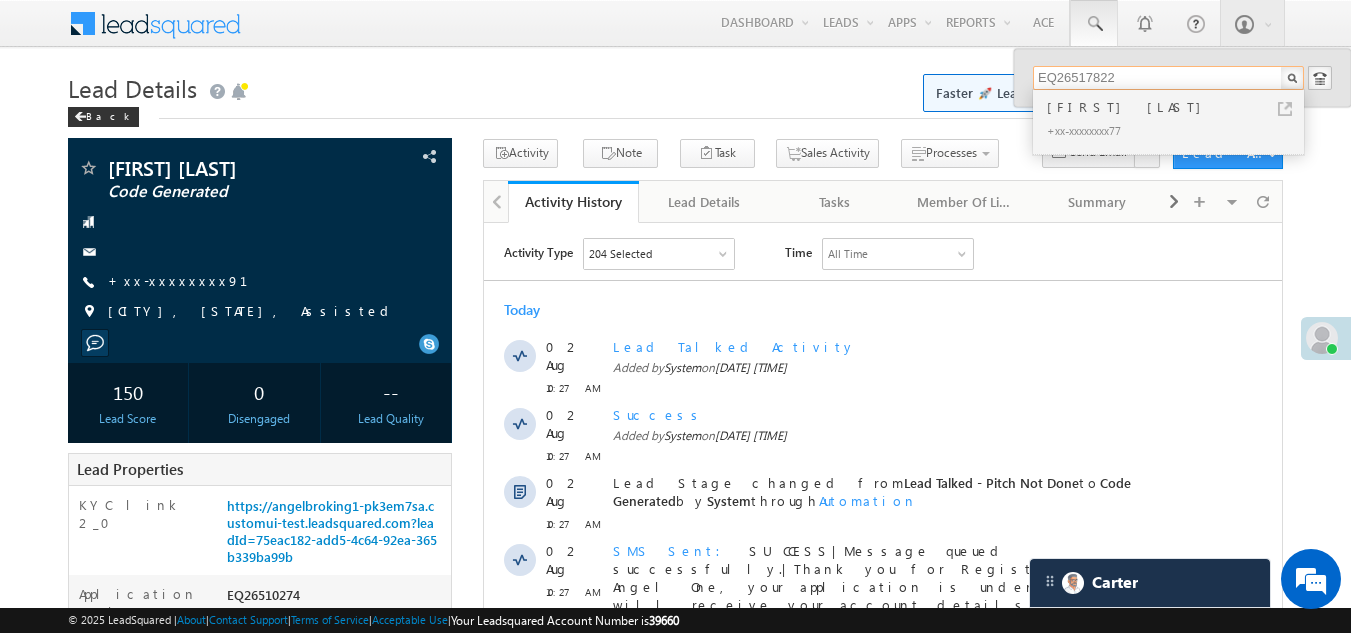 type on "EQ26517822" 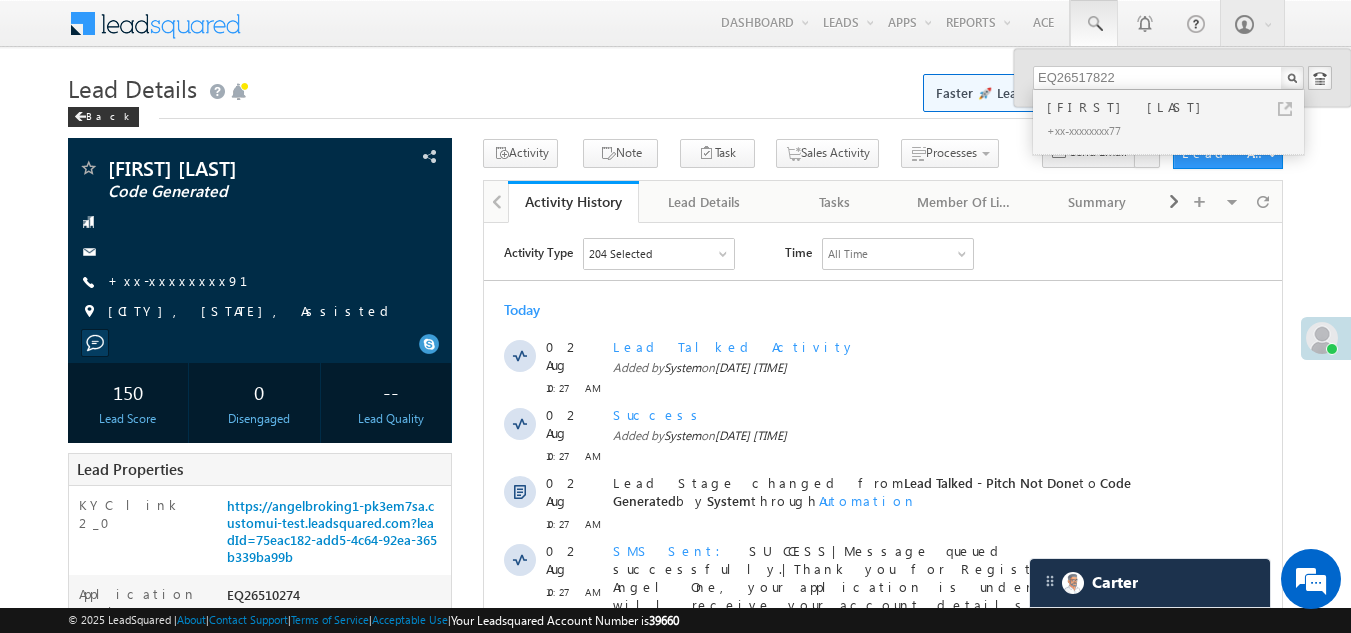 click on "[FIRST] [LAST]" at bounding box center (1177, 107) 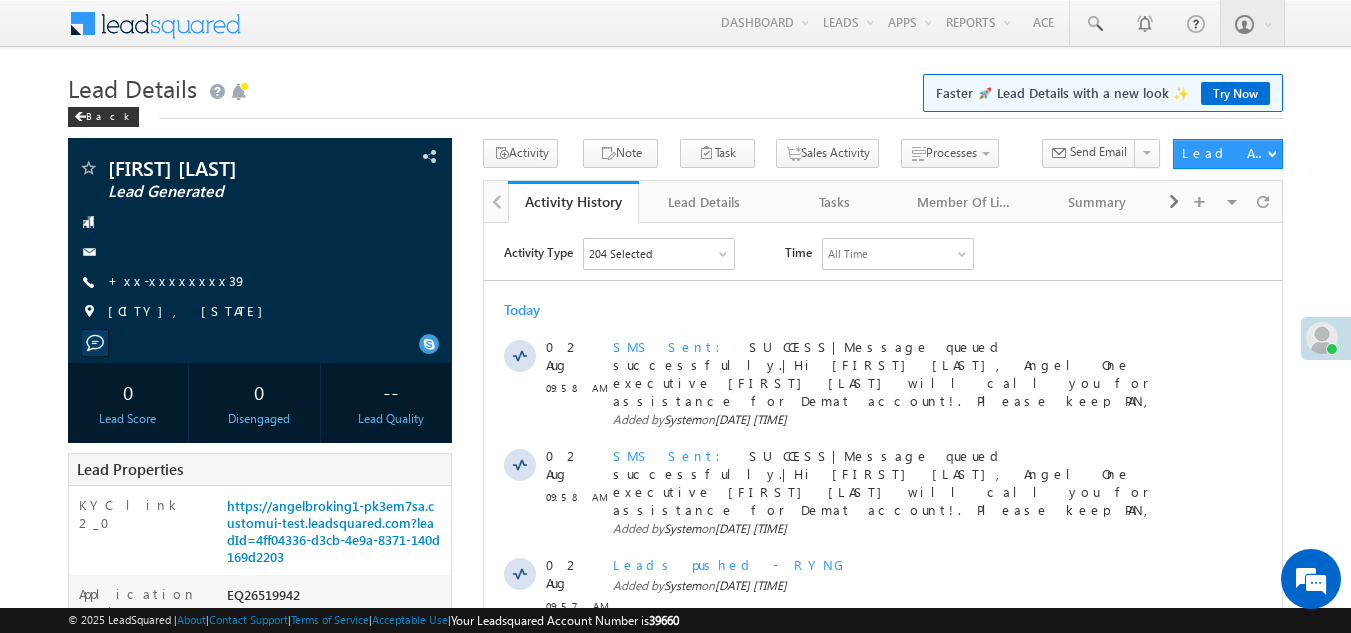 scroll, scrollTop: 0, scrollLeft: 0, axis: both 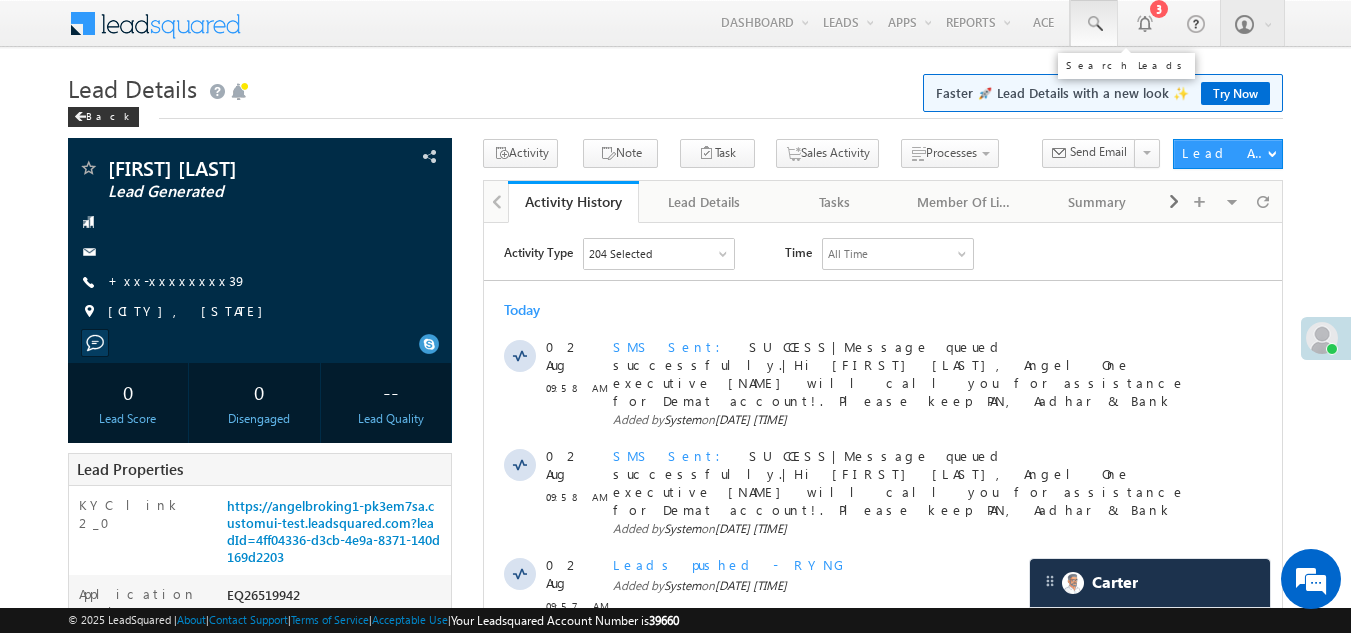 click at bounding box center (1094, 24) 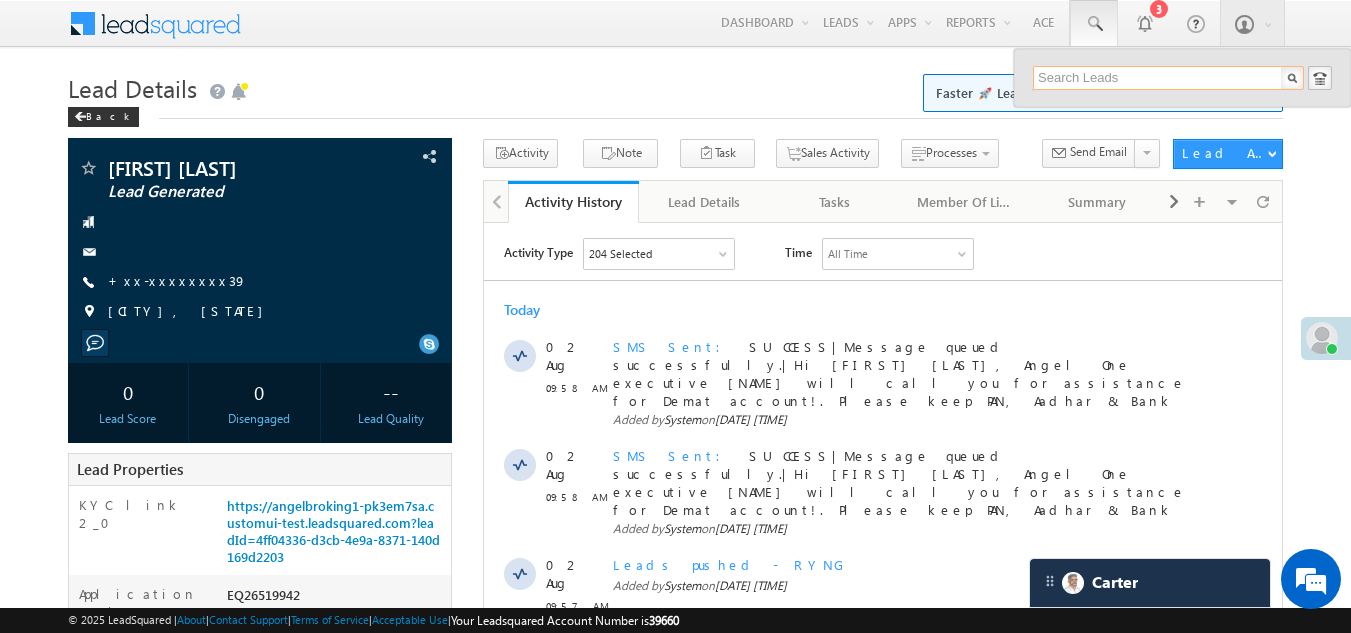 paste on "EQ25866227" 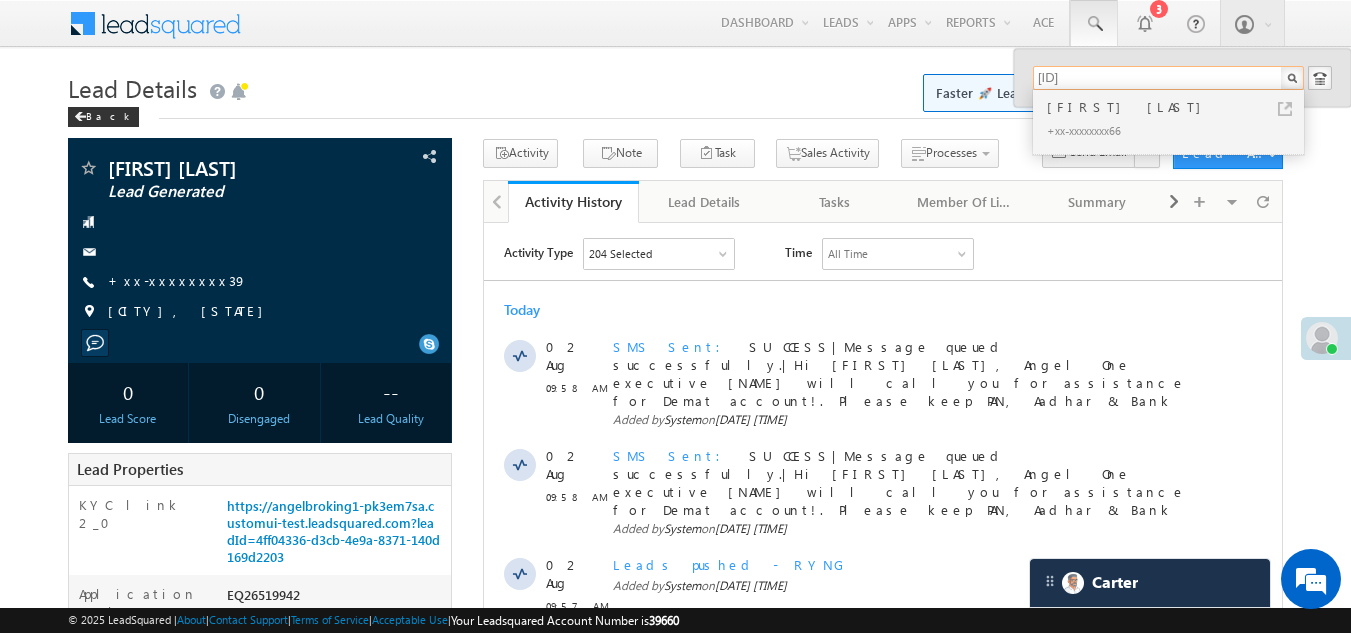 type on "EQ25866227" 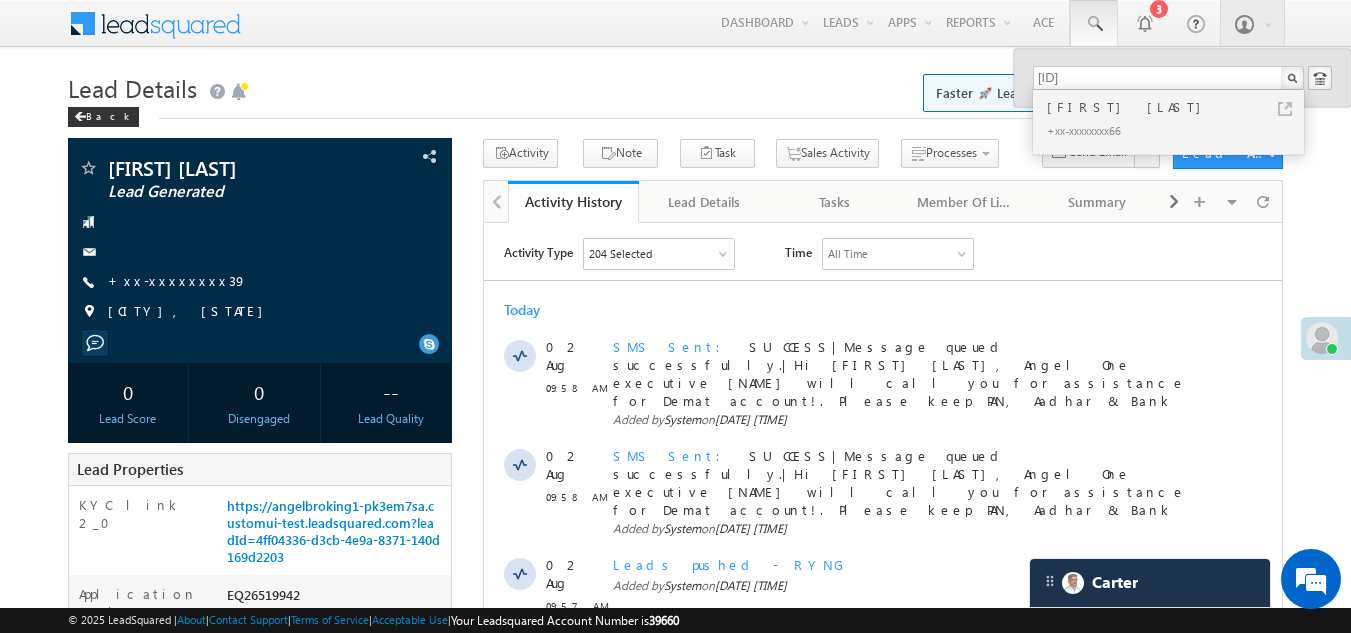 click on "Rathod Madhuker" at bounding box center [1177, 107] 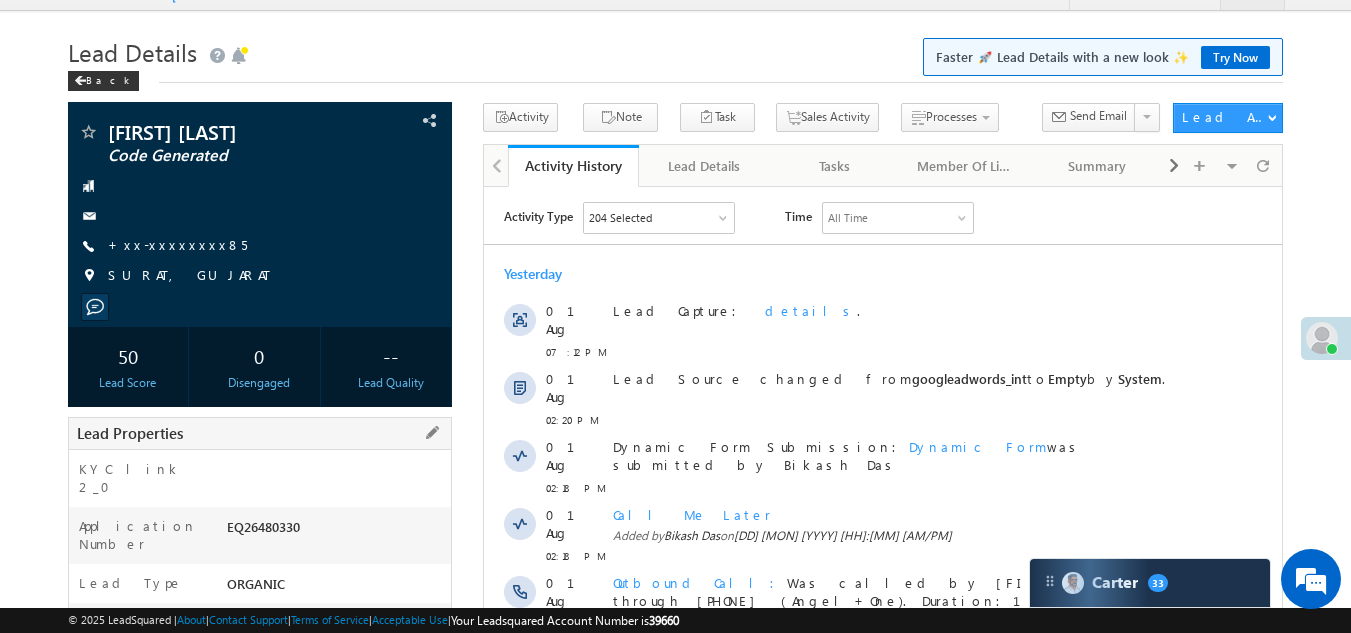 scroll, scrollTop: 0, scrollLeft: 0, axis: both 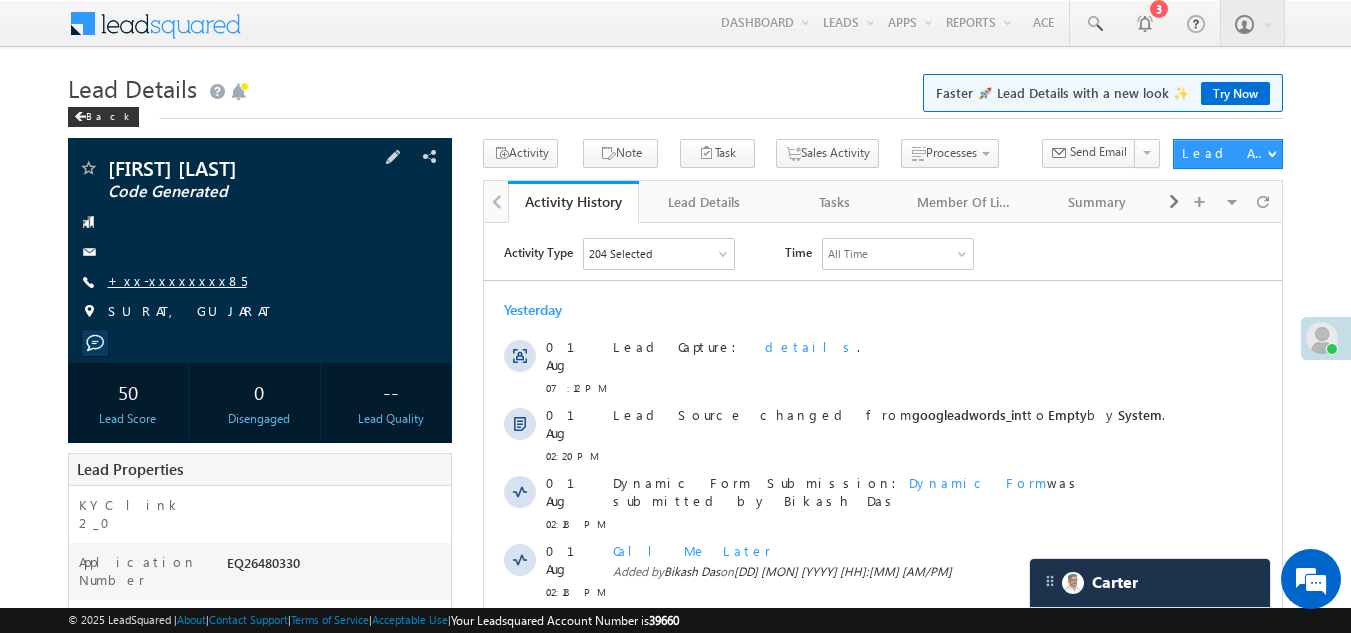 click on "+xx-xxxxxxxx85" at bounding box center [177, 280] 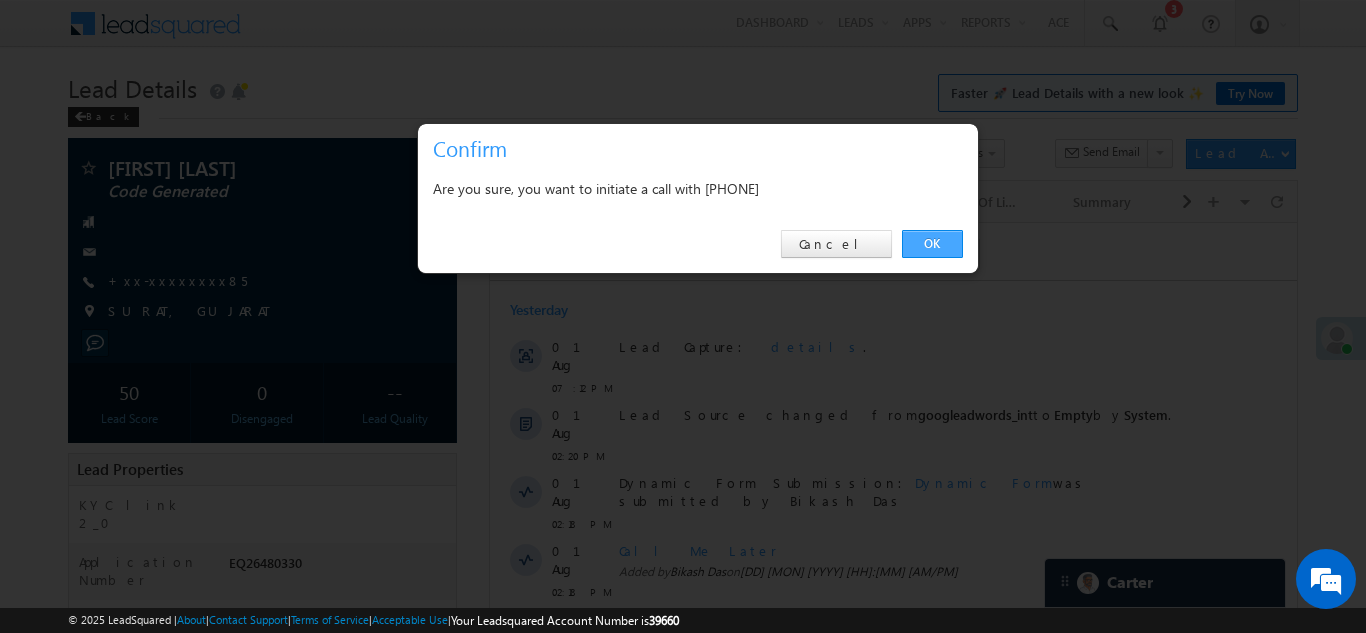 click on "OK" at bounding box center [932, 244] 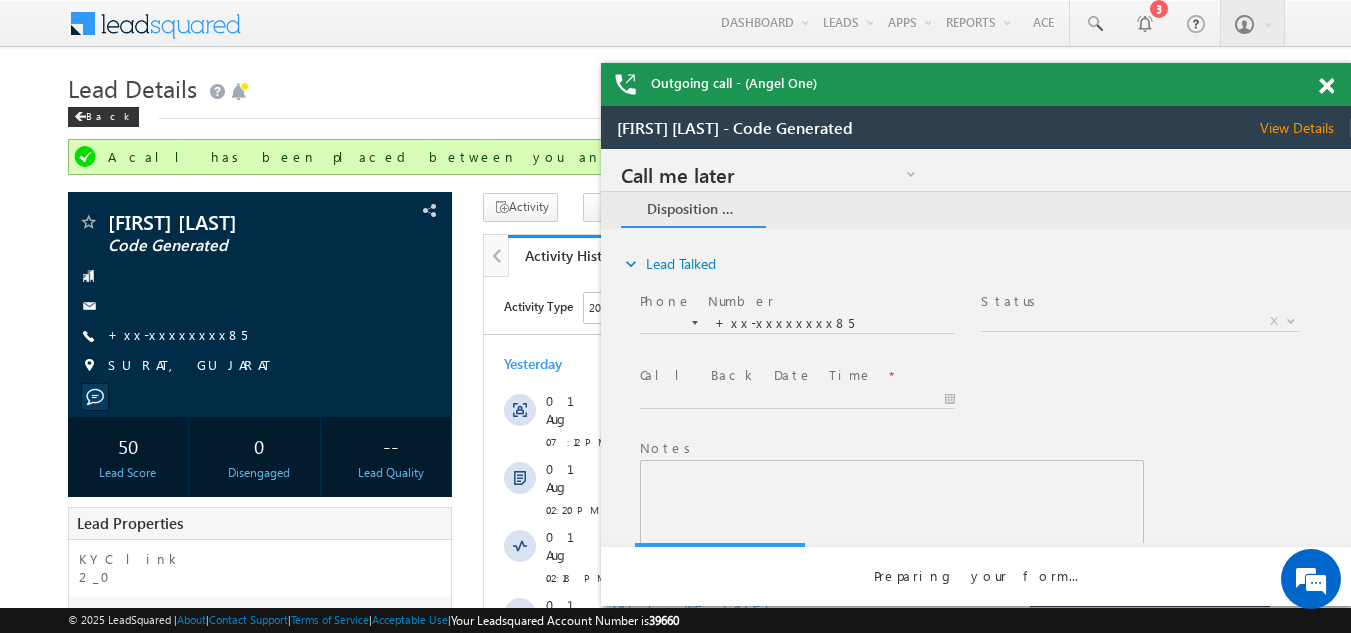 scroll, scrollTop: 0, scrollLeft: 0, axis: both 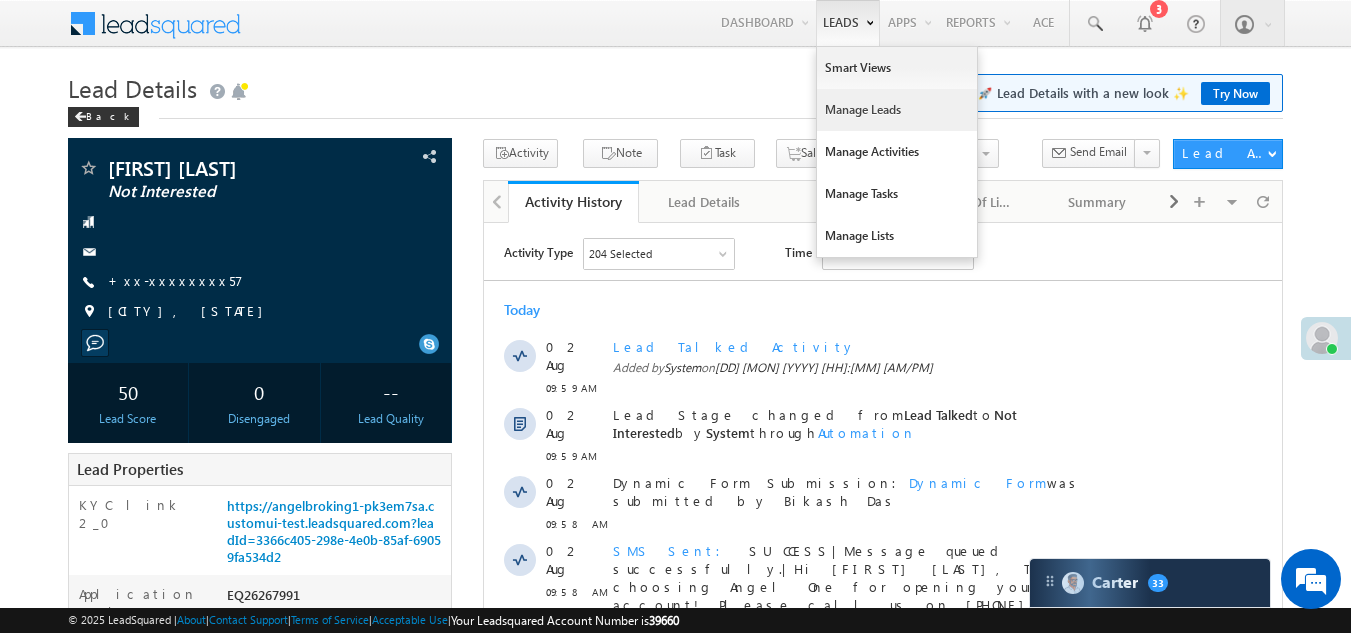 click on "Manage Leads" at bounding box center [897, 110] 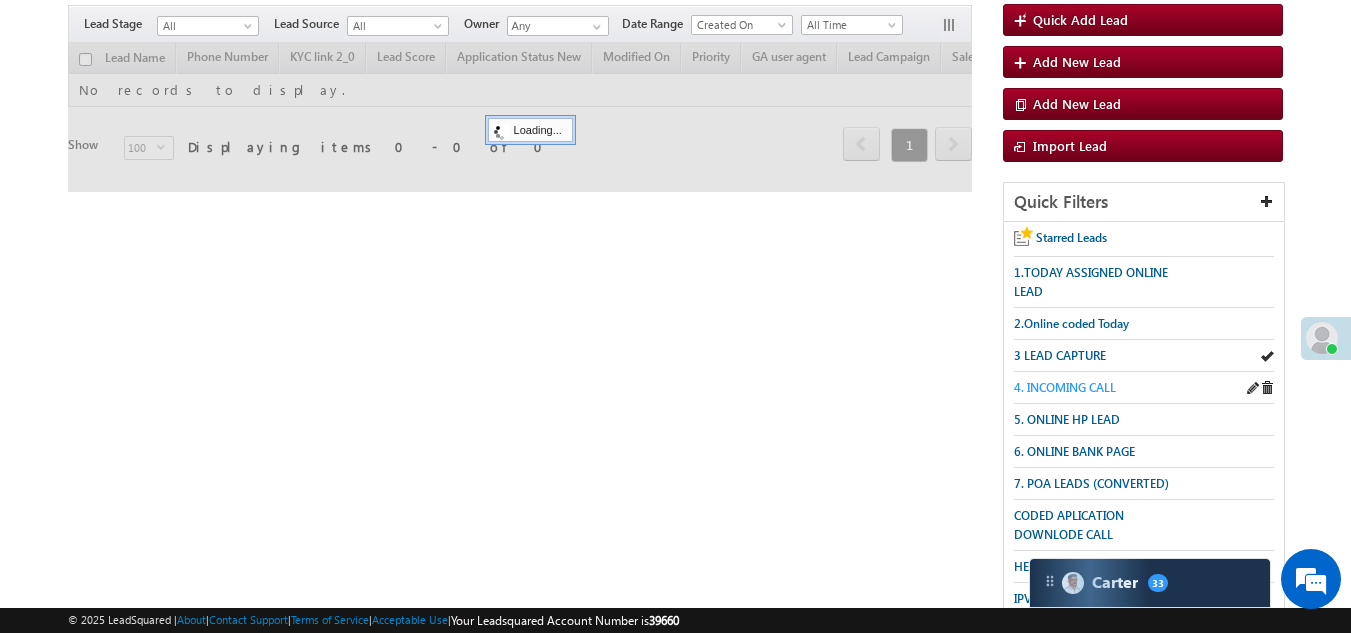 scroll, scrollTop: 200, scrollLeft: 0, axis: vertical 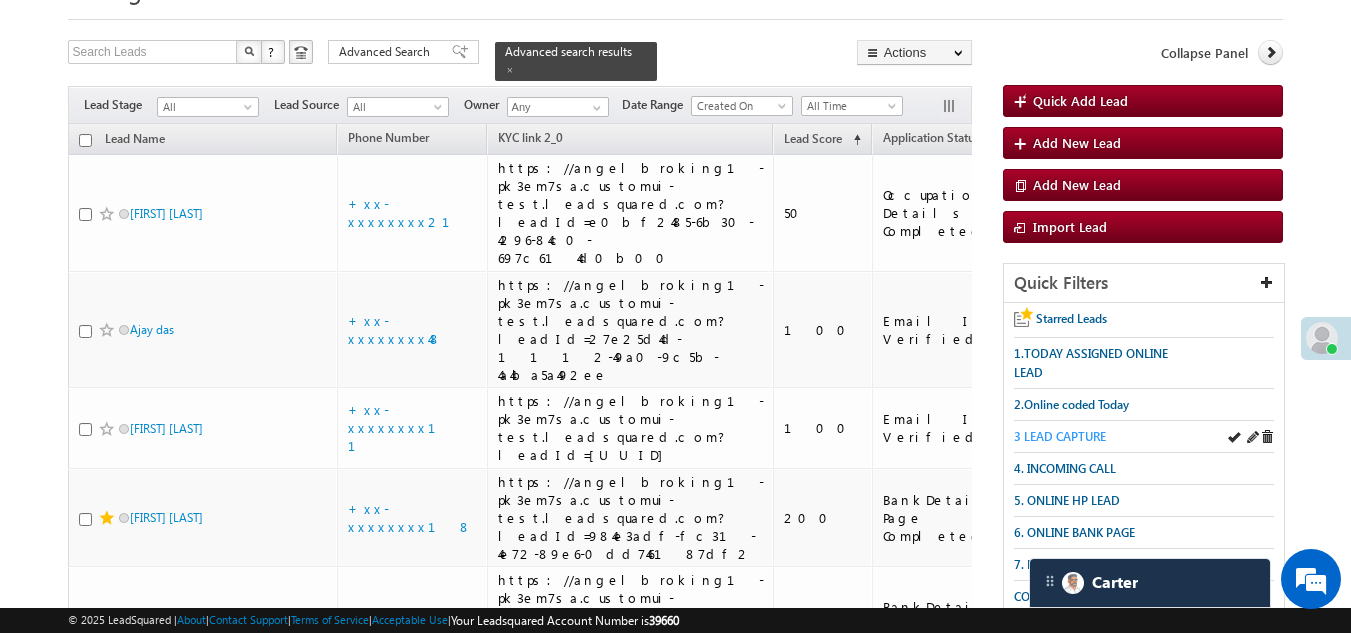 click on "3 LEAD CAPTURE" at bounding box center [1060, 436] 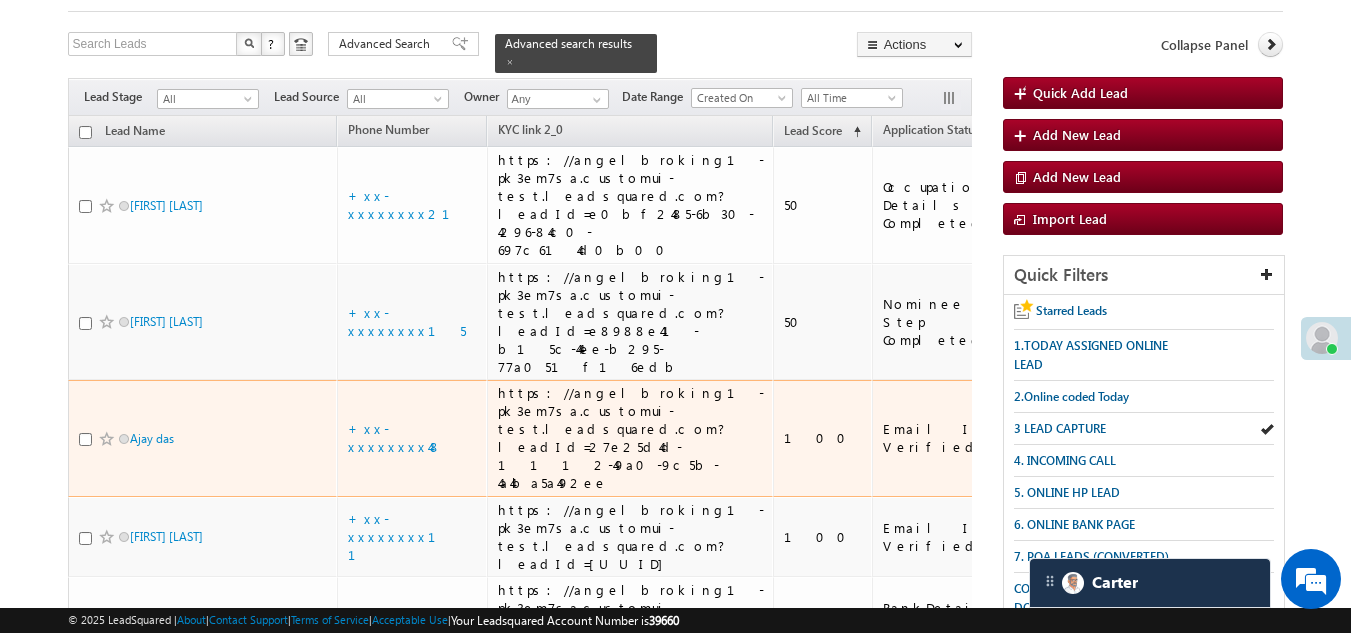 scroll, scrollTop: 99, scrollLeft: 0, axis: vertical 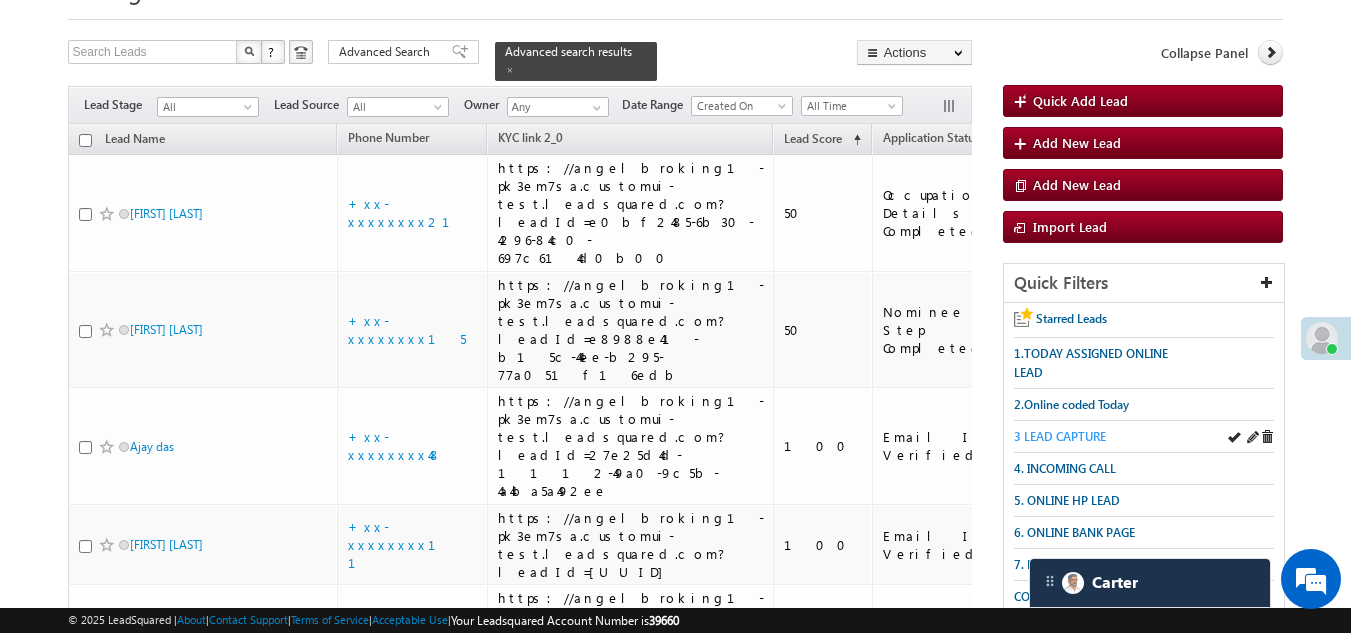 click on "3 LEAD CAPTURE" at bounding box center (1060, 436) 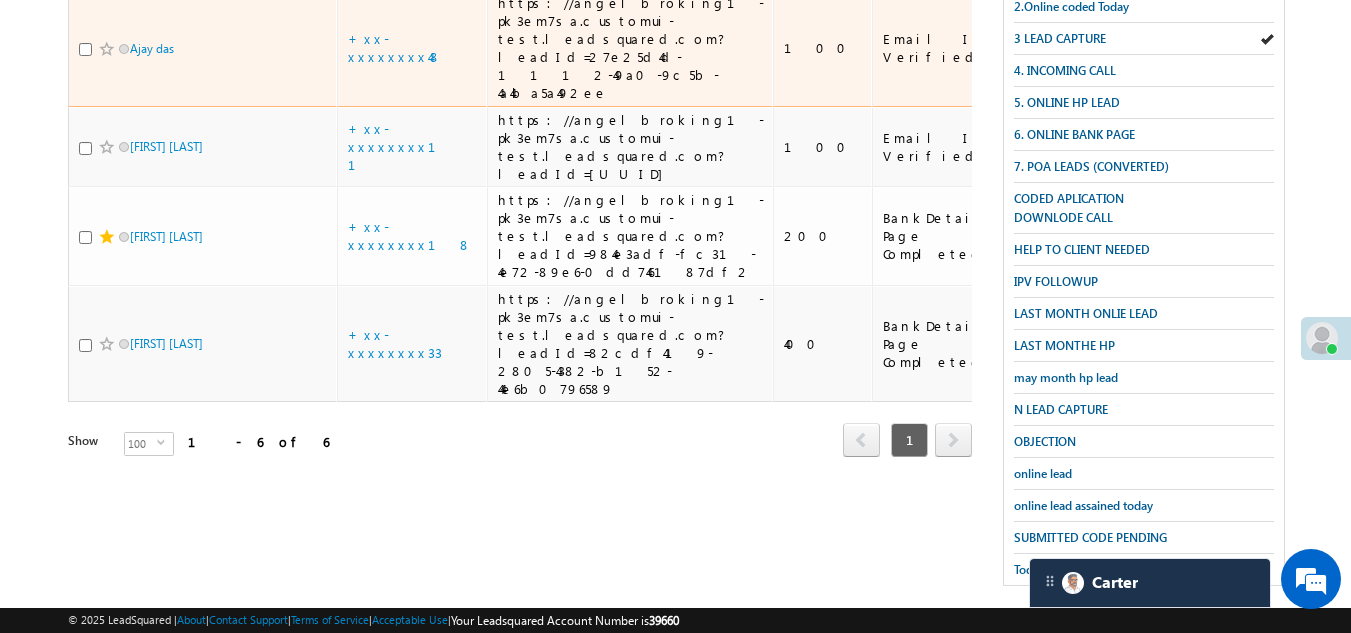 scroll, scrollTop: 499, scrollLeft: 0, axis: vertical 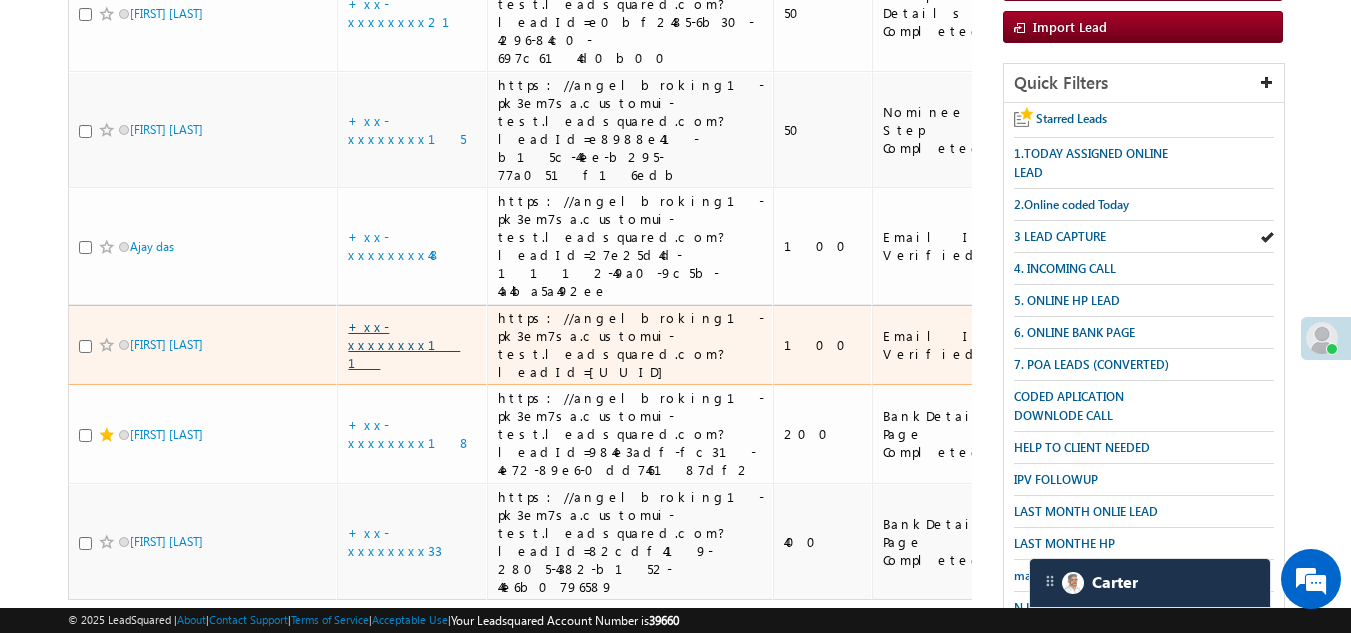 click on "+xx-xxxxxxxx11" at bounding box center [404, 344] 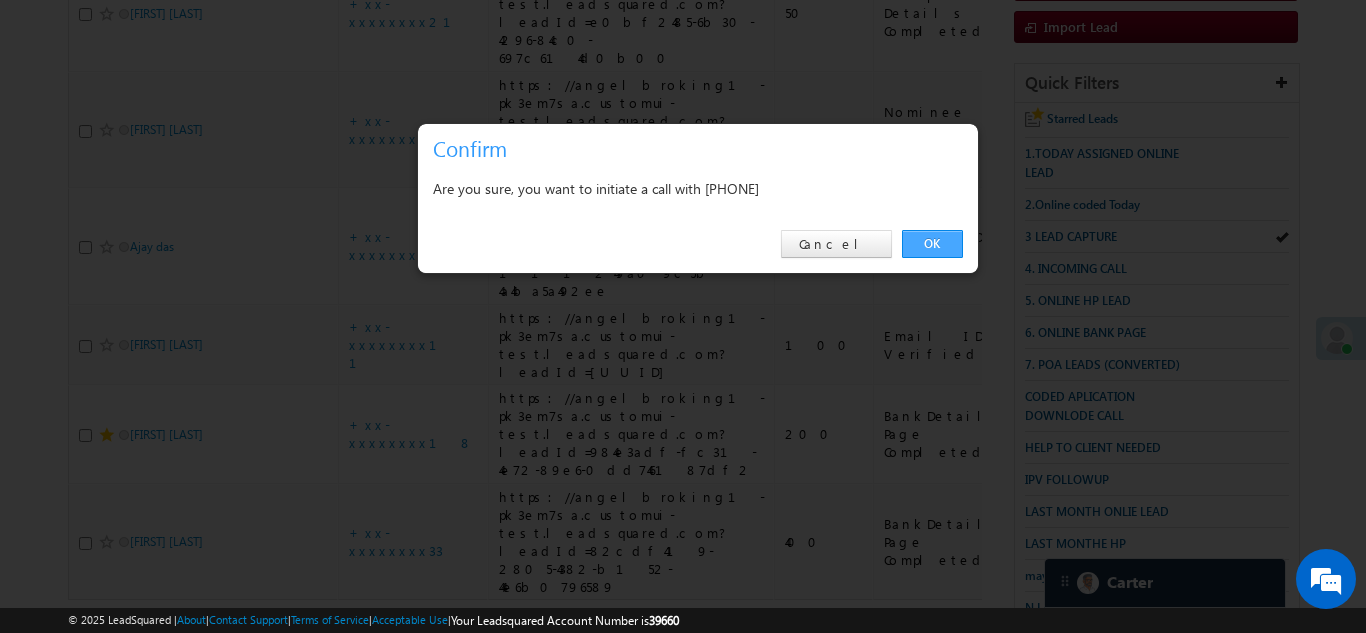 click on "OK" at bounding box center (932, 244) 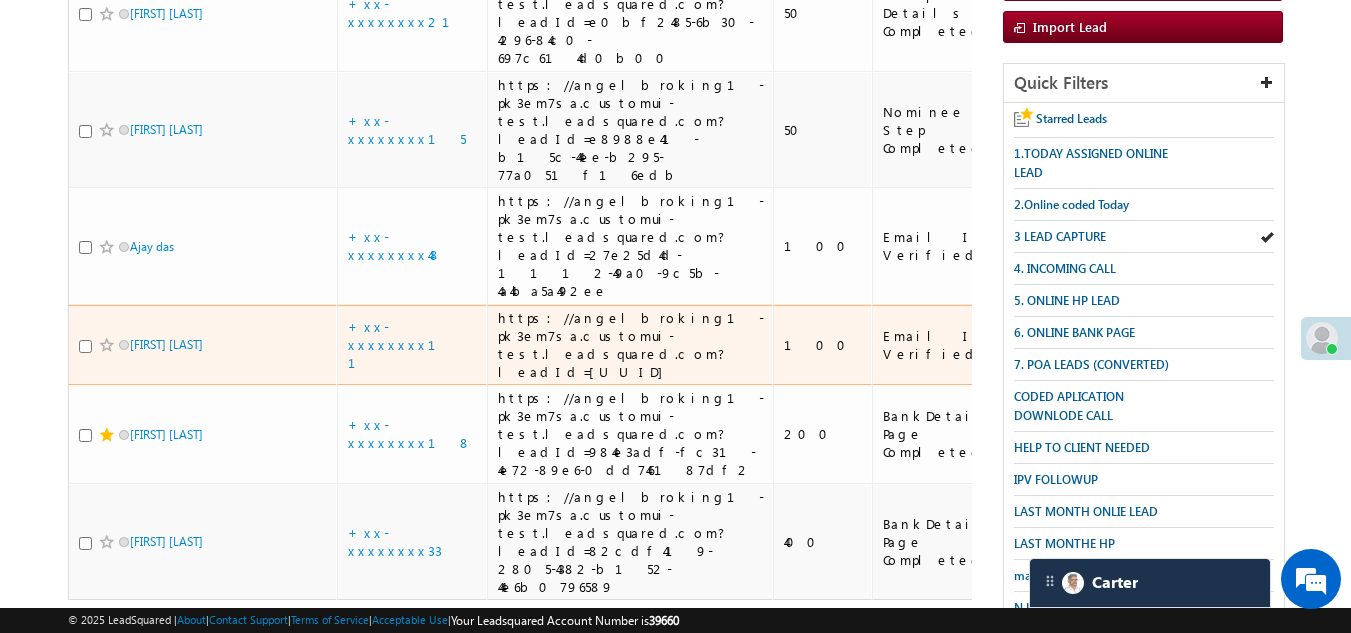scroll, scrollTop: 353, scrollLeft: 0, axis: vertical 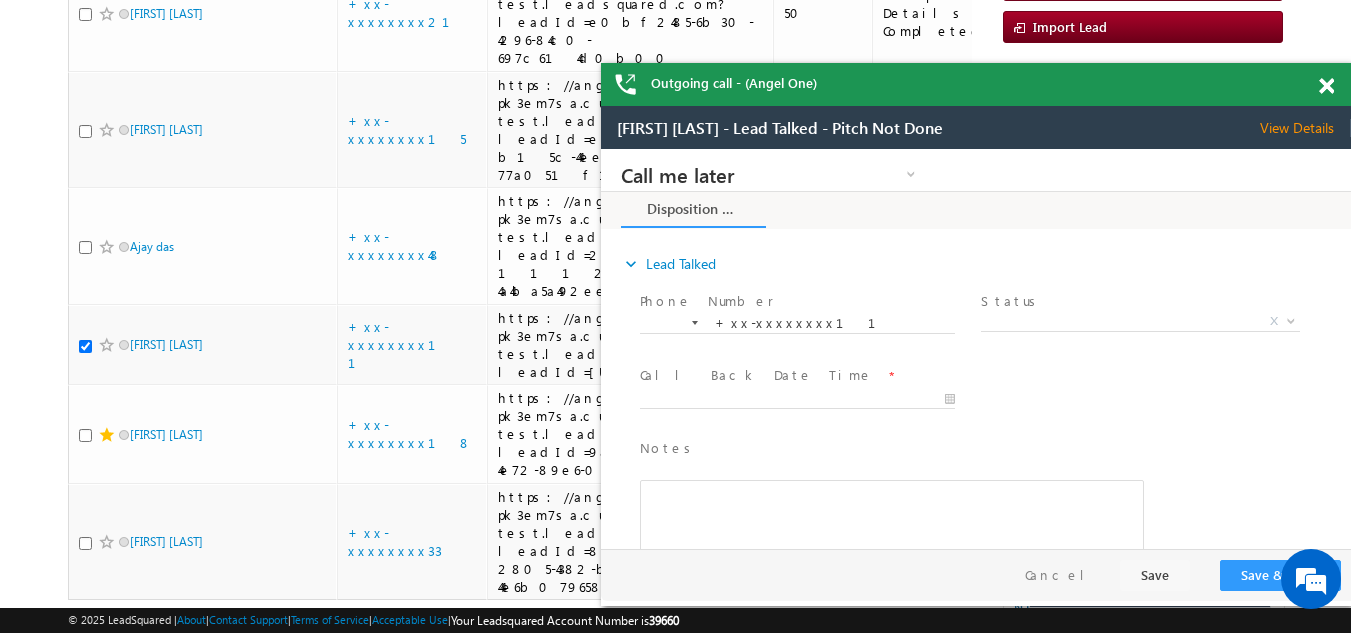 click on "View Details" at bounding box center (1305, 128) 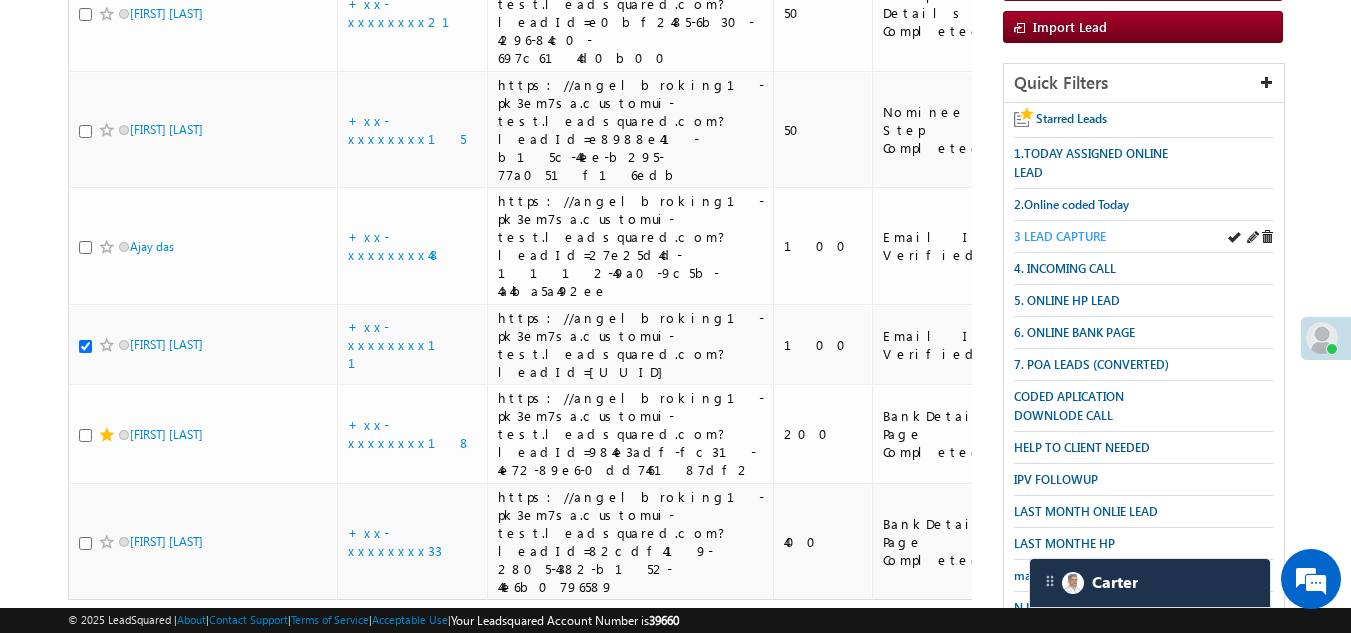 click on "3 LEAD CAPTURE" at bounding box center (1060, 236) 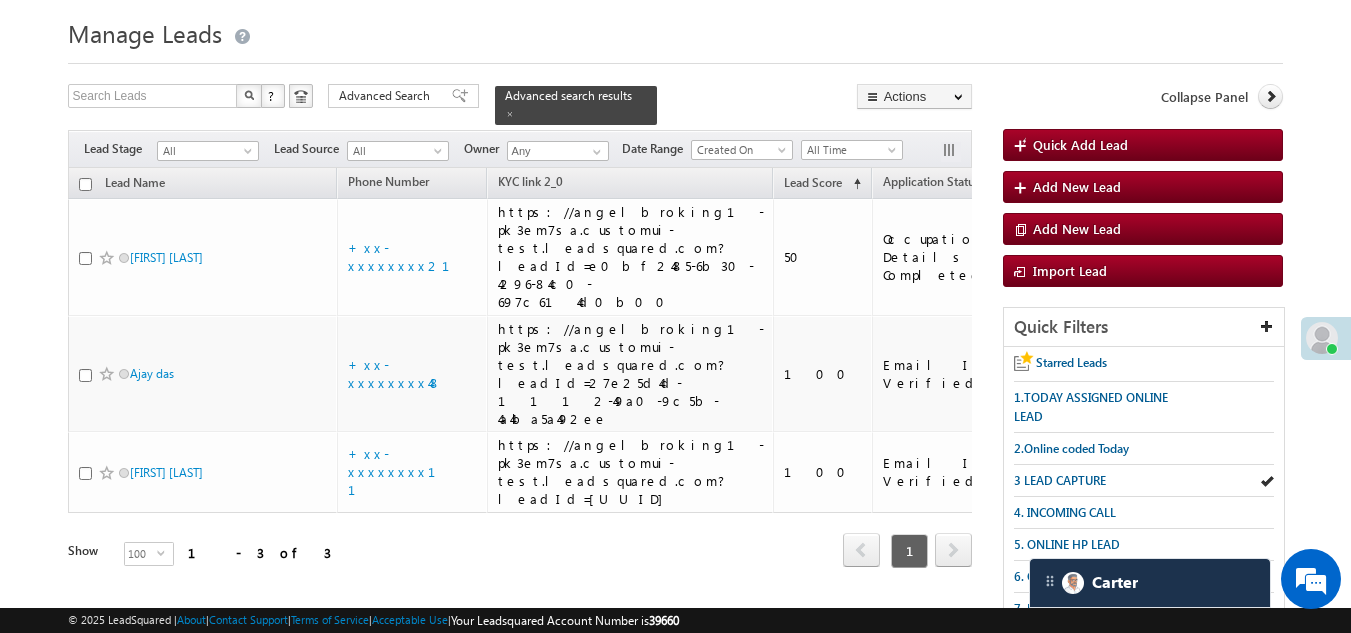 scroll, scrollTop: 53, scrollLeft: 0, axis: vertical 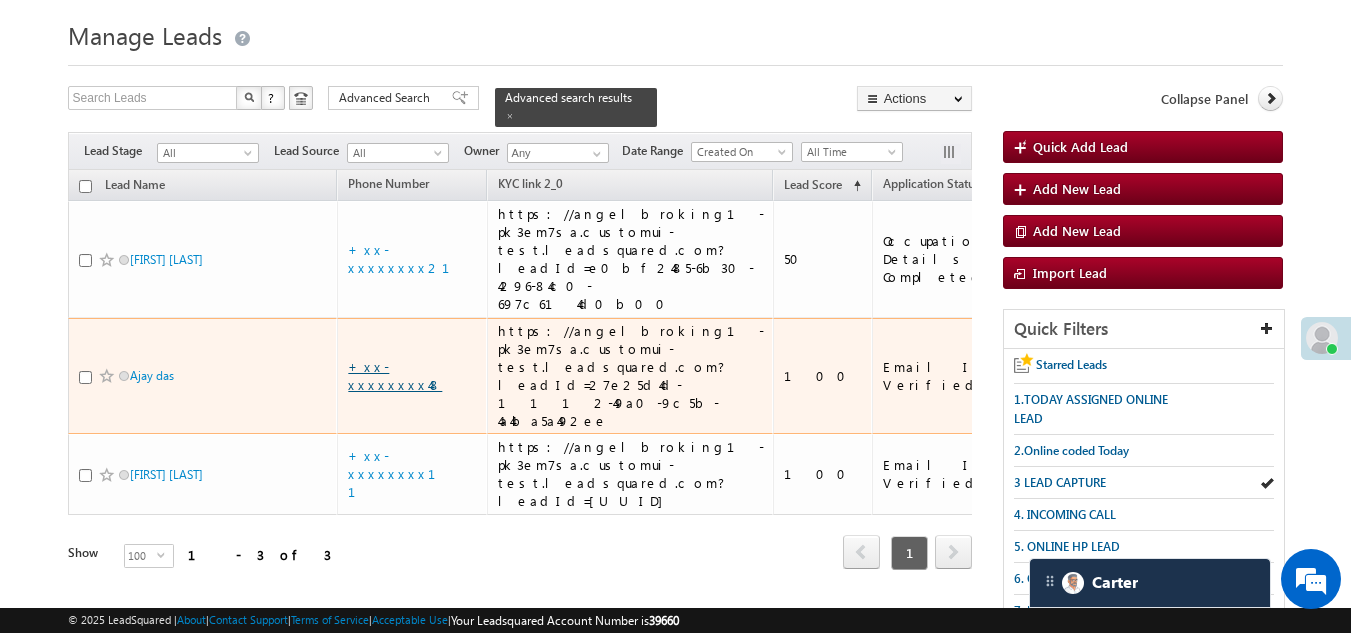click on "+xx-xxxxxxxx48" at bounding box center [395, 375] 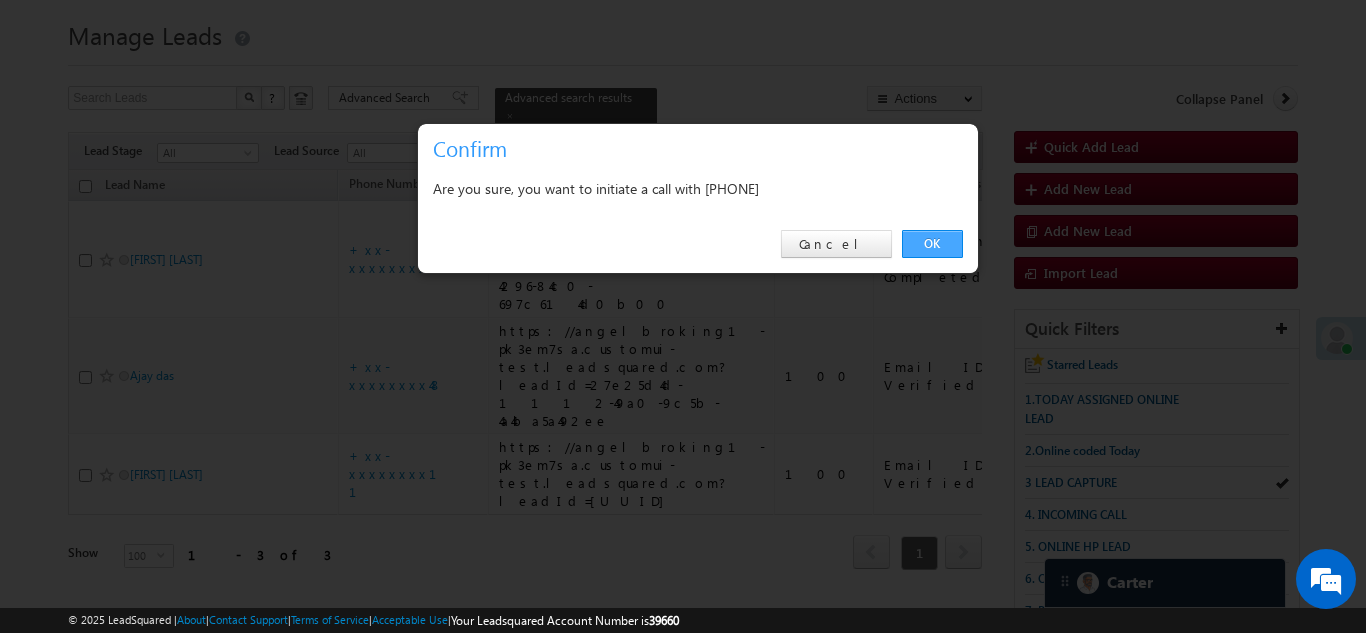click on "OK" at bounding box center [932, 244] 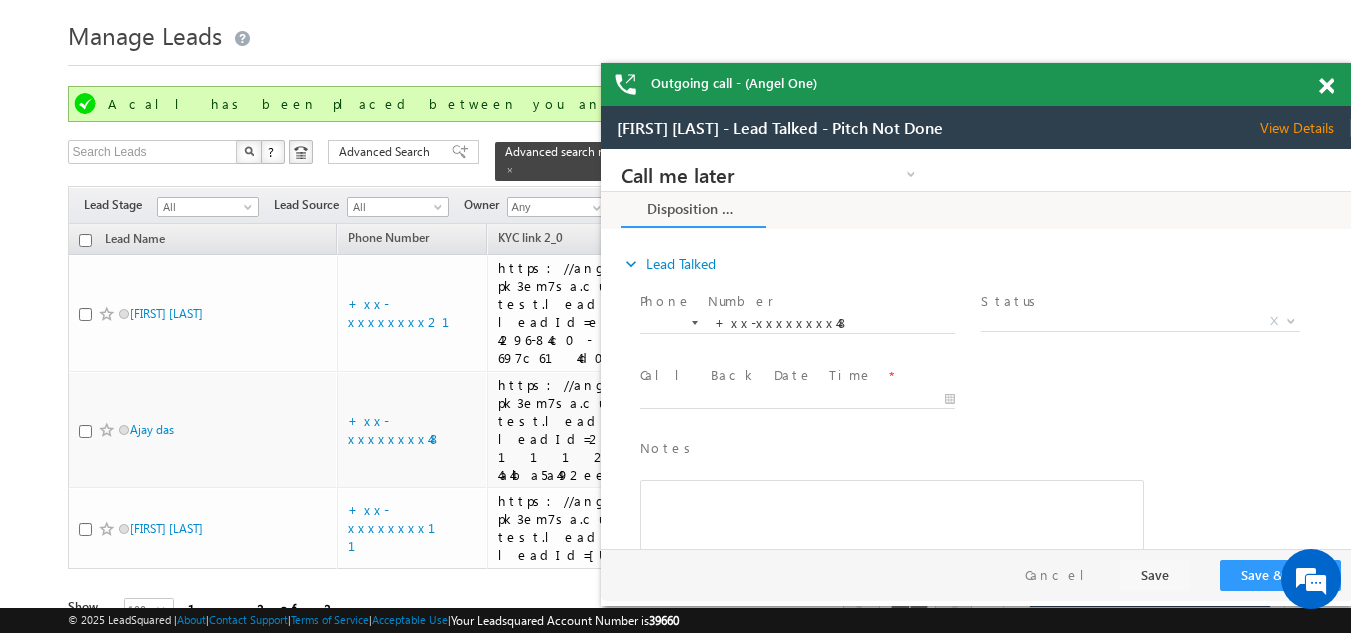 scroll, scrollTop: 0, scrollLeft: 0, axis: both 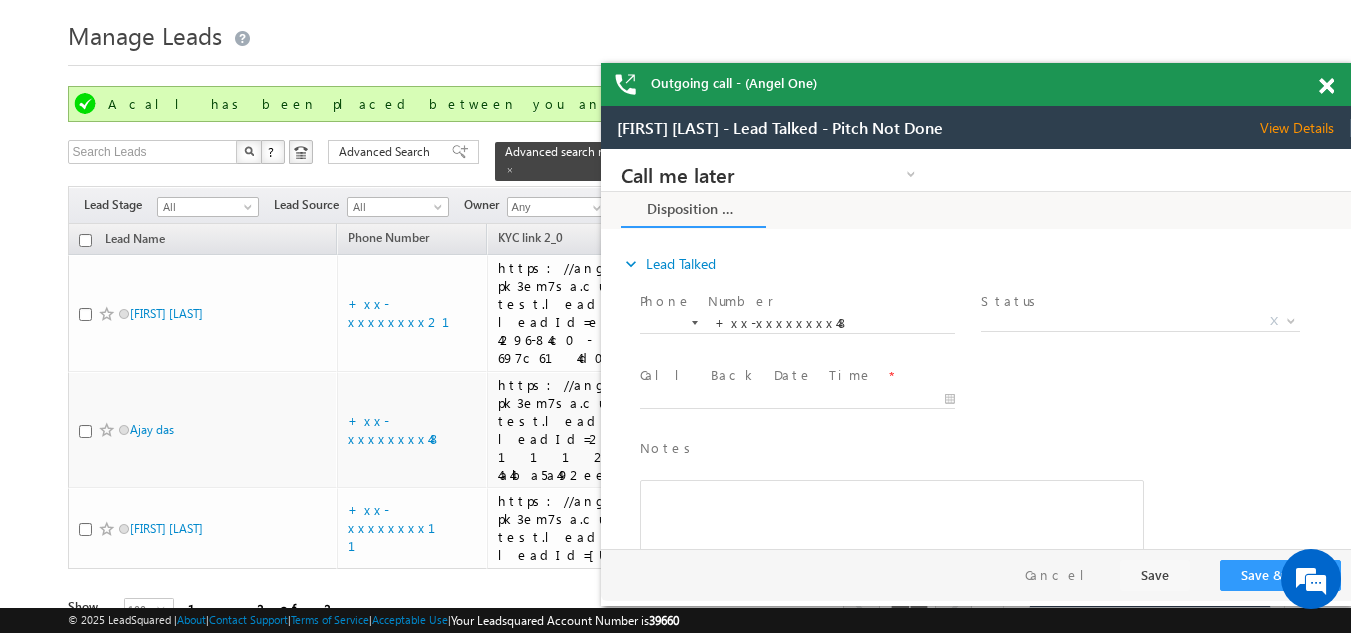 click at bounding box center (1326, 86) 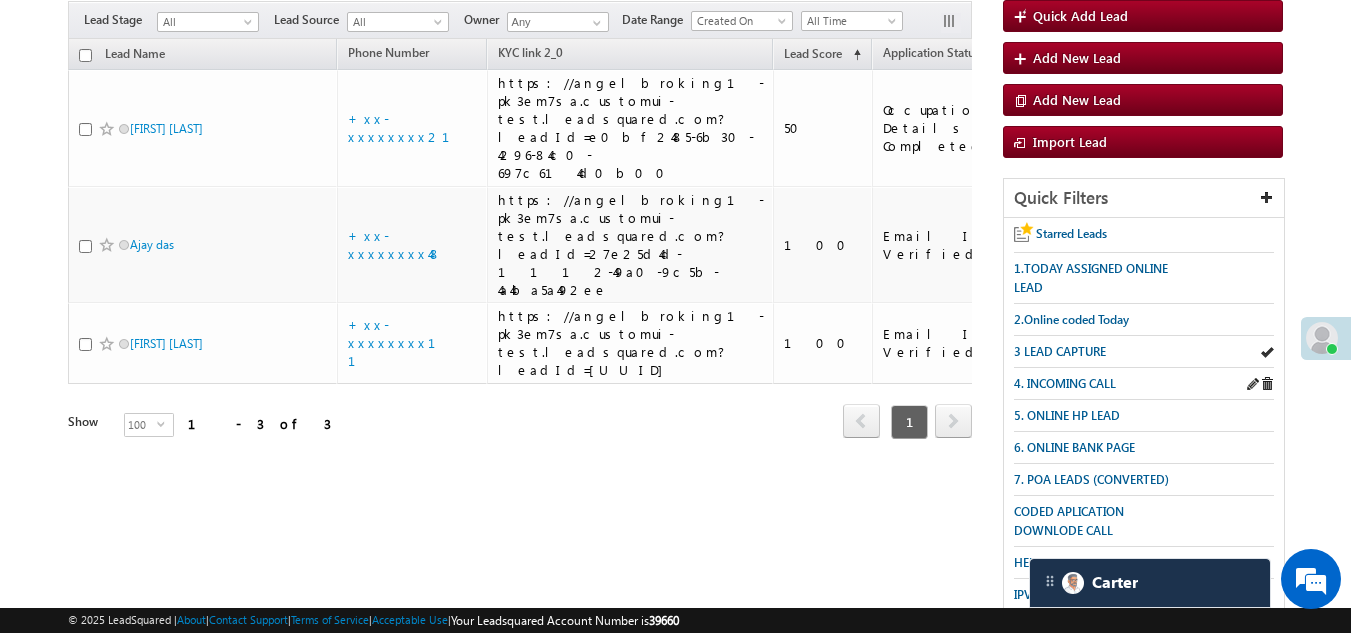 scroll, scrollTop: 253, scrollLeft: 0, axis: vertical 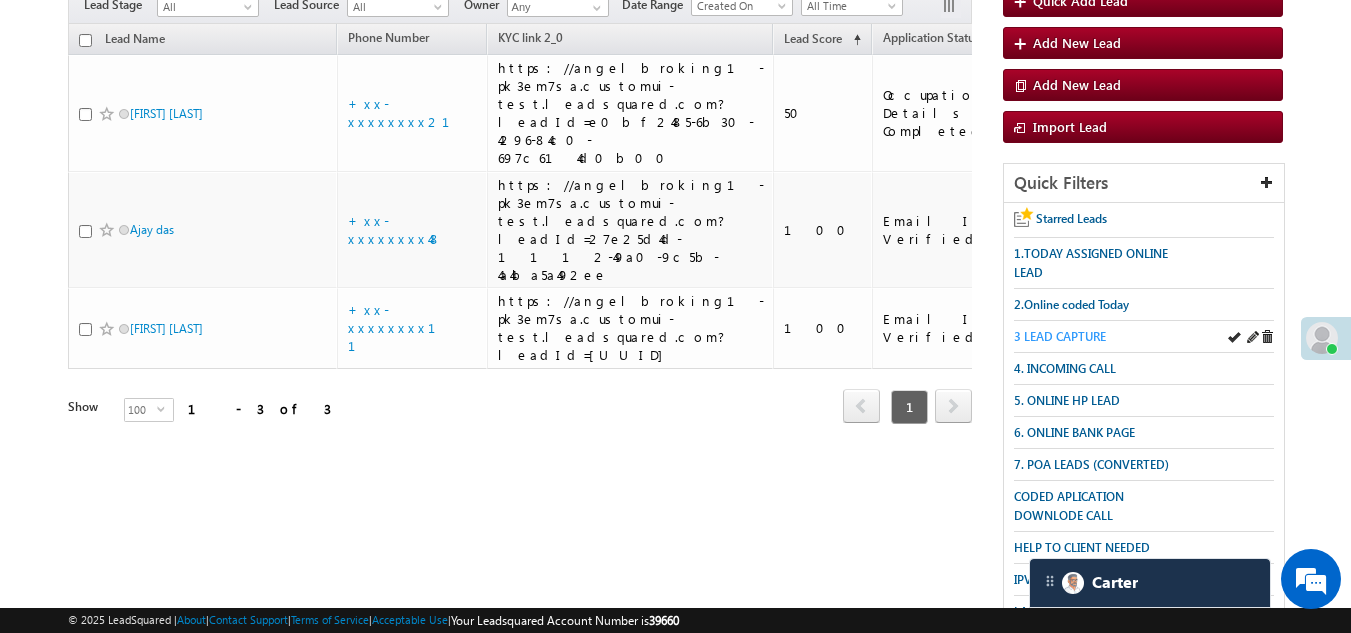 click on "3 LEAD CAPTURE" at bounding box center [1060, 336] 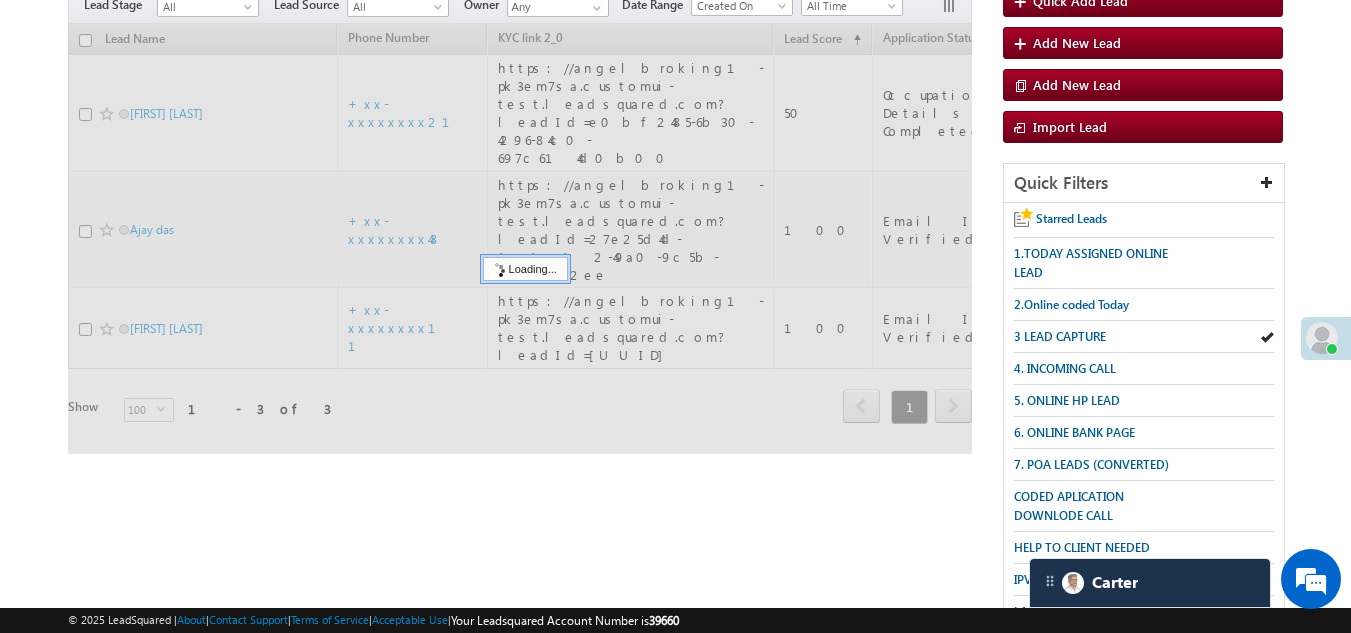 scroll, scrollTop: 199, scrollLeft: 0, axis: vertical 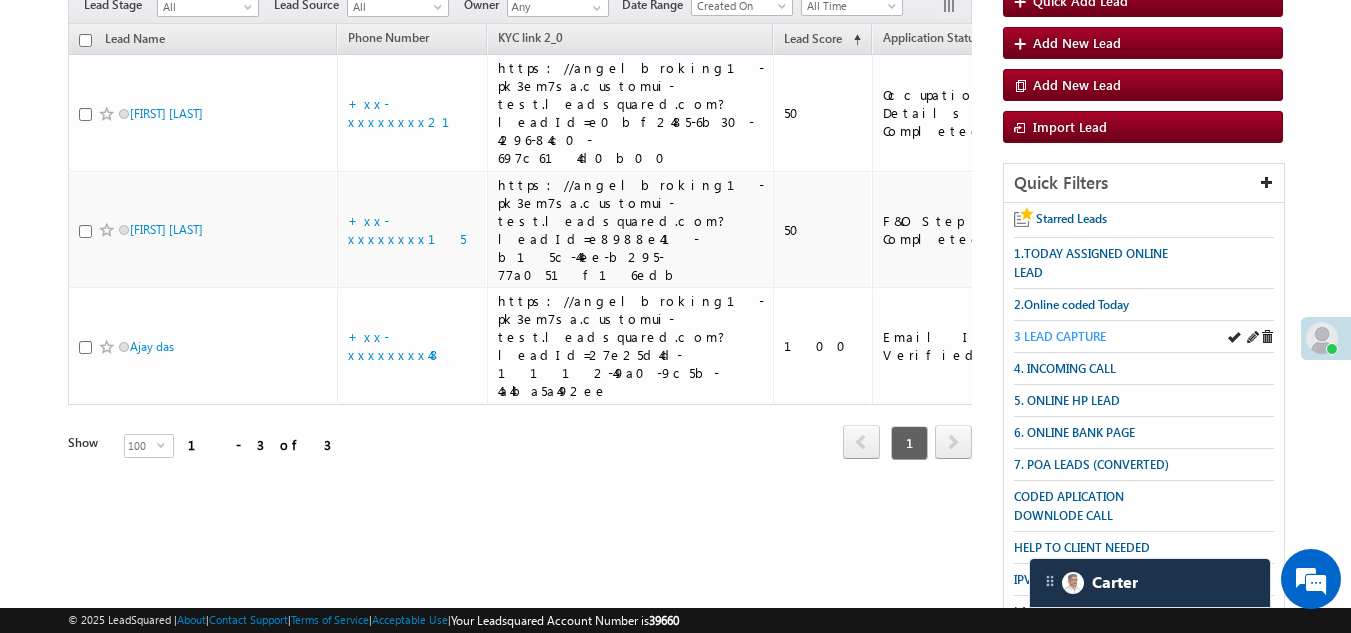 click on "3 LEAD CAPTURE" at bounding box center (1060, 336) 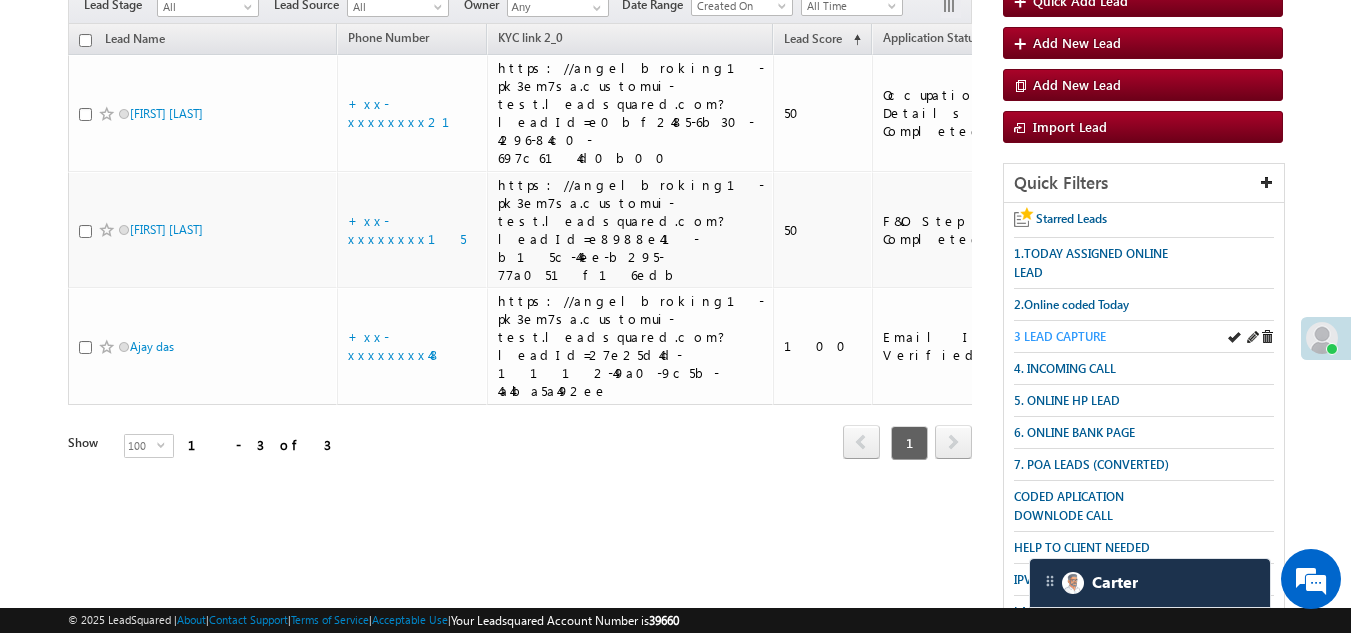 click on "3 LEAD CAPTURE" at bounding box center [1060, 336] 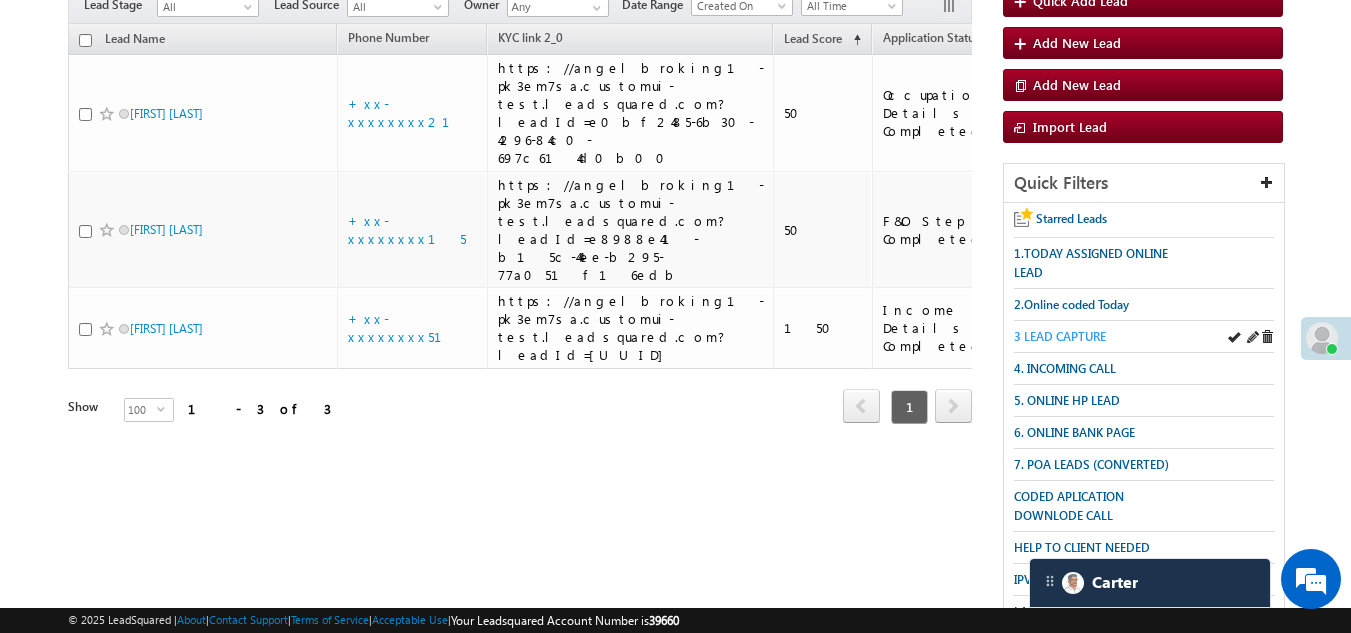 click on "3 LEAD CAPTURE" at bounding box center (1060, 336) 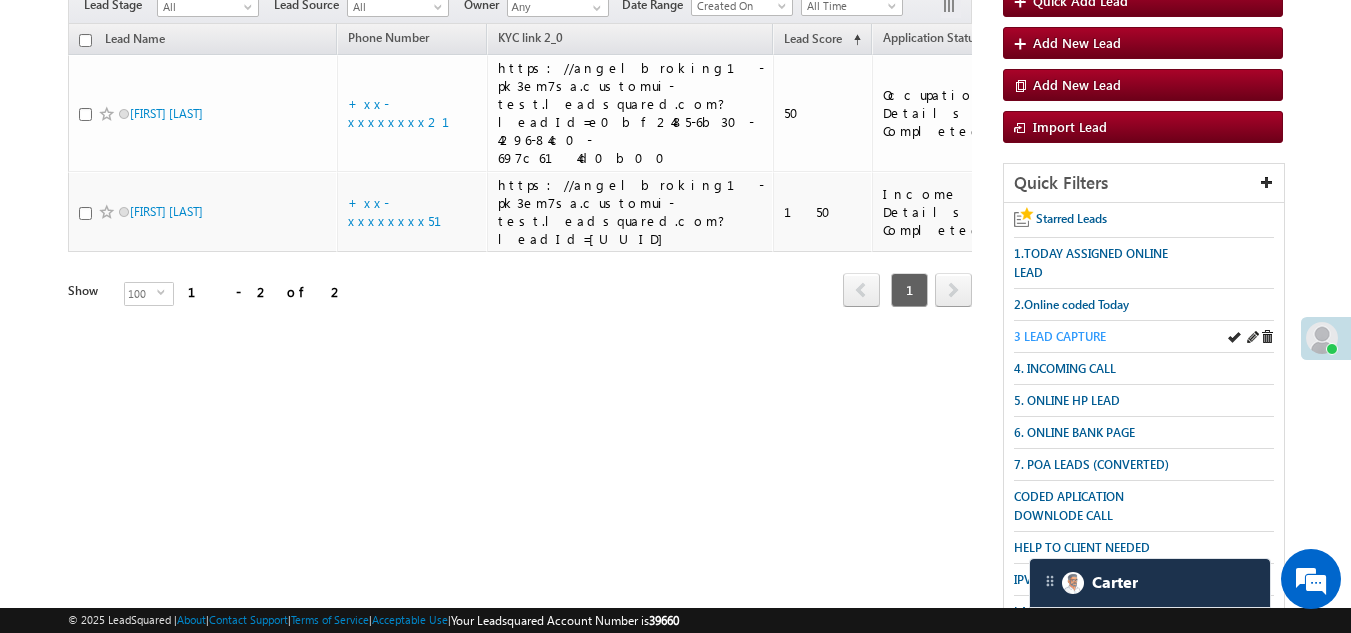 click on "3 LEAD CAPTURE" at bounding box center [1060, 336] 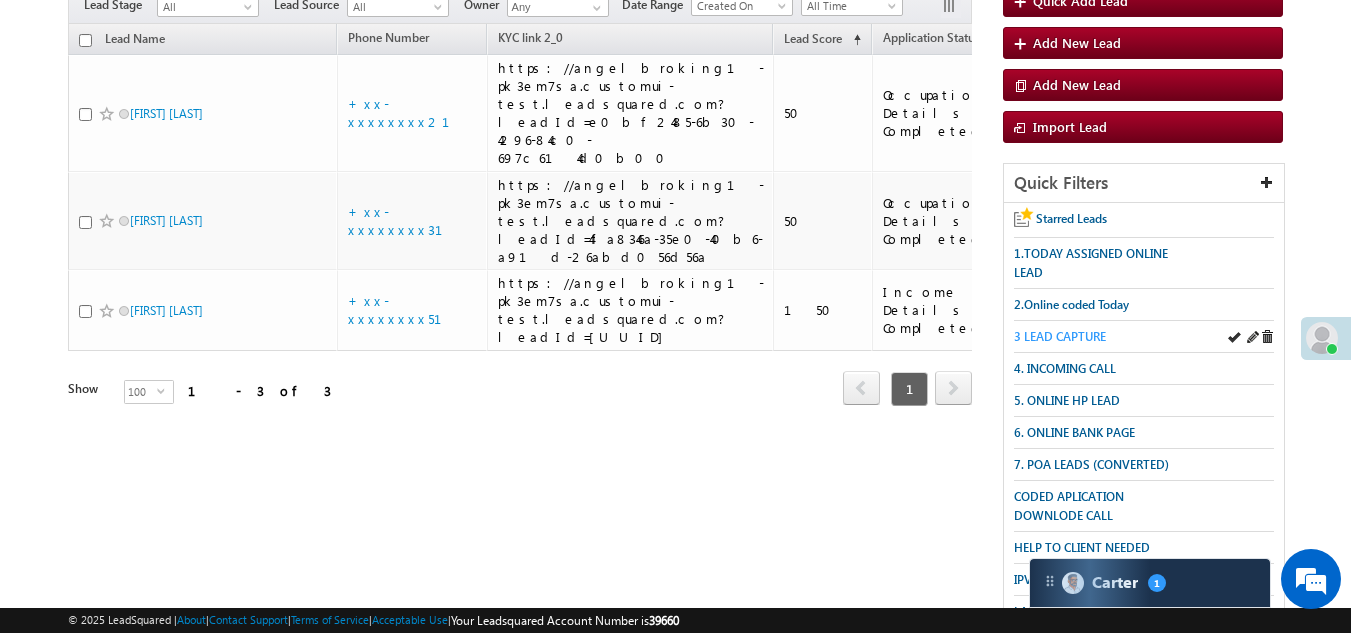click on "3 LEAD CAPTURE" at bounding box center (1060, 336) 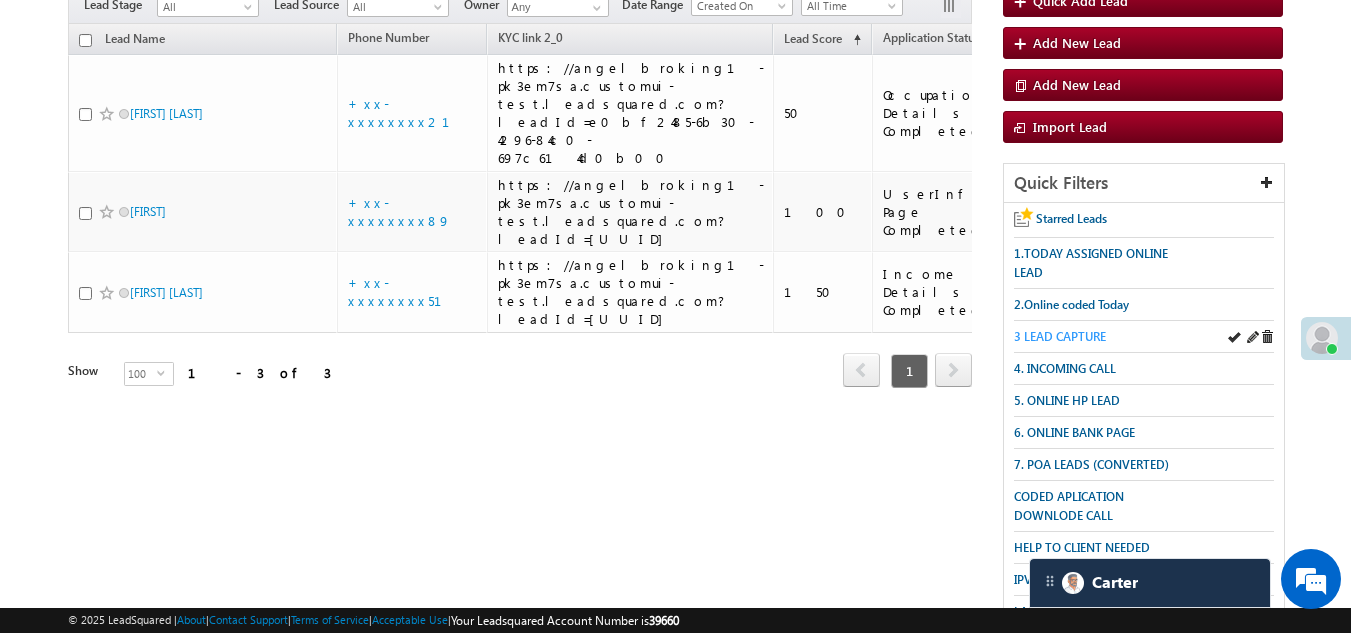 click on "3 LEAD CAPTURE" at bounding box center [1060, 336] 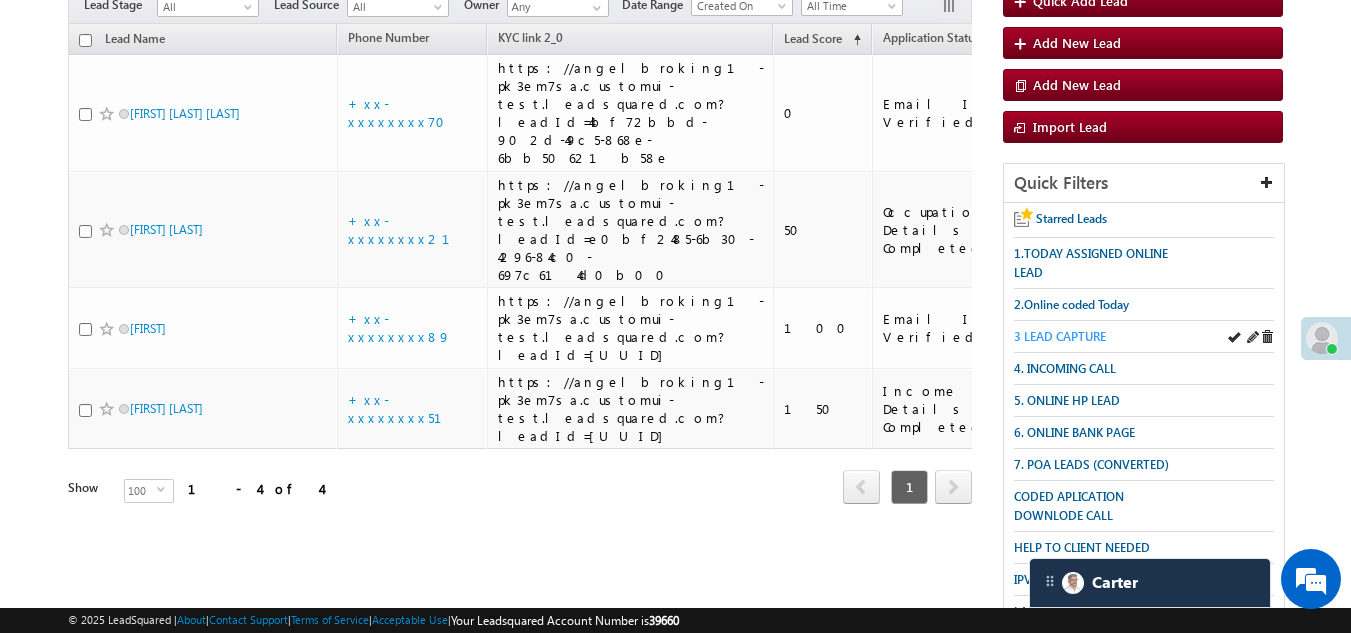 click on "3 LEAD CAPTURE" at bounding box center [1060, 336] 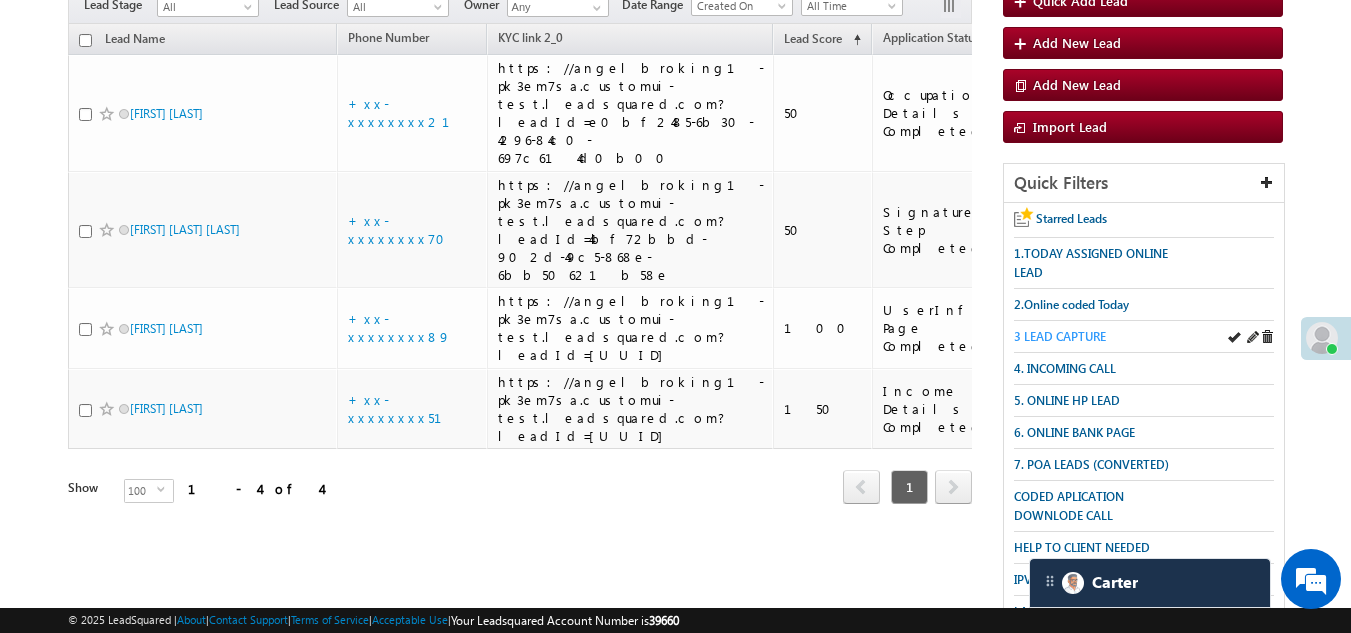 click on "3 LEAD CAPTURE" at bounding box center [1060, 336] 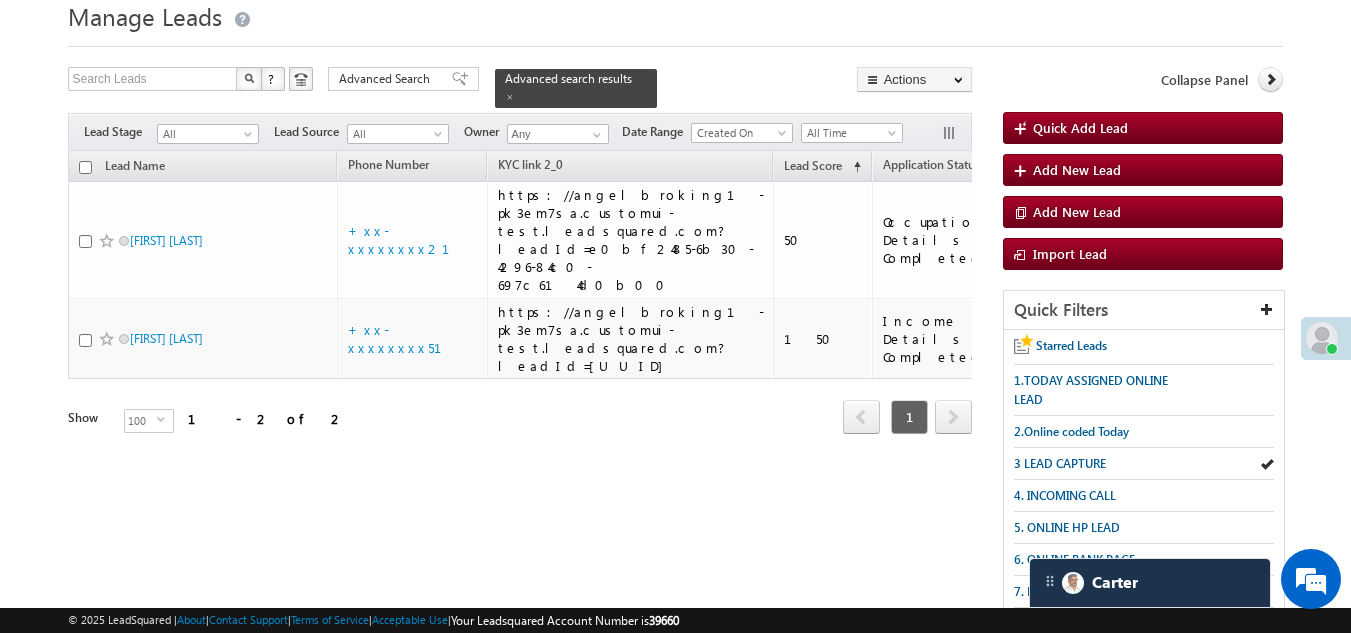 scroll, scrollTop: 0, scrollLeft: 0, axis: both 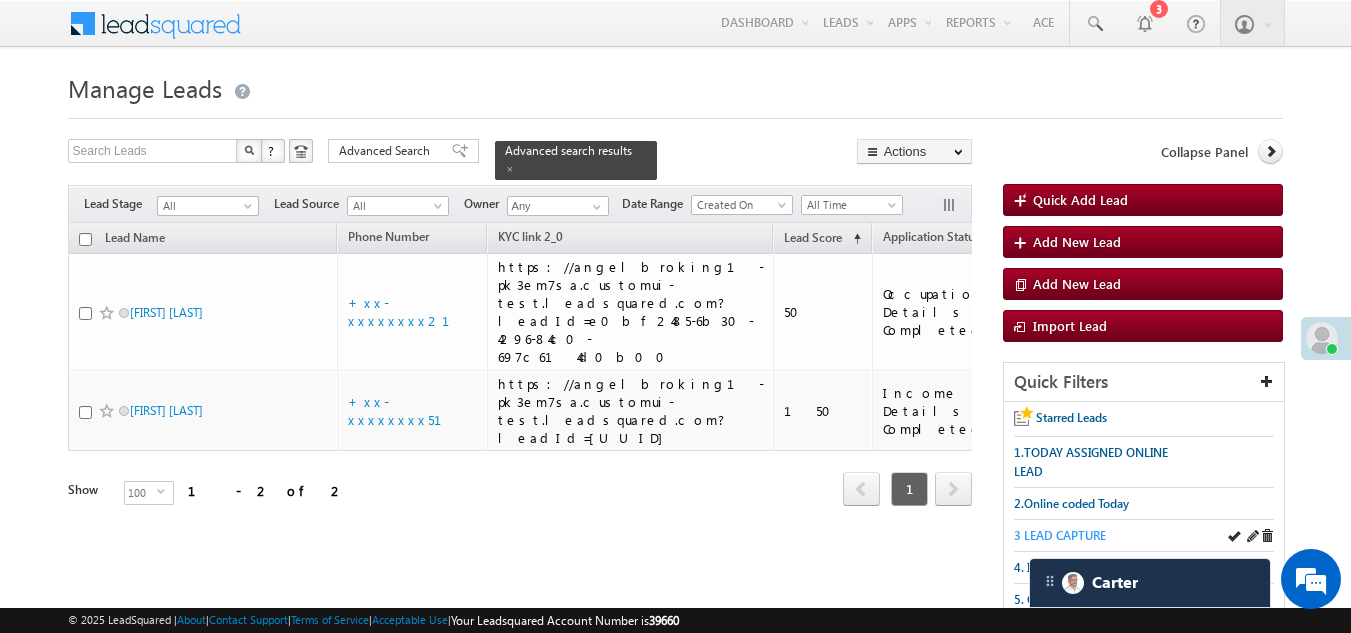 click on "3 LEAD CAPTURE" at bounding box center [1060, 535] 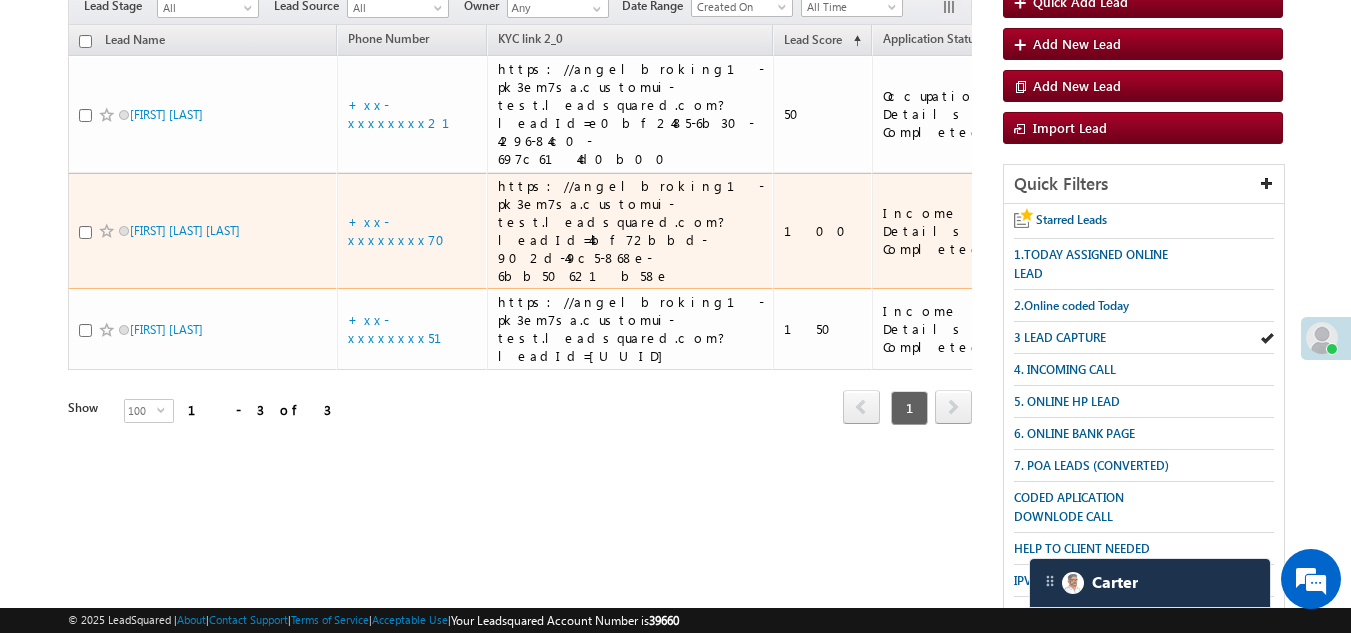scroll, scrollTop: 200, scrollLeft: 0, axis: vertical 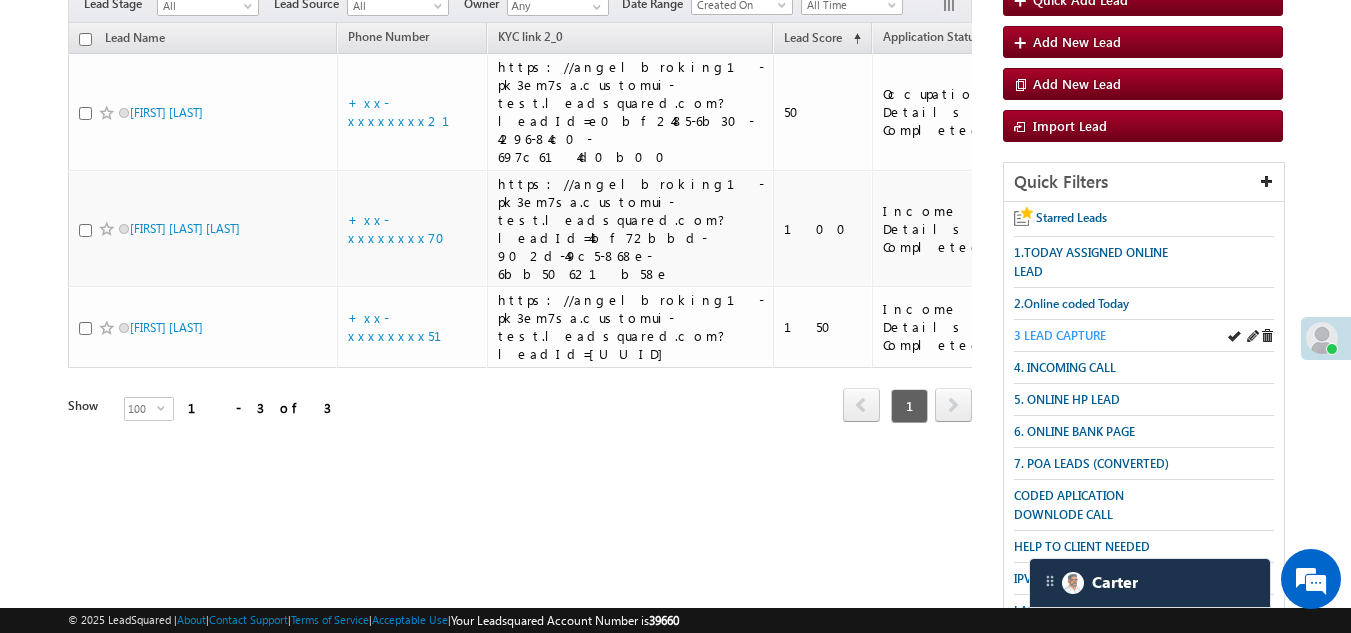 click on "3 LEAD CAPTURE" at bounding box center [1060, 335] 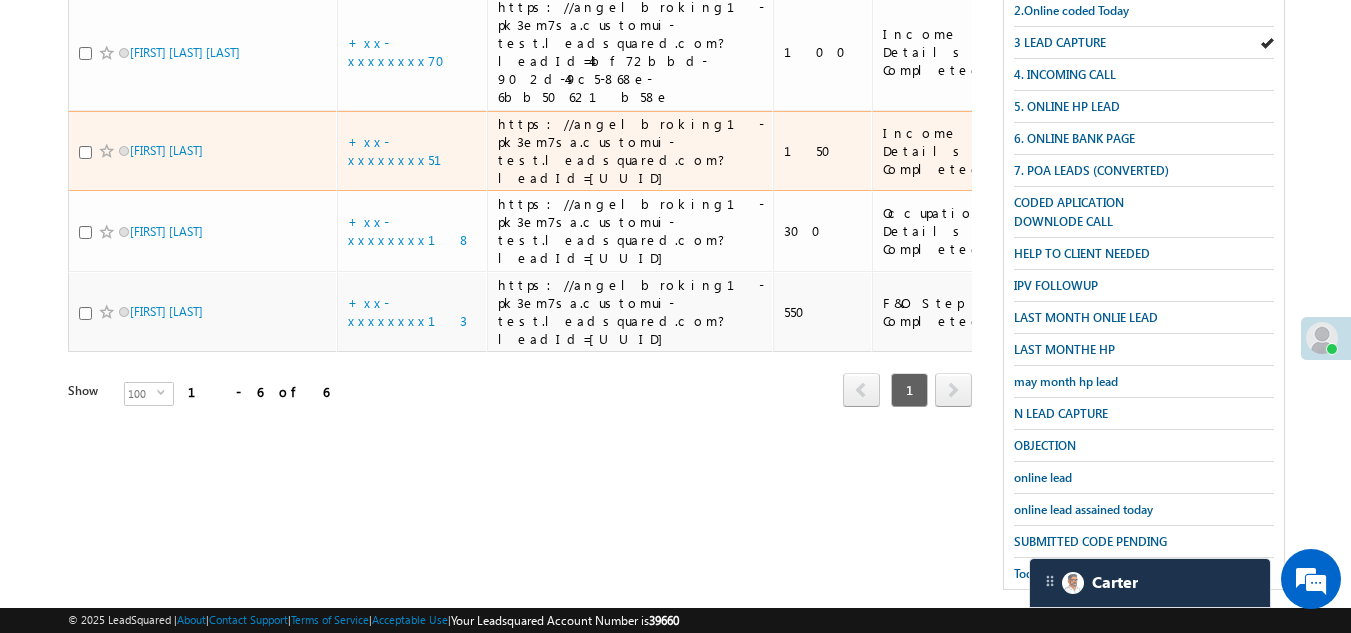 scroll, scrollTop: 499, scrollLeft: 0, axis: vertical 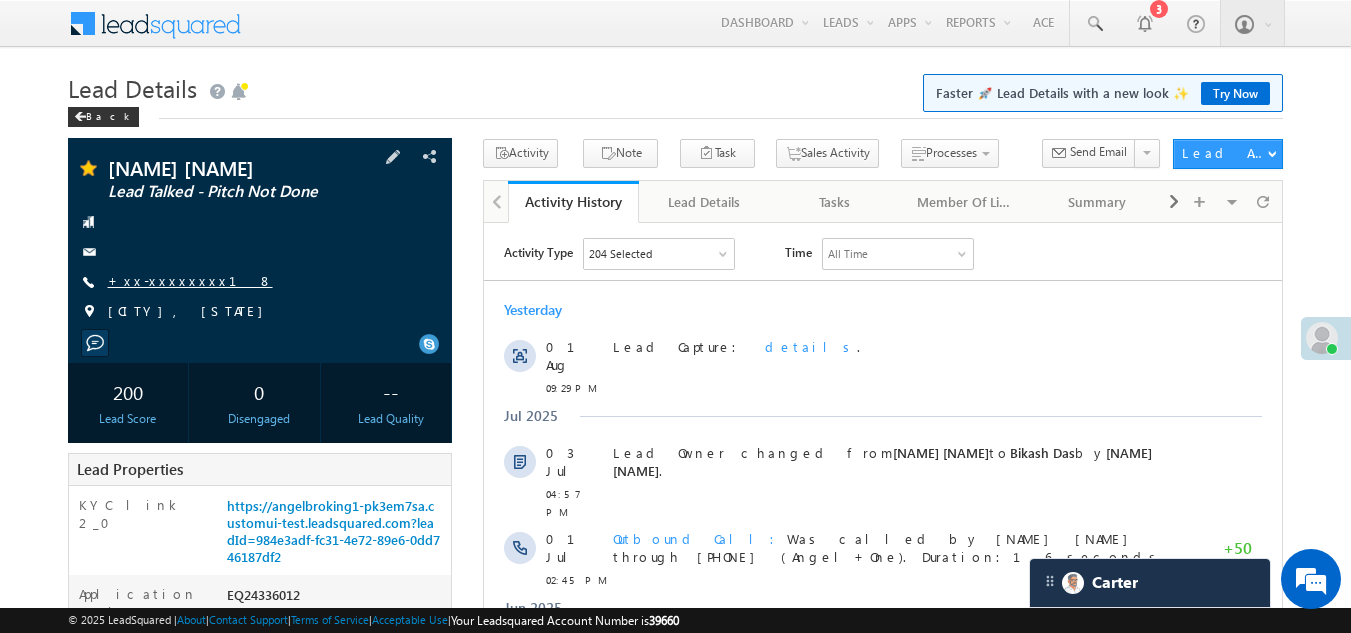 click on "+xx-xxxxxxxx18" at bounding box center [190, 280] 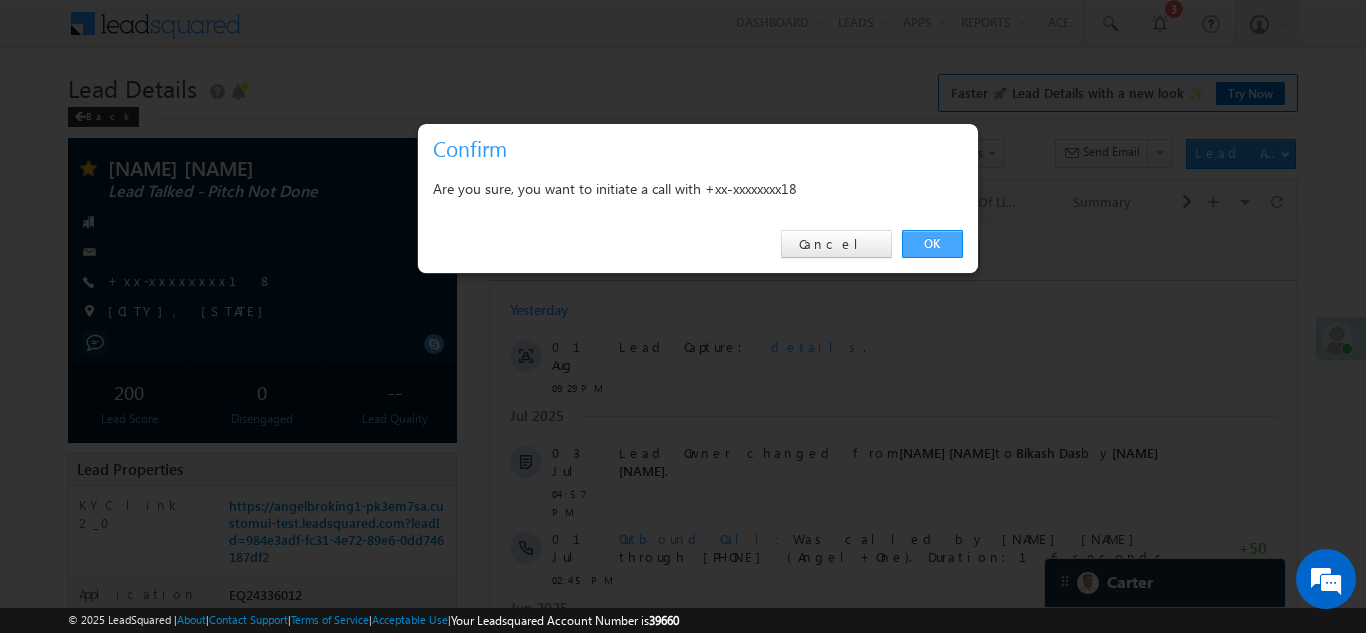 click on "OK" at bounding box center (932, 244) 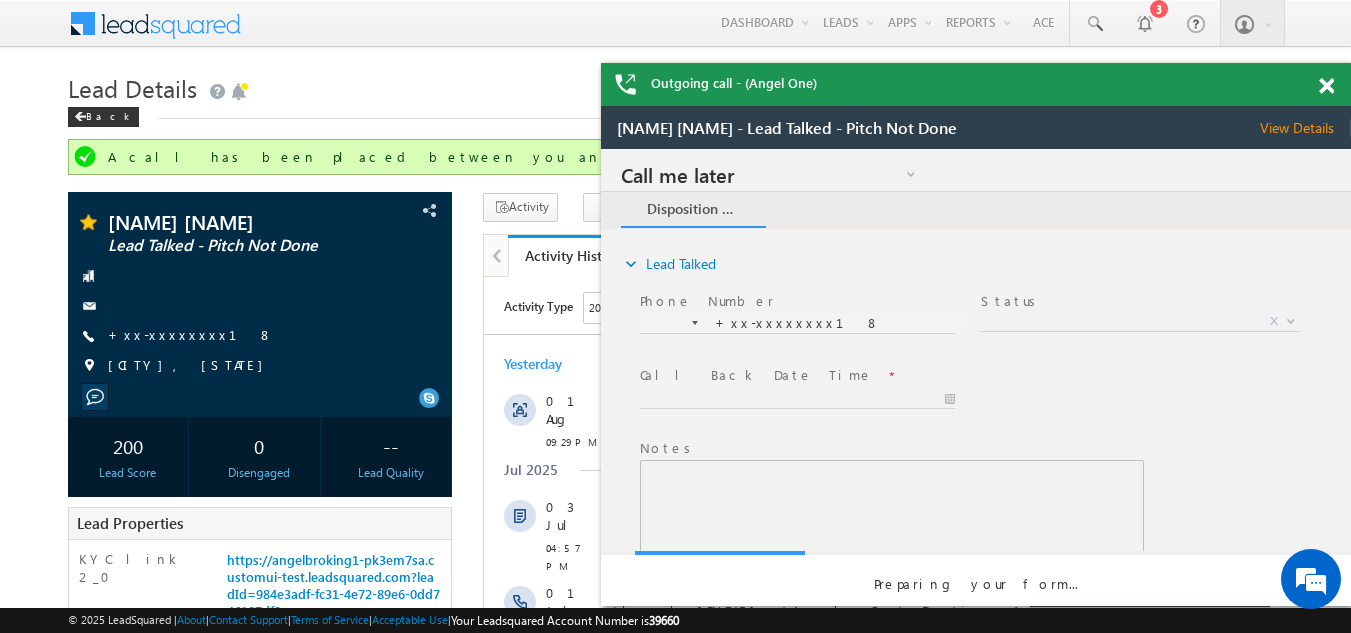 scroll, scrollTop: 0, scrollLeft: 0, axis: both 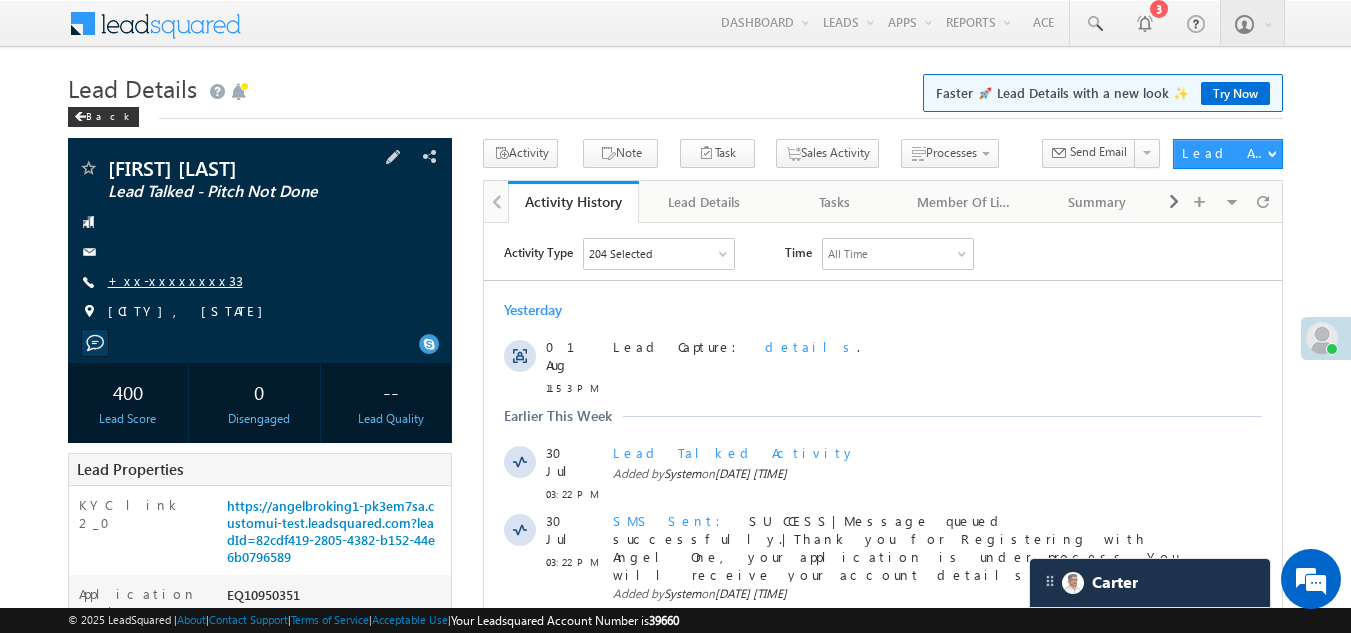 click on "+xx-xxxxxxxx33" at bounding box center (175, 280) 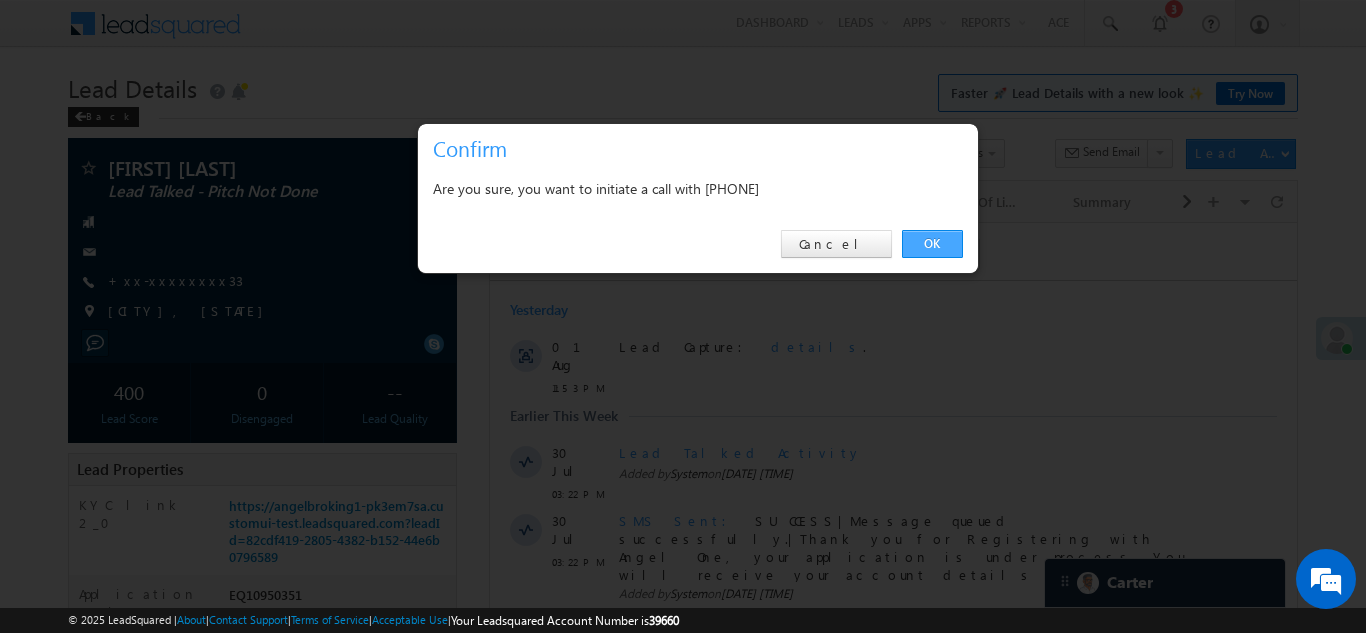 click on "OK" at bounding box center [932, 244] 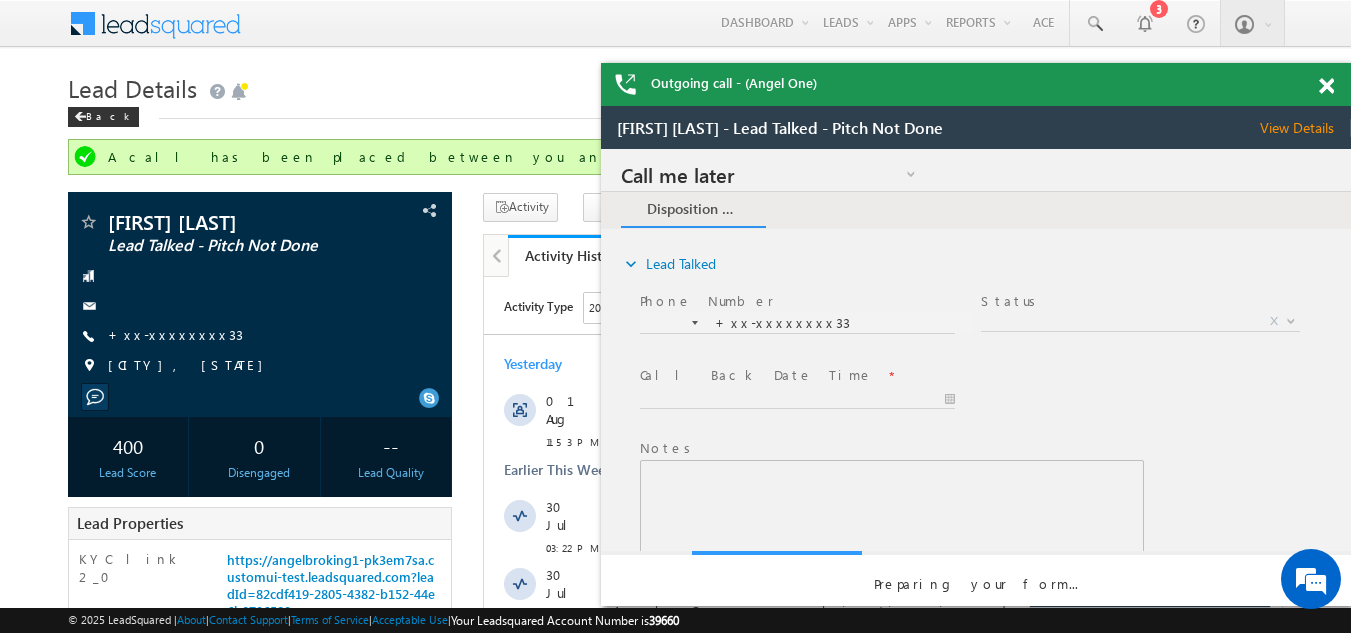 scroll, scrollTop: 0, scrollLeft: 0, axis: both 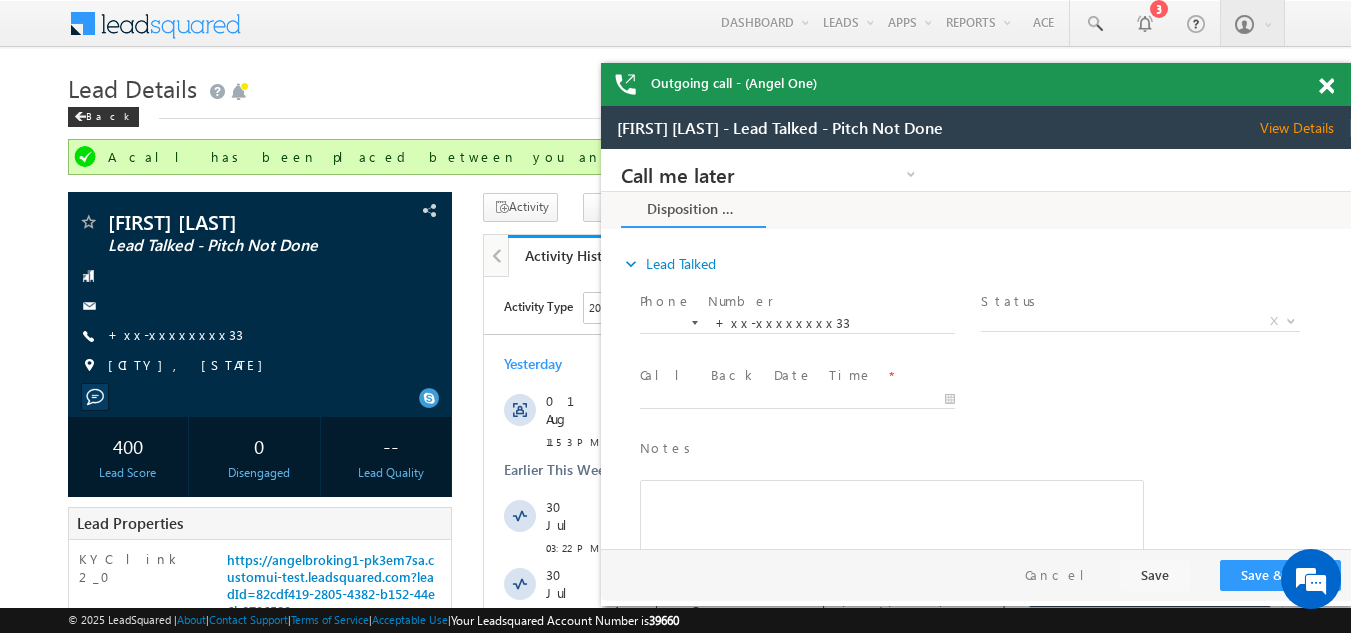 click at bounding box center (1326, 86) 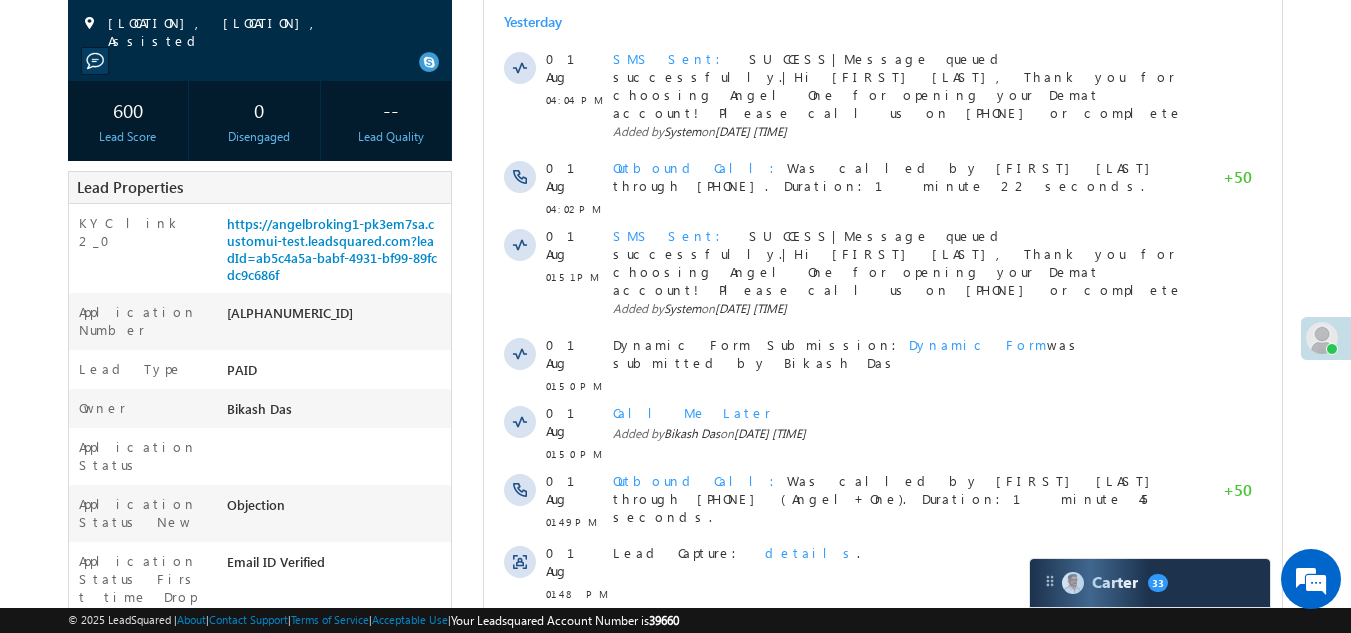 scroll, scrollTop: 300, scrollLeft: 0, axis: vertical 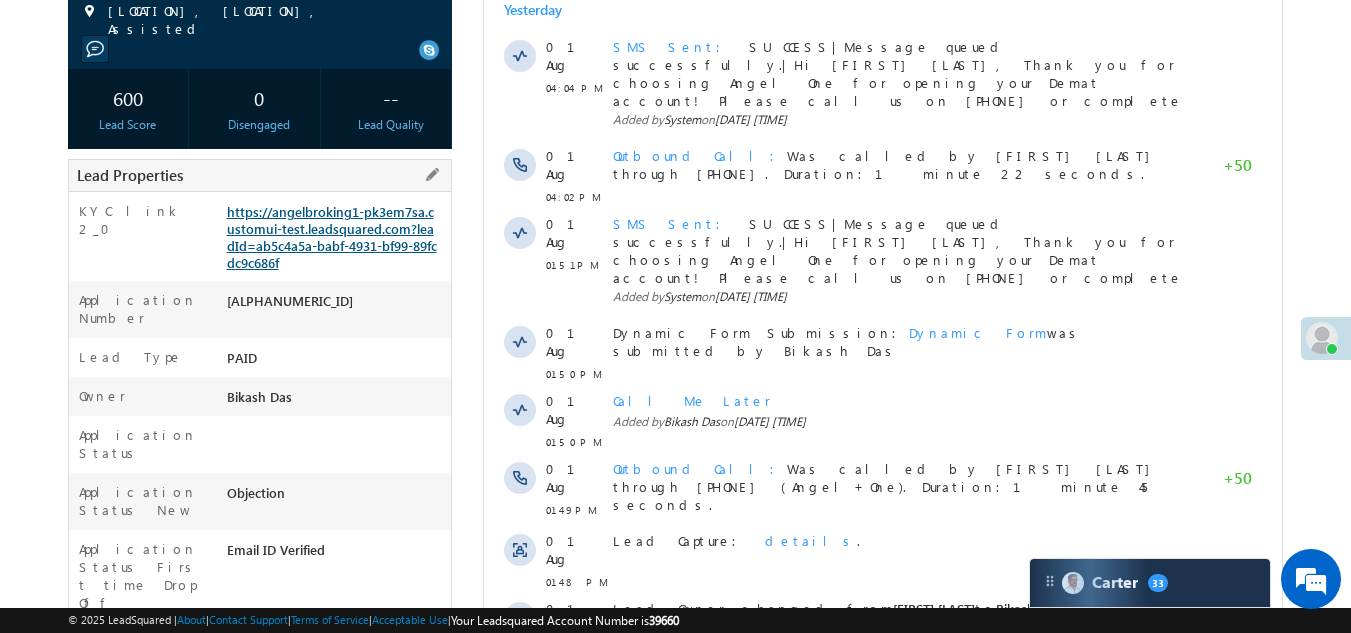 click on "https://angelbroking1-pk3em7sa.customui-test.leadsquared.com?leadId=ab5c4a5a-babf-4931-bf99-89fcdc9c686f" at bounding box center [332, 237] 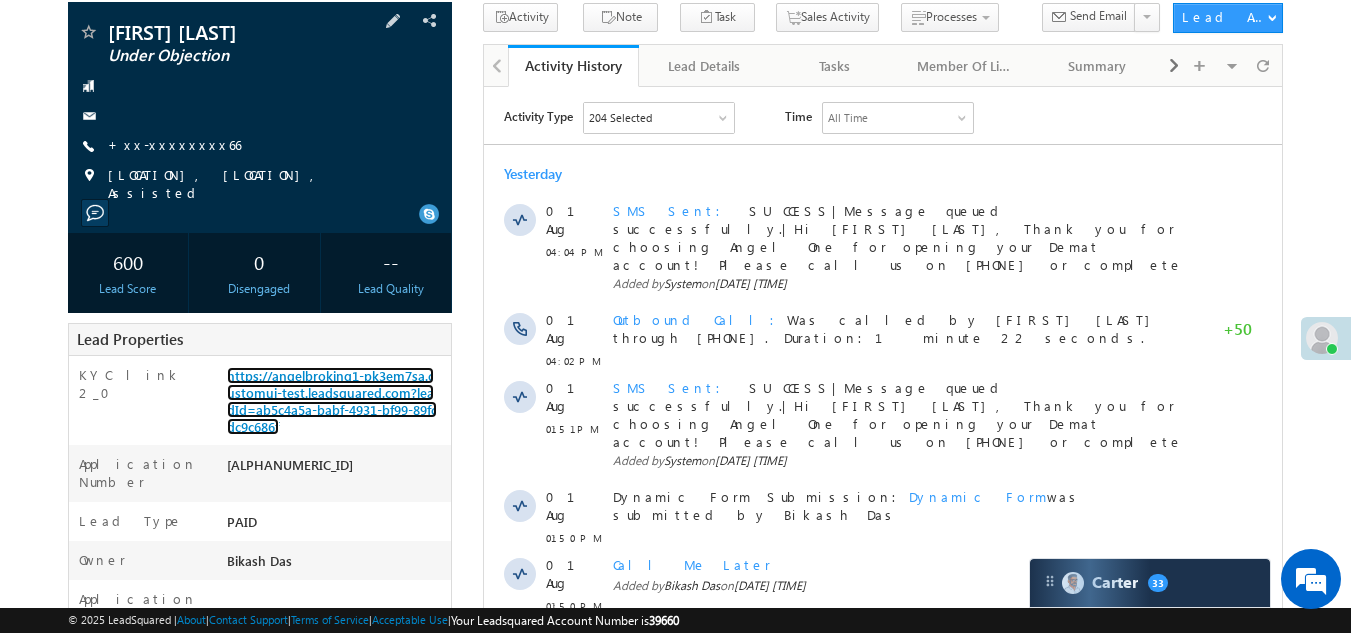 scroll, scrollTop: 0, scrollLeft: 0, axis: both 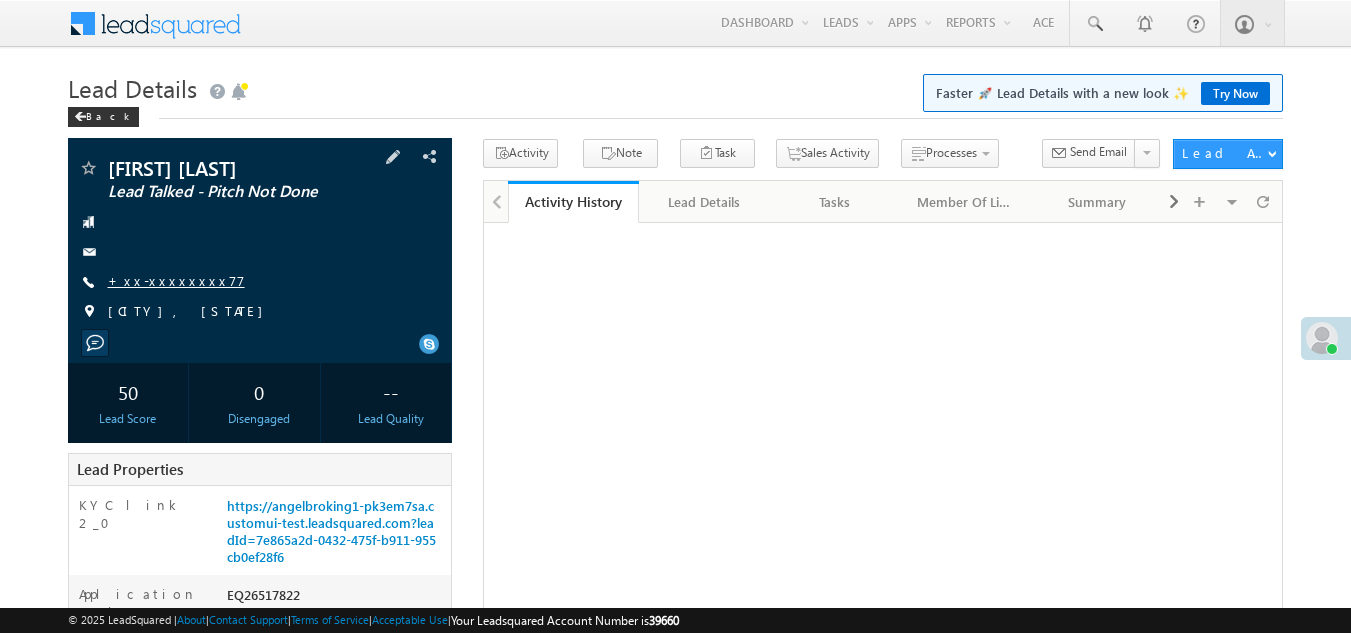 click on "+xx-xxxxxxxx77" at bounding box center [176, 280] 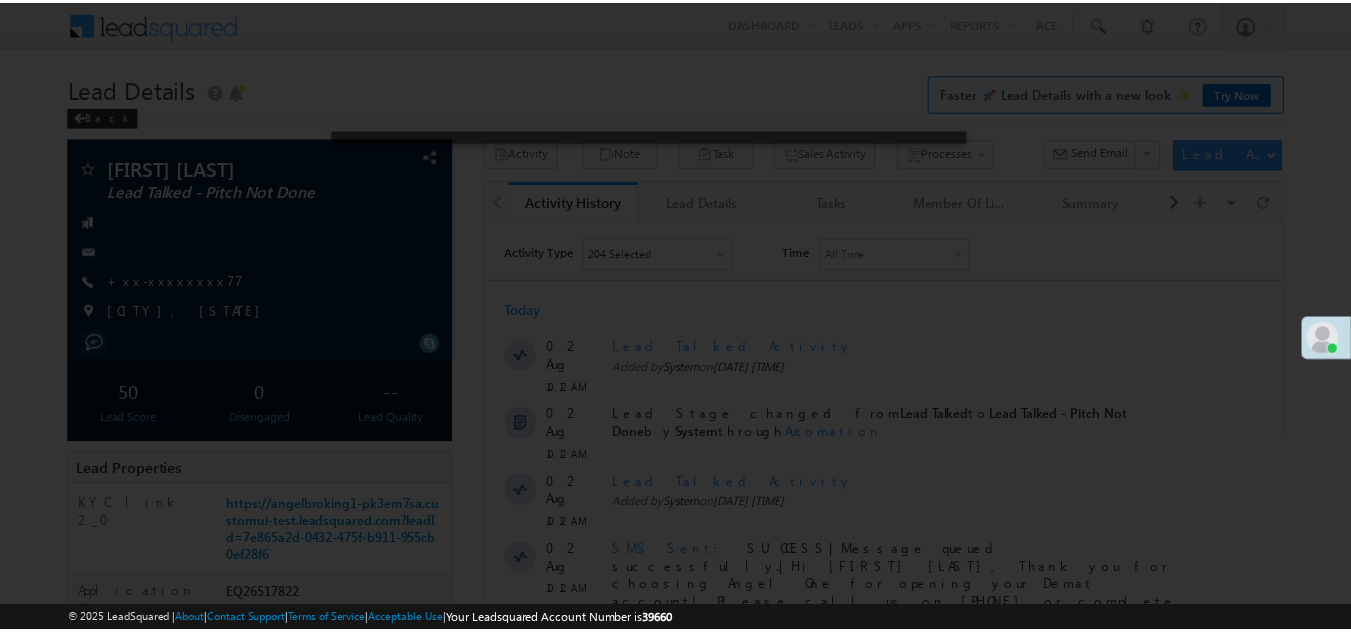 scroll, scrollTop: 0, scrollLeft: 0, axis: both 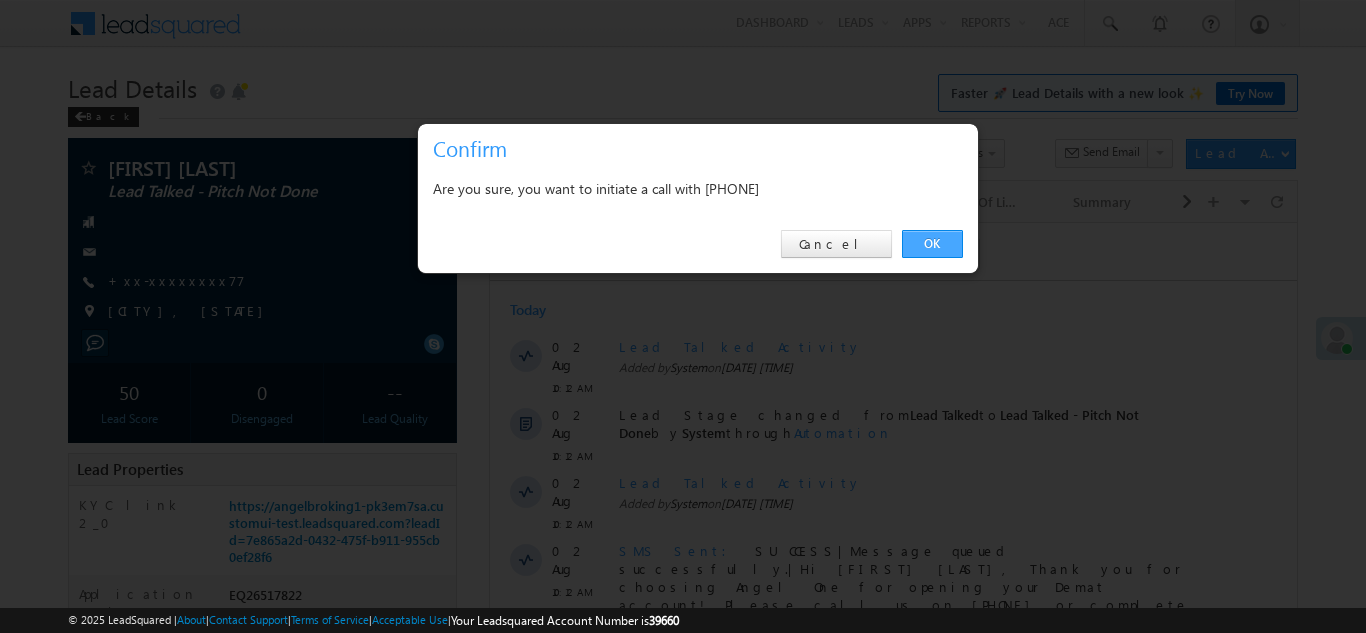 click on "OK" at bounding box center [932, 244] 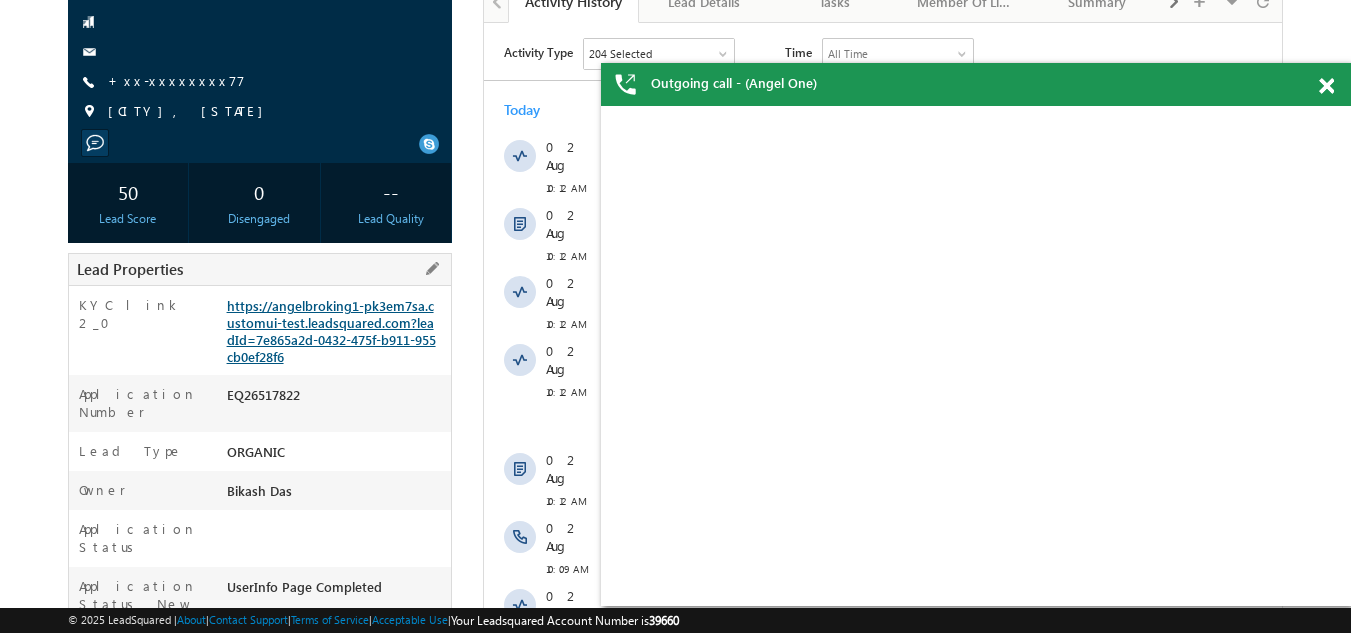 scroll, scrollTop: 0, scrollLeft: 0, axis: both 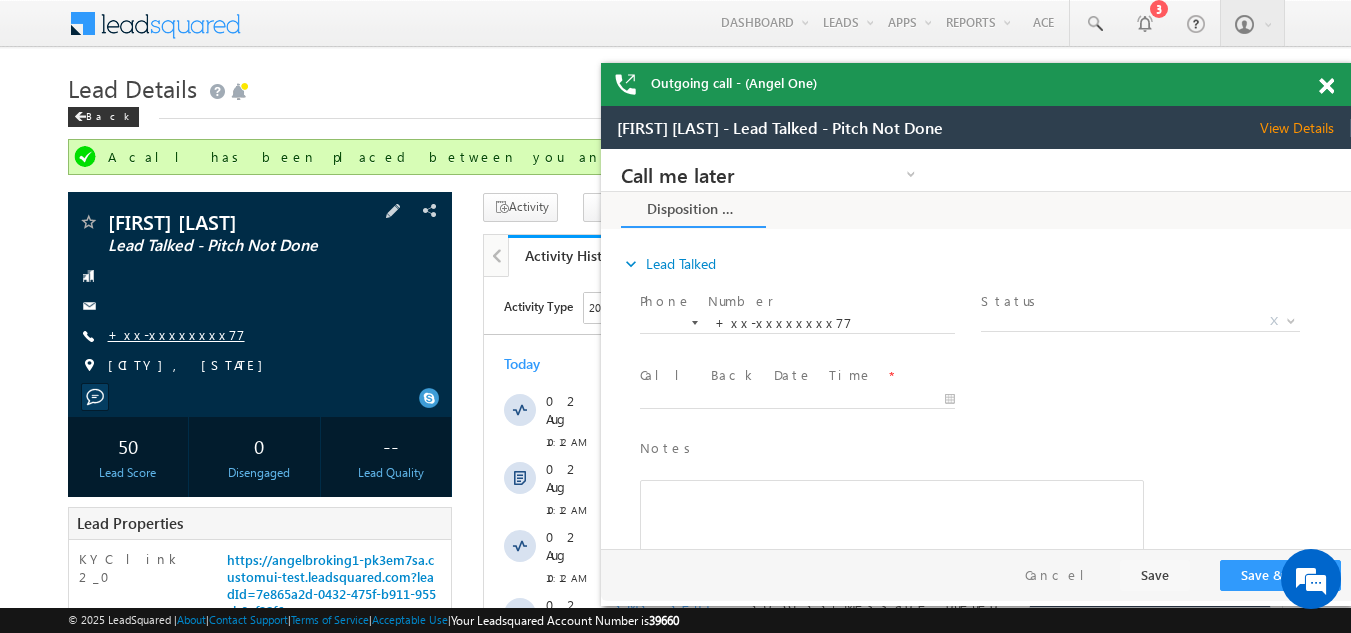 click on "+xx-xxxxxxxx77" at bounding box center [176, 334] 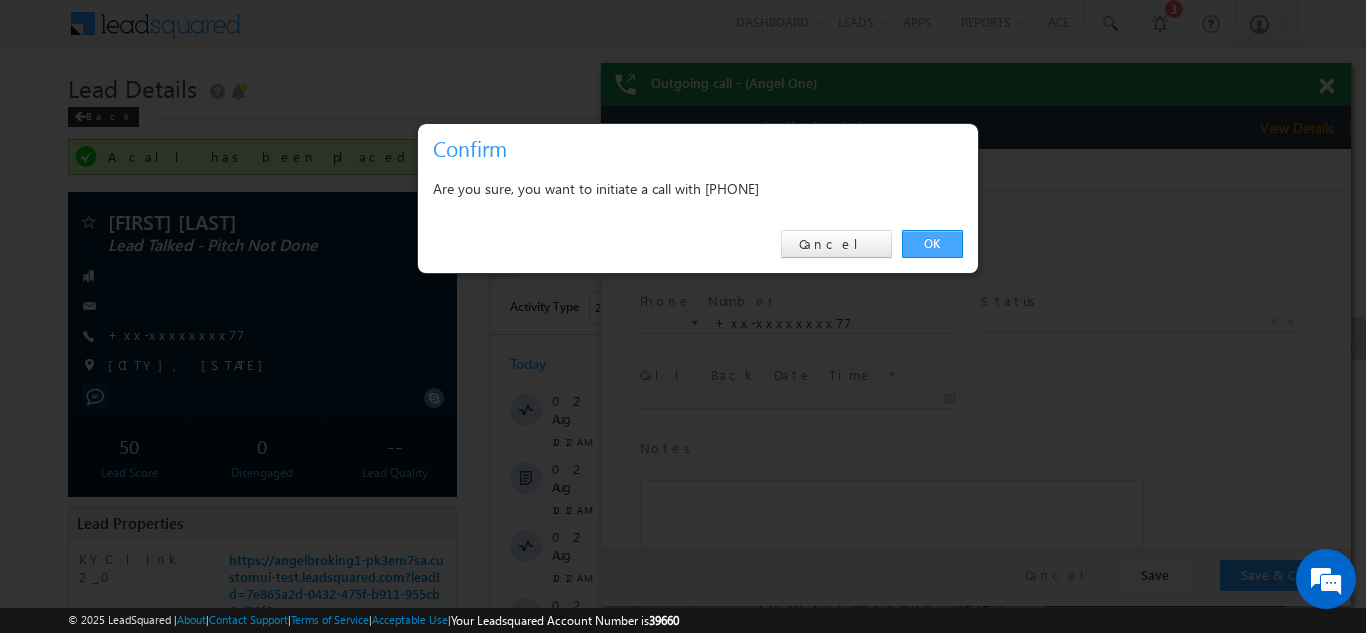 click on "OK" at bounding box center (932, 244) 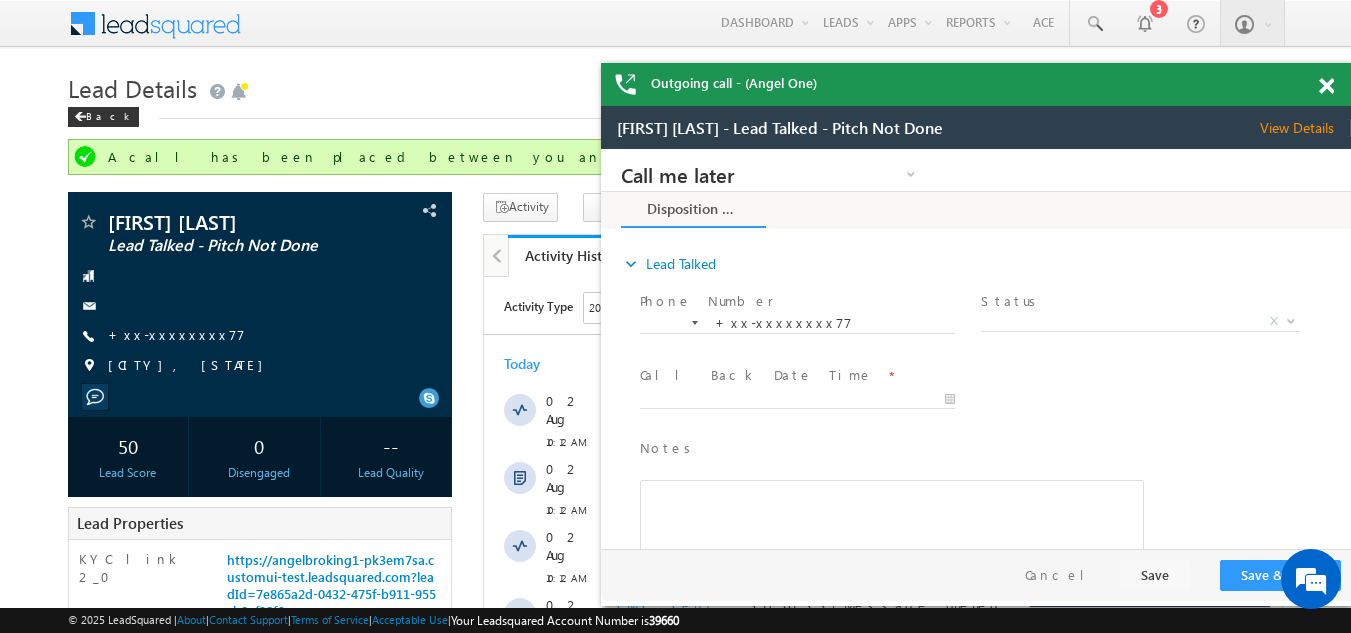 click at bounding box center (1326, 86) 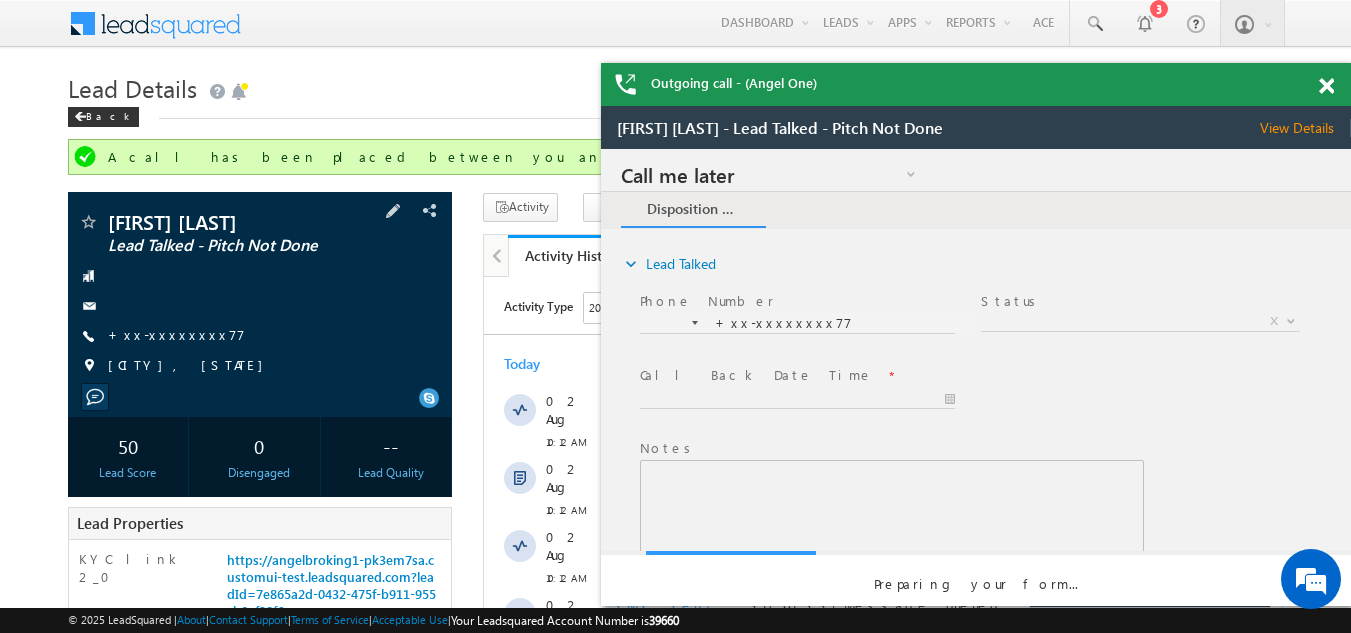 scroll, scrollTop: 0, scrollLeft: 0, axis: both 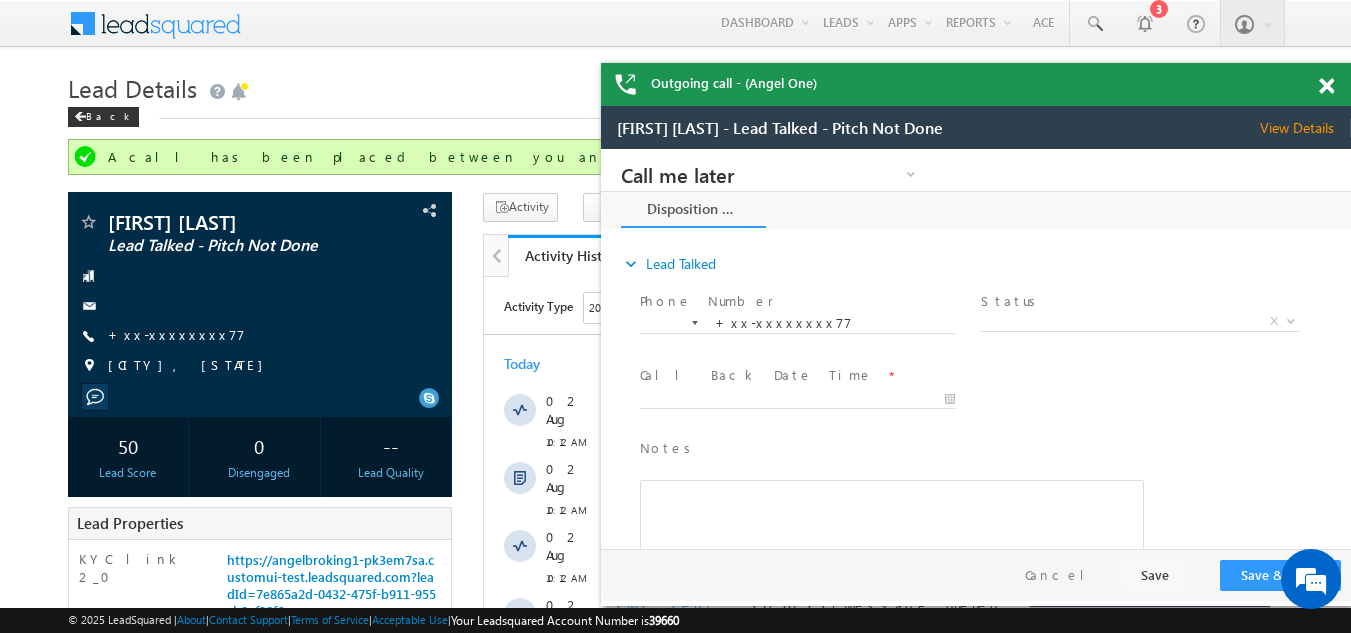 click at bounding box center [1326, 86] 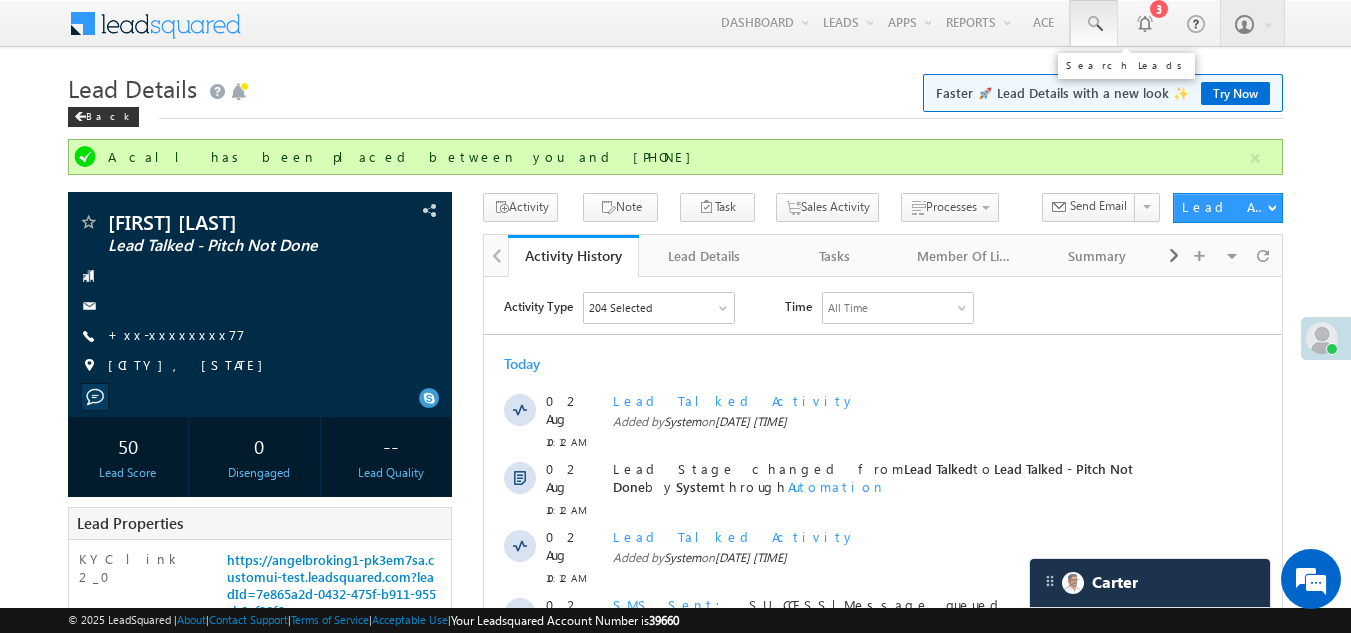 click at bounding box center (1094, 24) 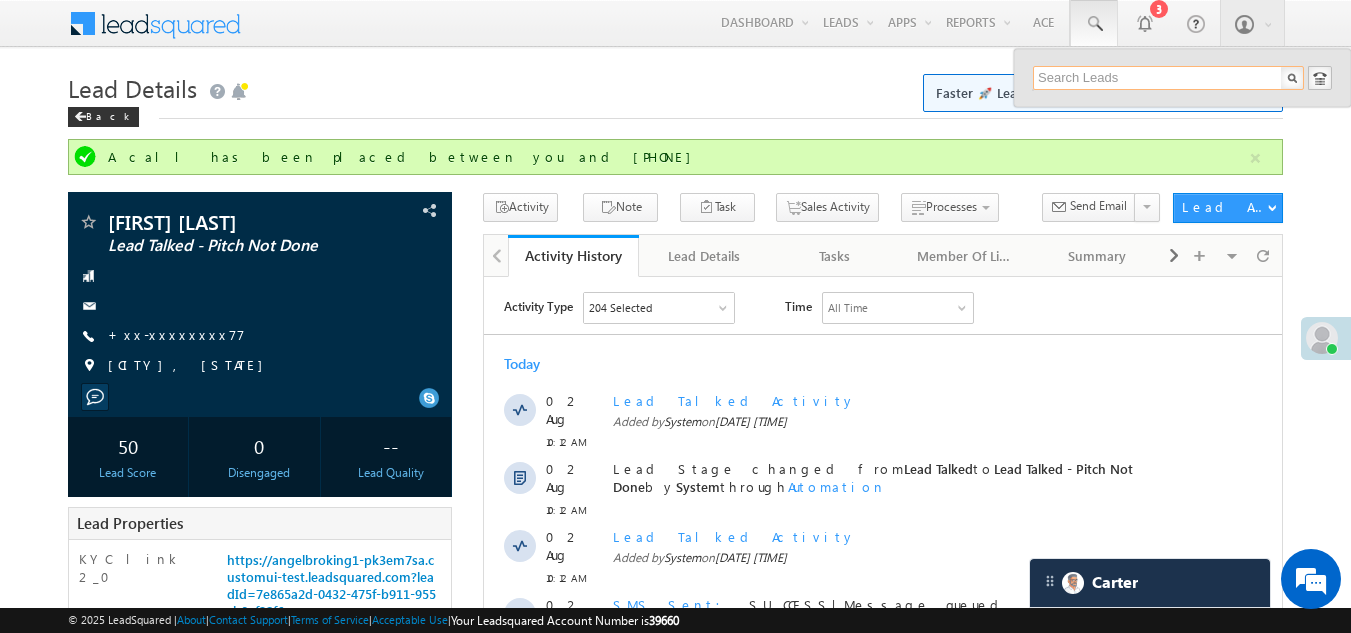 paste on "EQ26481410" 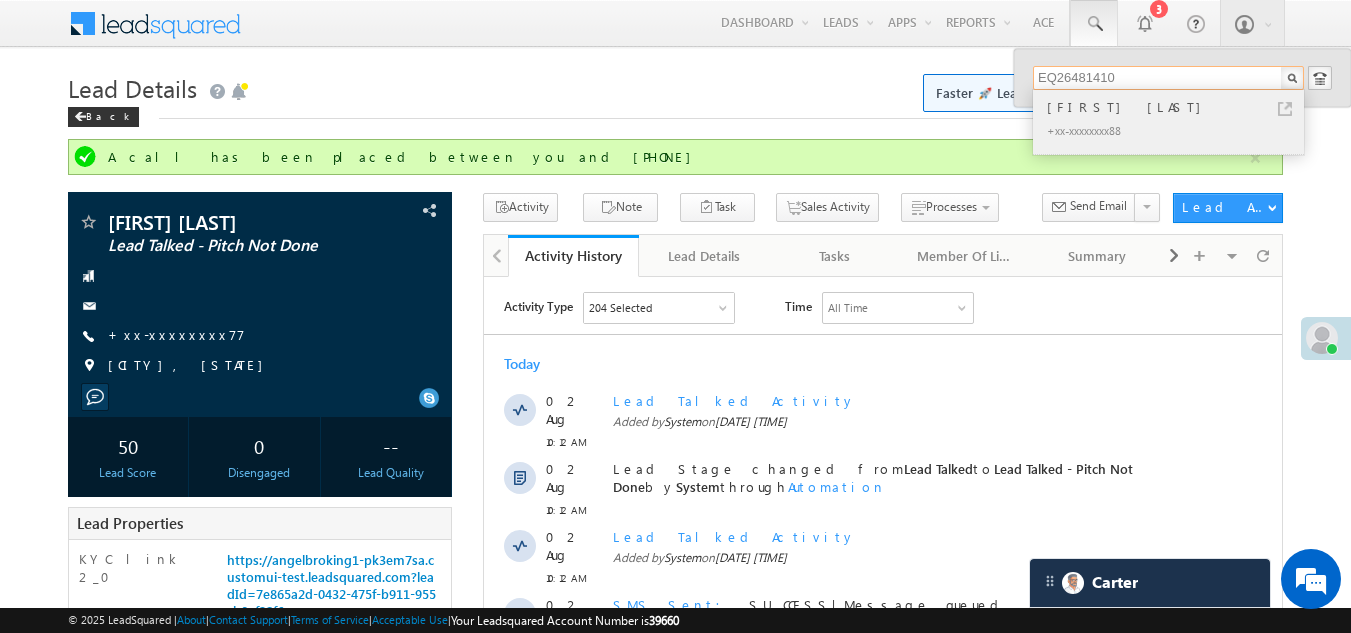 type on "EQ26481410" 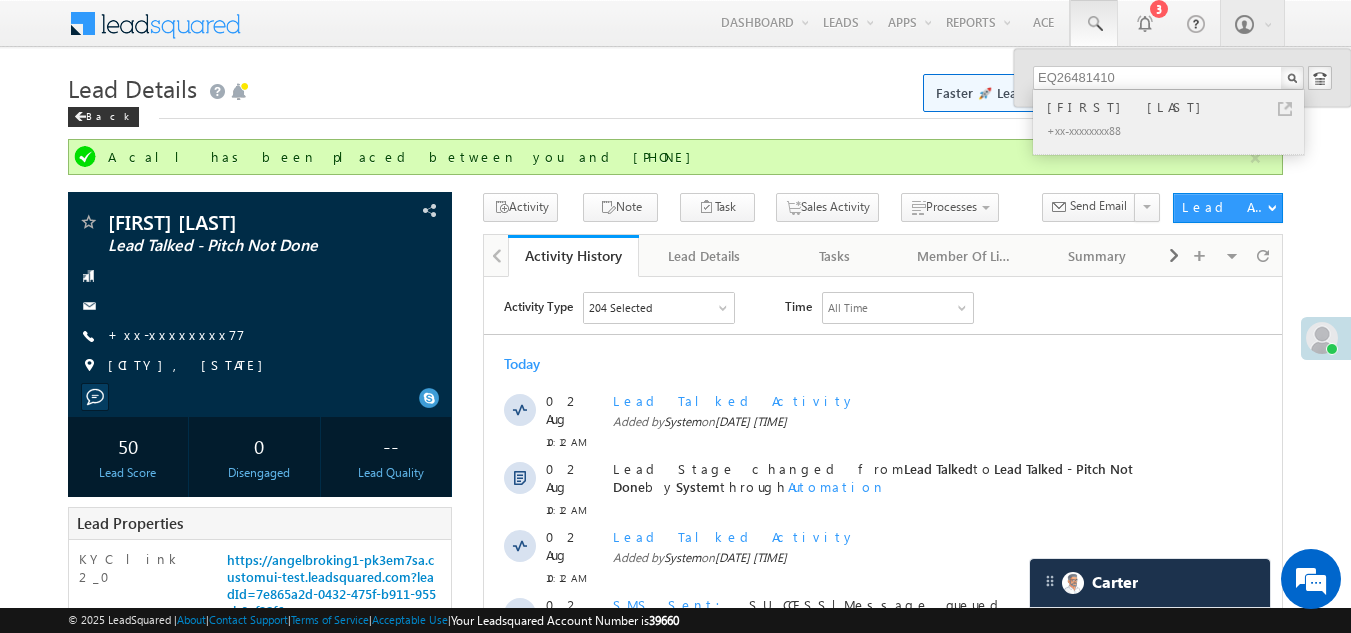 click on "Manisha sharma" at bounding box center [1177, 107] 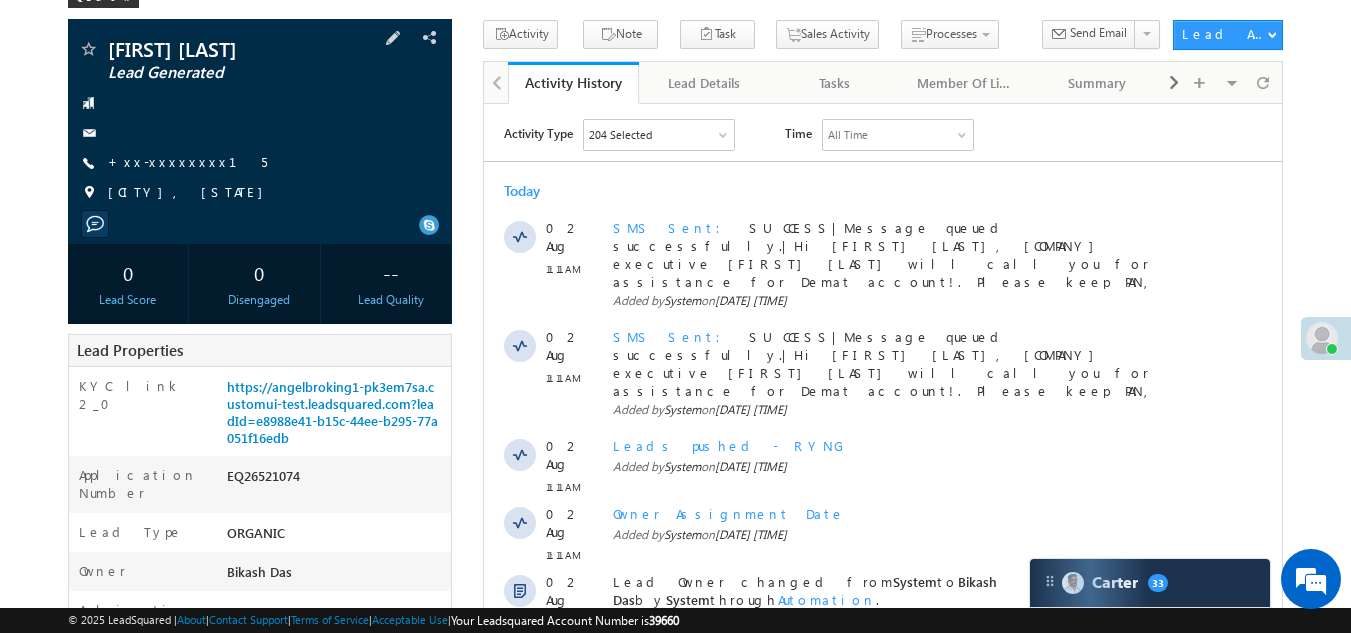 scroll, scrollTop: 100, scrollLeft: 0, axis: vertical 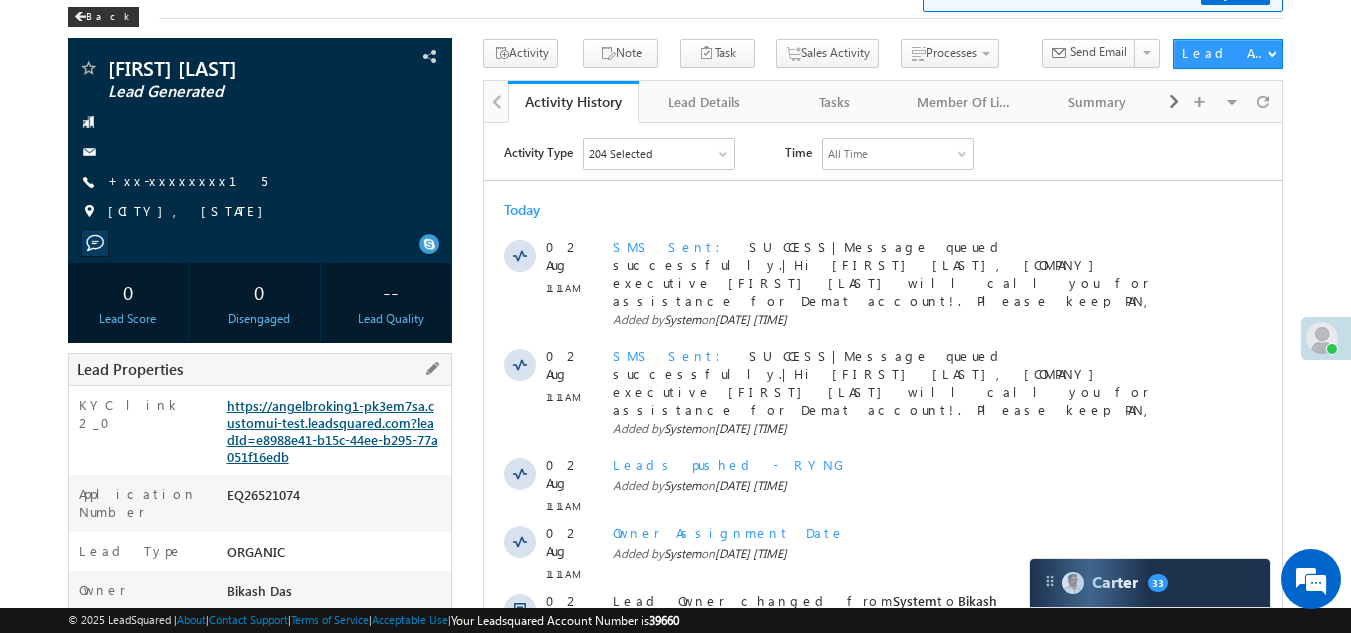 click on "https://angelbroking1-pk3em7sa.customui-test.leadsquared.com?leadId=e8988e41-b15c-44ee-b295-77a051f16edb" at bounding box center [332, 431] 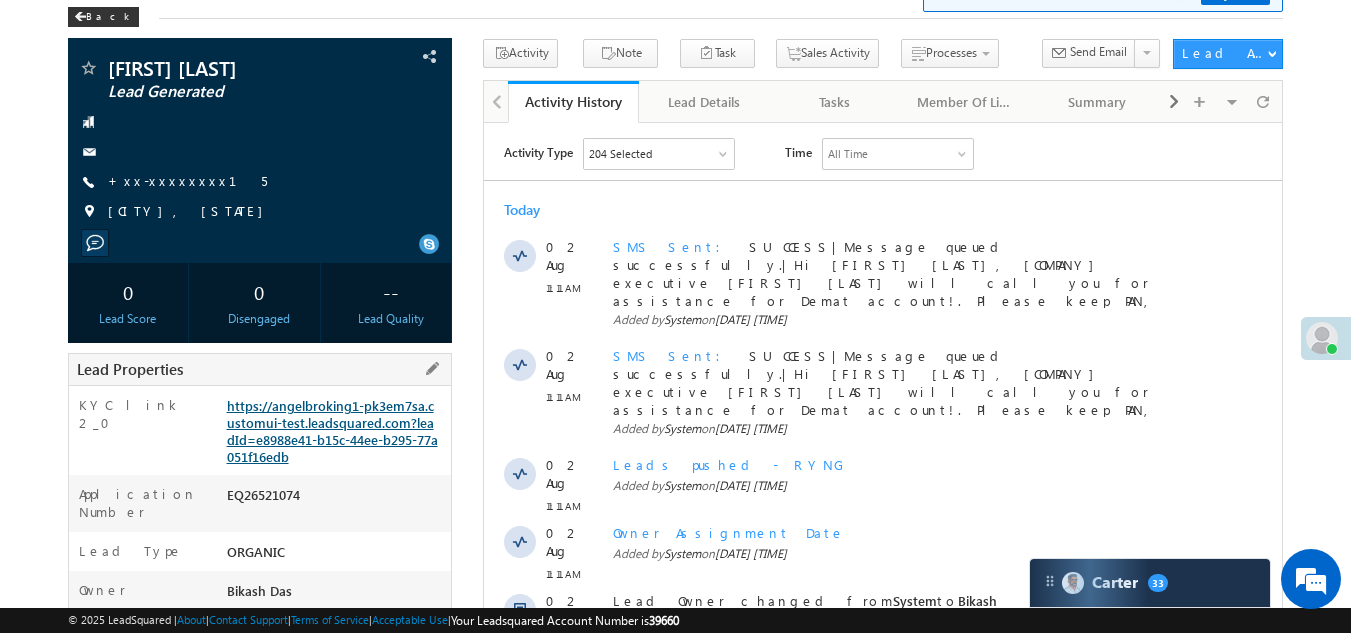 scroll, scrollTop: 0, scrollLeft: 0, axis: both 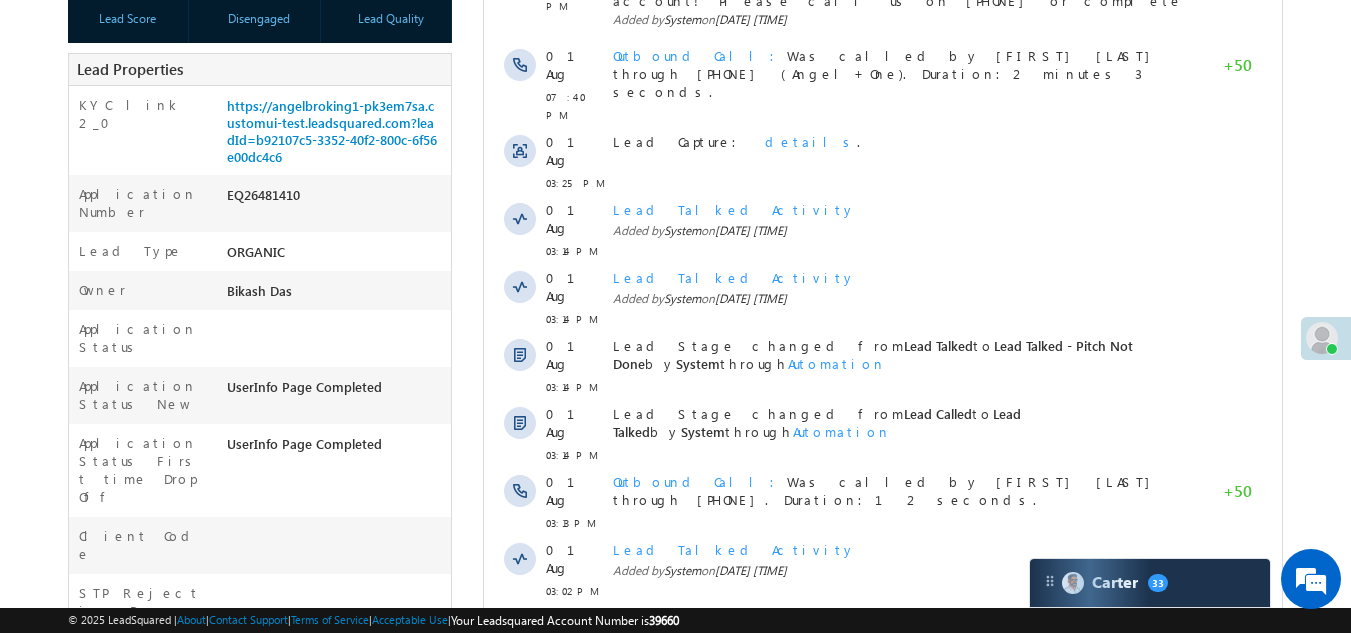 click on "Show More" at bounding box center [883, 703] 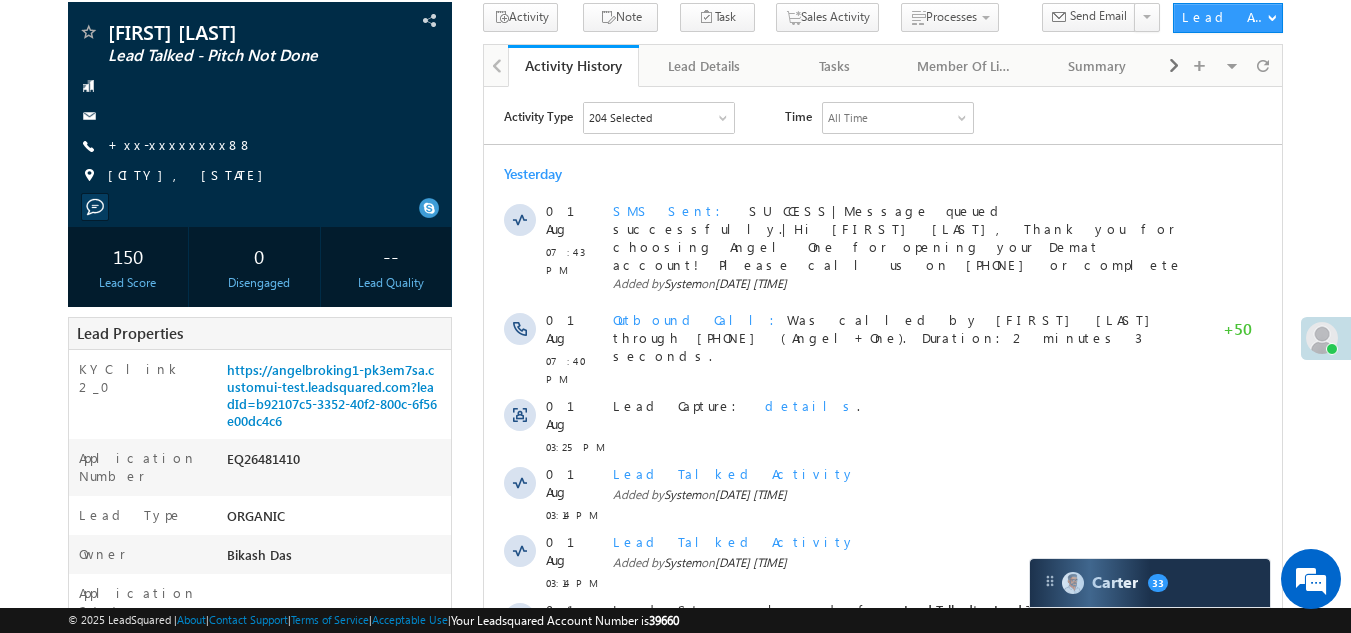 scroll, scrollTop: 0, scrollLeft: 0, axis: both 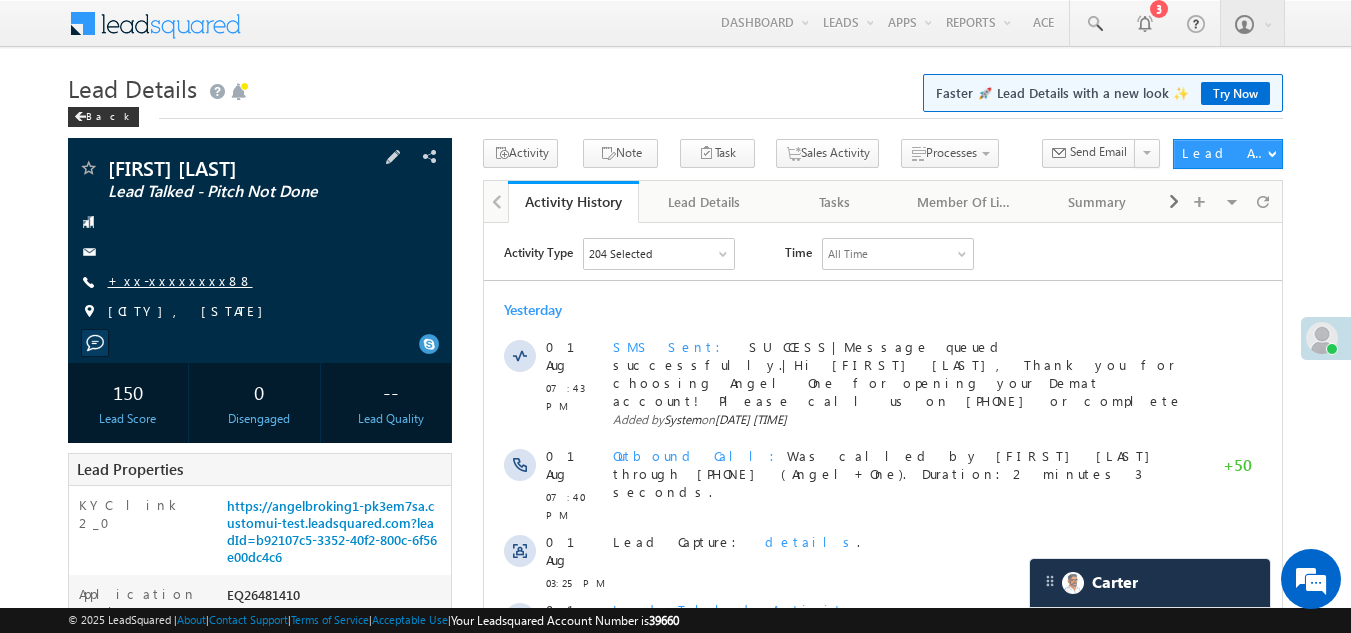 click on "+xx-xxxxxxxx88" at bounding box center [180, 280] 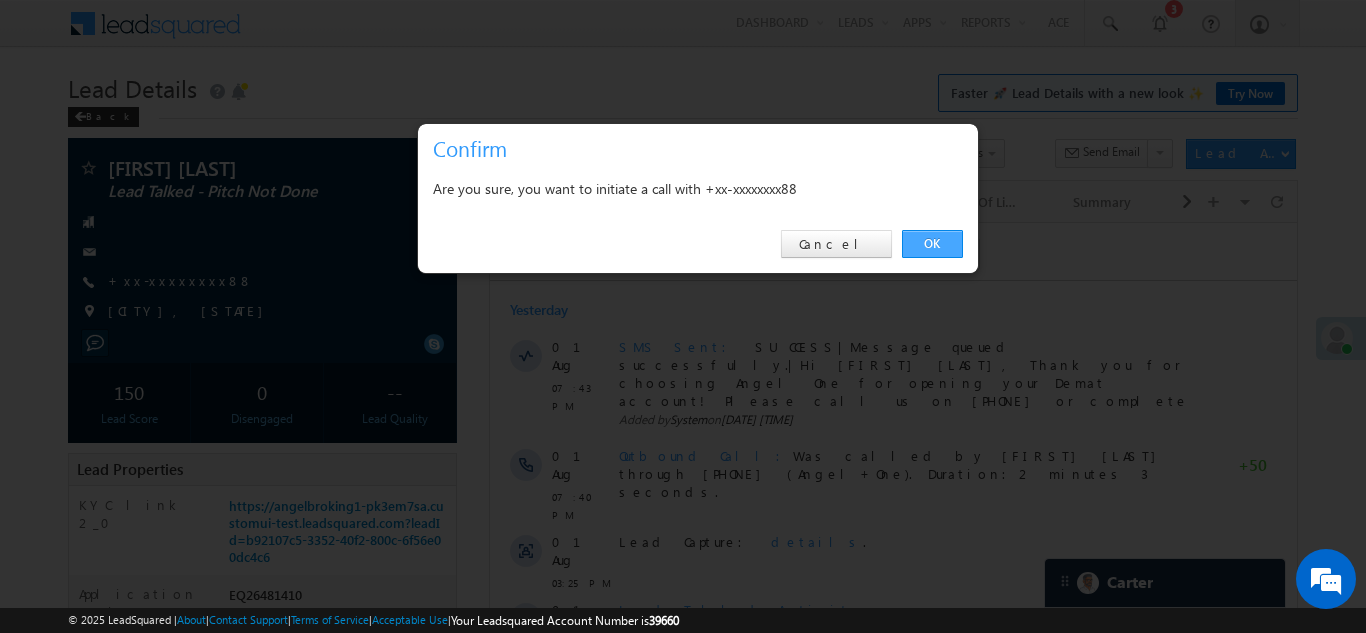 click on "OK" at bounding box center [932, 244] 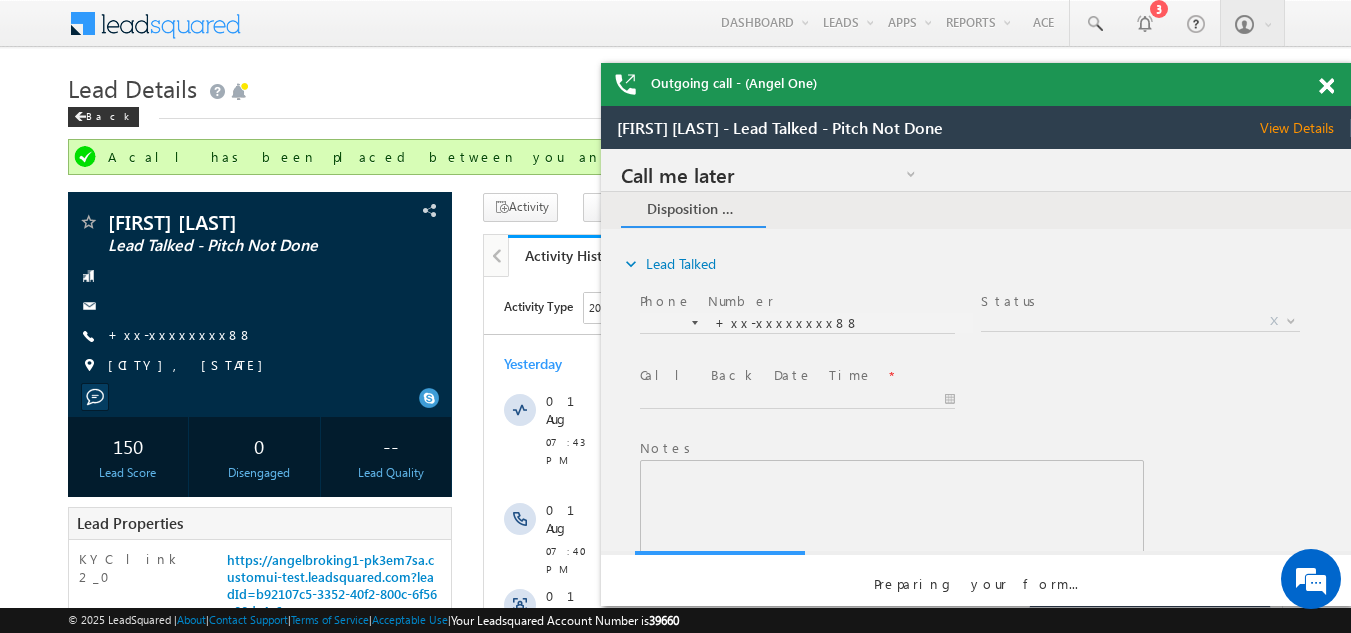 scroll, scrollTop: 0, scrollLeft: 0, axis: both 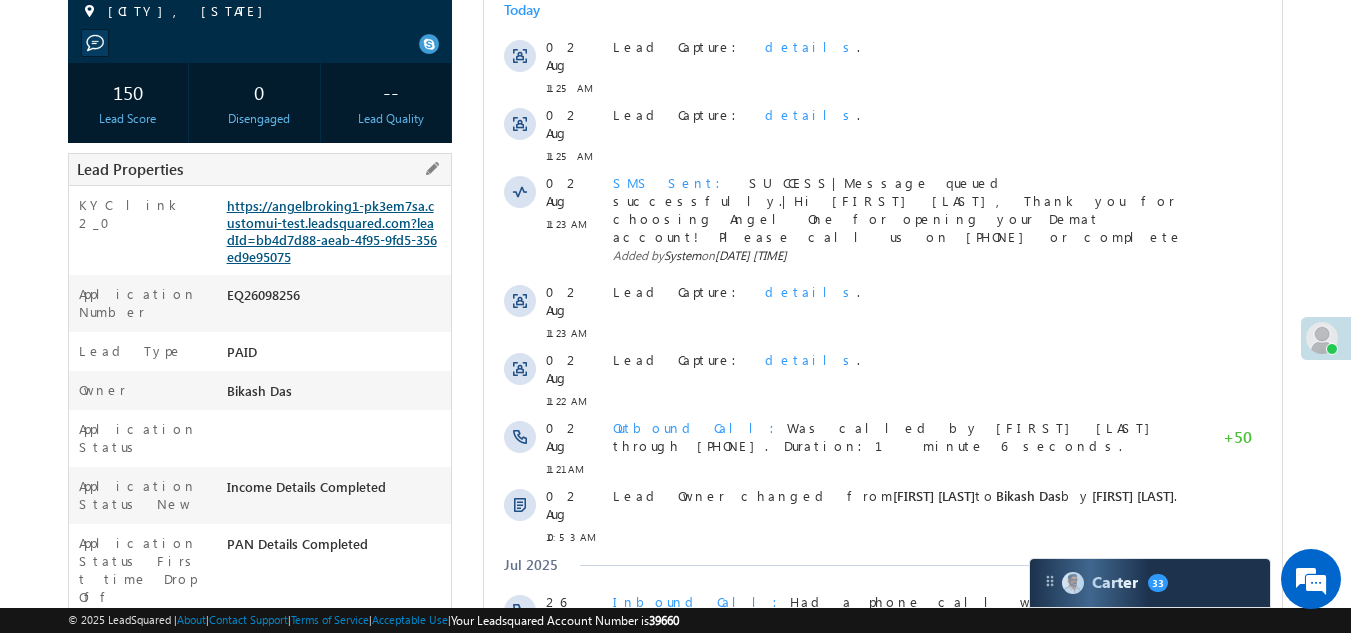 click on "https://angelbroking1-pk3em7sa.customui-test.leadsquared.com?leadId=bb4d7d88-aeab-4f95-9fd5-356ed9e95075" at bounding box center (332, 231) 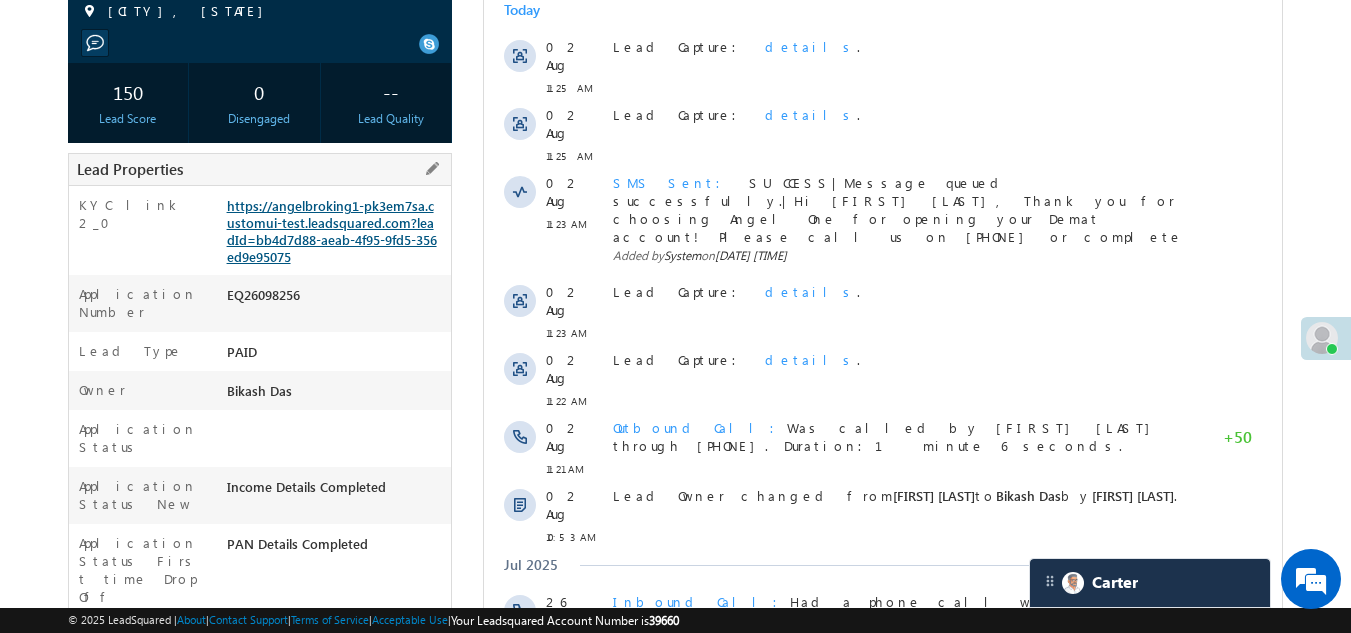 scroll, scrollTop: 0, scrollLeft: 0, axis: both 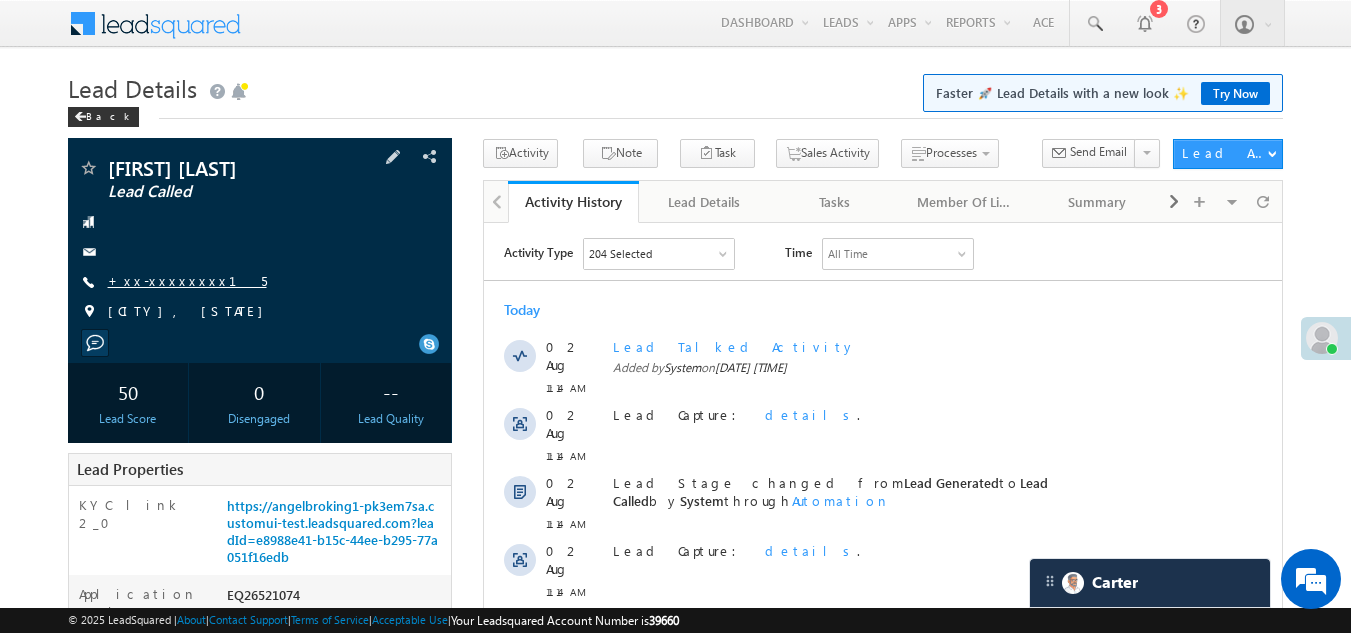 click on "+xx-xxxxxxxx15" at bounding box center [187, 280] 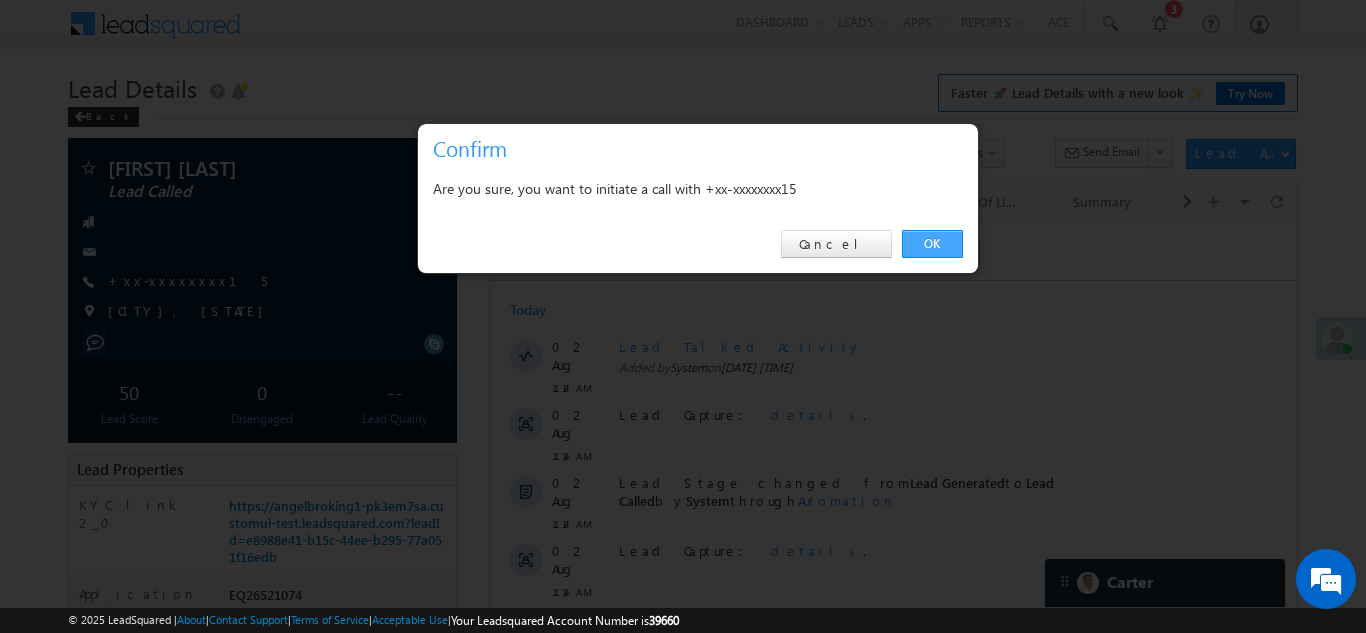 click on "OK" at bounding box center (932, 244) 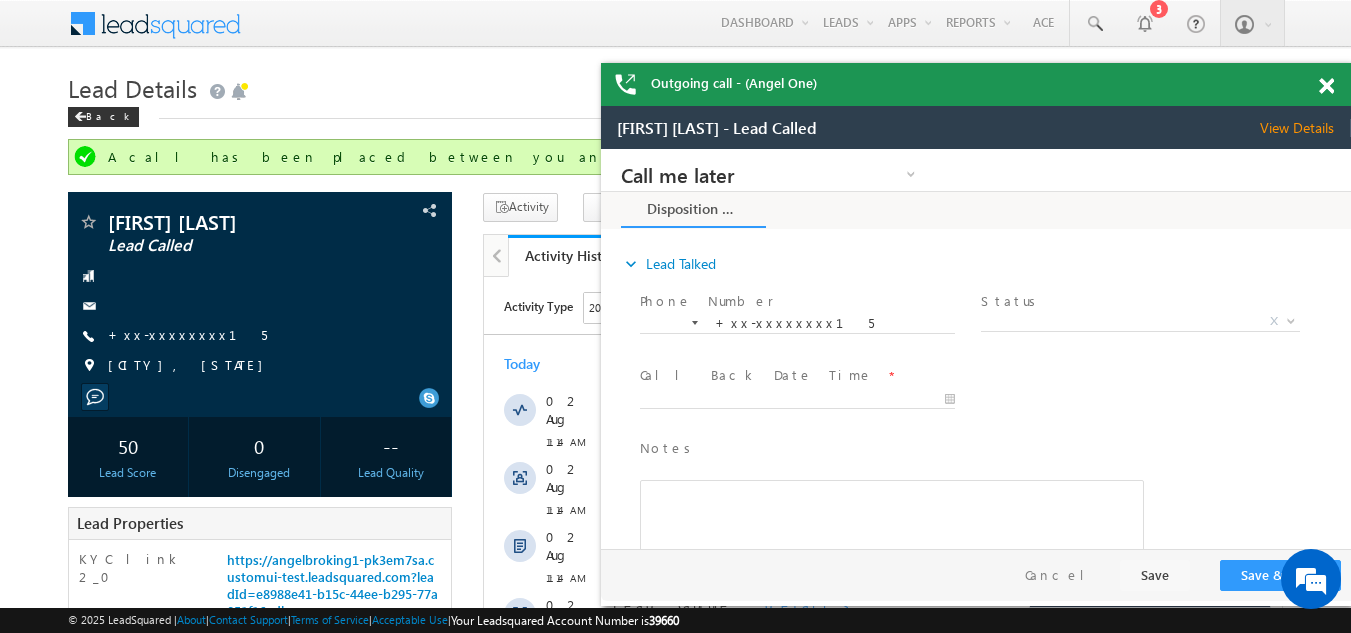 scroll, scrollTop: 0, scrollLeft: 0, axis: both 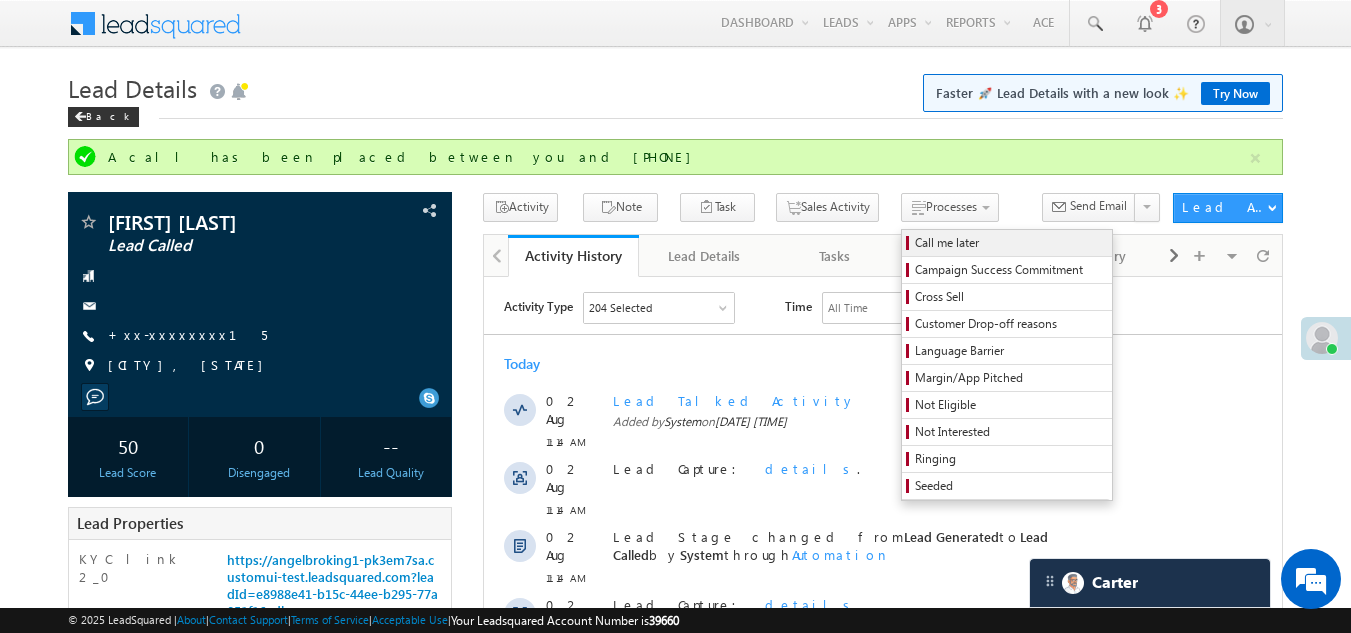 click on "Call me later" at bounding box center [1010, 243] 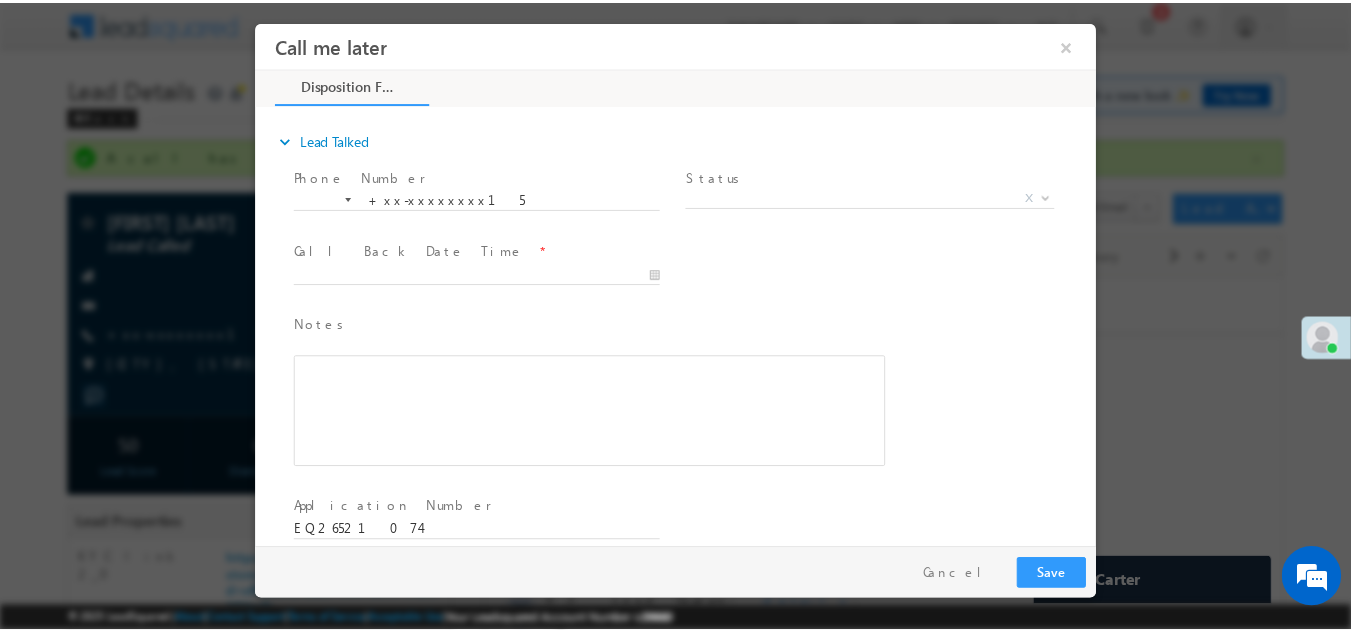scroll, scrollTop: 0, scrollLeft: 0, axis: both 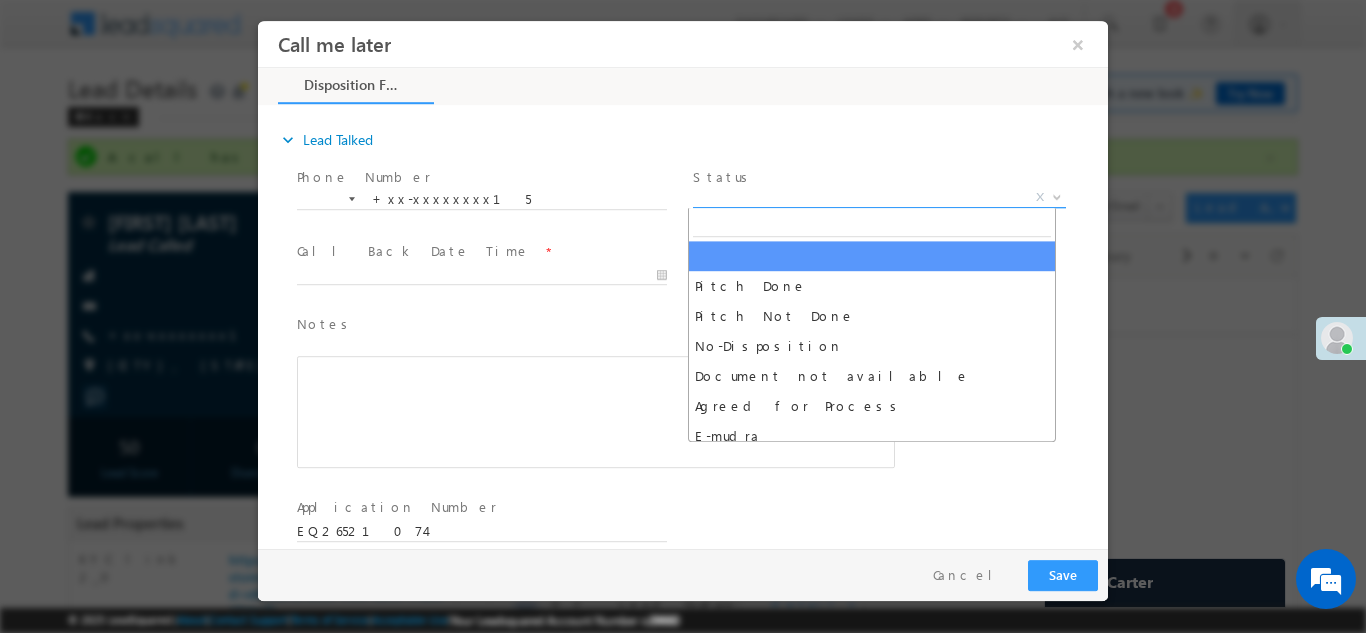 click on "X" at bounding box center [879, 197] 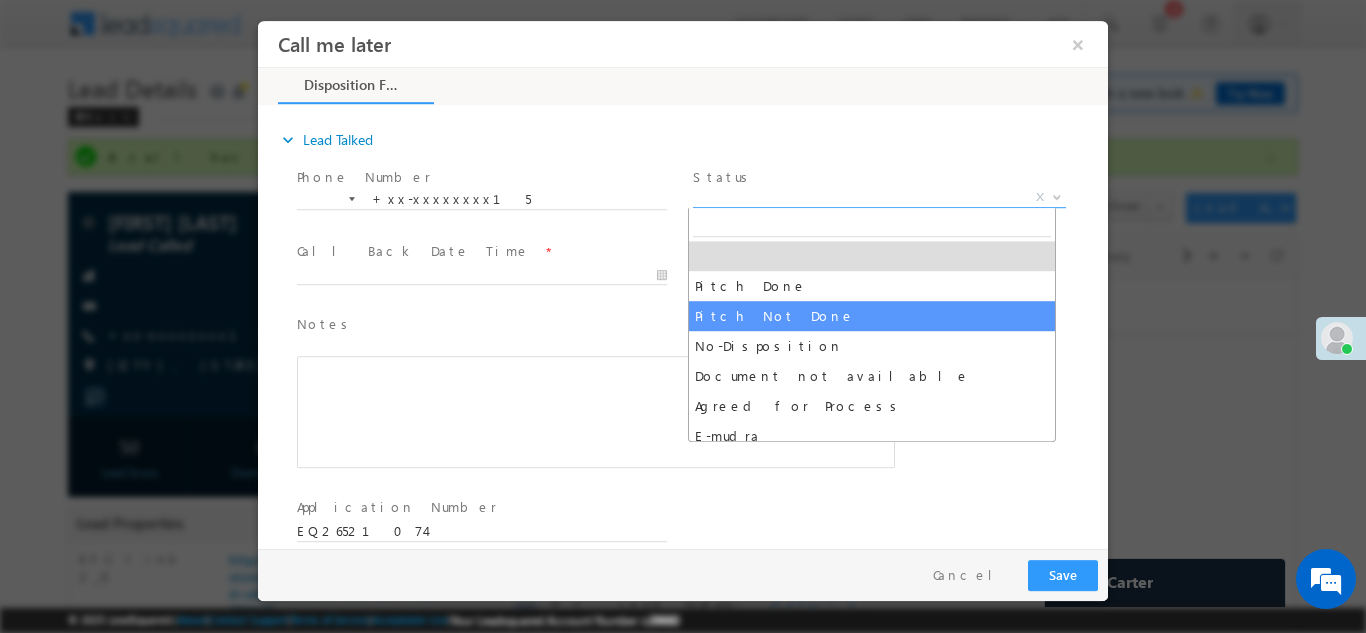 select on "Pitch Not Done" 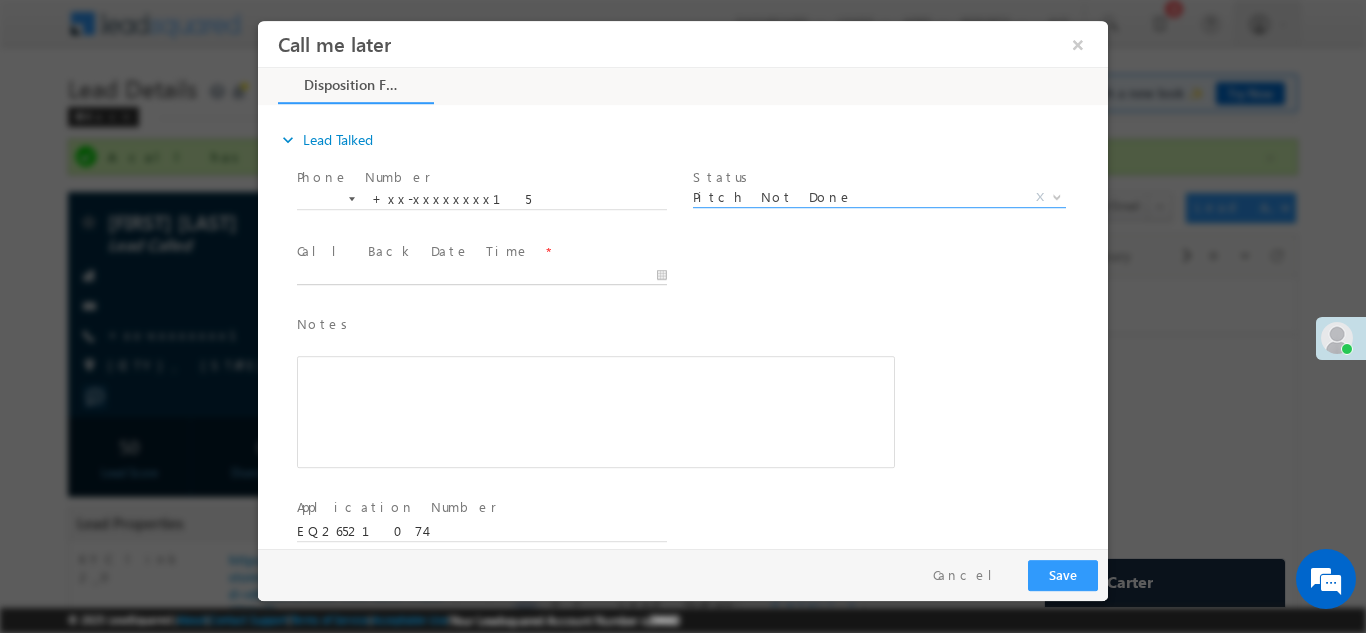 type on "08/02/25 11:59 AM" 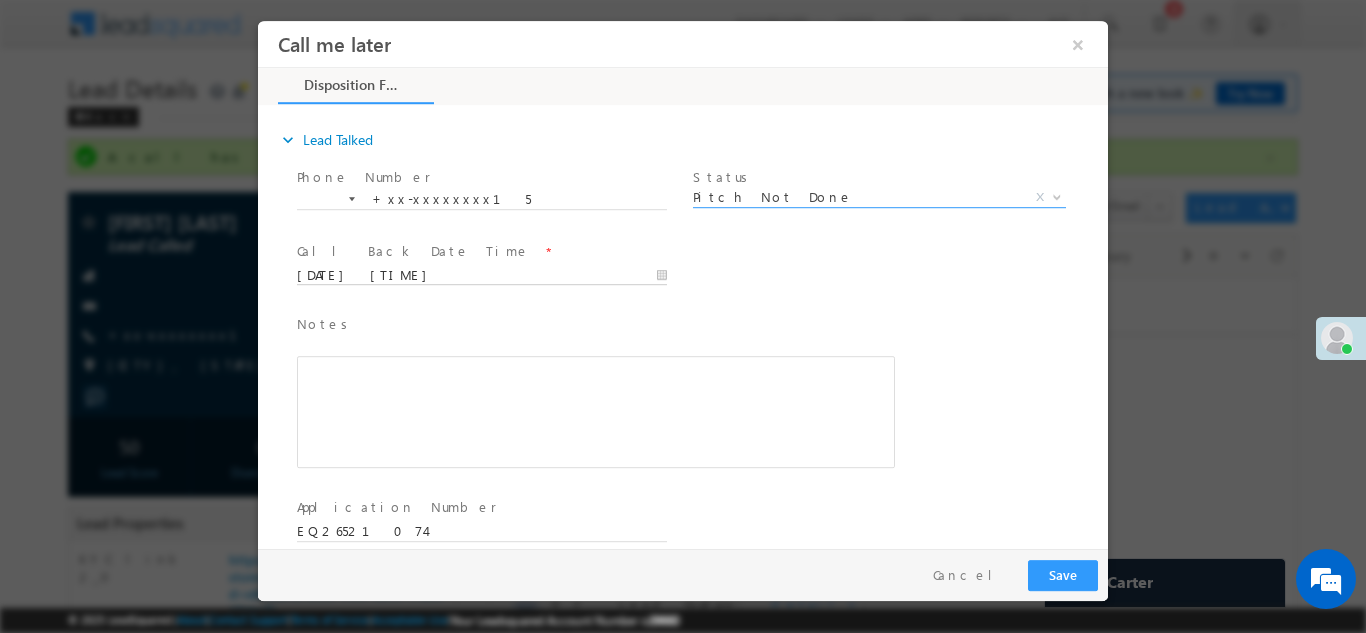 click on "08/02/25 11:59 AM" at bounding box center (482, 275) 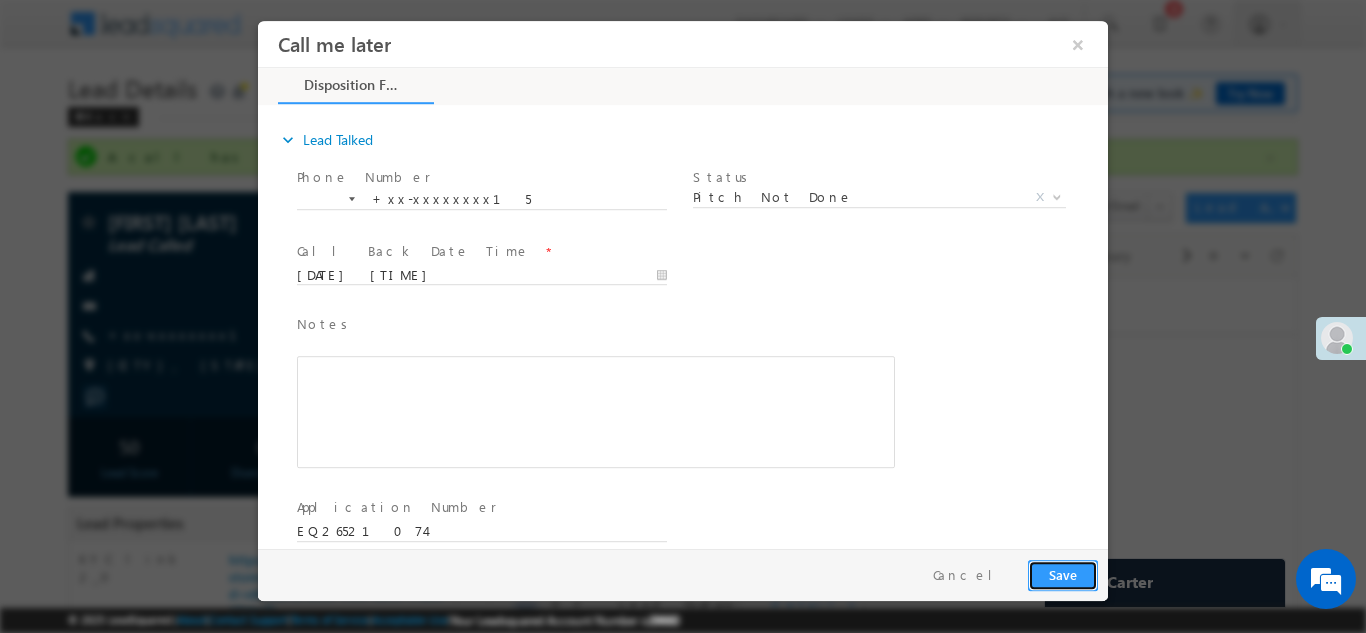 click on "Save" at bounding box center (1063, 574) 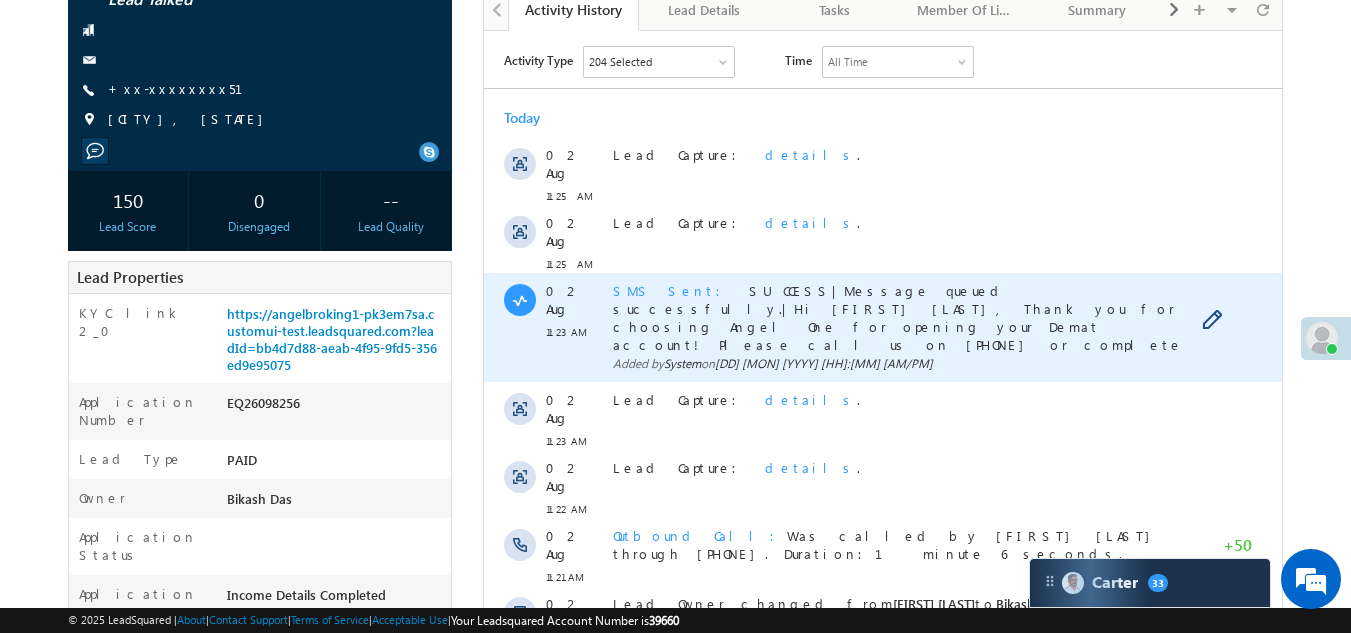 scroll, scrollTop: 200, scrollLeft: 0, axis: vertical 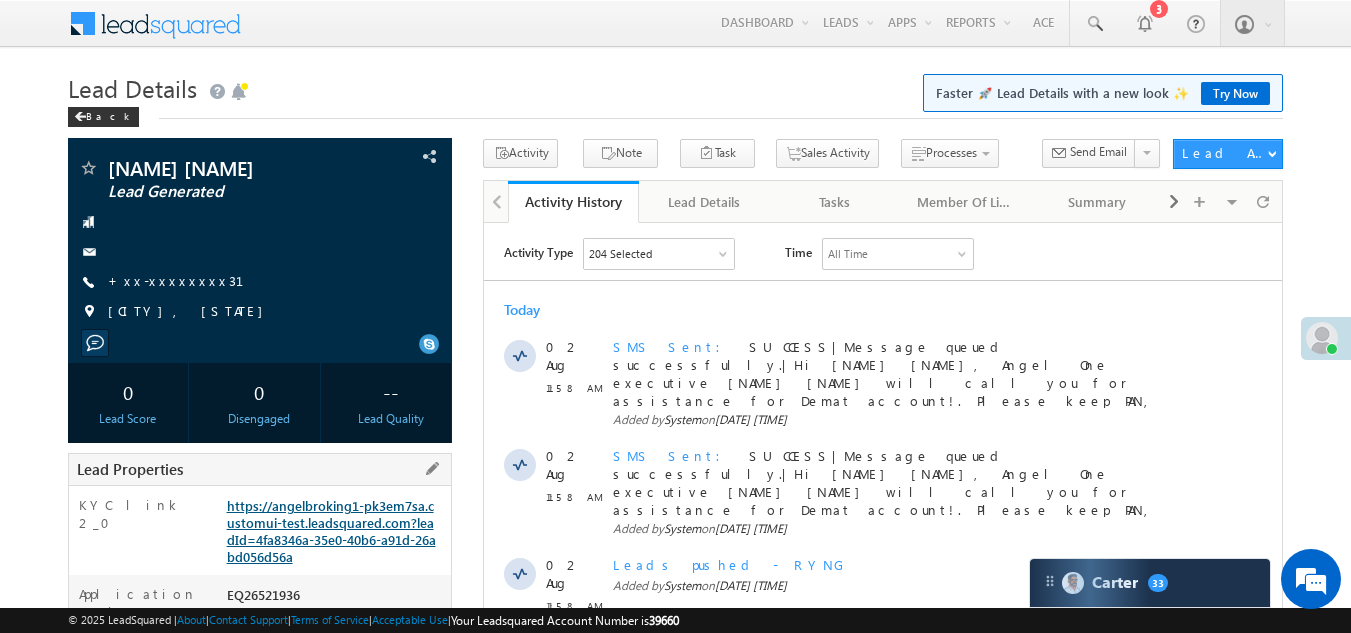click on "https://angelbroking1-pk3em7sa.customui-test.leadsquared.com?leadId=4fa8346a-35e0-40b6-a91d-26abd056d56a" at bounding box center [331, 531] 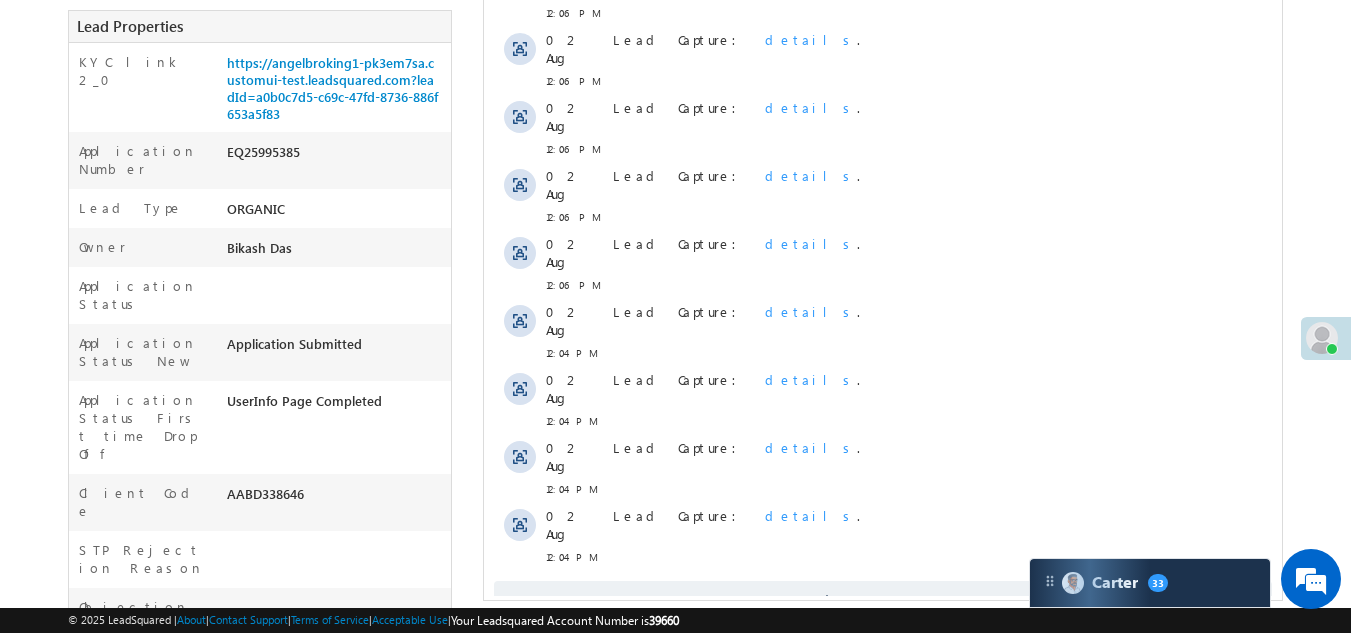 scroll, scrollTop: 700, scrollLeft: 0, axis: vertical 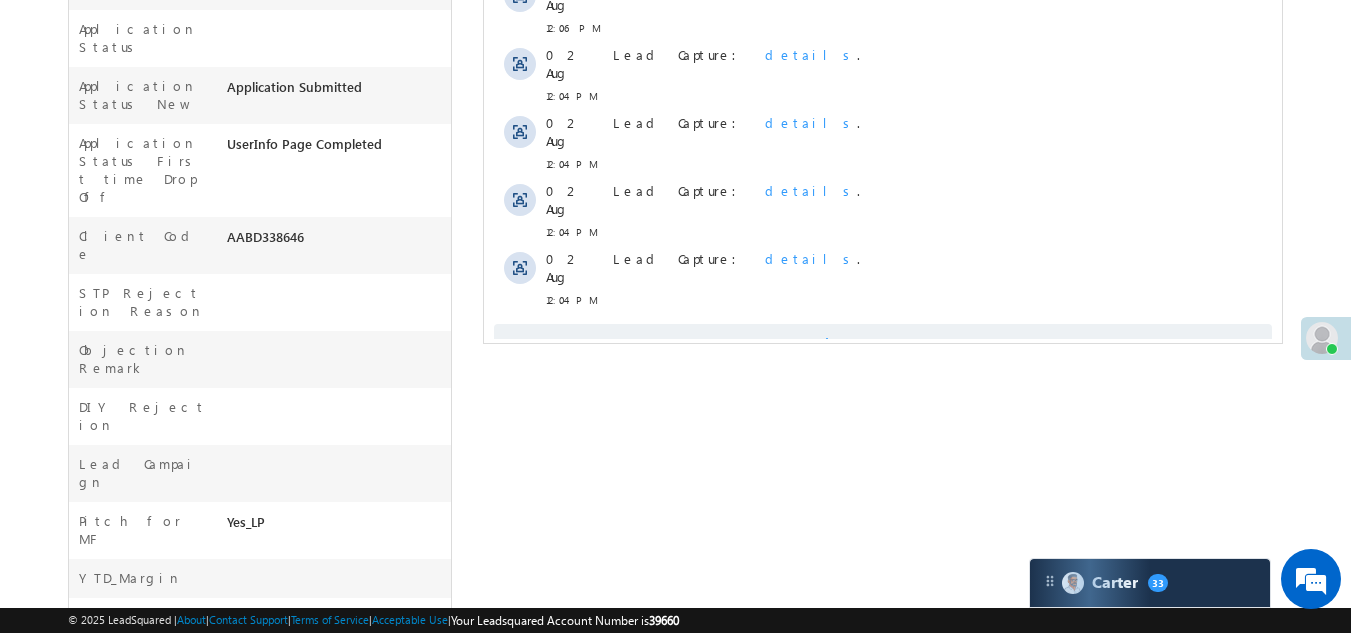 click on "Show More" at bounding box center (883, 344) 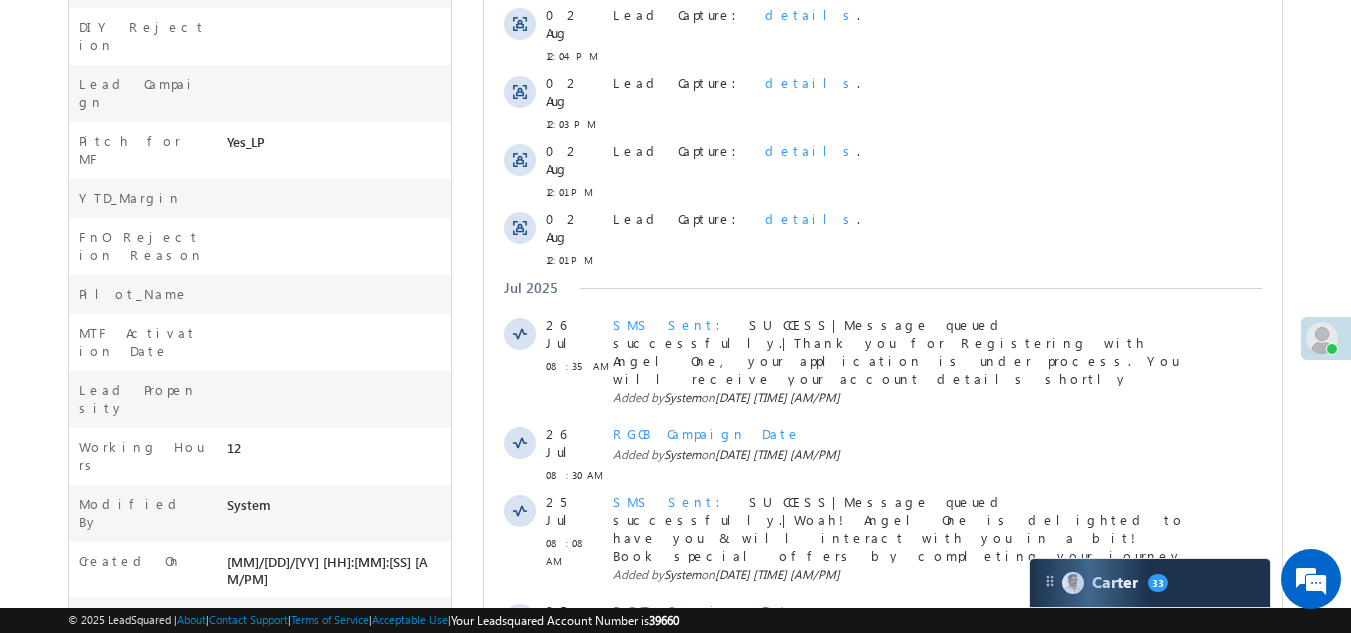 scroll, scrollTop: 1135, scrollLeft: 0, axis: vertical 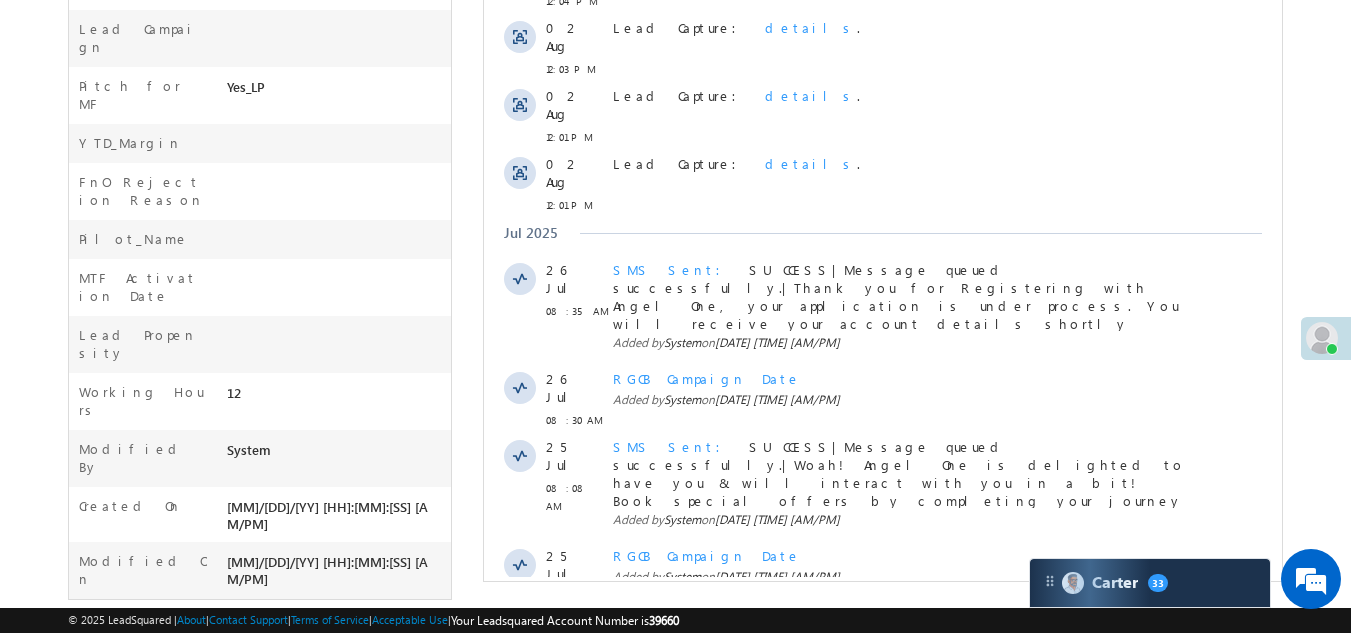 click on "Show More" at bounding box center (883, 750) 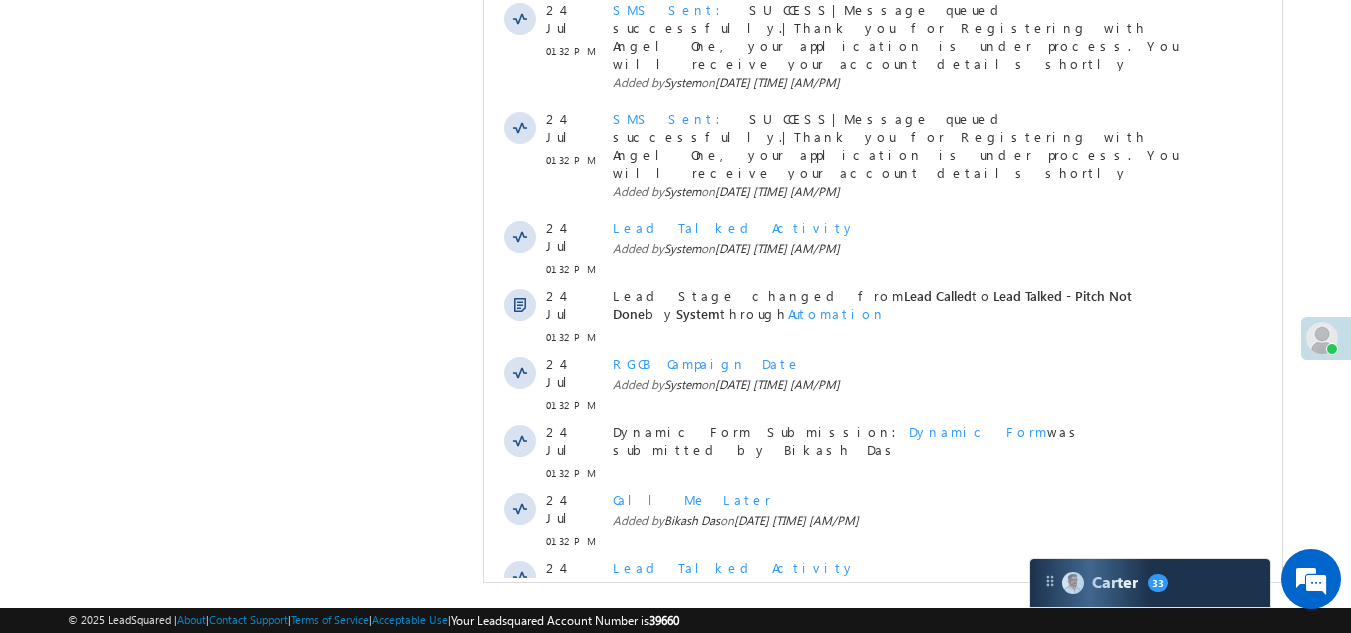 scroll, scrollTop: 1750, scrollLeft: 0, axis: vertical 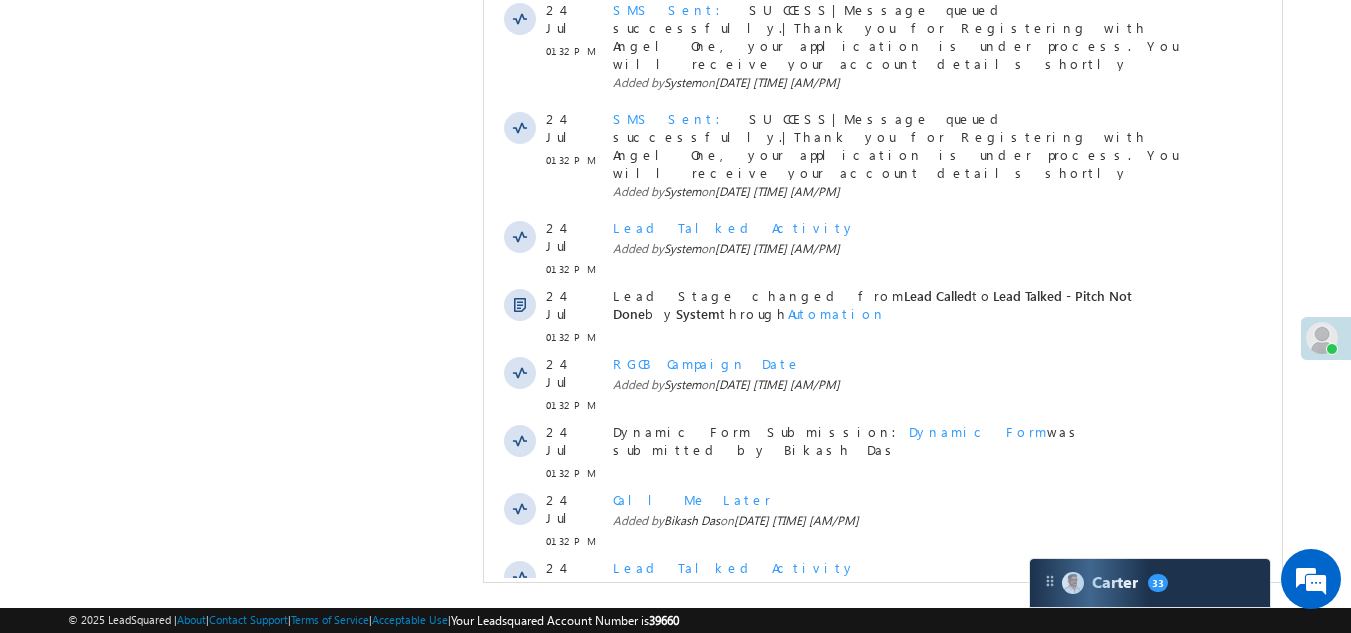 click on "Show More" at bounding box center (883, 857) 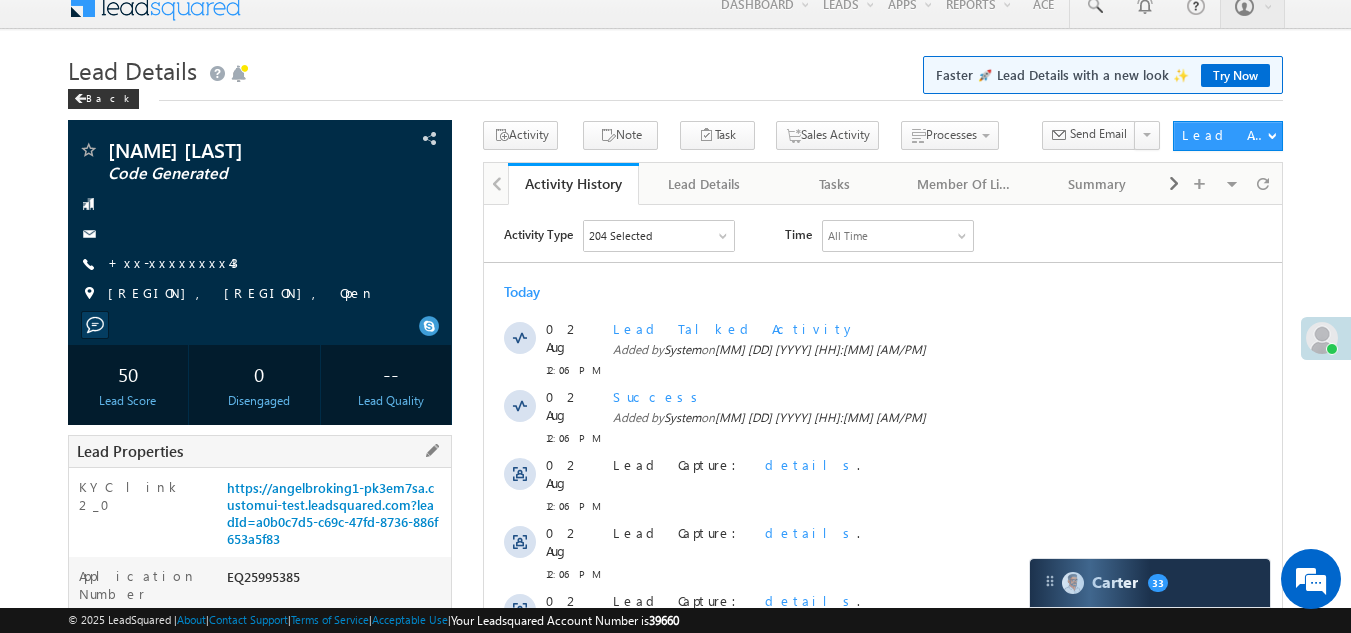 scroll, scrollTop: 0, scrollLeft: 0, axis: both 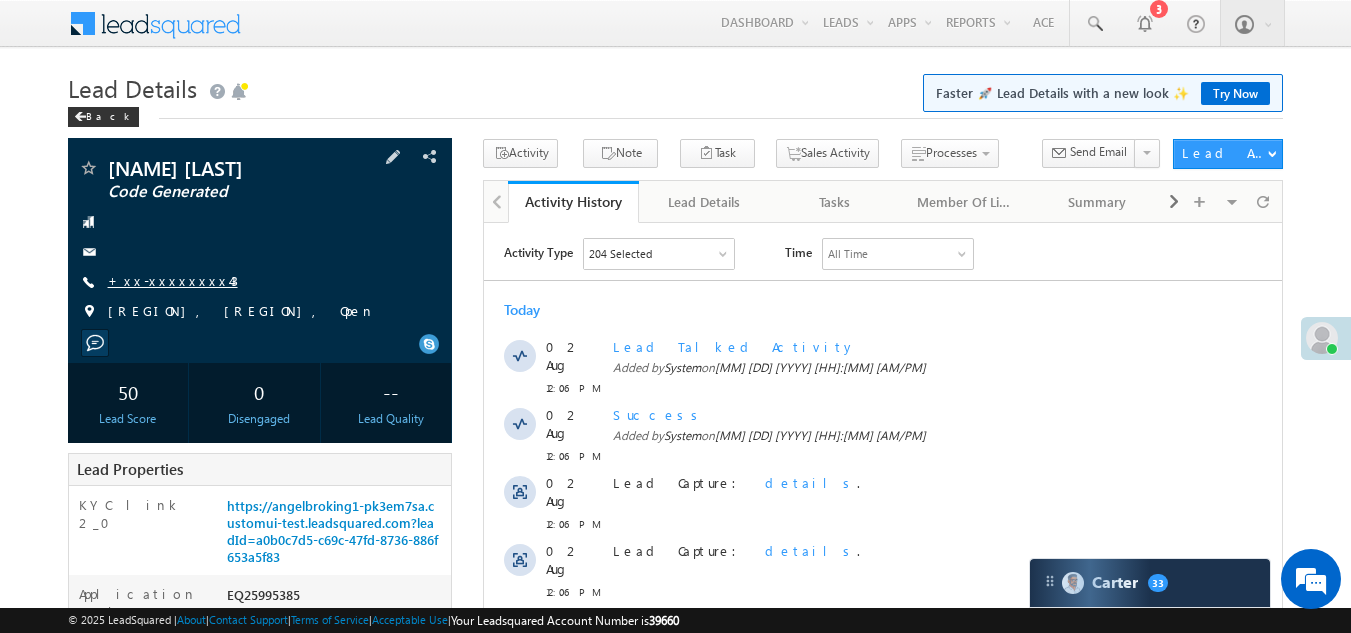 click on "+xx-xxxxxxxx43" at bounding box center [173, 280] 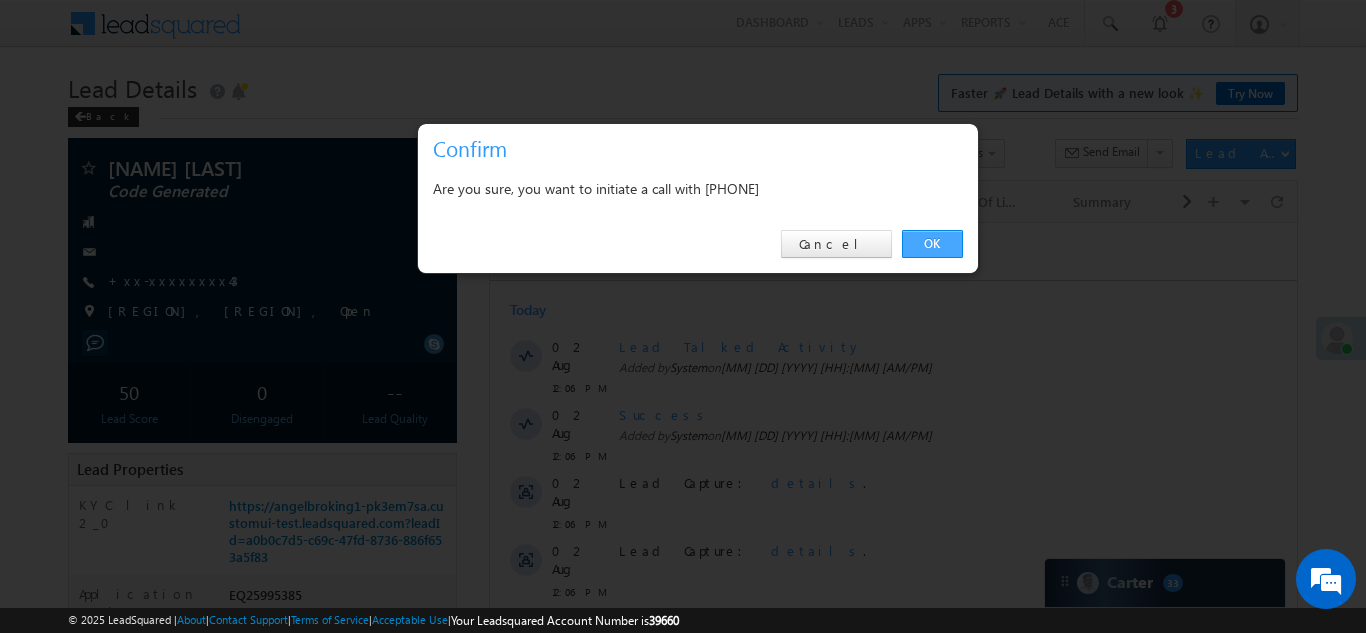 click on "OK" at bounding box center [932, 244] 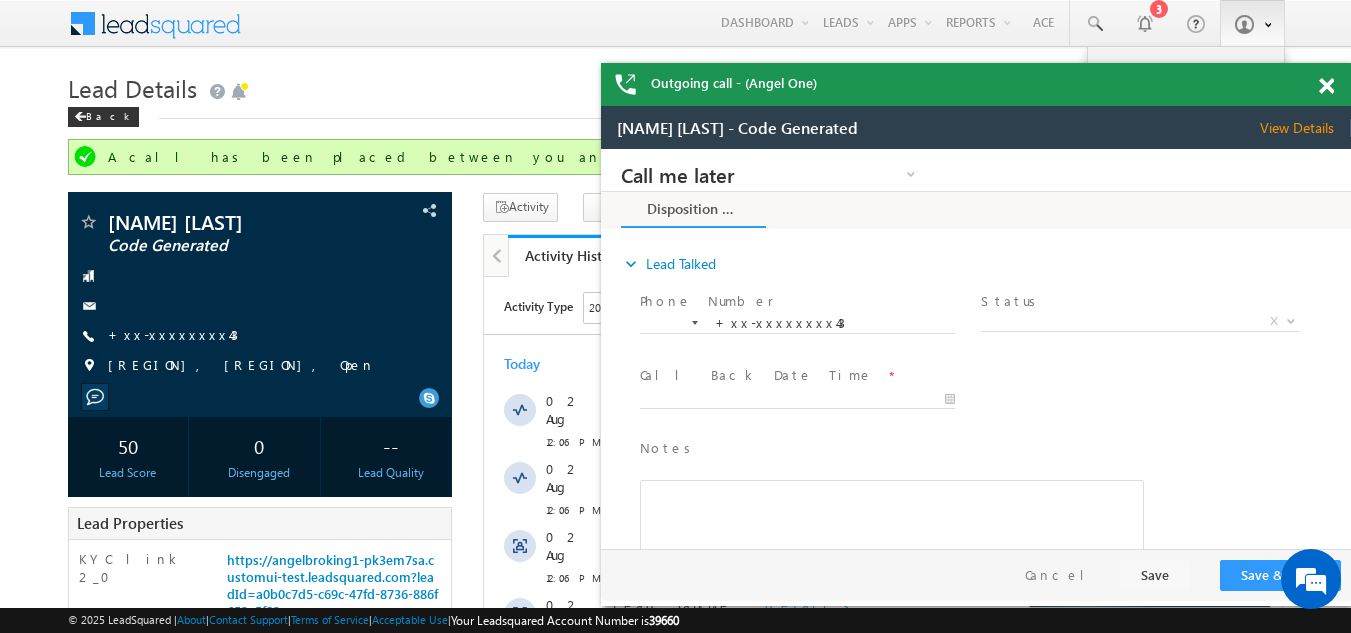 scroll, scrollTop: 0, scrollLeft: 0, axis: both 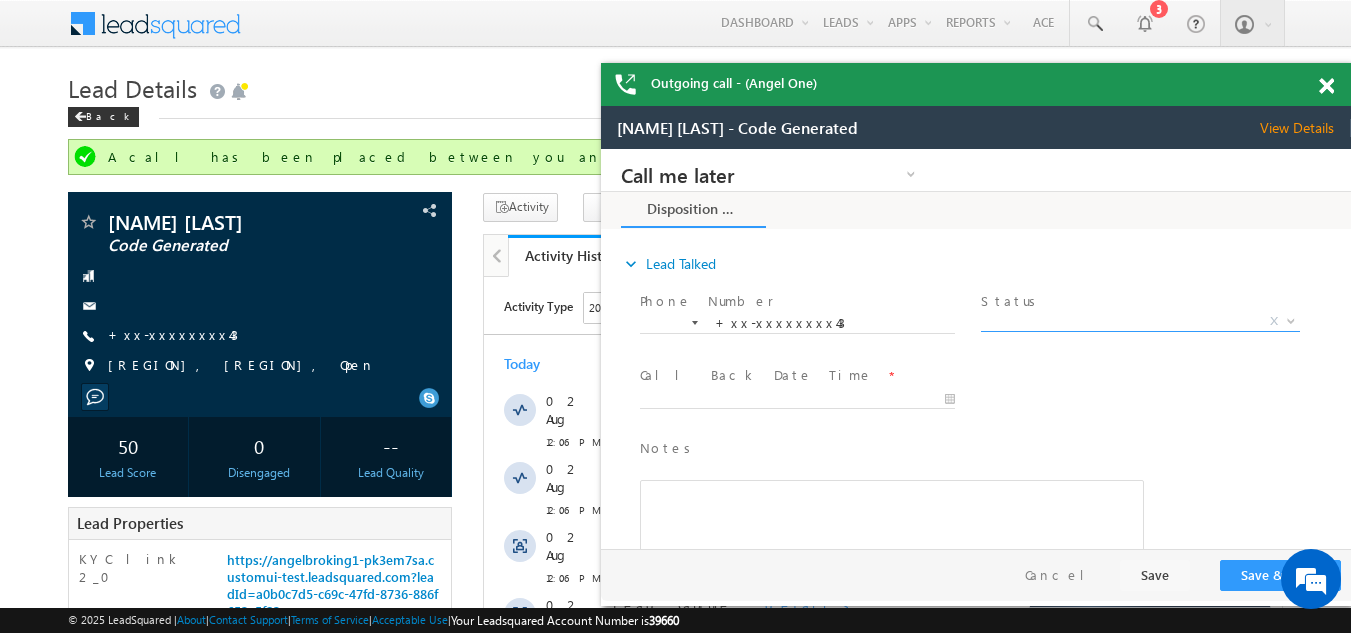 click on "X" at bounding box center (1140, 322) 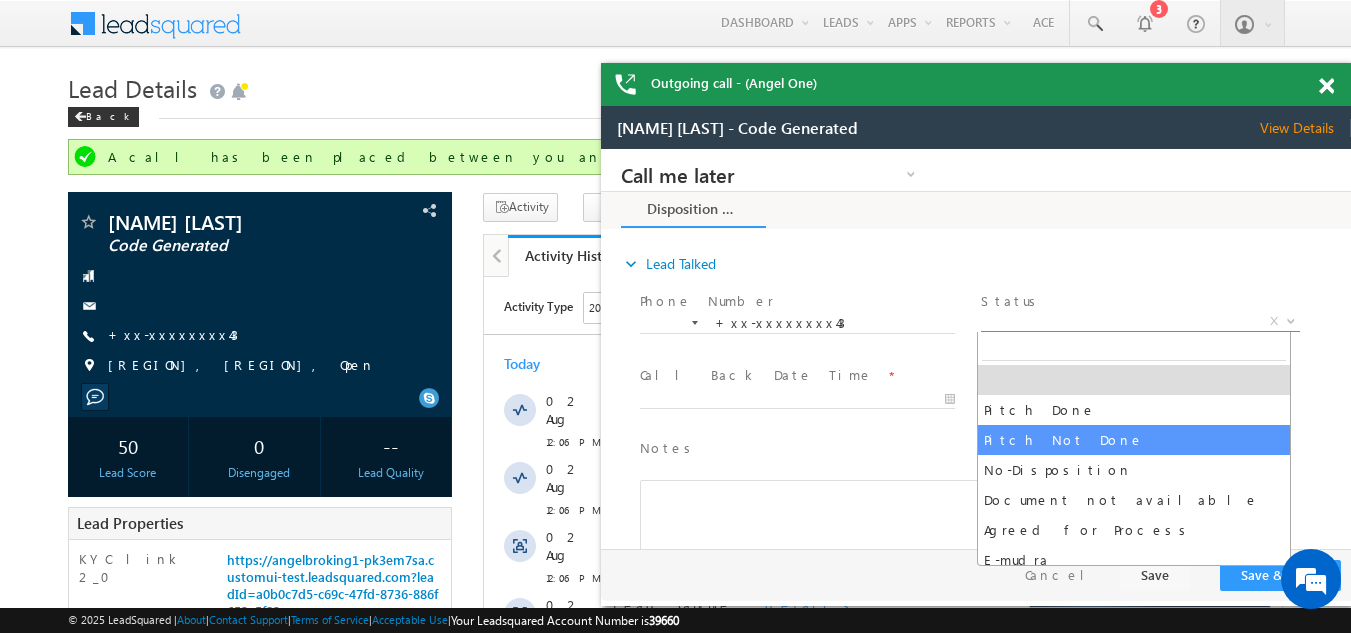 select on "Pitch Not Done" 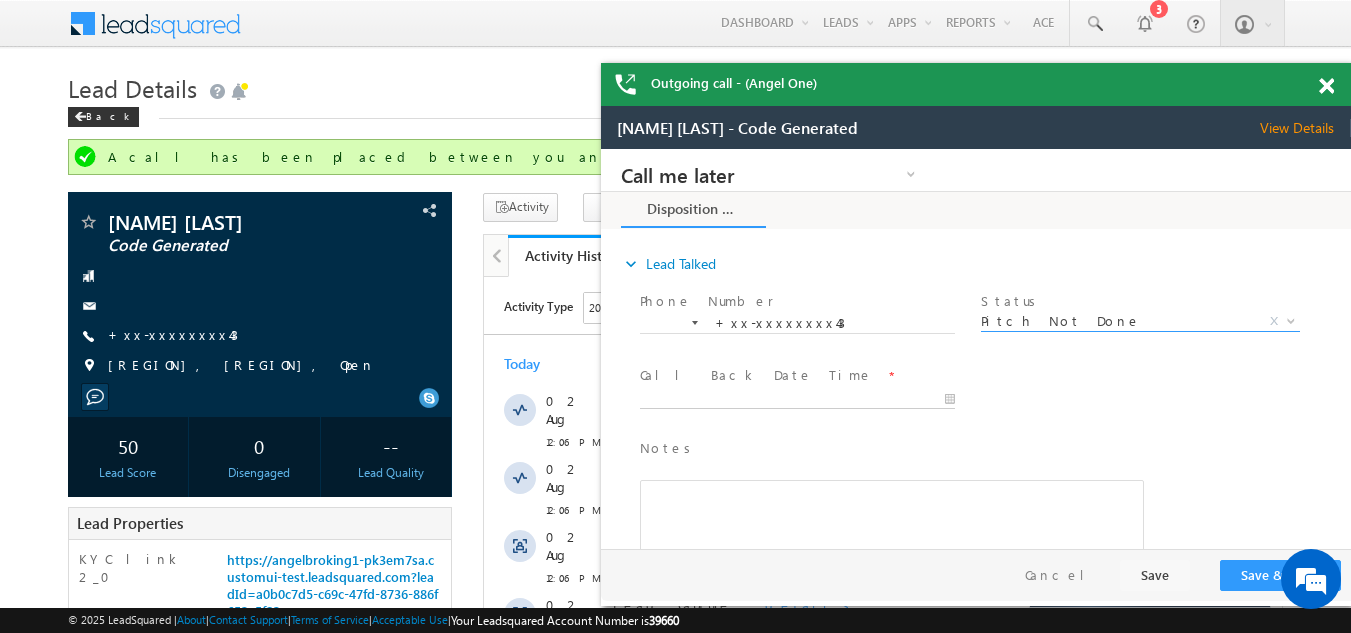 type on "[MM]/[DD]/[YY] [HH]:[MM] [AM/PM]" 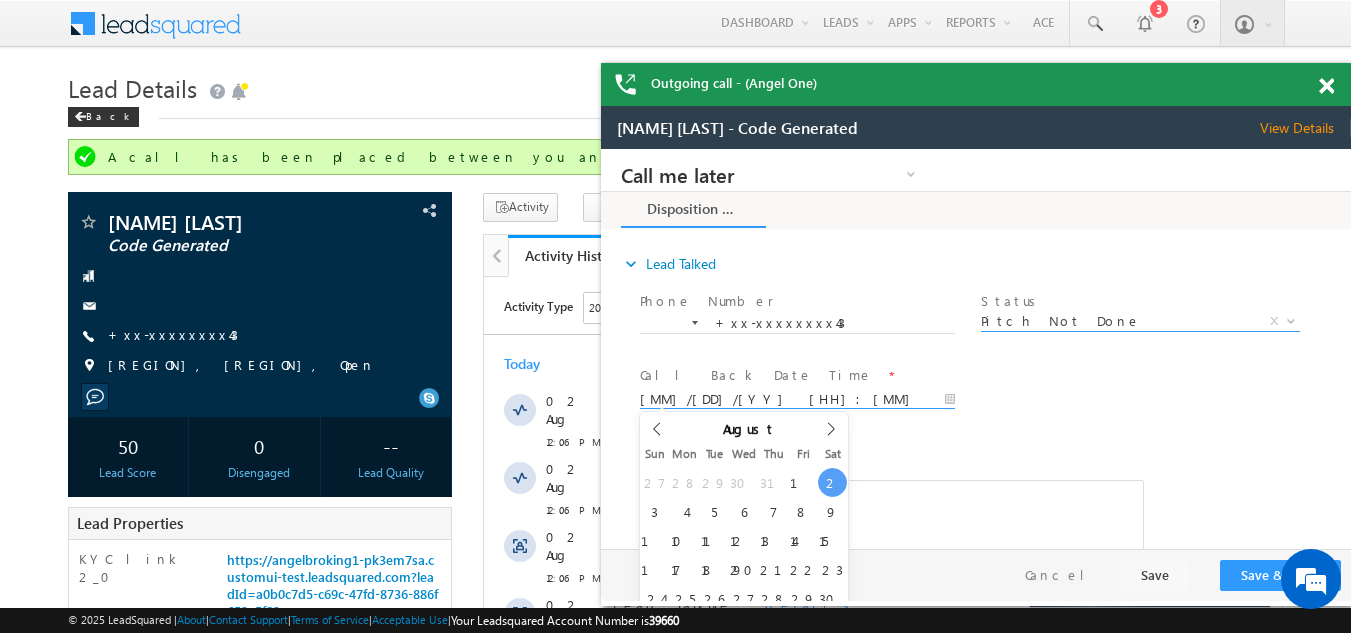 click on "08/02/25 12:07 PM" at bounding box center [797, 400] 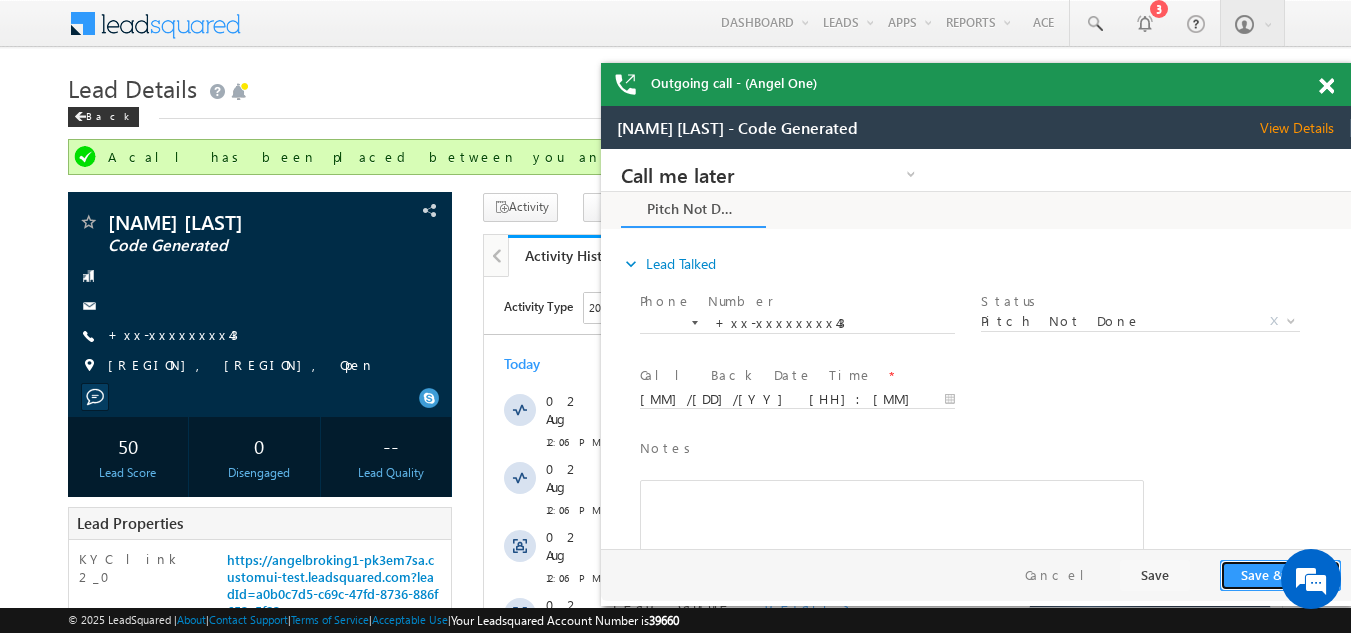 click on "Save & Close" at bounding box center (1280, 575) 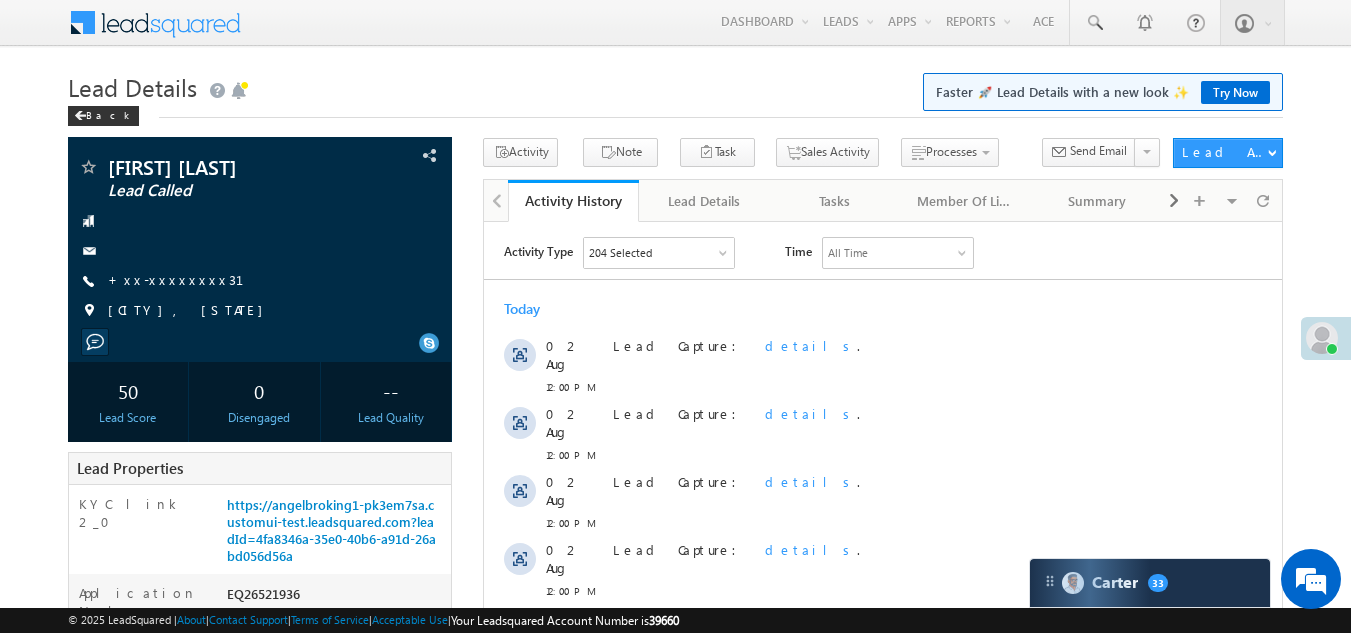scroll, scrollTop: 300, scrollLeft: 0, axis: vertical 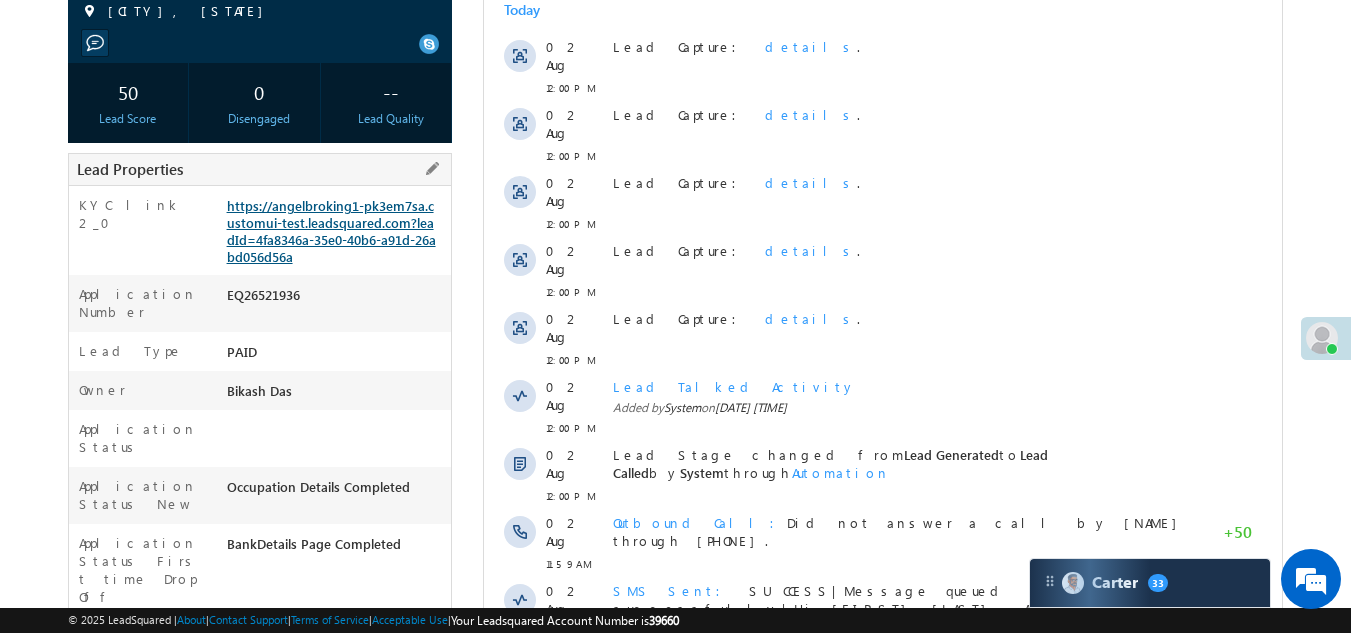 click on "https://angelbroking1-pk3em7sa.customui-test.leadsquared.com?leadId=4fa8346a-35e0-40b6-a91d-26abd056d56a" at bounding box center [331, 231] 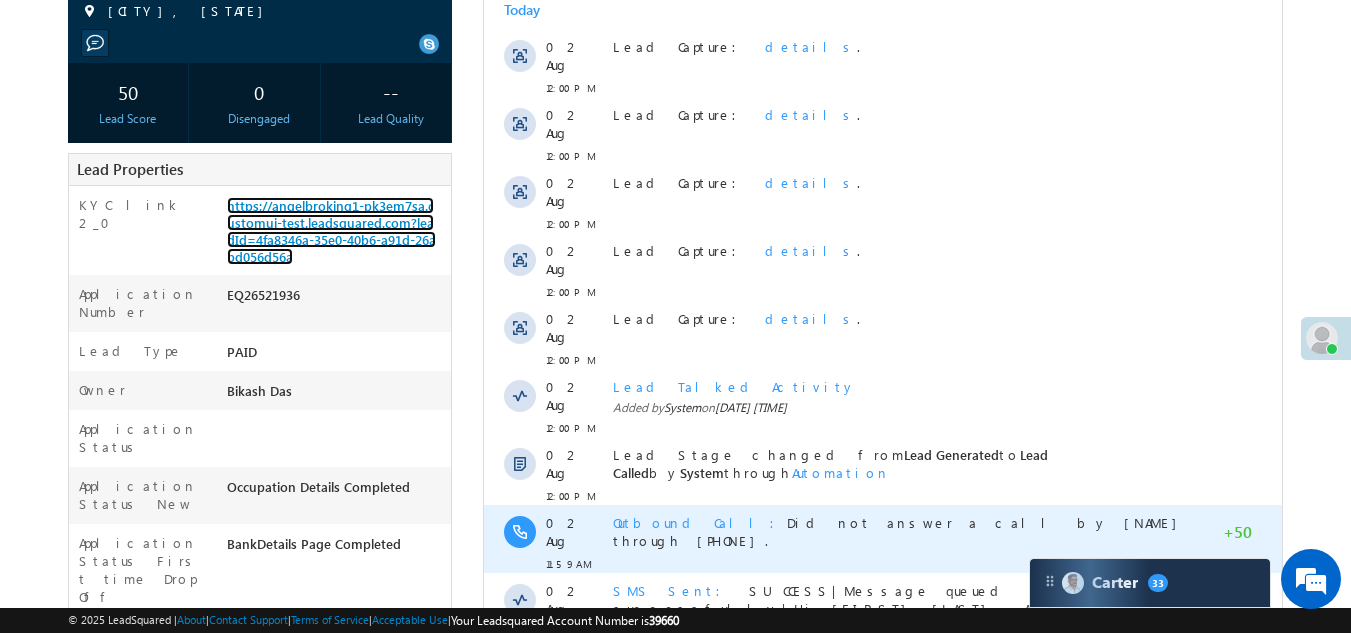scroll, scrollTop: 800, scrollLeft: 0, axis: vertical 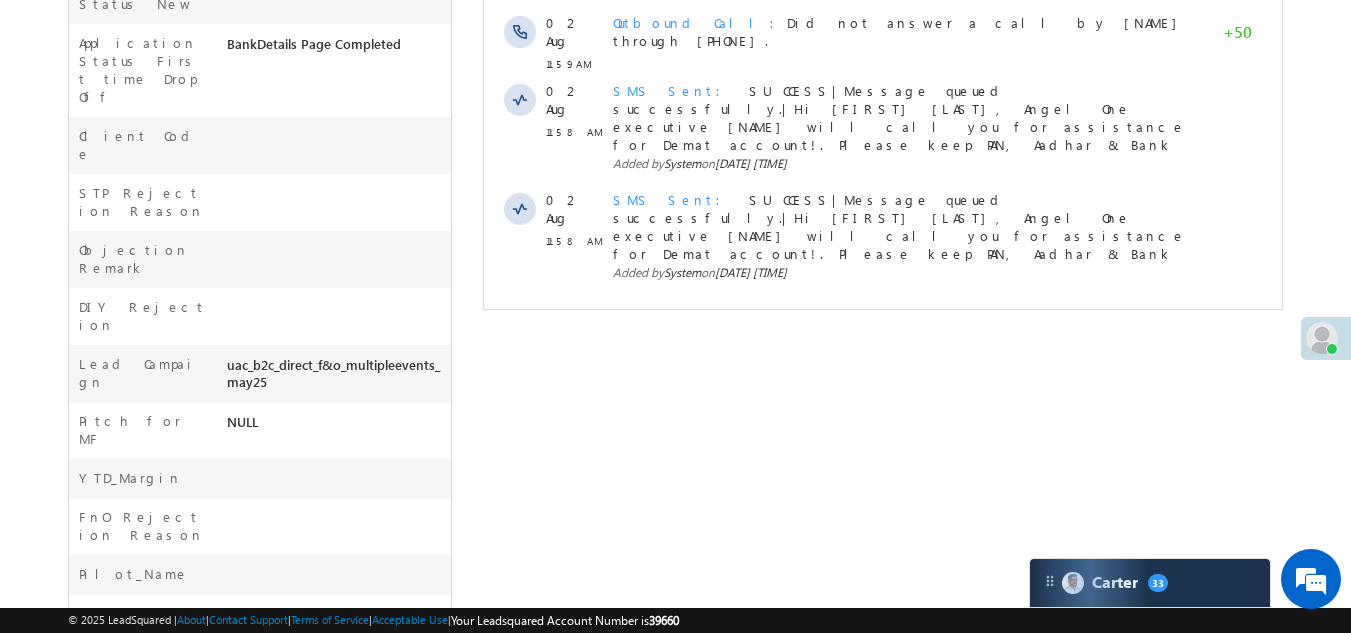 click on "Show More" at bounding box center [883, 326] 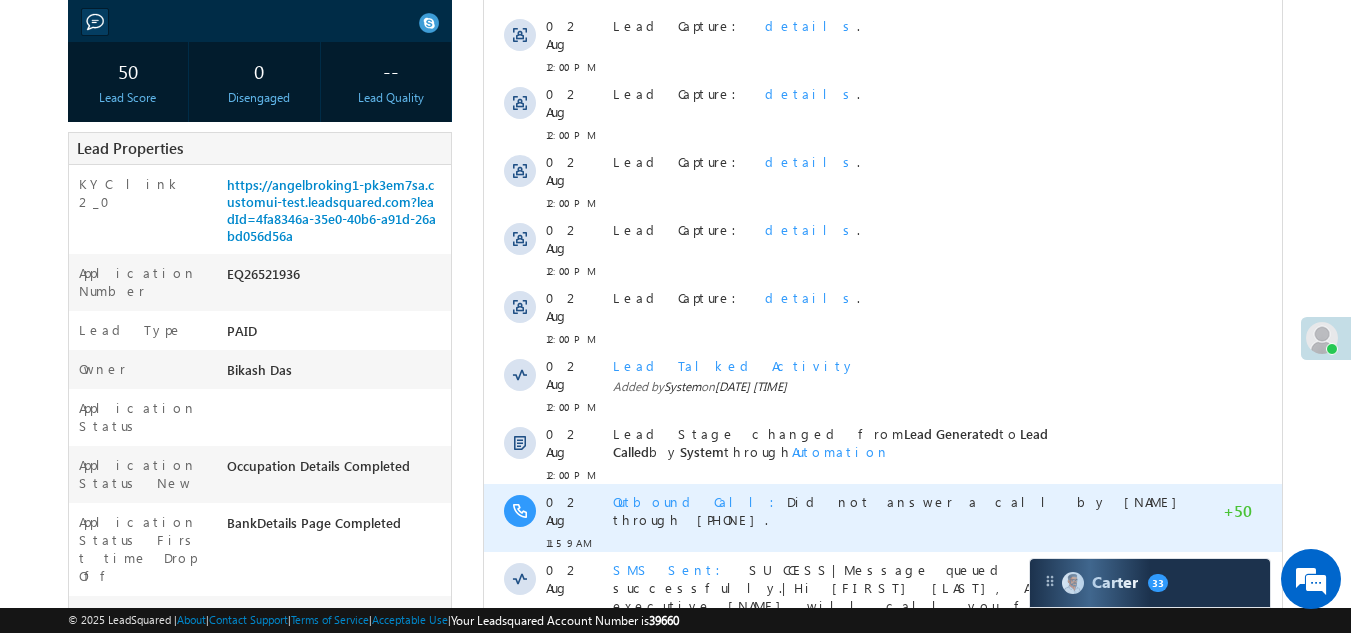 scroll, scrollTop: 300, scrollLeft: 0, axis: vertical 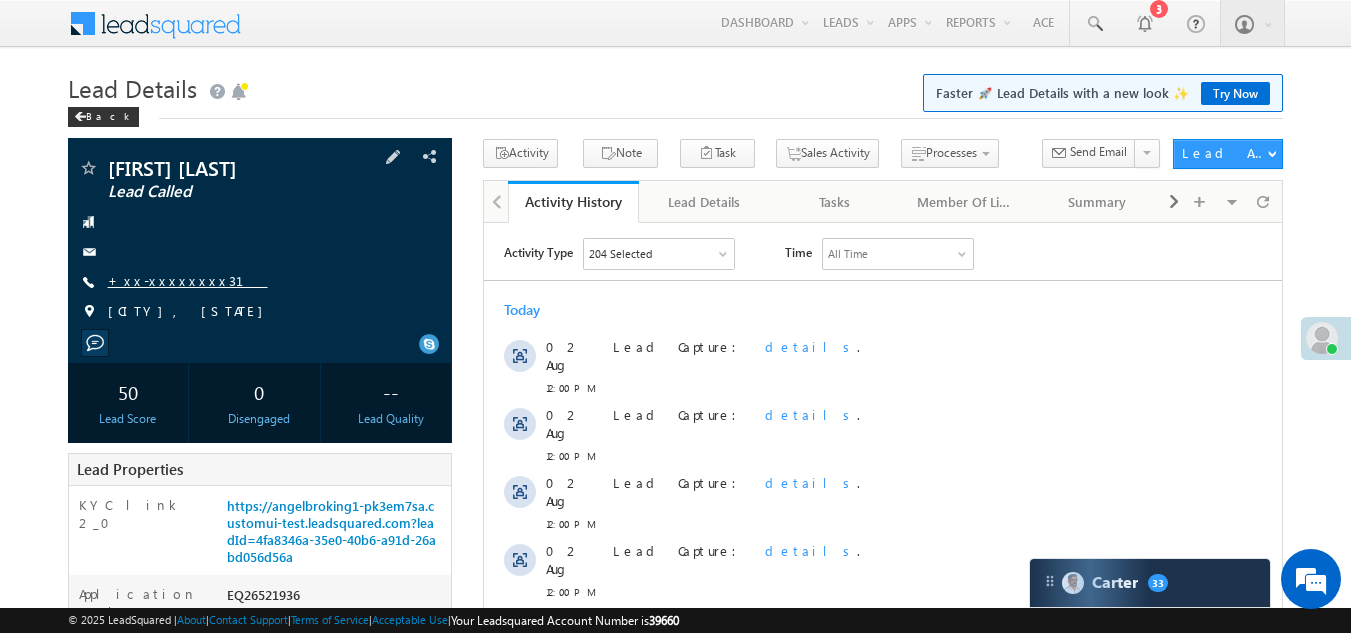 click on "+xx-xxxxxxxx31" at bounding box center [188, 280] 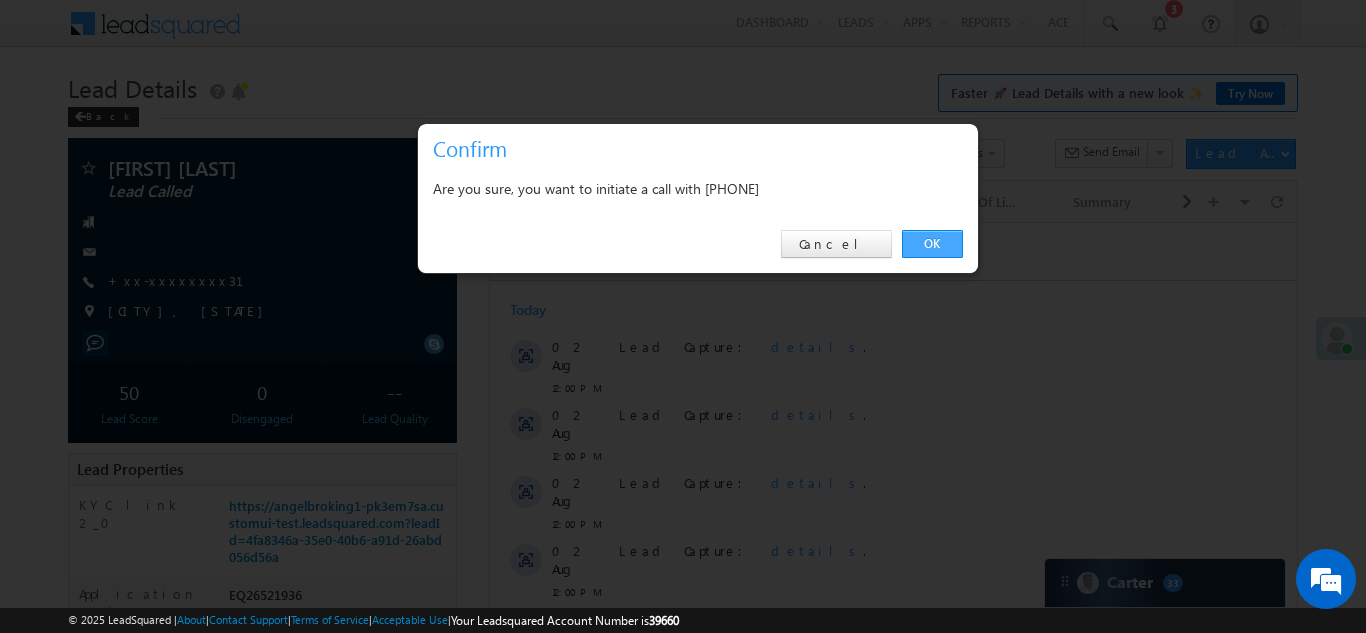 click on "OK" at bounding box center (932, 244) 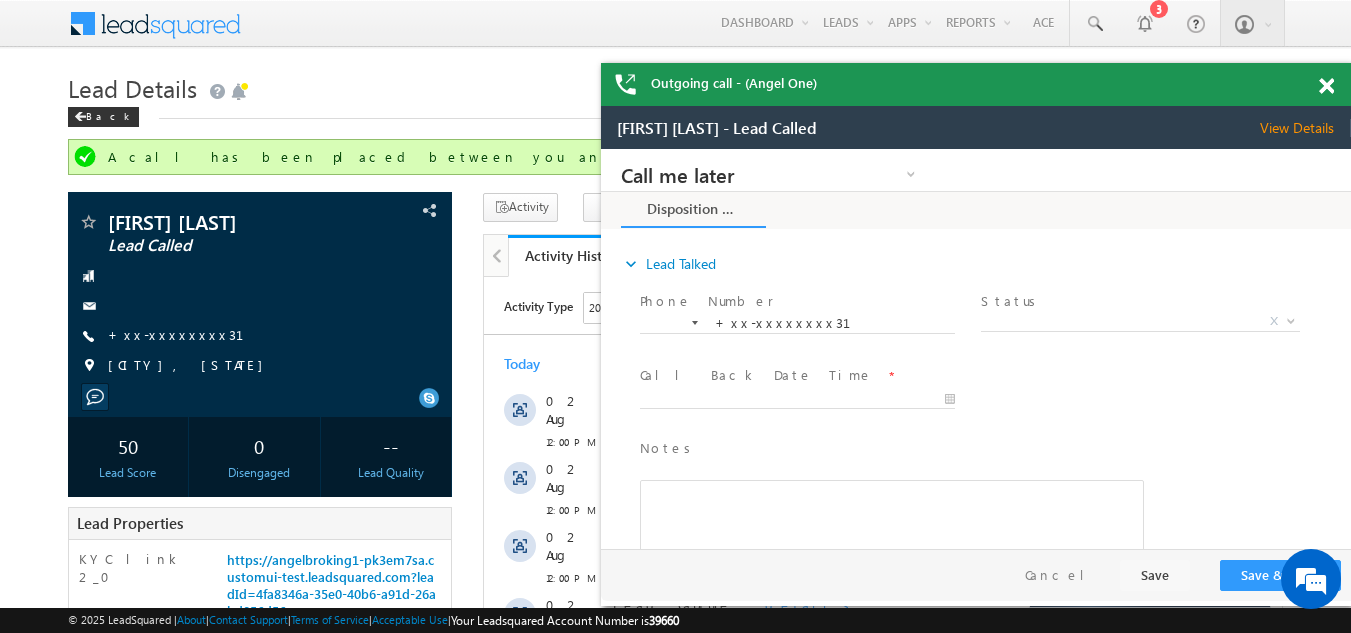 scroll, scrollTop: 0, scrollLeft: 0, axis: both 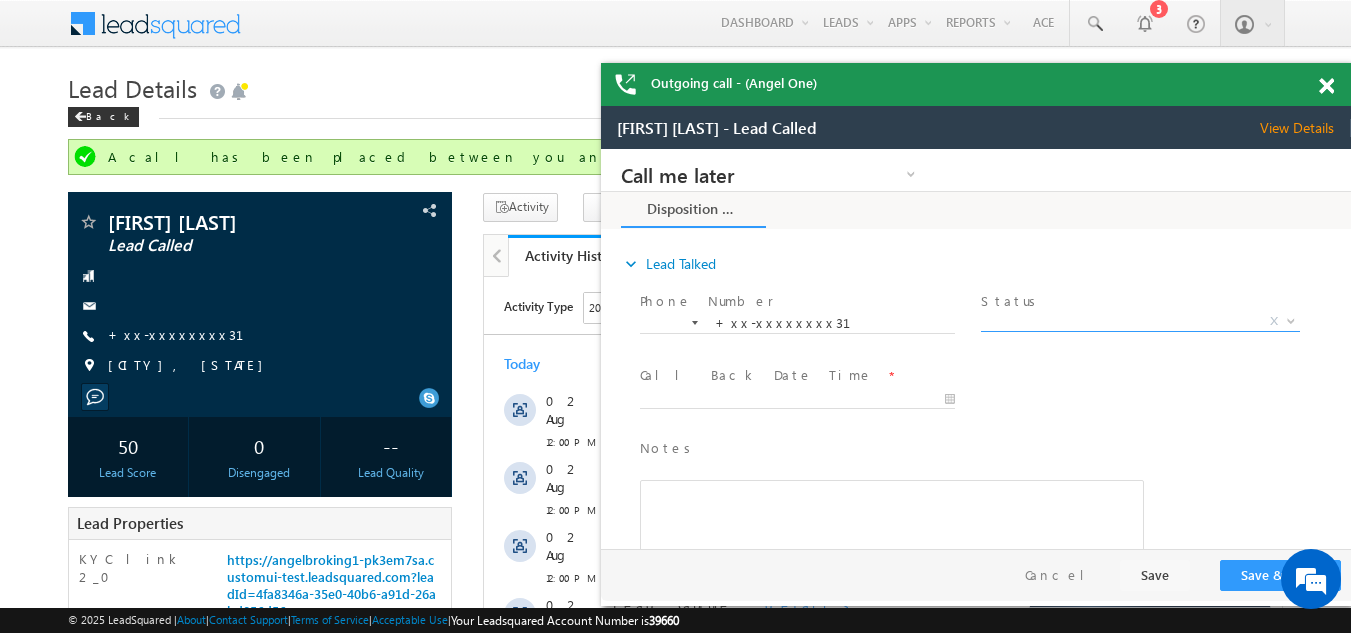click on "X" at bounding box center (1140, 322) 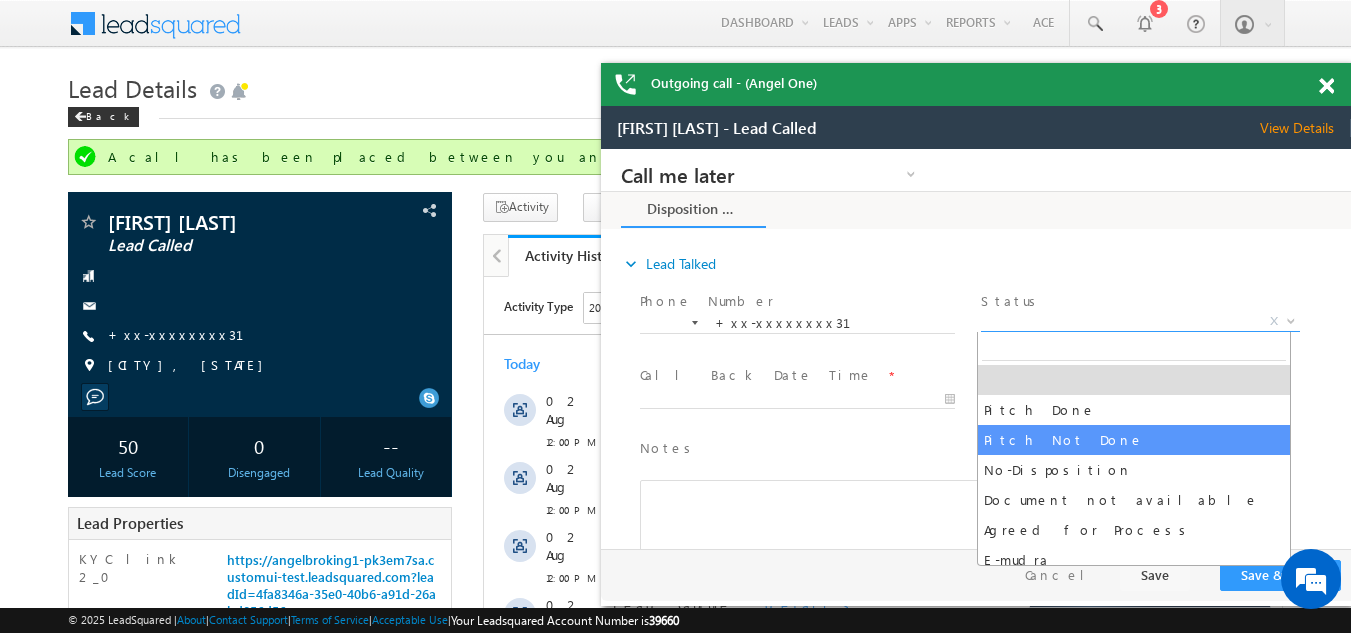 select on "Pitch Not Done" 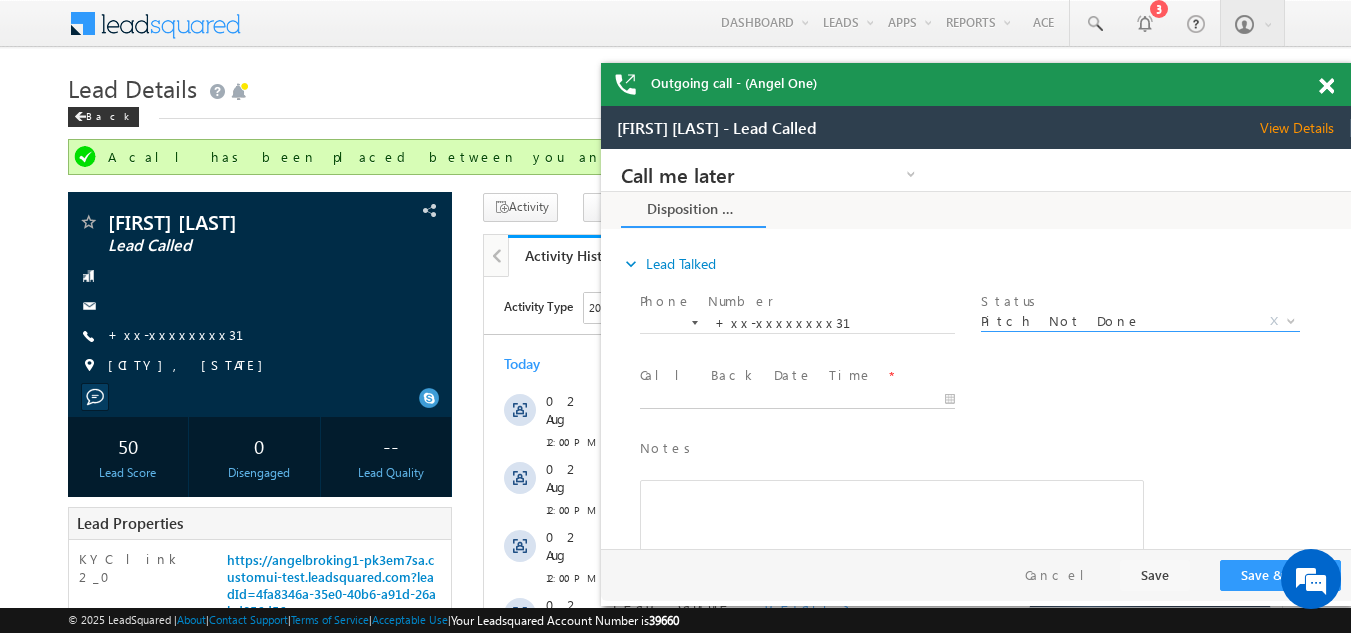 type on "08/02/25 12:08 PM" 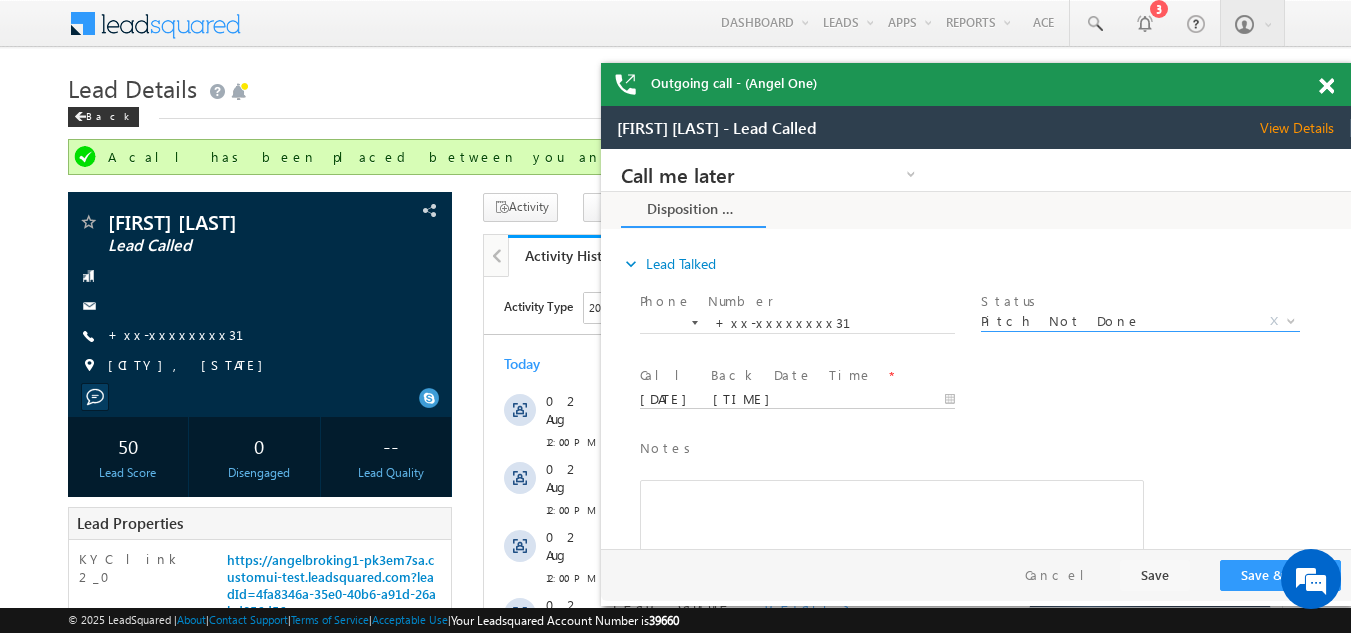 click on "08/02/25 12:08 PM" at bounding box center [797, 400] 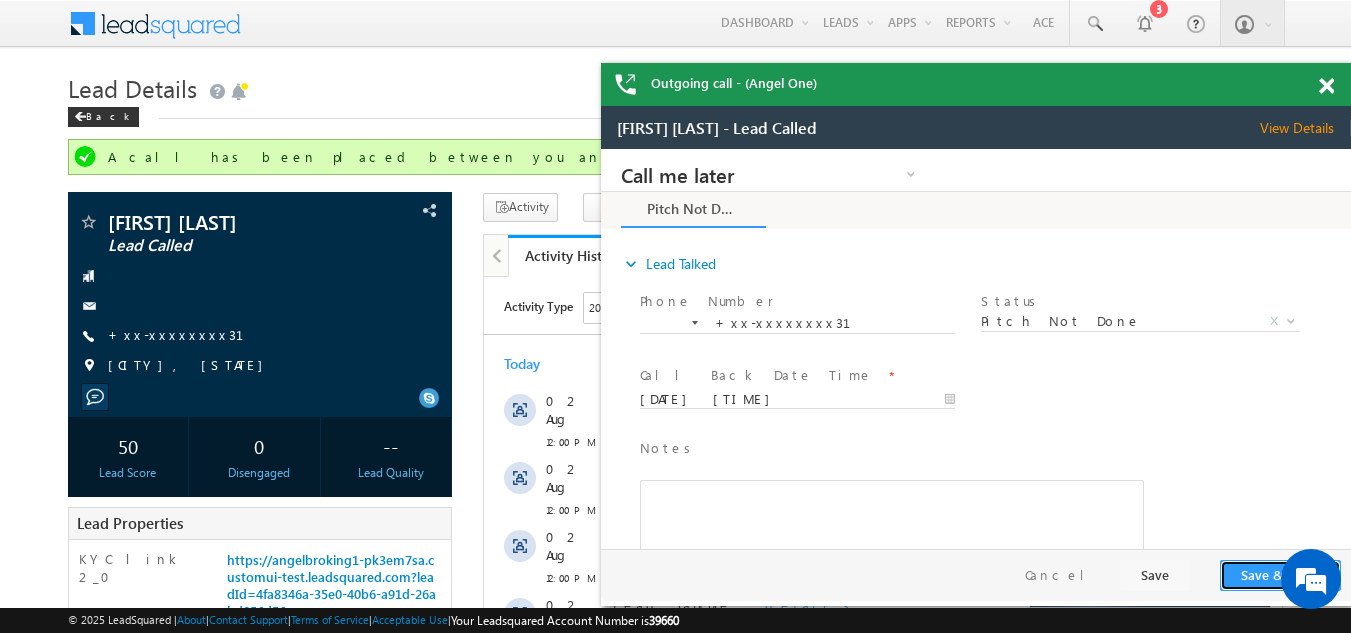 click on "Save & Close" at bounding box center [1280, 575] 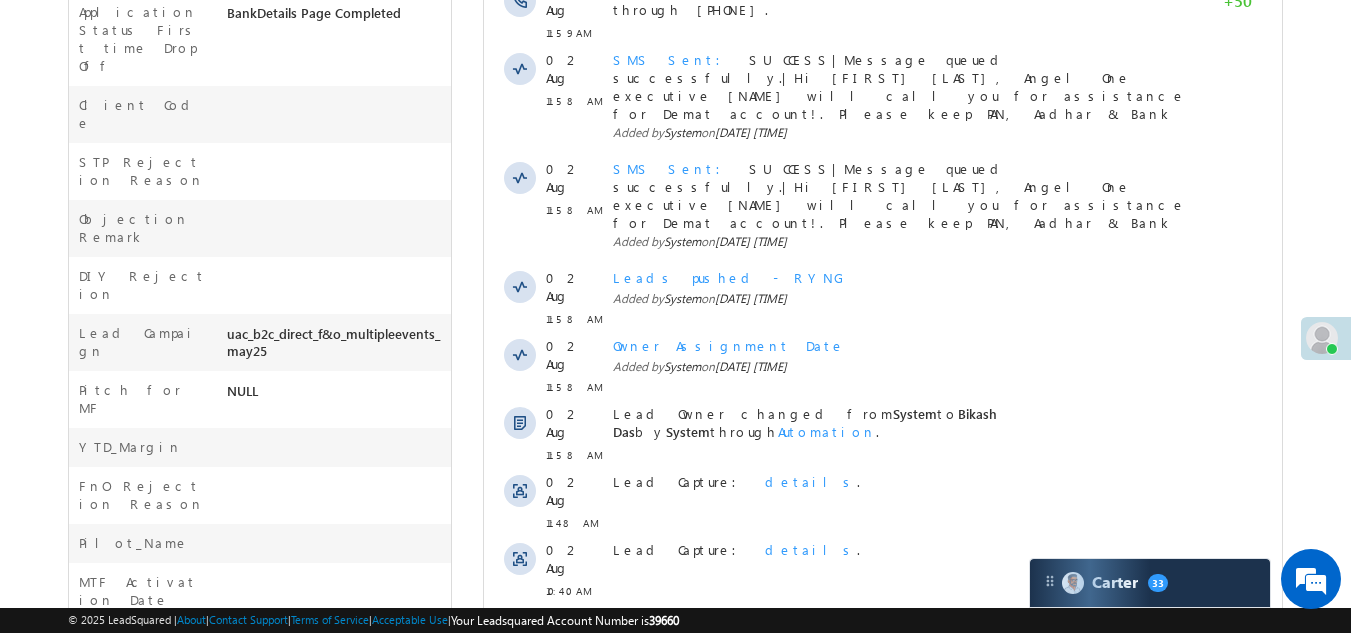 scroll, scrollTop: 1100, scrollLeft: 0, axis: vertical 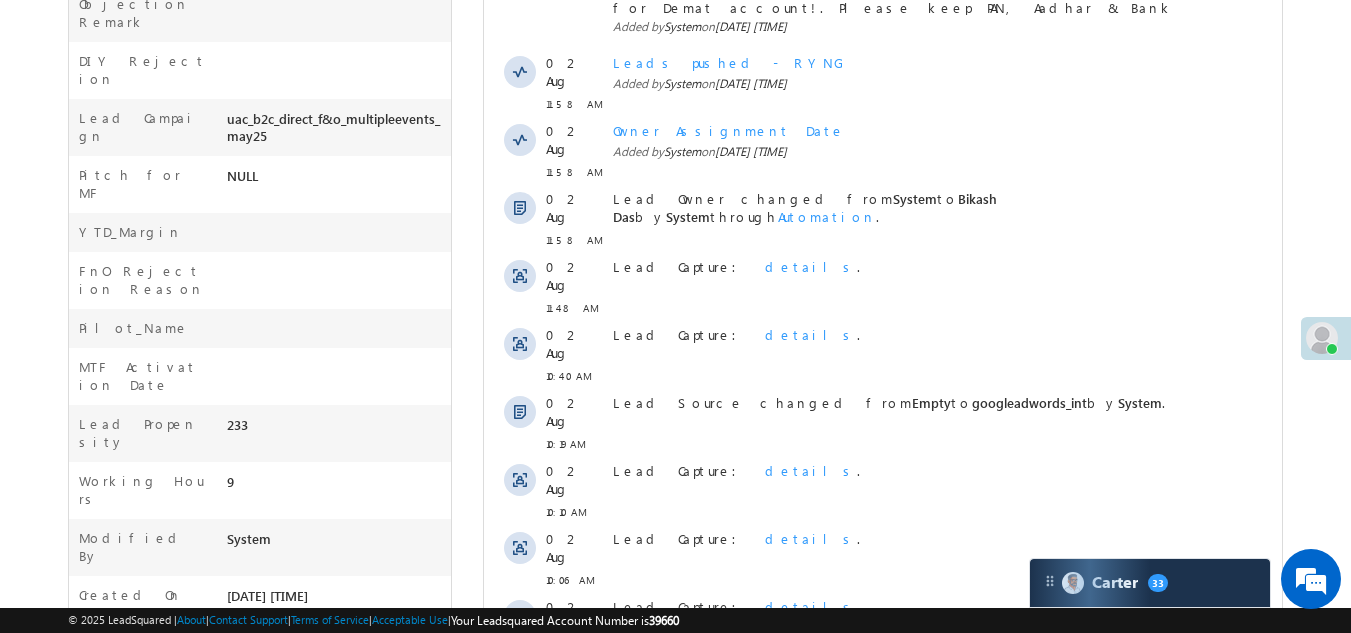 click on "Show More" at bounding box center (883, 760) 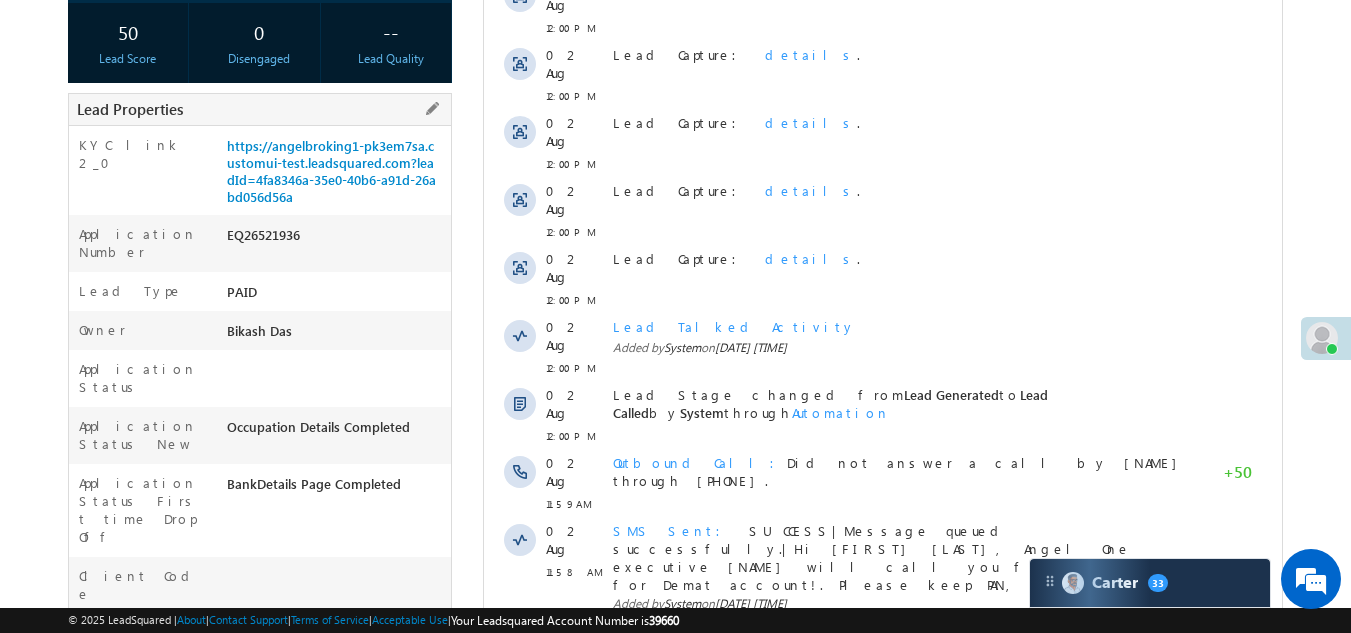 scroll, scrollTop: 14, scrollLeft: 0, axis: vertical 